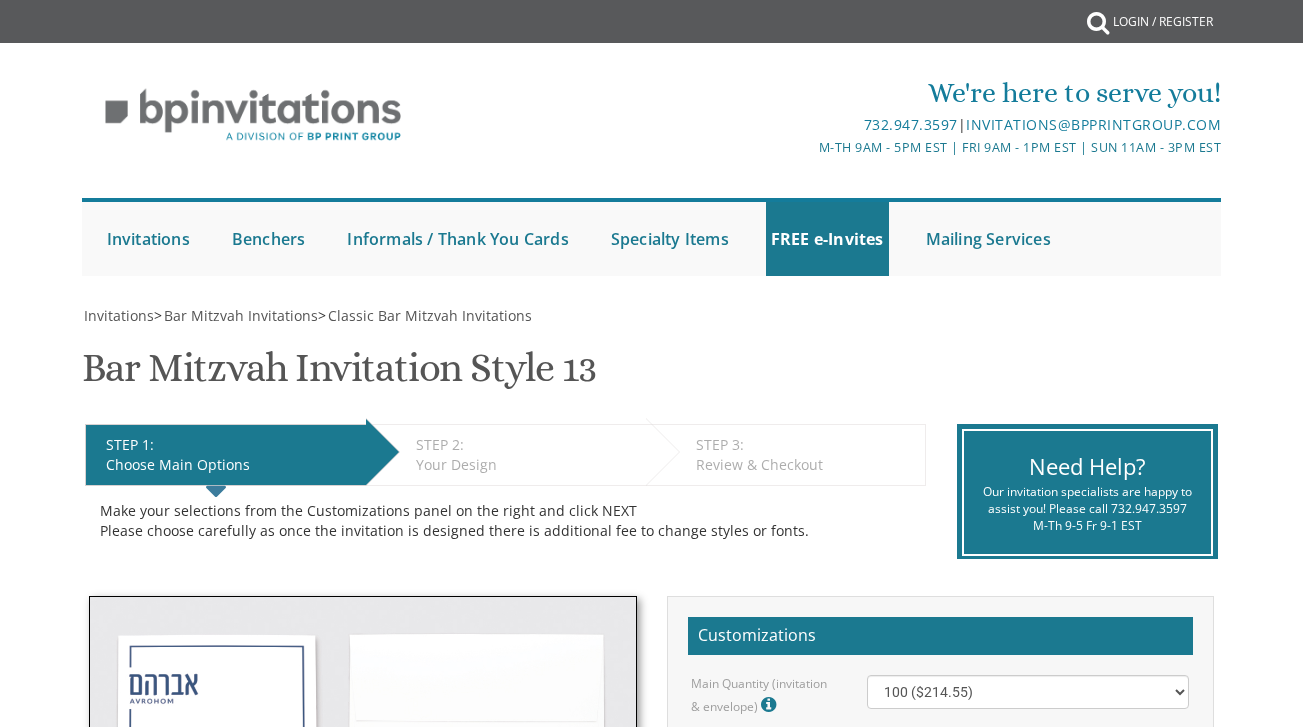 scroll, scrollTop: 479, scrollLeft: 0, axis: vertical 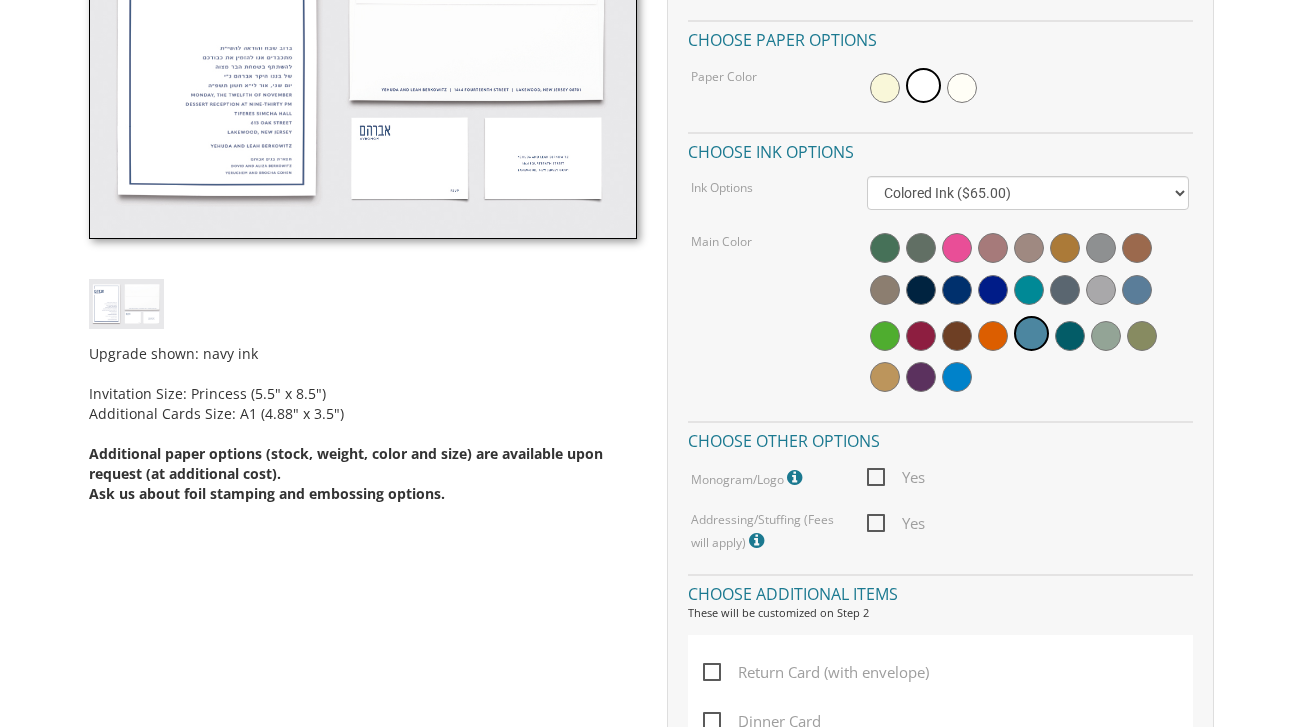 click on "Yes" at bounding box center [896, 477] 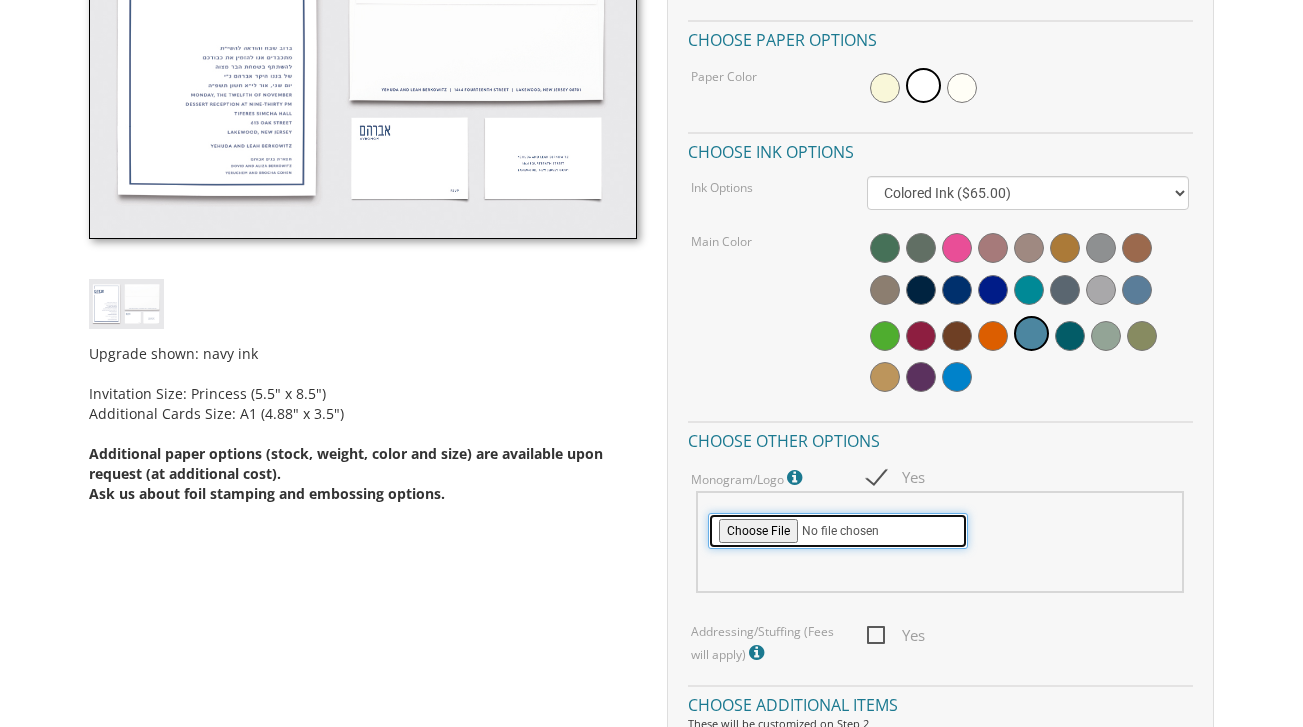 click at bounding box center [838, 531] 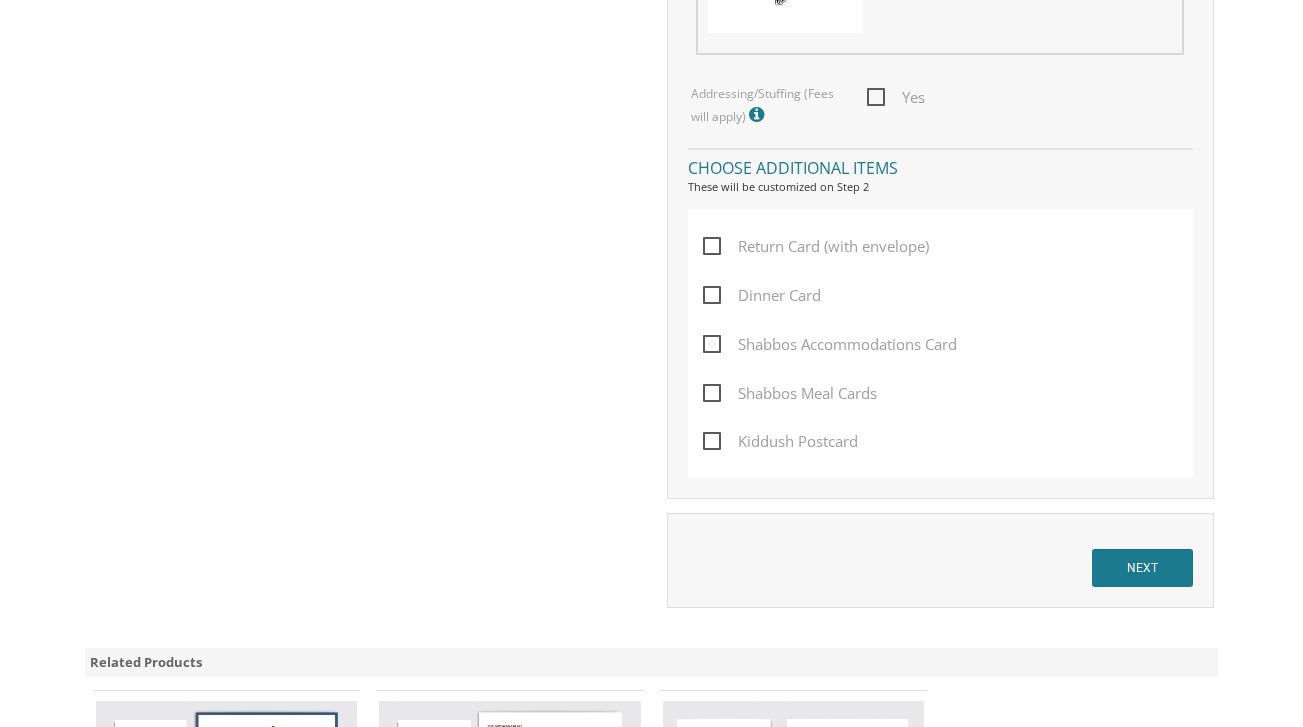 scroll, scrollTop: 1434, scrollLeft: 0, axis: vertical 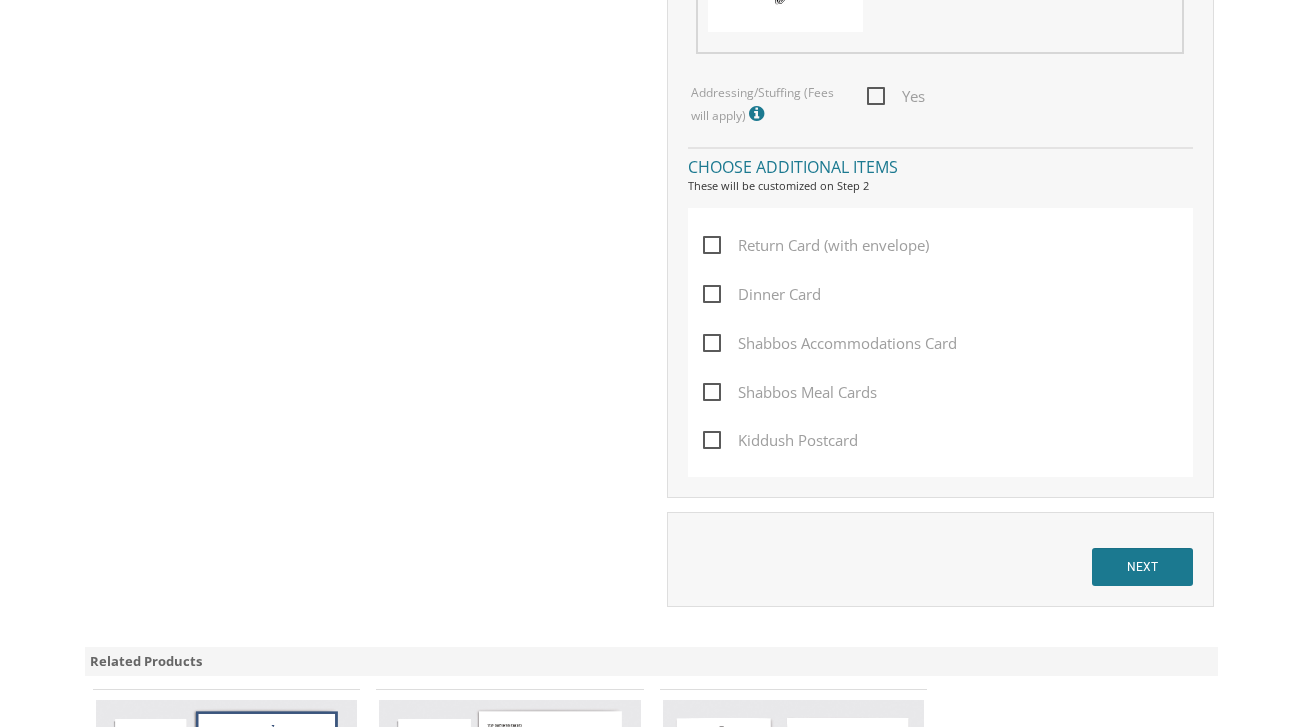 click on "Kiddush Postcard" at bounding box center (780, 440) 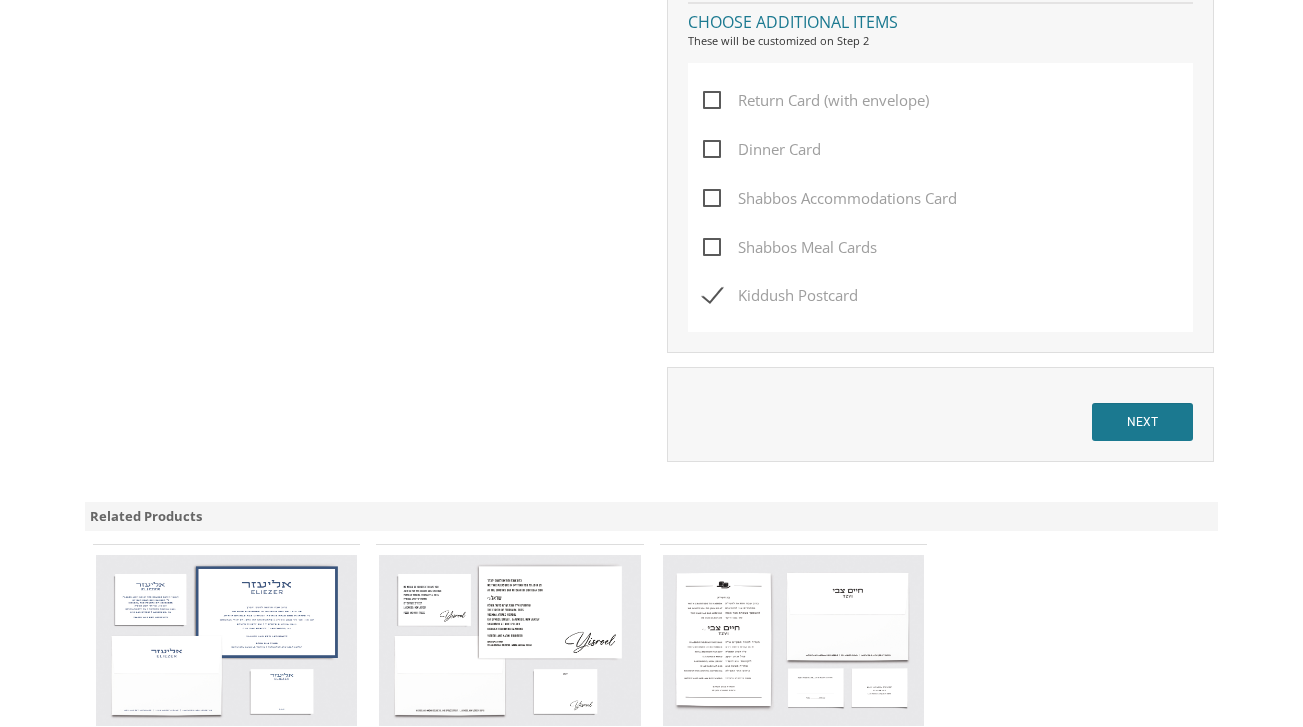 scroll, scrollTop: 1546, scrollLeft: 0, axis: vertical 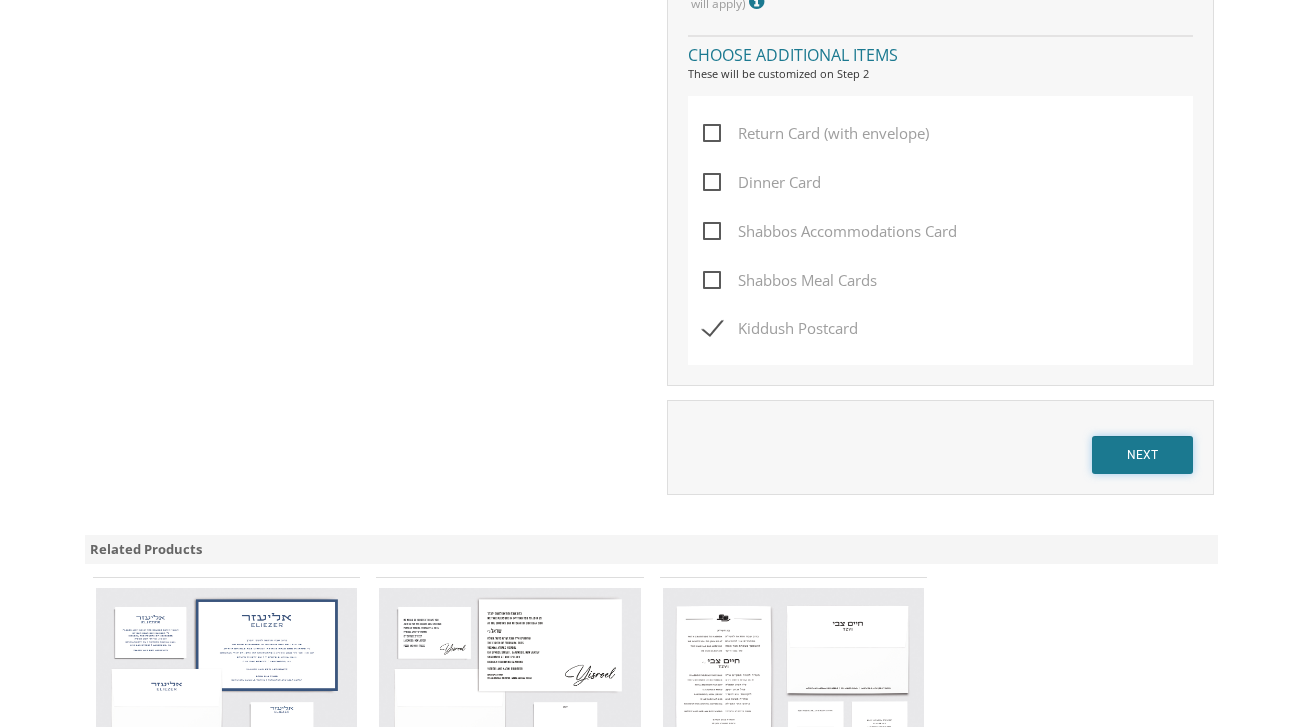 click on "NEXT" at bounding box center (1142, 455) 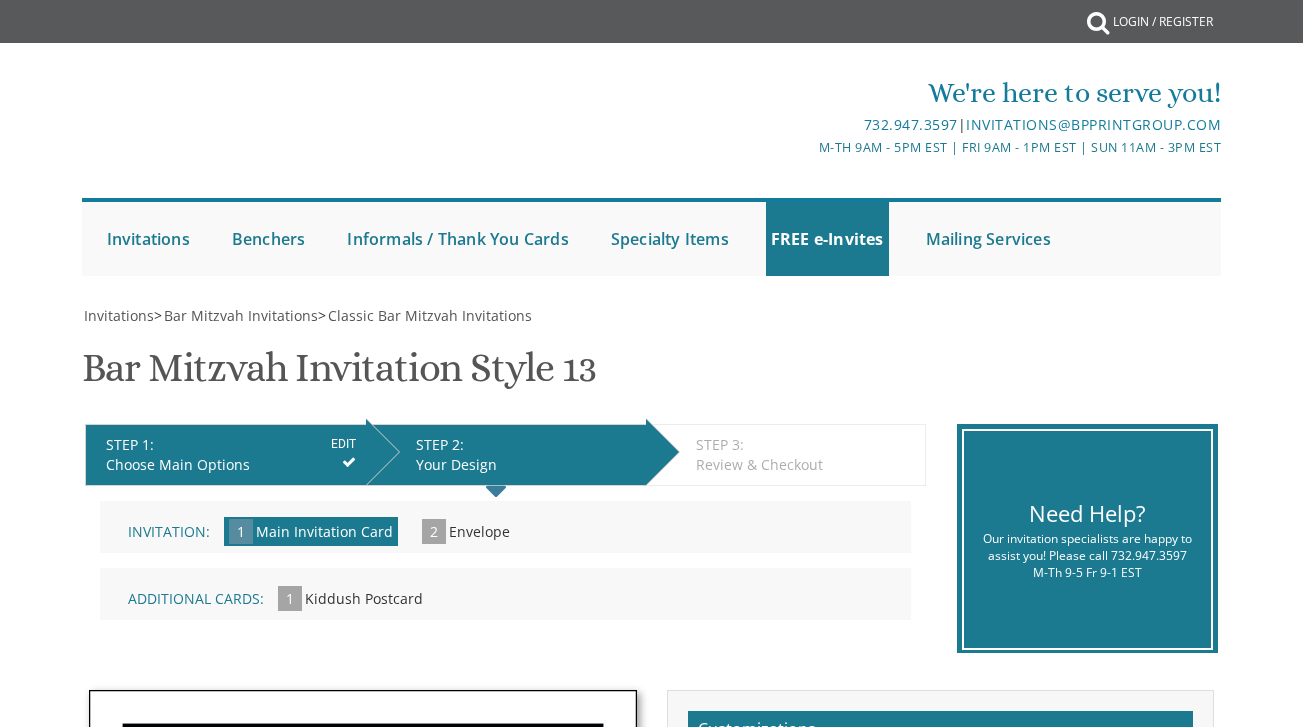 scroll, scrollTop: 0, scrollLeft: 0, axis: both 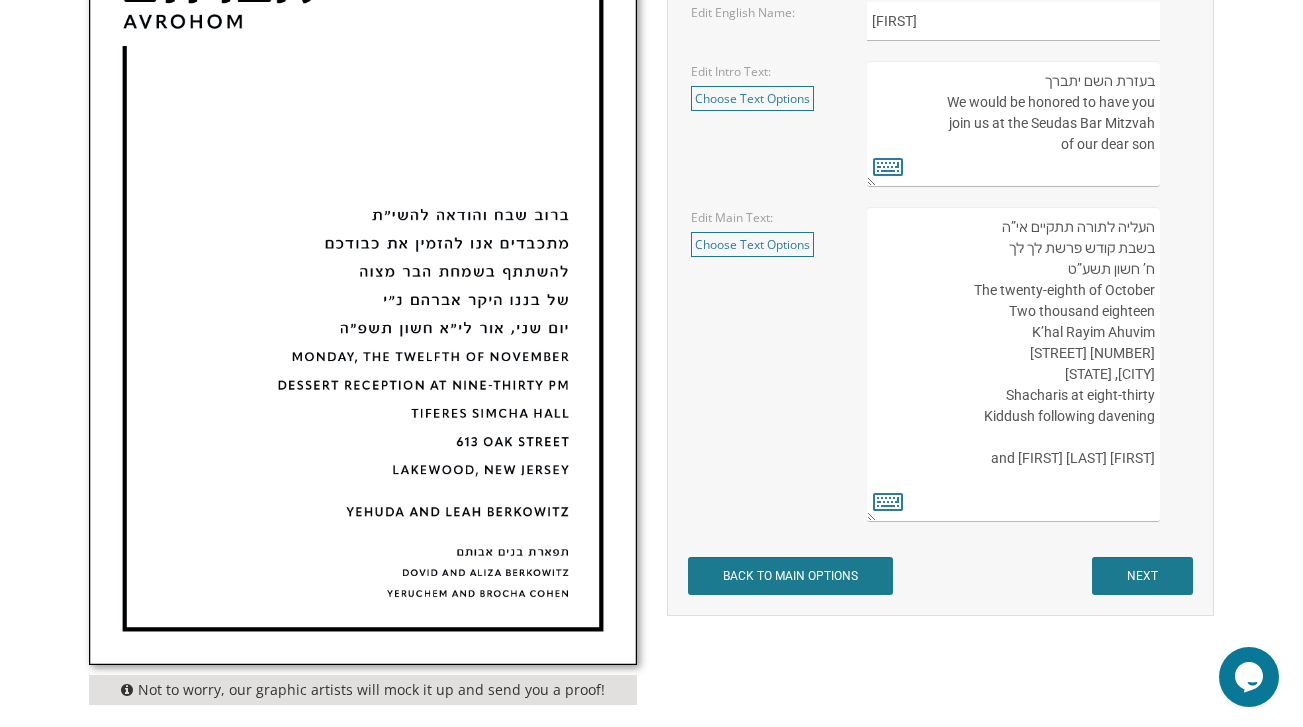 drag, startPoint x: 1035, startPoint y: 250, endPoint x: 1004, endPoint y: 249, distance: 31.016125 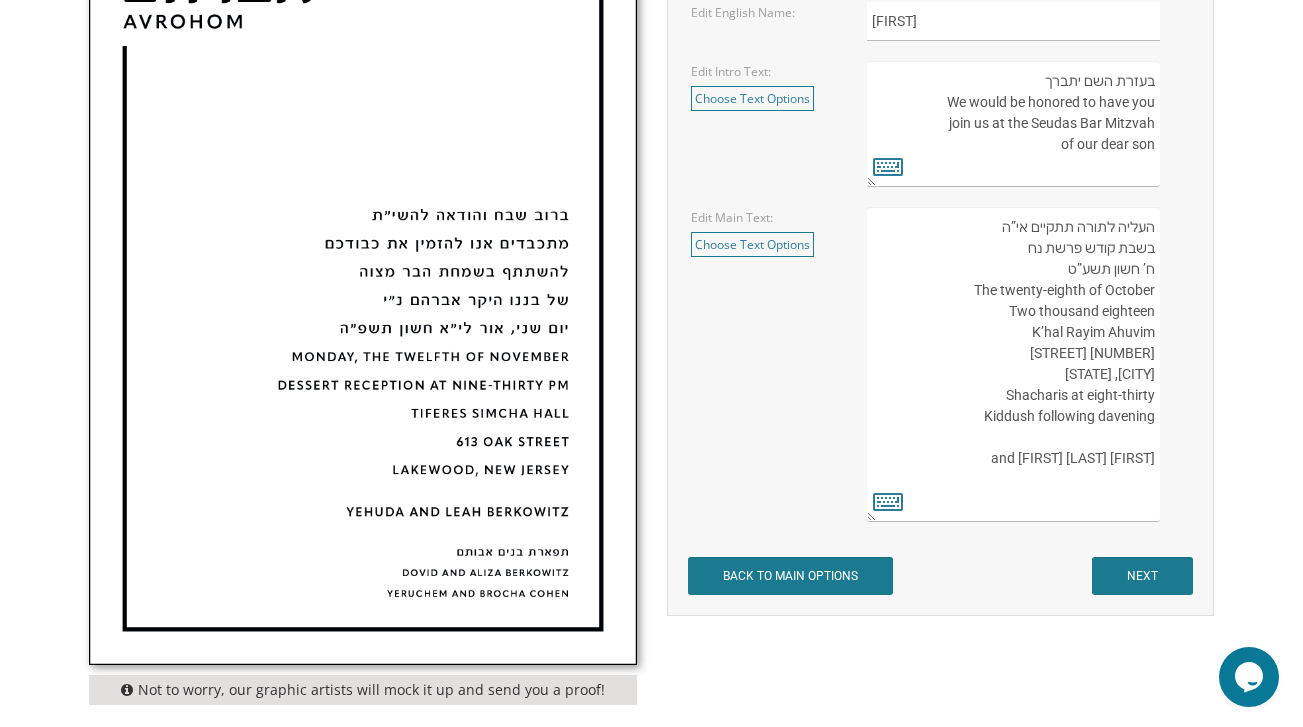 click on "העליה לתורה תתקיים אי”ה
בשבת קודש פרשת לך לך
ח’ חשון תשע”ט
The twenty-eighth of October
Two thousand eighteen
K’hal Rayim Ahuvim
175 Sunset Road
Lakewood, New Jersey
Shacharis at eight-thirty
Kiddush following davening
Chaim and Shani Kohn" at bounding box center (1013, 364) 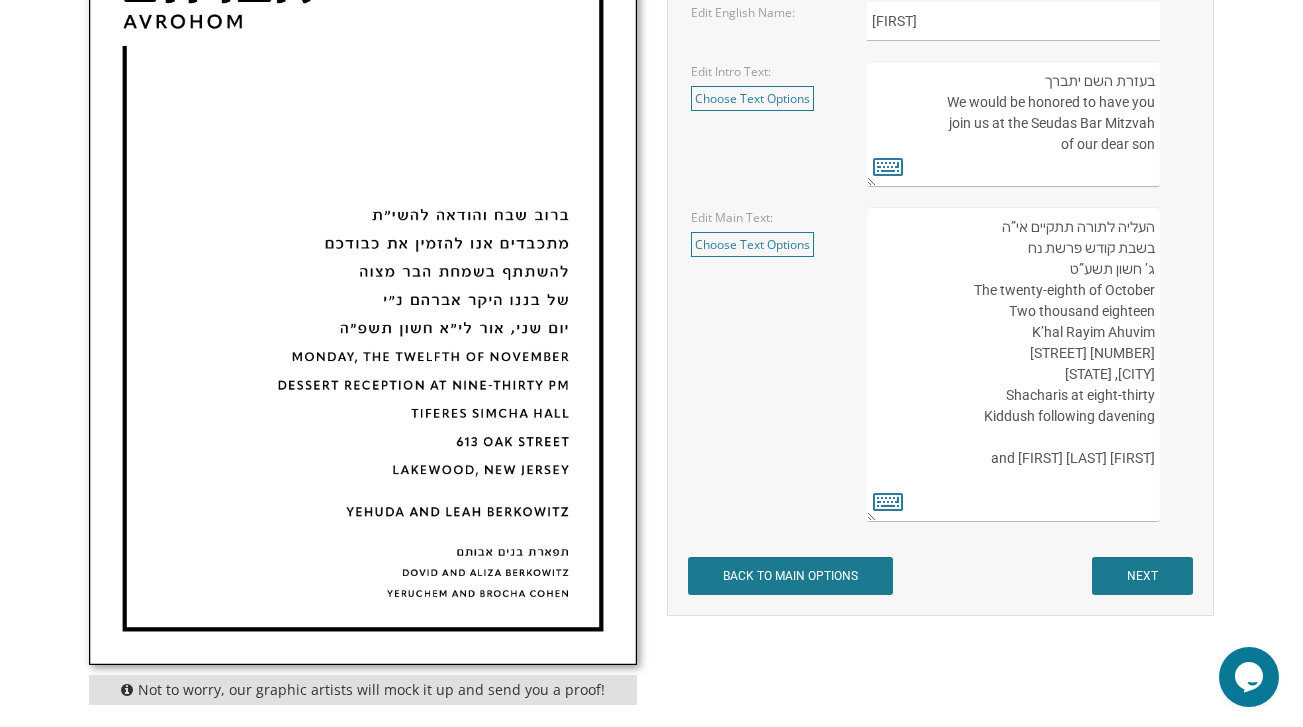 click on "העליה לתורה תתקיים אי”ה
בשבת קודש פרשת לך לך
ח’ חשון תשע”ט
The twenty-eighth of October
Two thousand eighteen
K’hal Rayim Ahuvim
[NUMBER] [STREET]
[CITY], [STATE]
Shacharis at eight-thirty
Kiddush following davening
[FIRST] and [FIRST] [LAST]" at bounding box center (1013, 364) 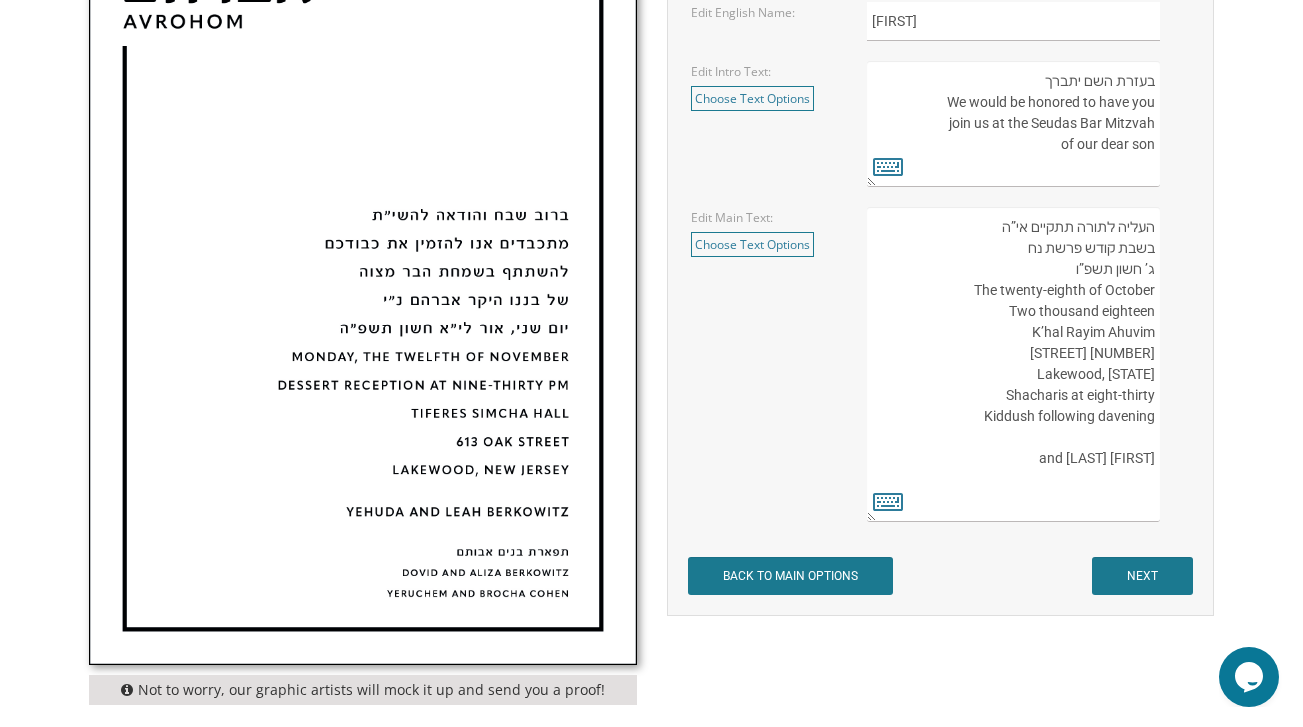 click on "העליה לתורה תתקיים אי”ה
בשבת קודש פרשת לך לך
ח’ חשון תשע”ט
The twenty-eighth of October
Two thousand eighteen
K’hal Rayim Ahuvim
[NUMBER] [STREET]
[CITY], [STATE]
Shacharis at eight-thirty
Kiddush following davening
[FIRST] and [FIRST] [LAST]" at bounding box center [1013, 364] 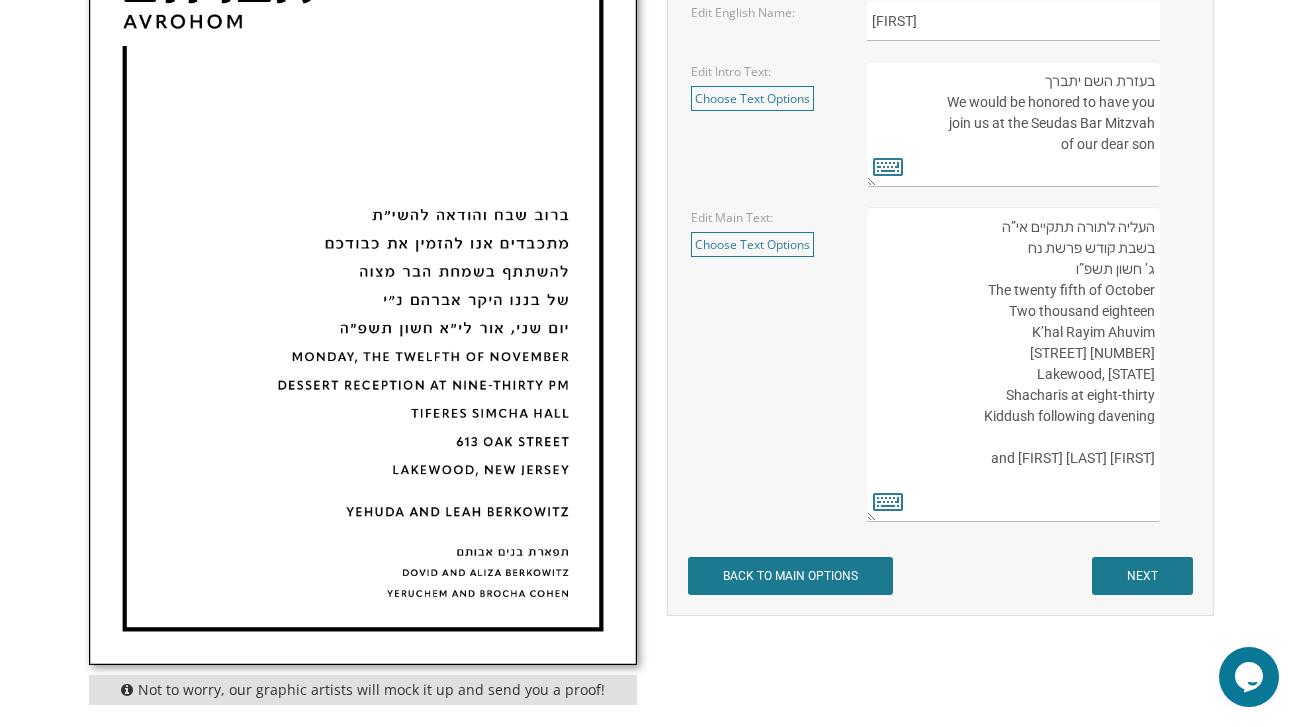click on "העליה לתורה תתקיים אי”ה
בשבת קודש פרשת לך לך
ח’ חשון תשע”ט
The twenty-eighth of October
Two thousand eighteen
K’hal Rayim Ahuvim
[NUMBER] [STREET]
[CITY], [STATE]
Shacharis at eight-thirty
Kiddush following davening
[FIRST] and [FIRST] [LAST]" at bounding box center (1013, 364) 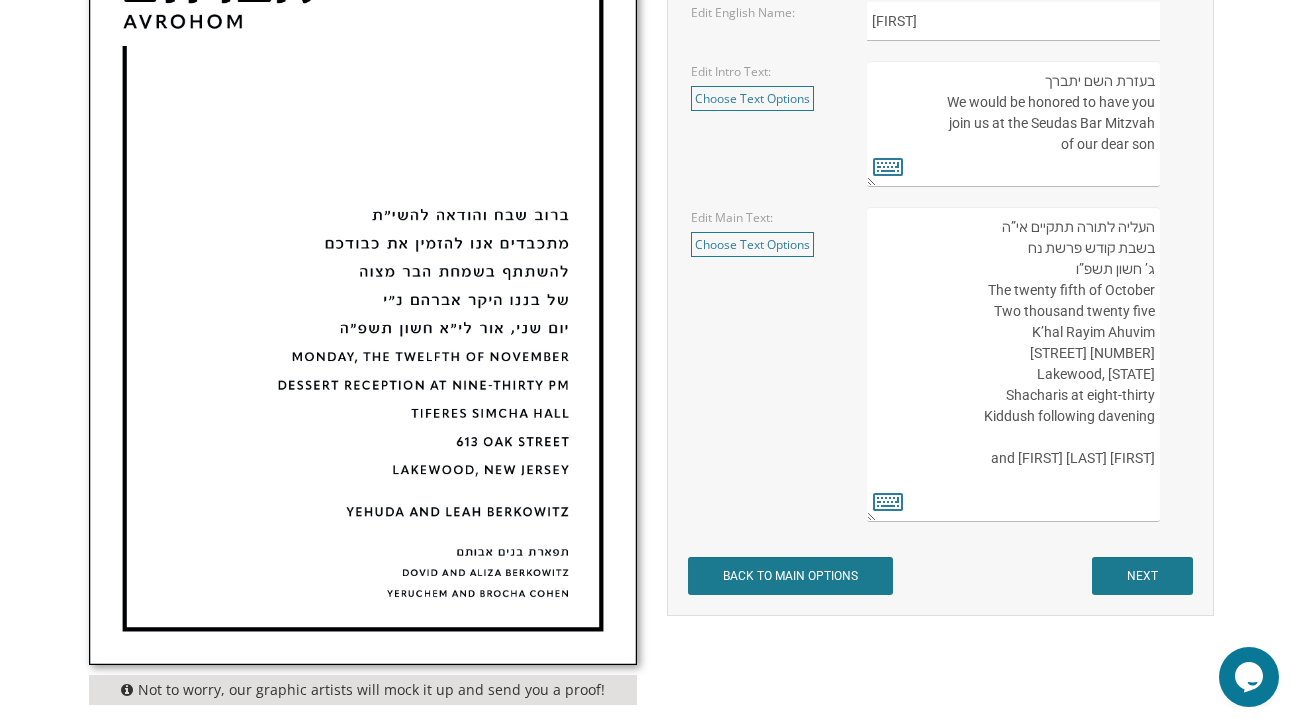 drag, startPoint x: 1032, startPoint y: 331, endPoint x: 1155, endPoint y: 329, distance: 123.01626 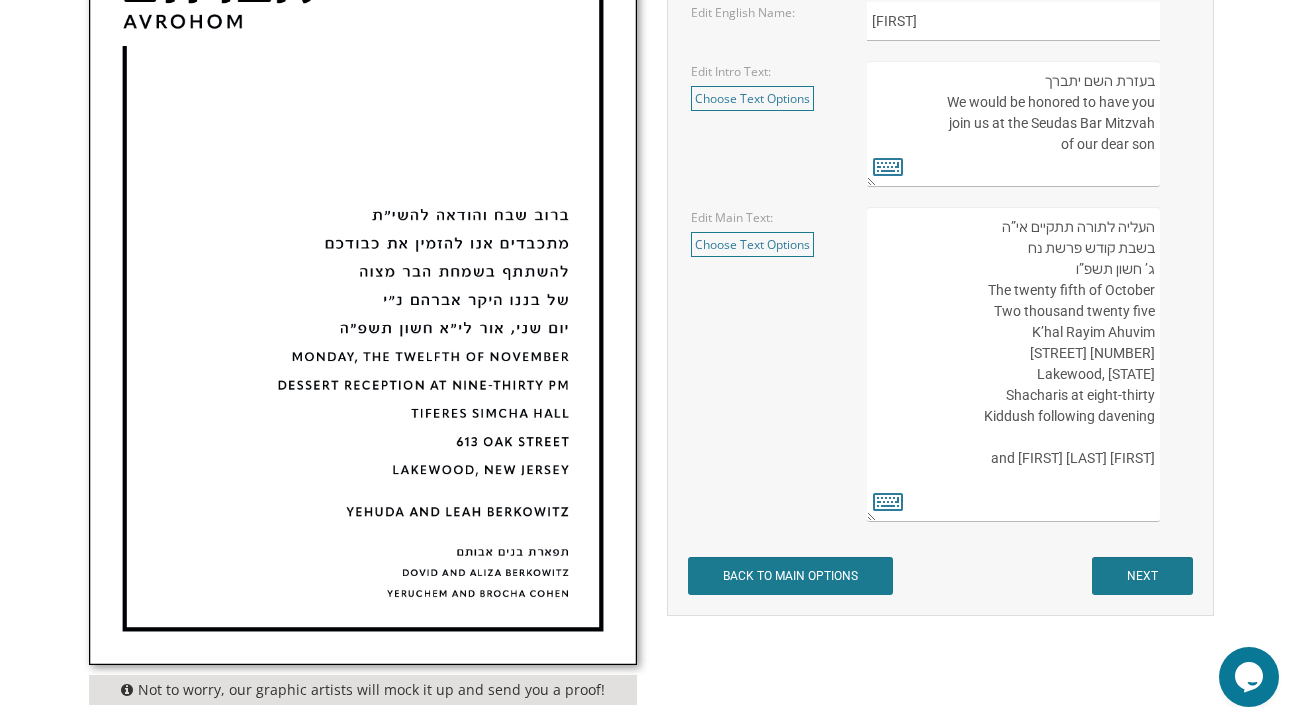 click on "העליה לתורה תתקיים אי”ה
בשבת קודש פרשת לך לך
ח’ חשון תשע”ט
The twenty-eighth of October
Two thousand eighteen
K’hal Rayim Ahuvim
[NUMBER] [STREET]
[CITY], [STATE]
Shacharis at eight-thirty
Kiddush following davening
[FIRST] and [FIRST] [LAST]" at bounding box center [1013, 364] 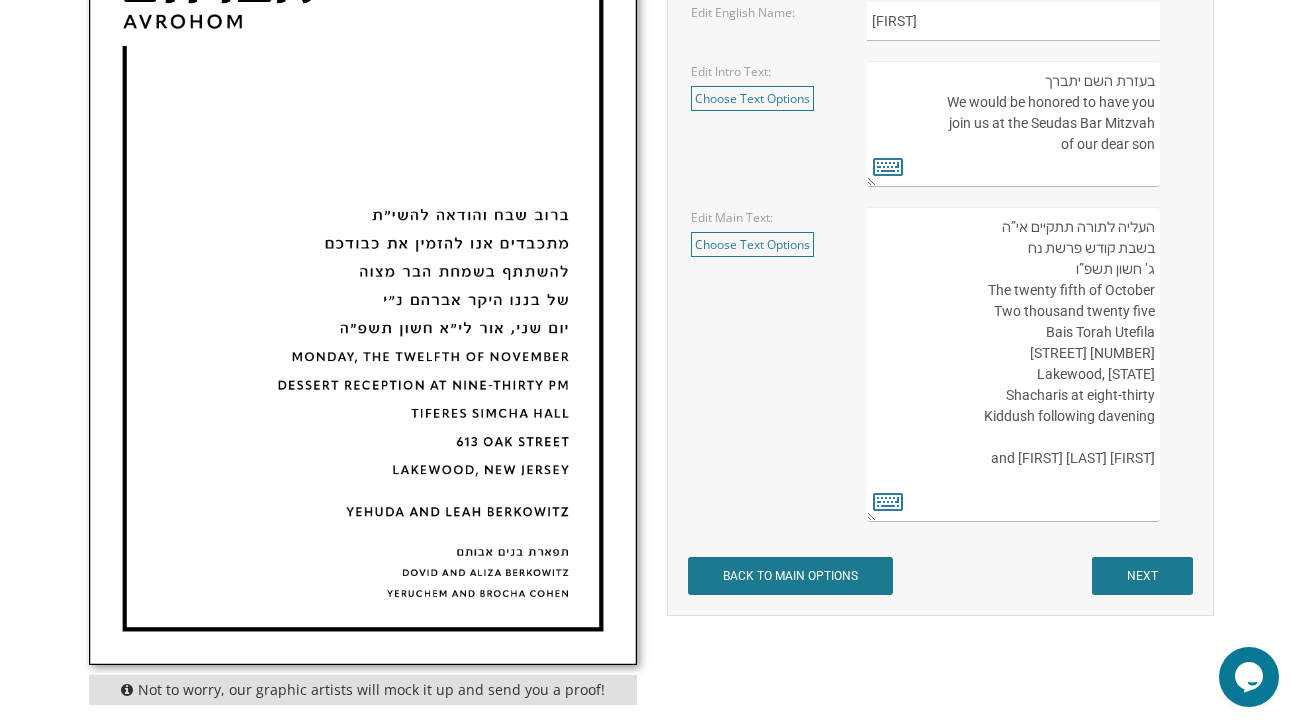 click on "העליה לתורה תתקיים אי”ה
בשבת קודש פרשת לך לך
ח’ חשון תשע”ט
The twenty-eighth of October
Two thousand eighteen
K’hal Rayim Ahuvim
[NUMBER] [STREET]
[CITY], [STATE]
Shacharis at eight-thirty
Kiddush following davening
[FIRST] and [FIRST] [LAST]" at bounding box center (1013, 364) 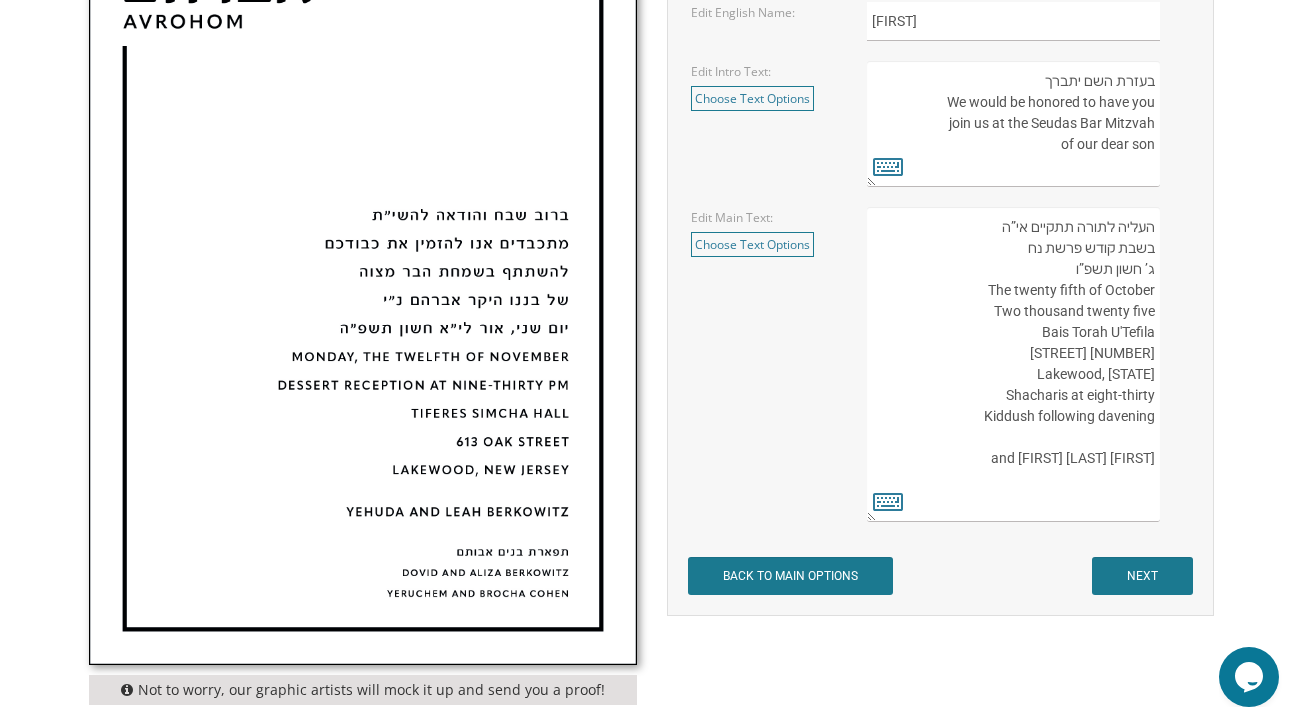 click on "העליה לתורה תתקיים אי”ה
בשבת קודש פרשת לך לך
ח’ חשון תשע”ט
The twenty-eighth of October
Two thousand eighteen
K’hal Rayim Ahuvim
[NUMBER] [STREET]
[CITY], [STATE]
Shacharis at eight-thirty
Kiddush following davening
[FIRST] and [FIRST] [LAST]" at bounding box center (1013, 364) 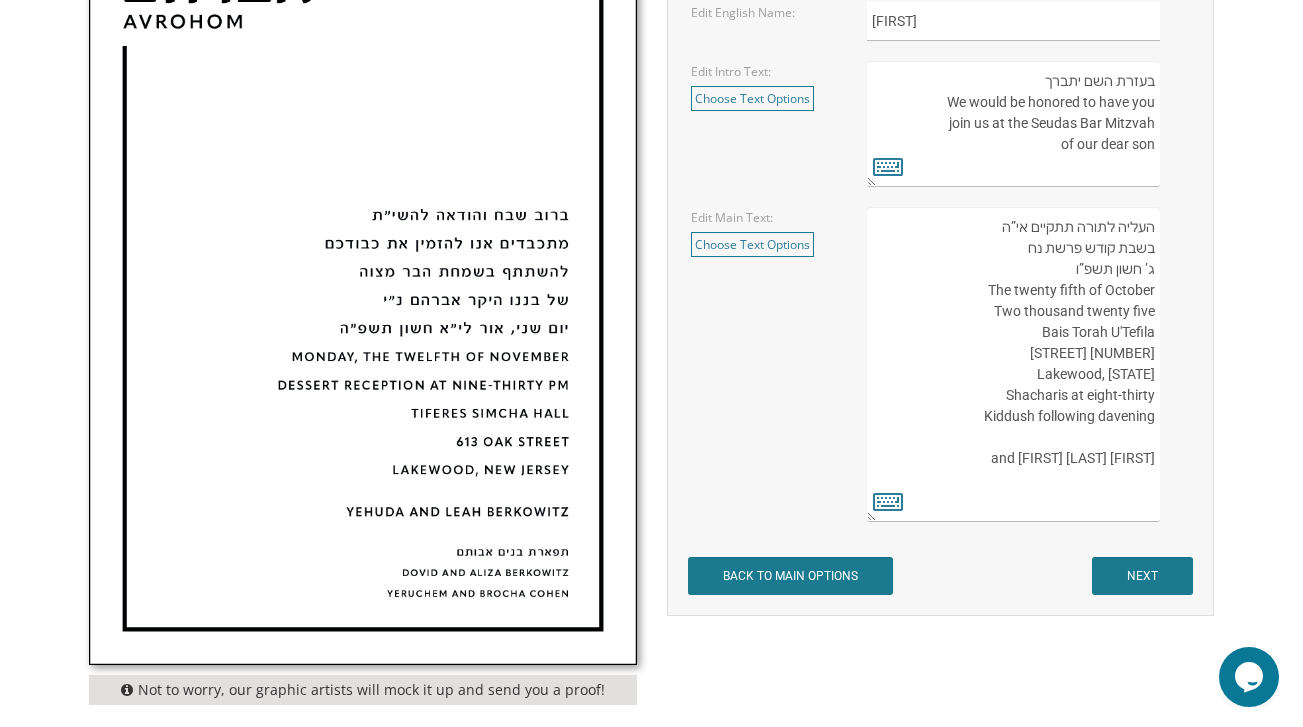 drag, startPoint x: 1050, startPoint y: 354, endPoint x: 1163, endPoint y: 352, distance: 113.0177 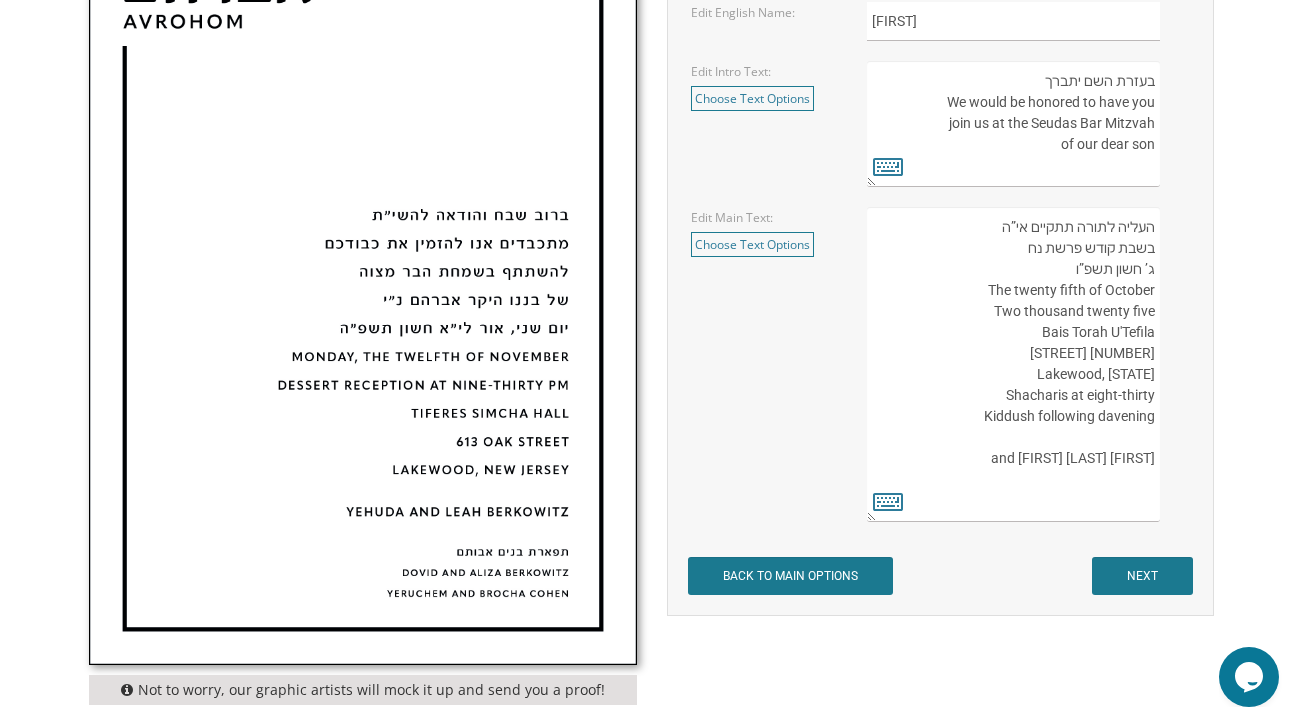 click on "העליה לתורה תתקיים אי”ה
בשבת קודש פרשת לך לך
ח’ חשון תשע”ט
The twenty-eighth of October
Two thousand eighteen
K’hal Rayim Ahuvim
[NUMBER] [STREET]
[CITY], [STATE]
Shacharis at eight-thirty
Kiddush following davening
[FIRST] and [FIRST] [LAST]" at bounding box center [1028, 364] 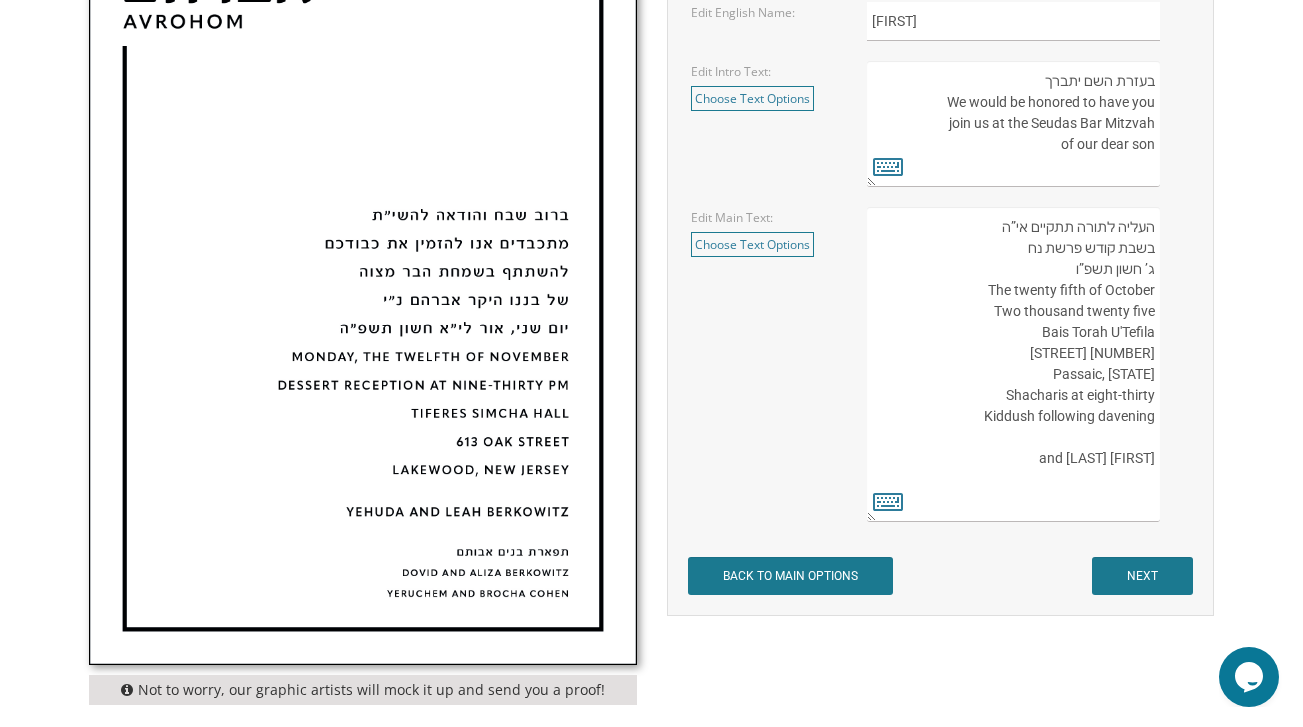 drag, startPoint x: 1010, startPoint y: 460, endPoint x: 1157, endPoint y: 456, distance: 147.05441 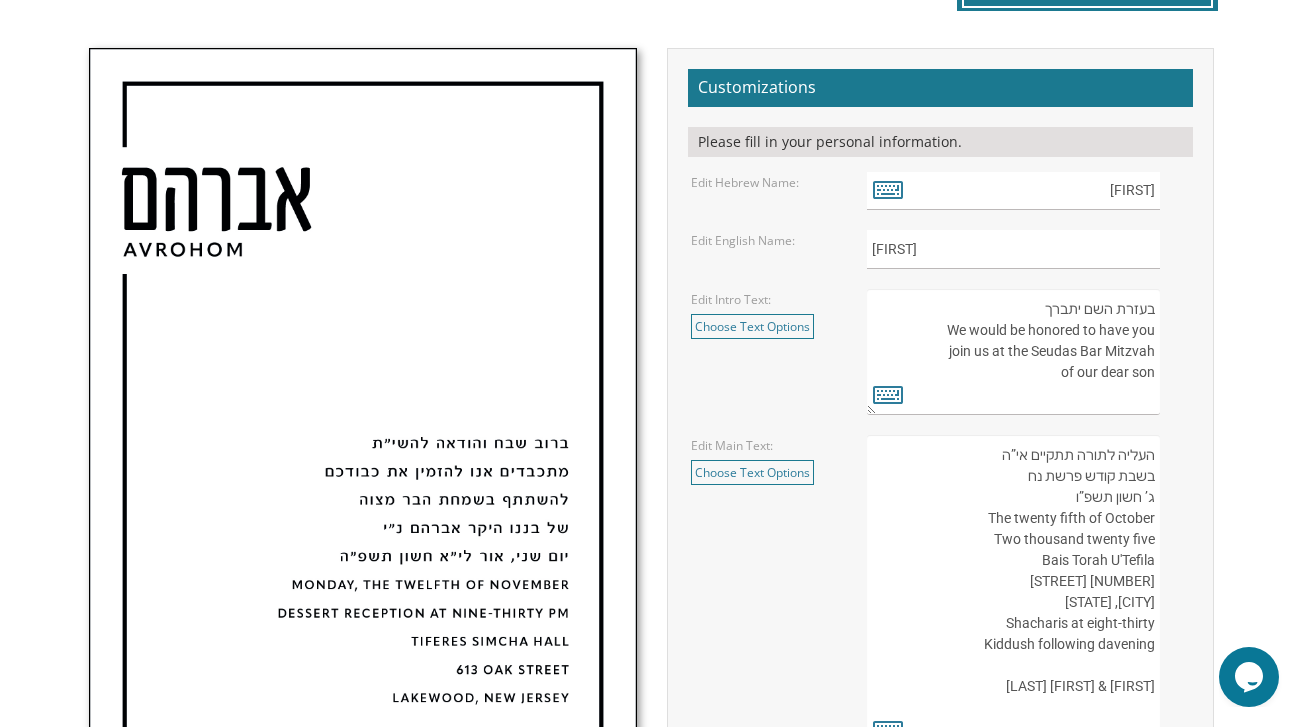 scroll, scrollTop: 627, scrollLeft: 0, axis: vertical 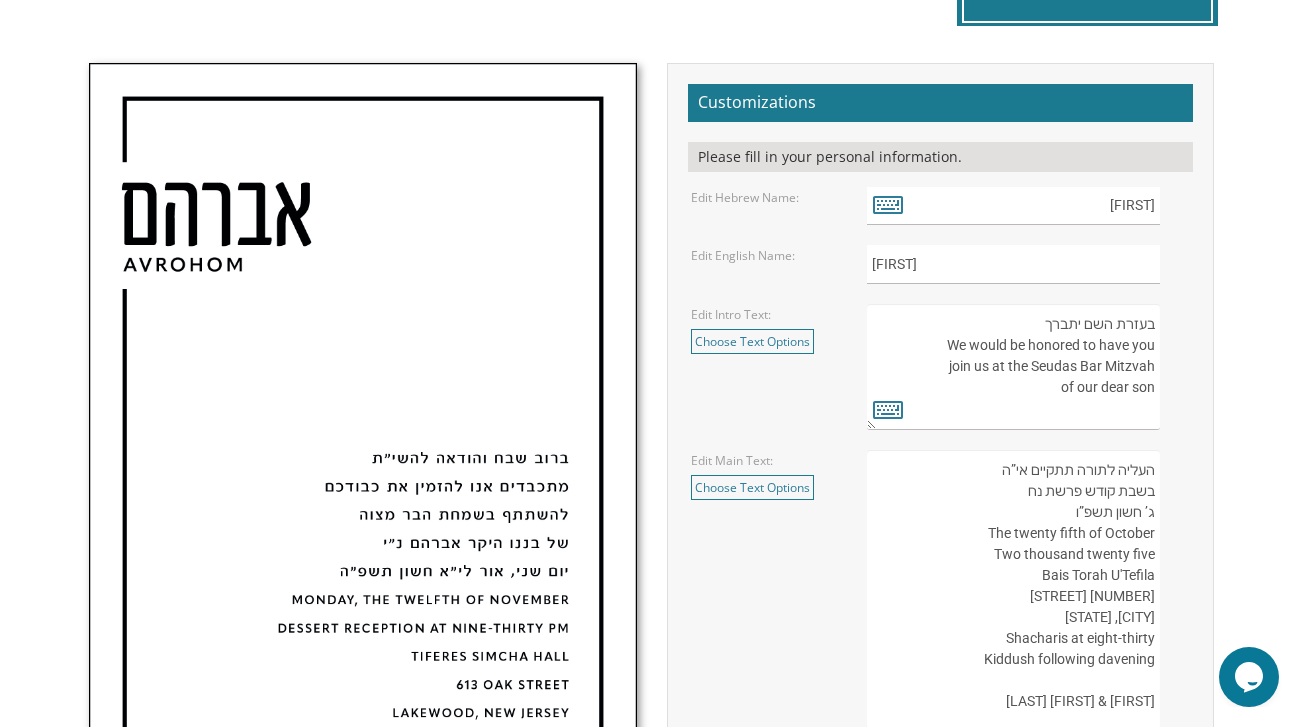 type on "העליה לתורה תתקיים אי”ה
בשבת קודש פרשת נח
ג’ חשון תשפ”ו
The twenty fifth of October
Two thousand twenty five
Bais Torah U'Tefila
285 Aycrigg Avenue
Passaic, New Jersey
Shacharis at eight-thirty
Kiddush following davening
Chananya & Rebecca Schwartz" 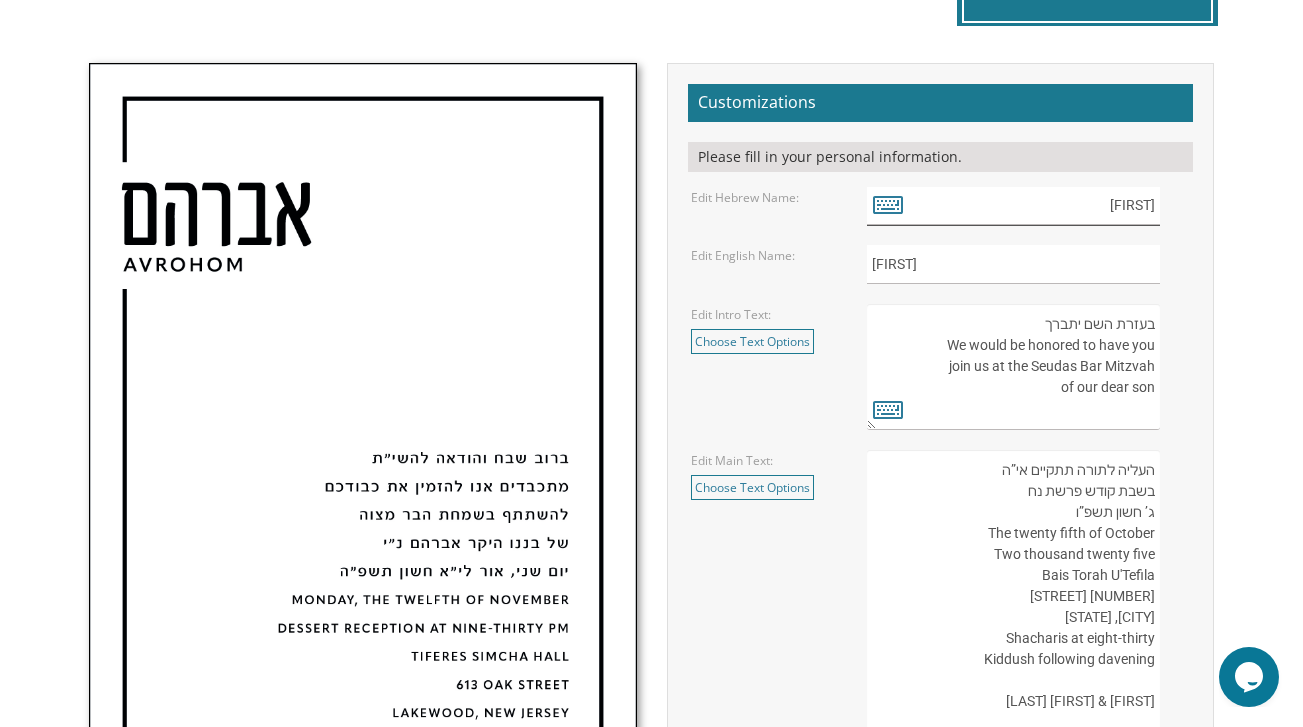 click on "אברהם" at bounding box center [1013, 206] 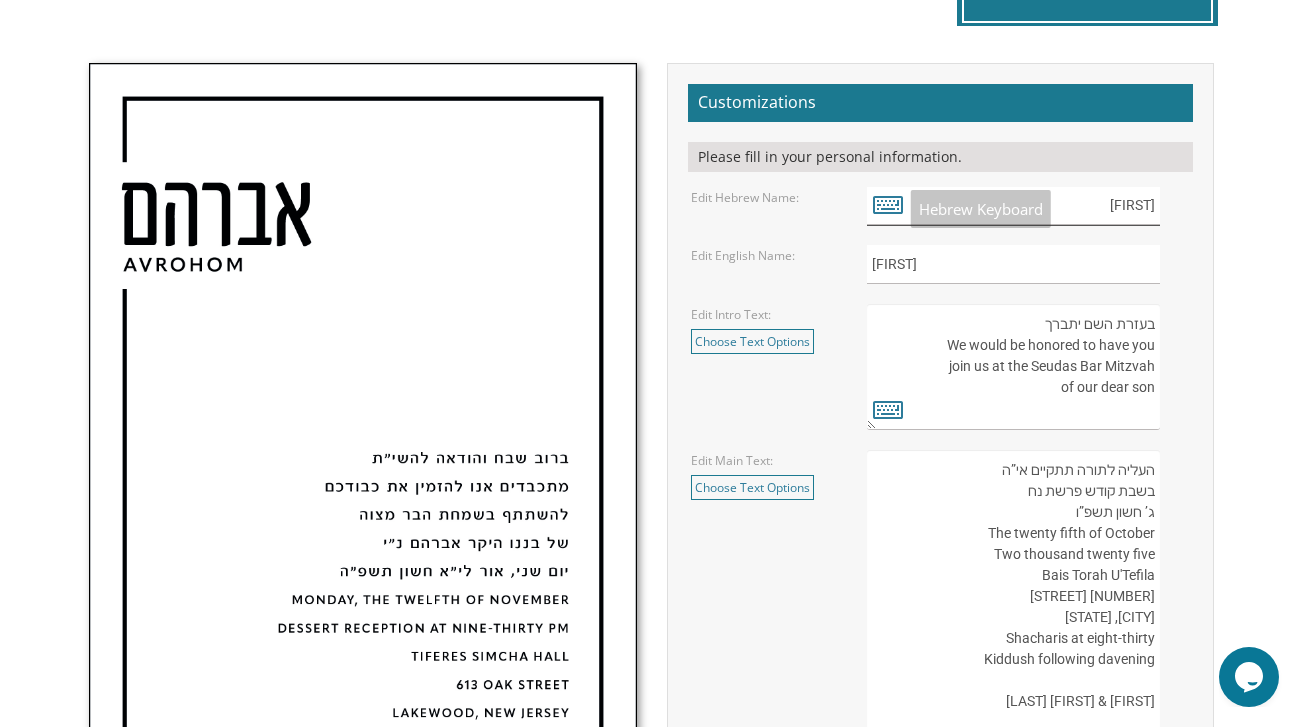 click on "אברהם" at bounding box center [1013, 206] 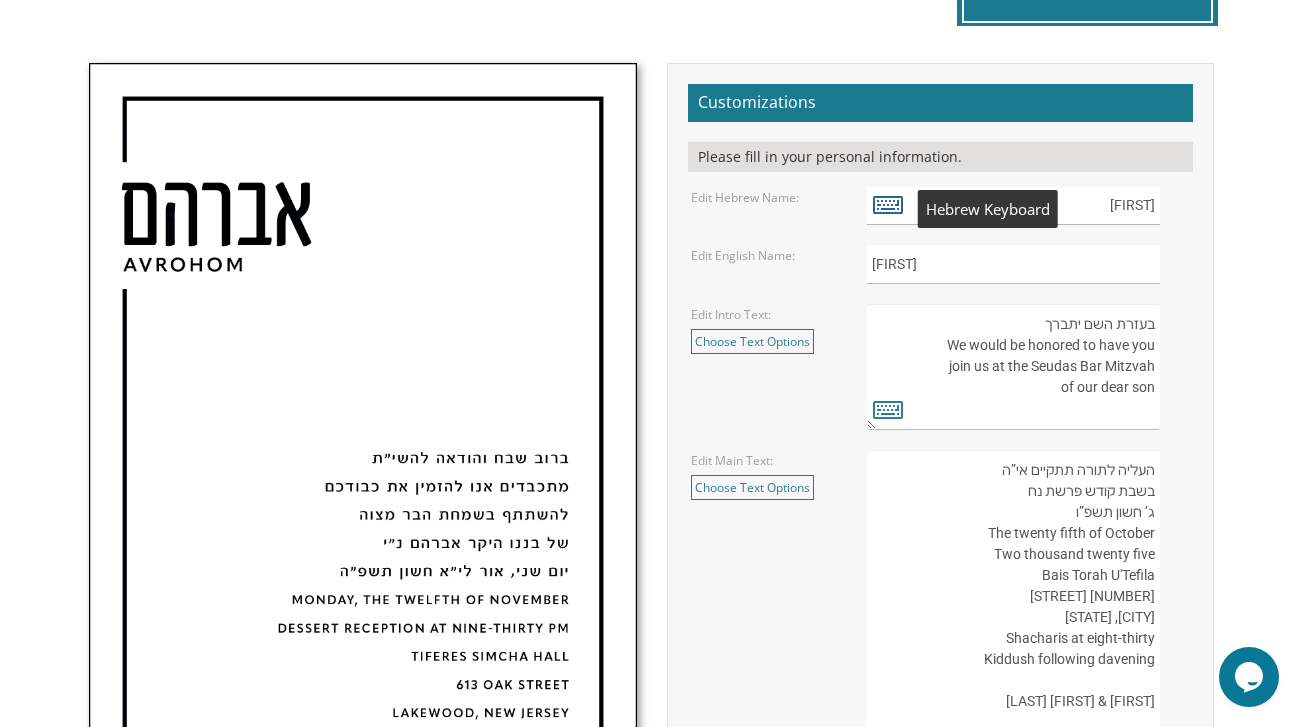 click at bounding box center (888, 204) 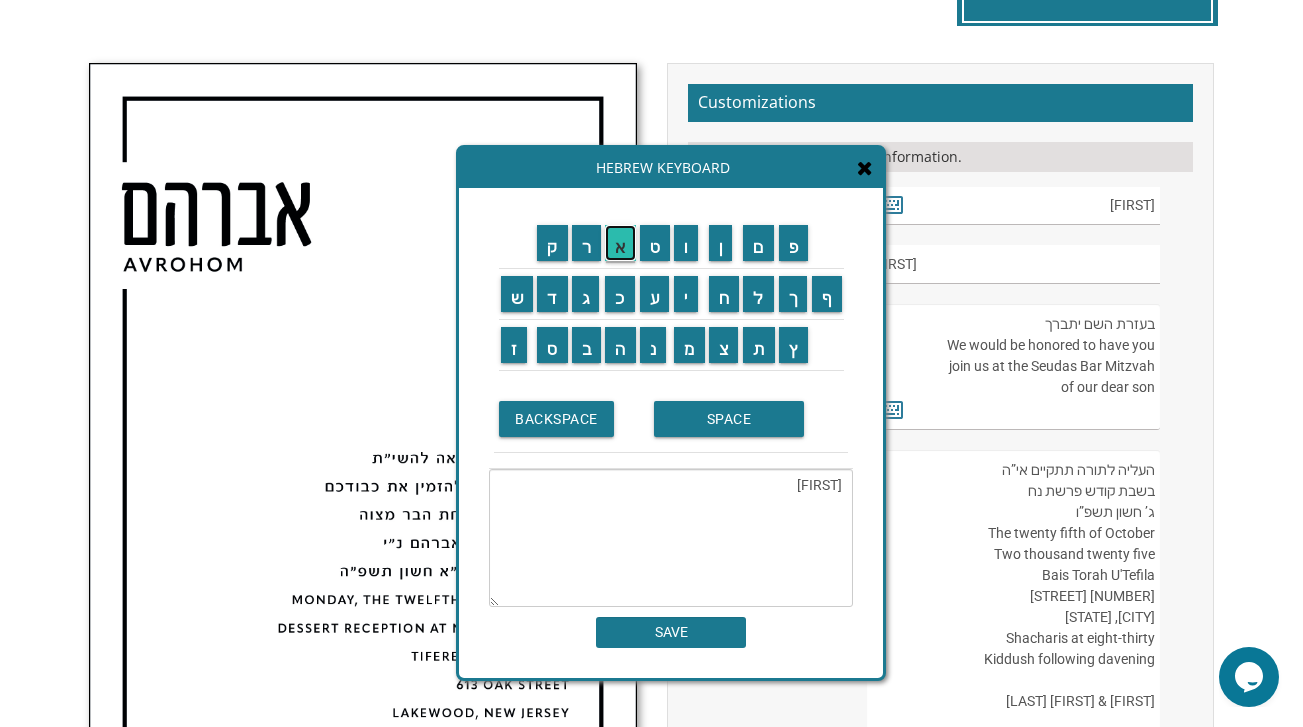 click on "א" at bounding box center (620, 243) 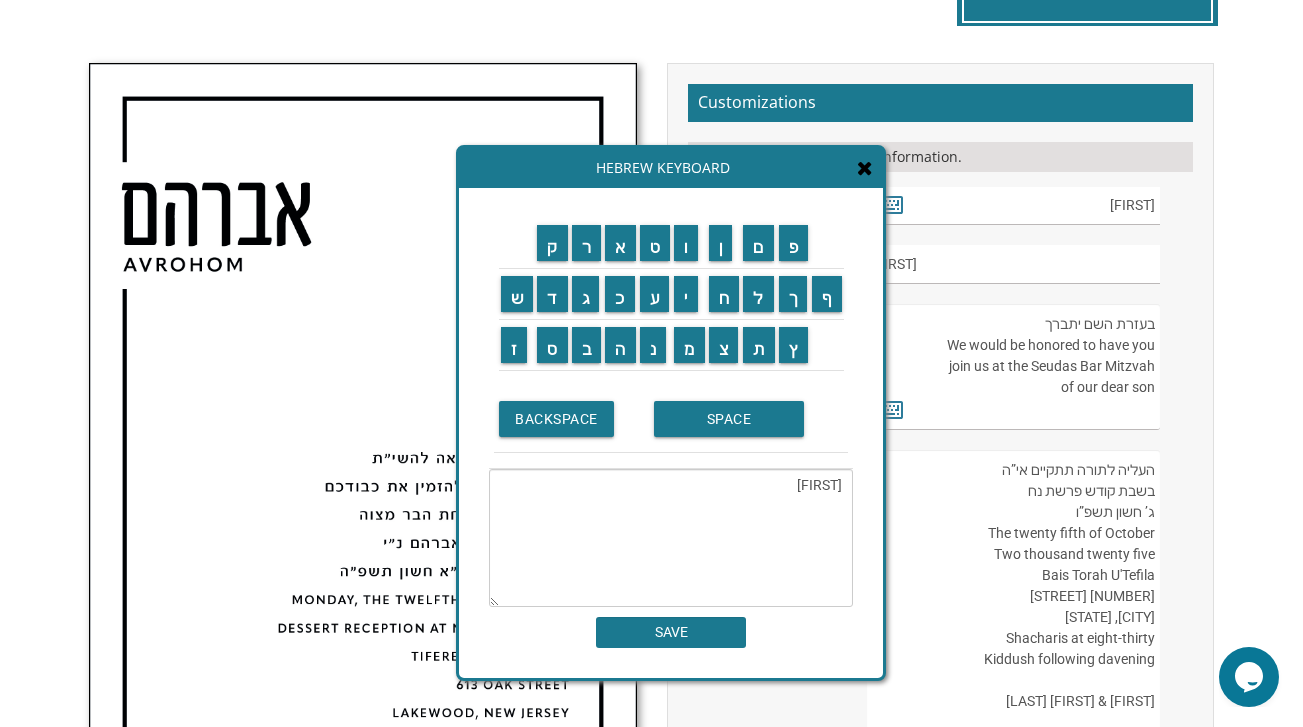 drag, startPoint x: 830, startPoint y: 487, endPoint x: 789, endPoint y: 494, distance: 41.59327 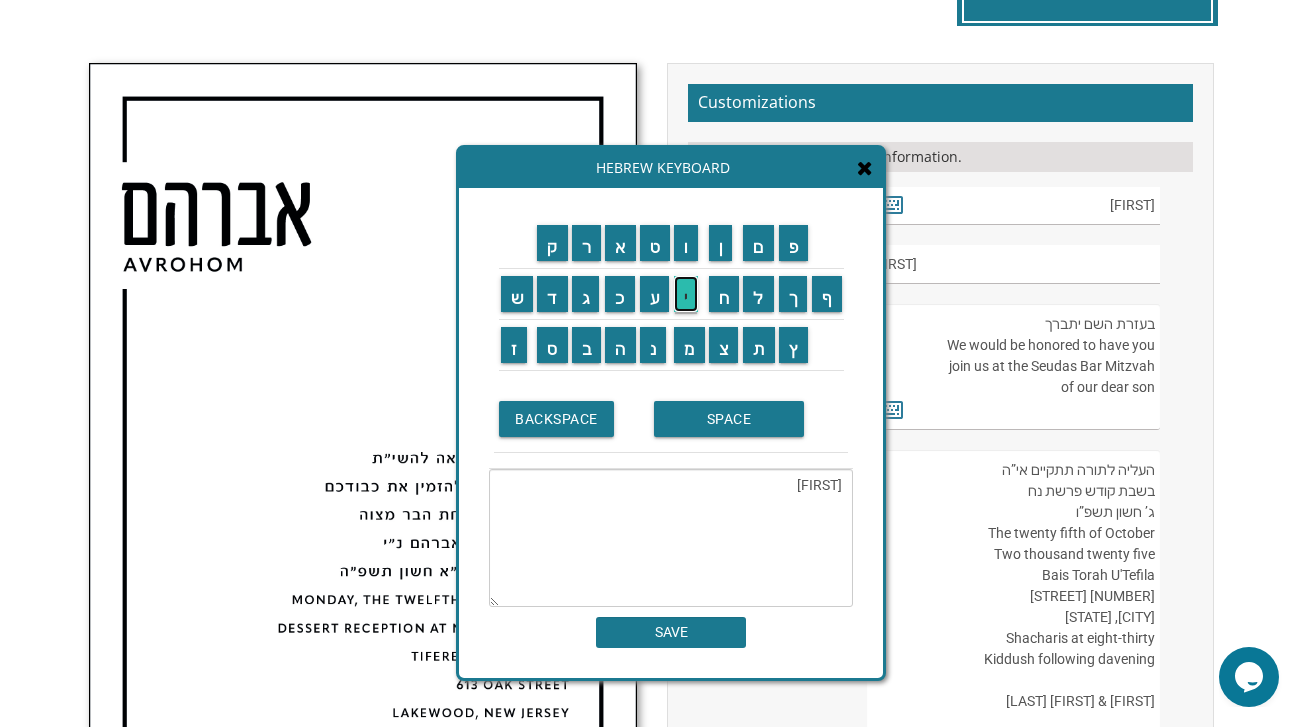 click on "י" at bounding box center [686, 294] 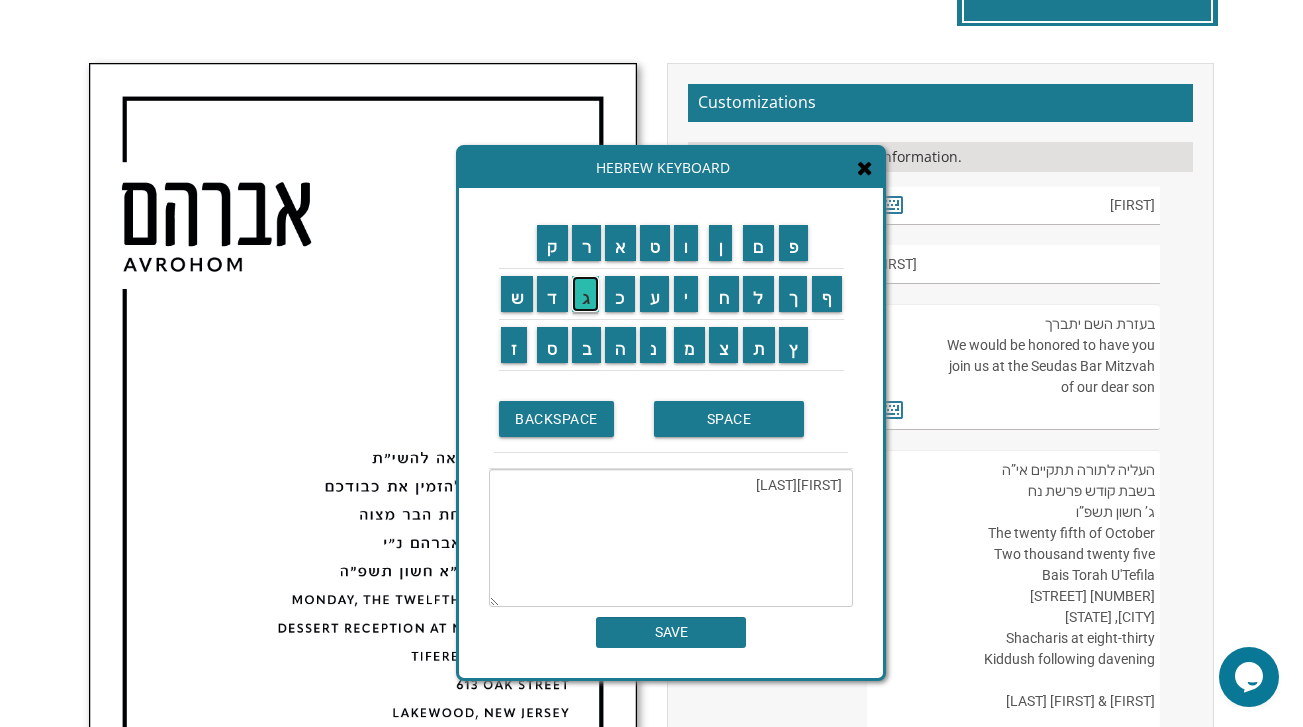 click on "ג" at bounding box center (586, 294) 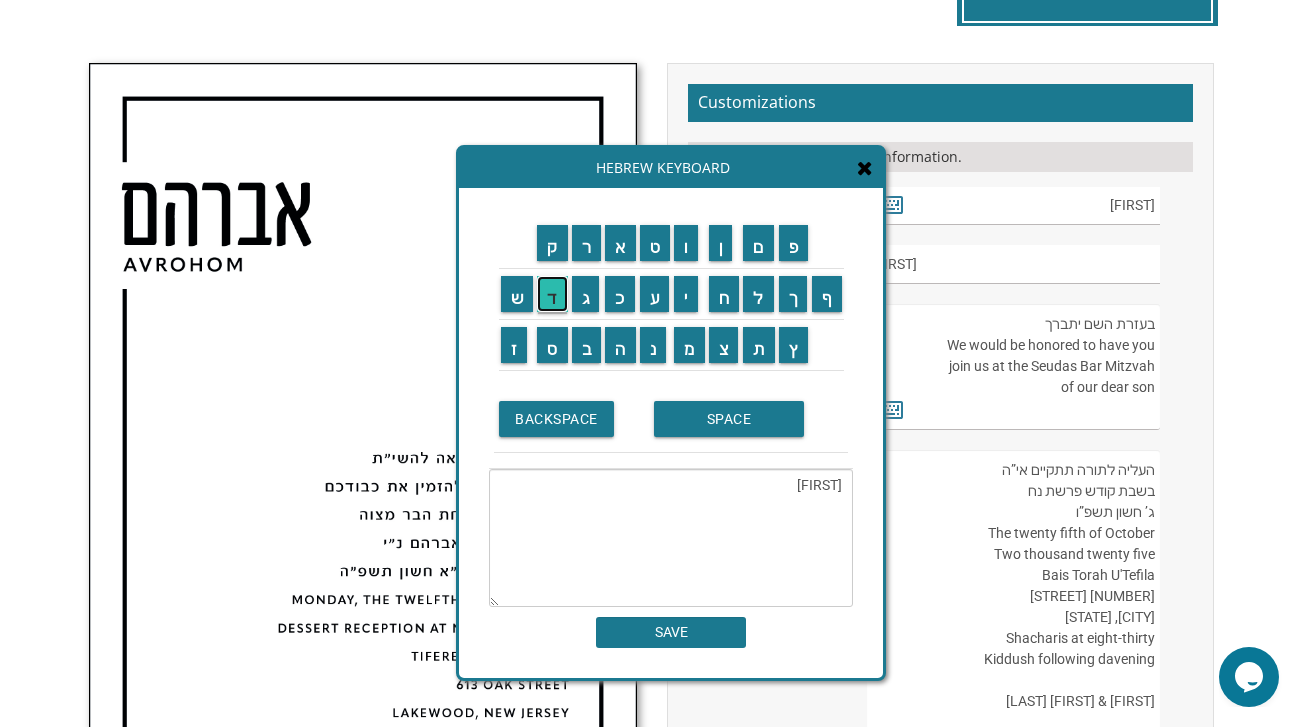 click on "ד" at bounding box center [552, 294] 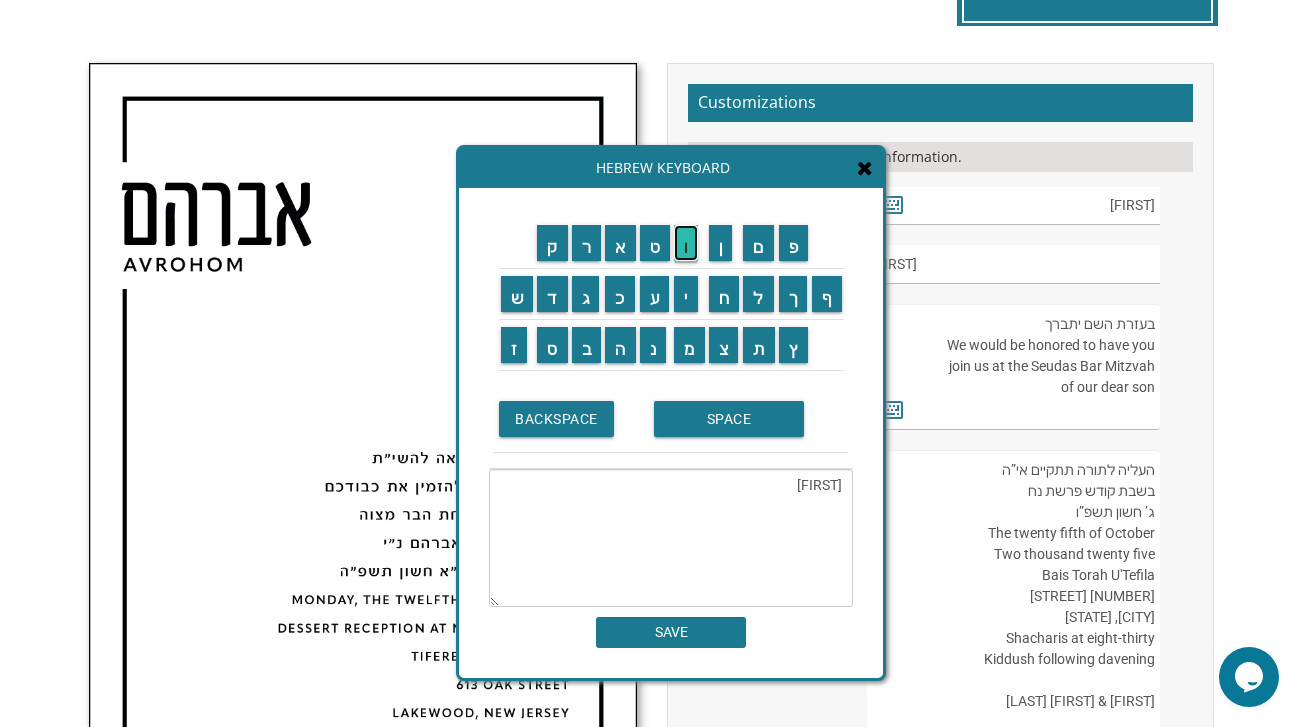 click on "ו" at bounding box center [686, 243] 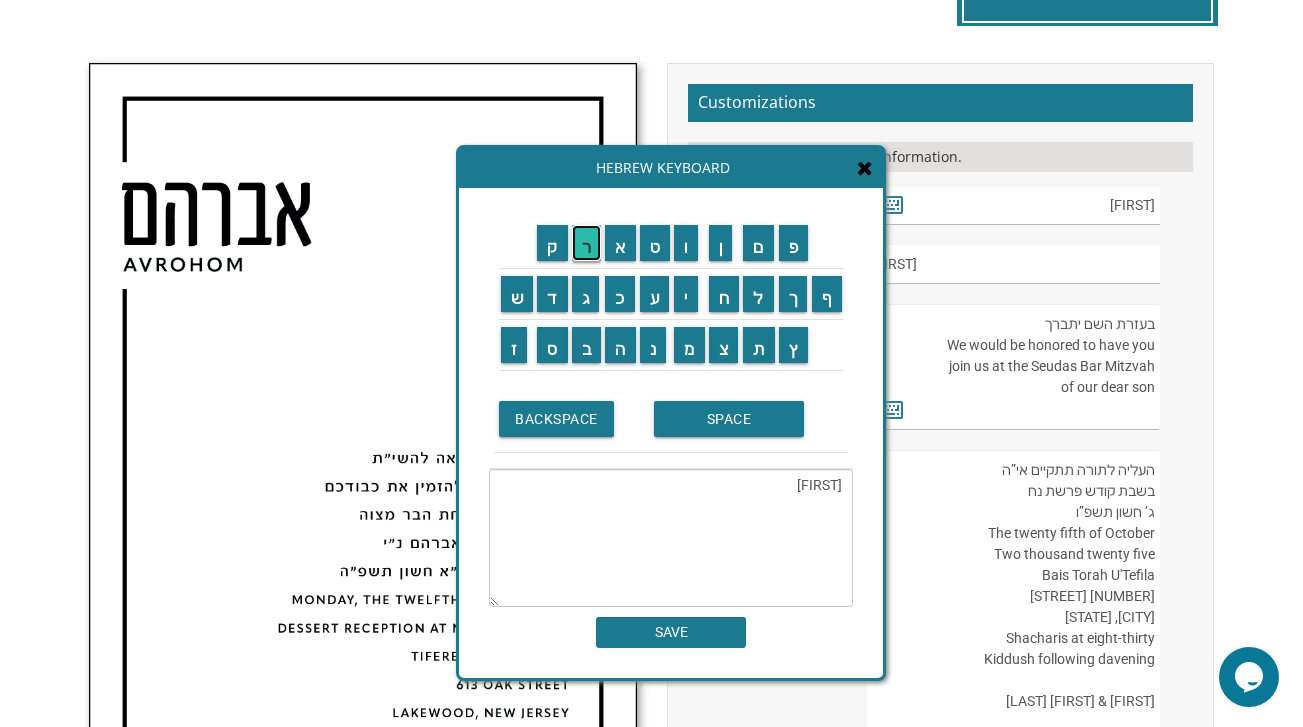 click on "ר" at bounding box center [587, 243] 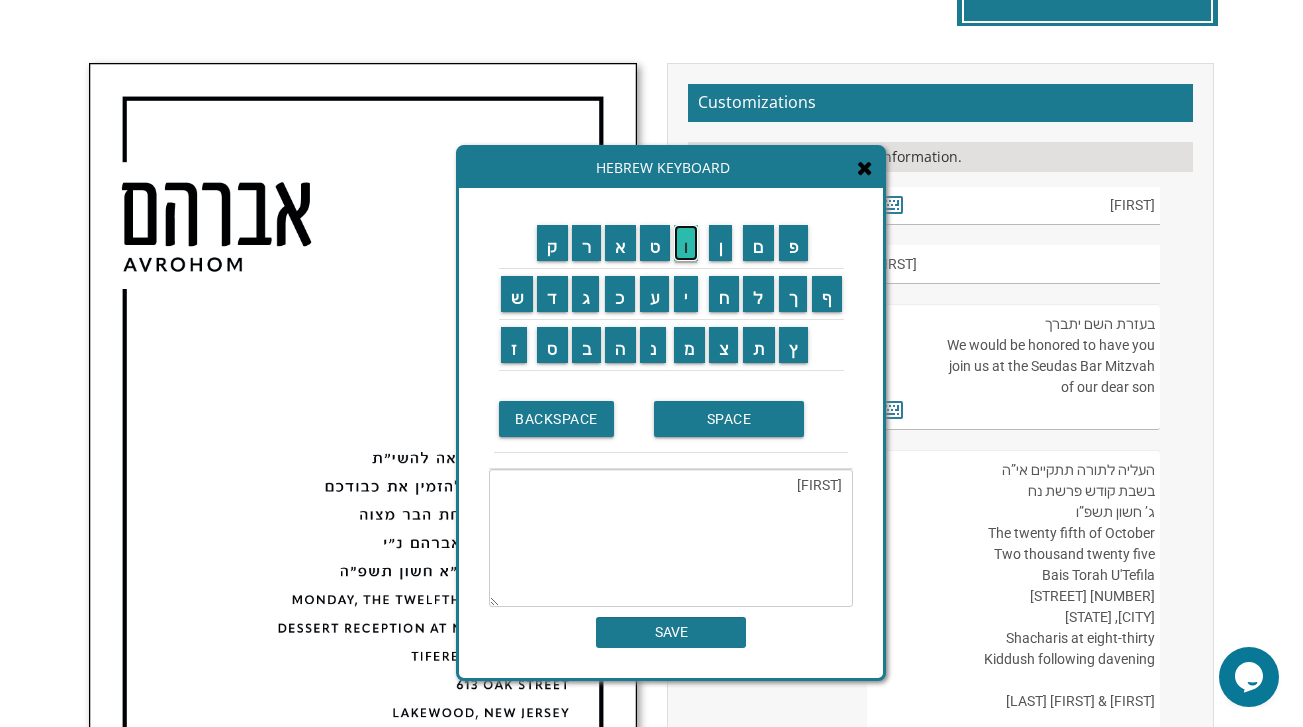 click on "ו" at bounding box center [686, 243] 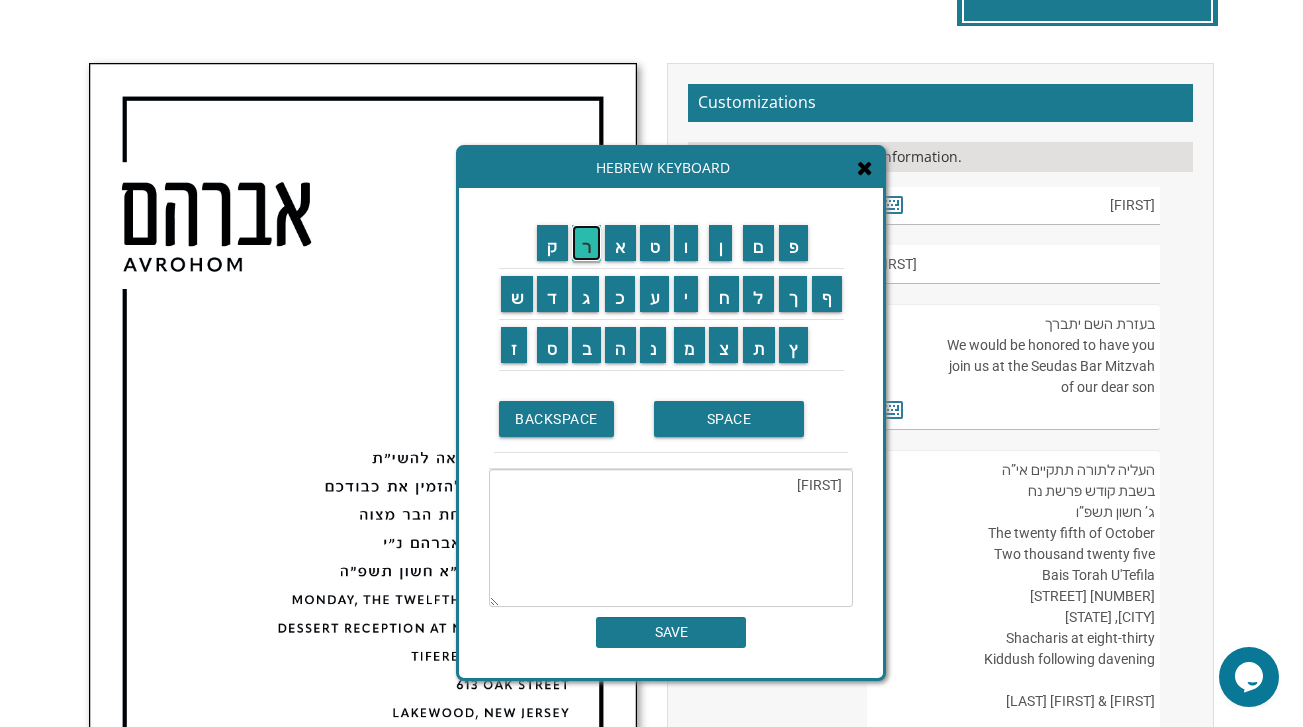 click on "ר" at bounding box center (587, 243) 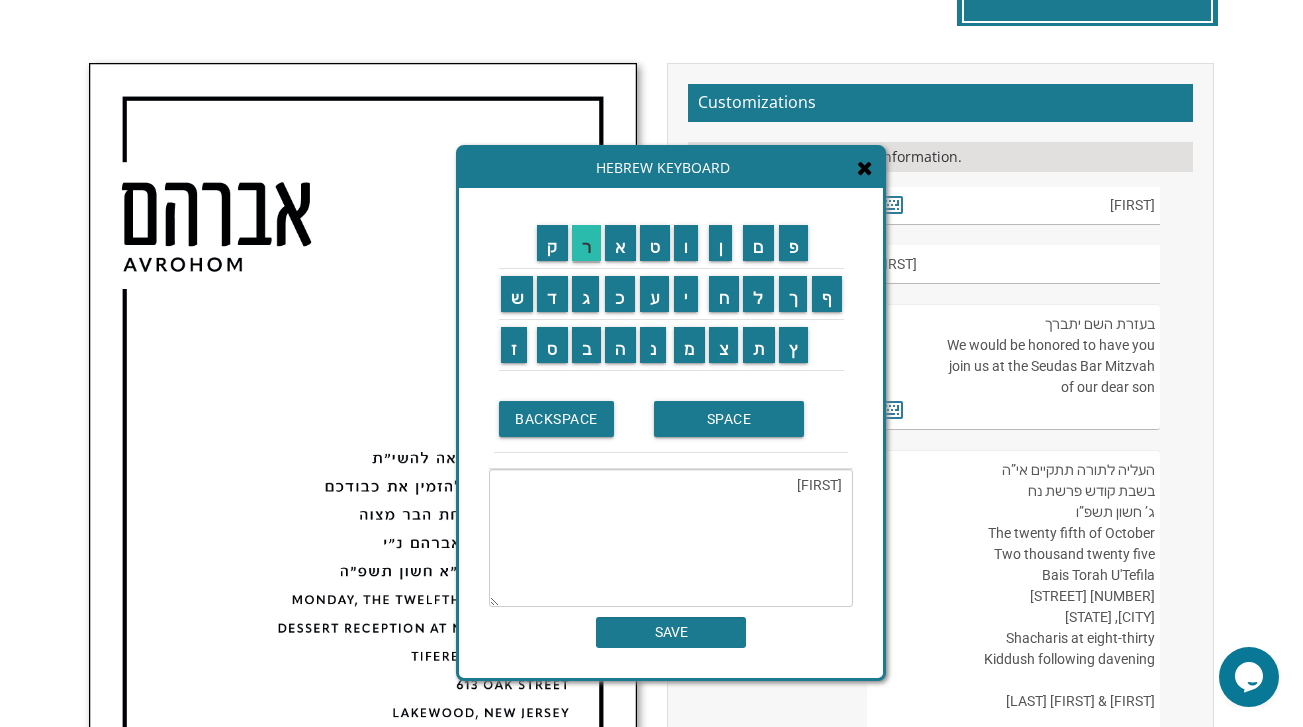type on "אביגדור" 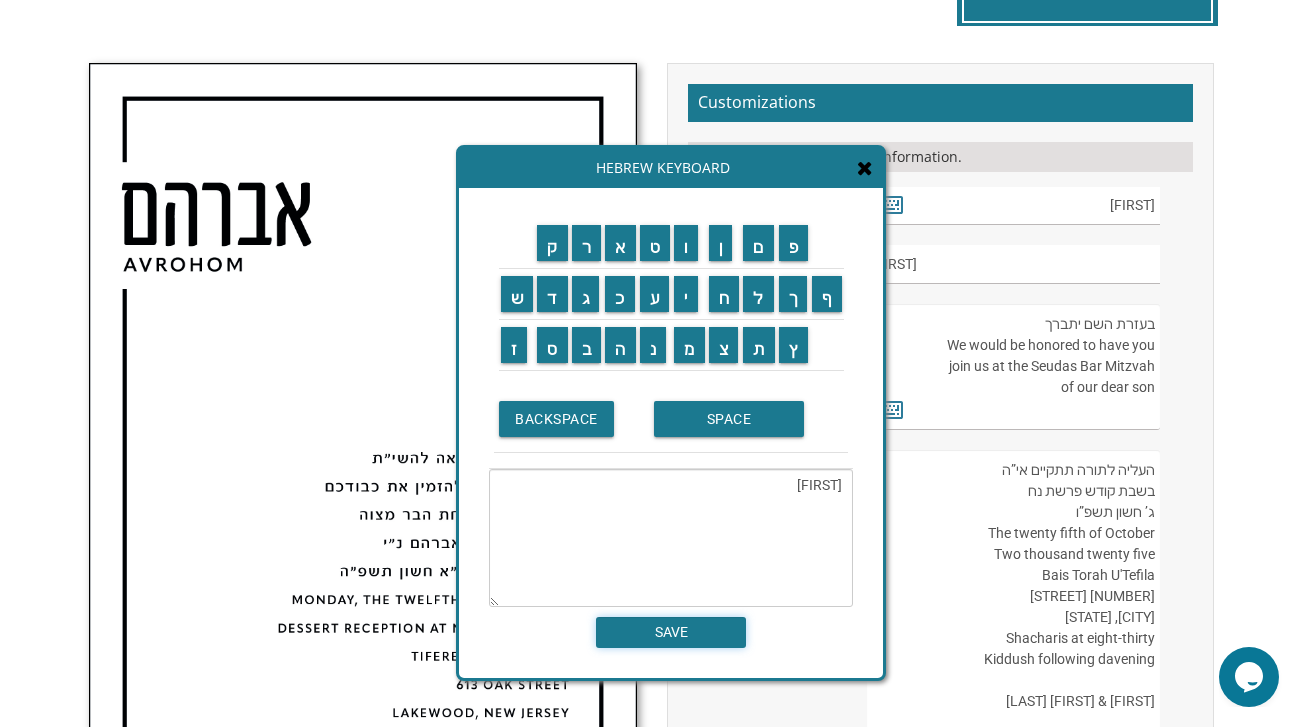 click on "SAVE" at bounding box center [671, 632] 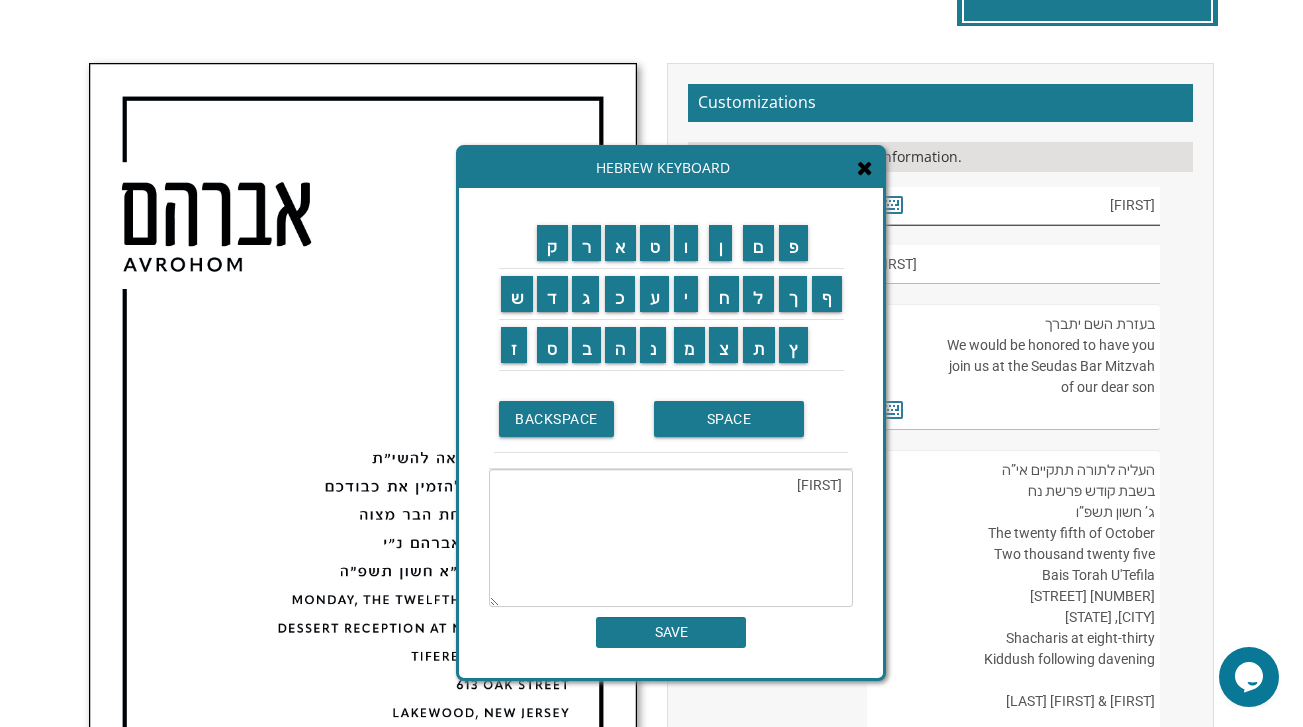 type on "אביגדור" 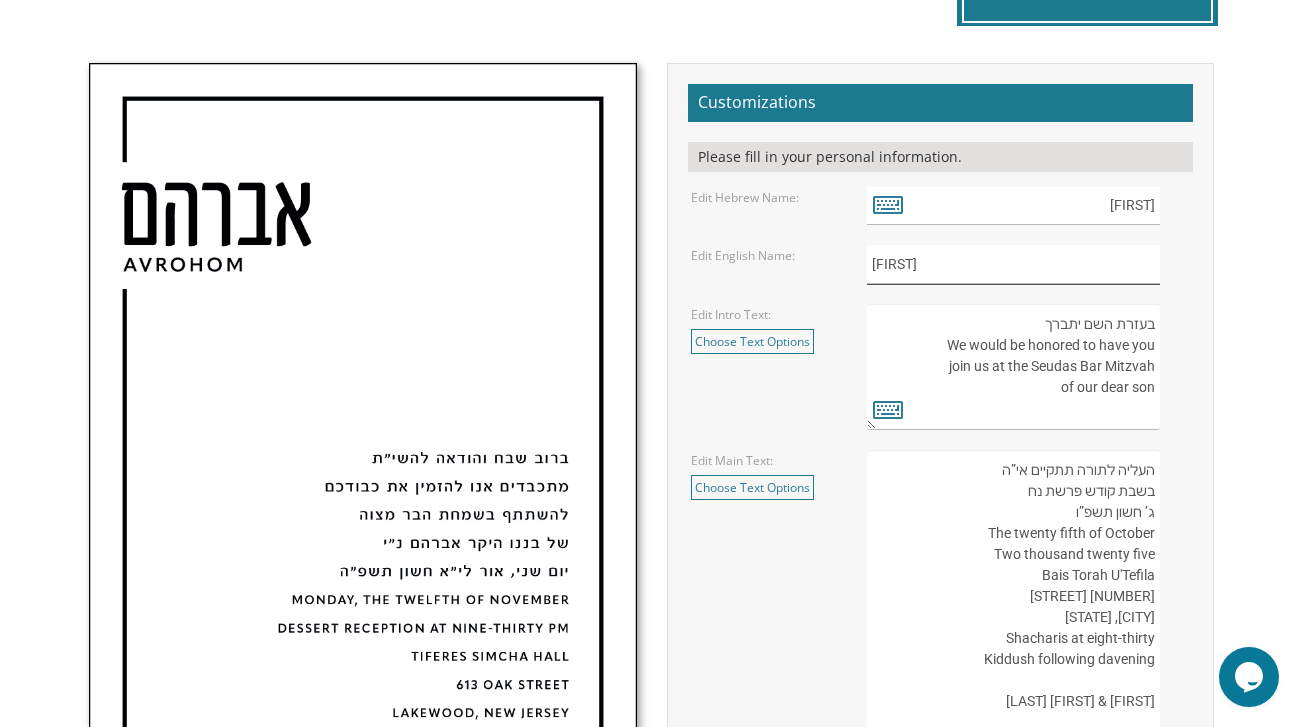 drag, startPoint x: 938, startPoint y: 266, endPoint x: 820, endPoint y: 266, distance: 118 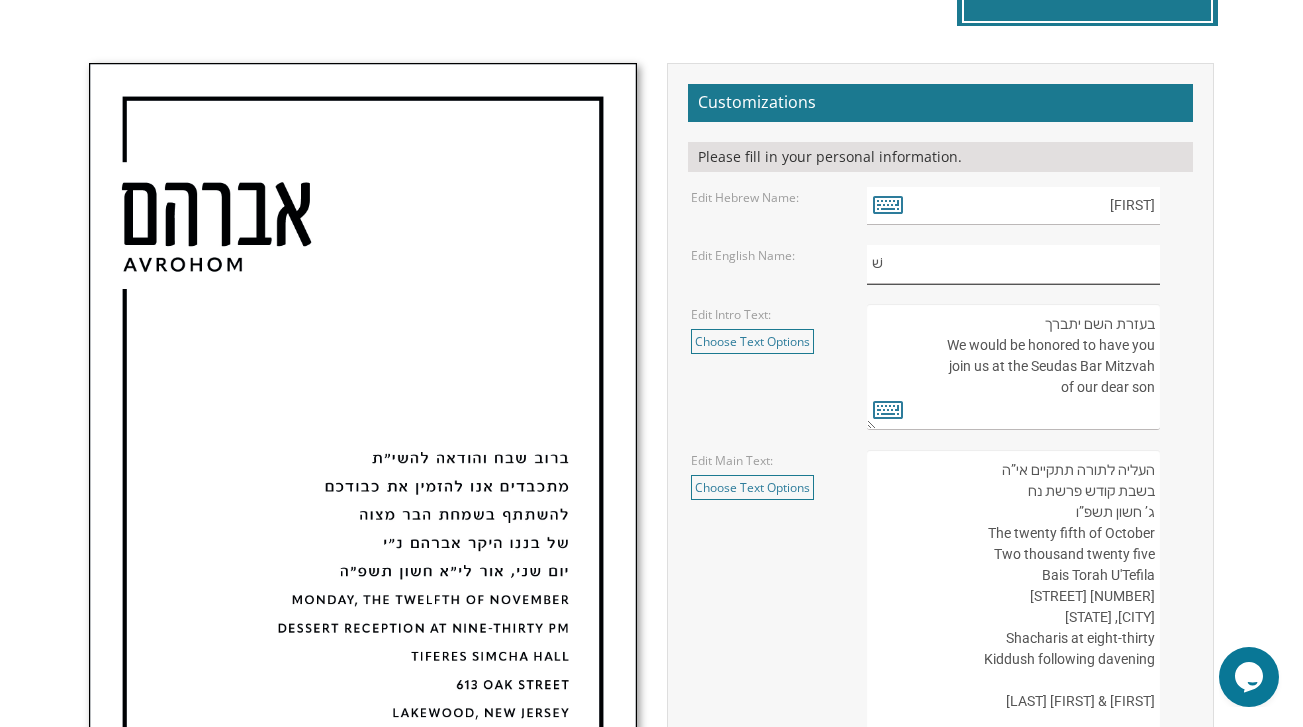 type on "ש" 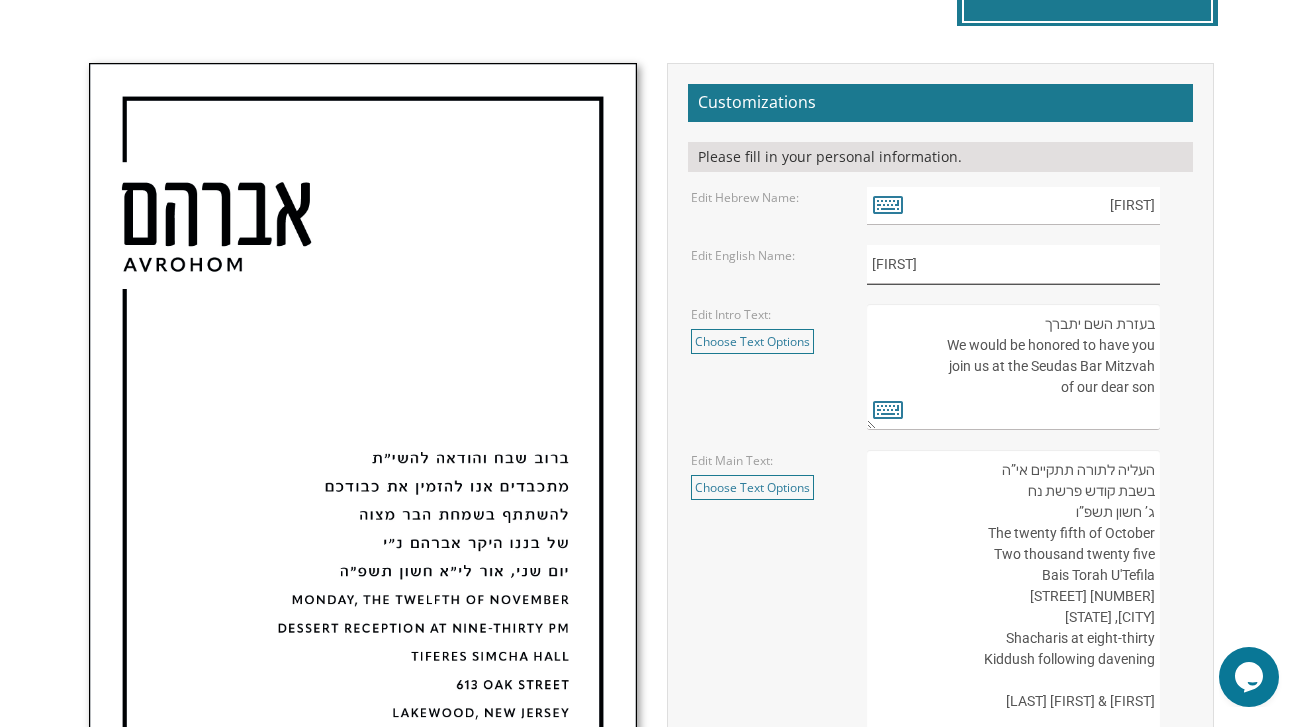 type on "Avigdor" 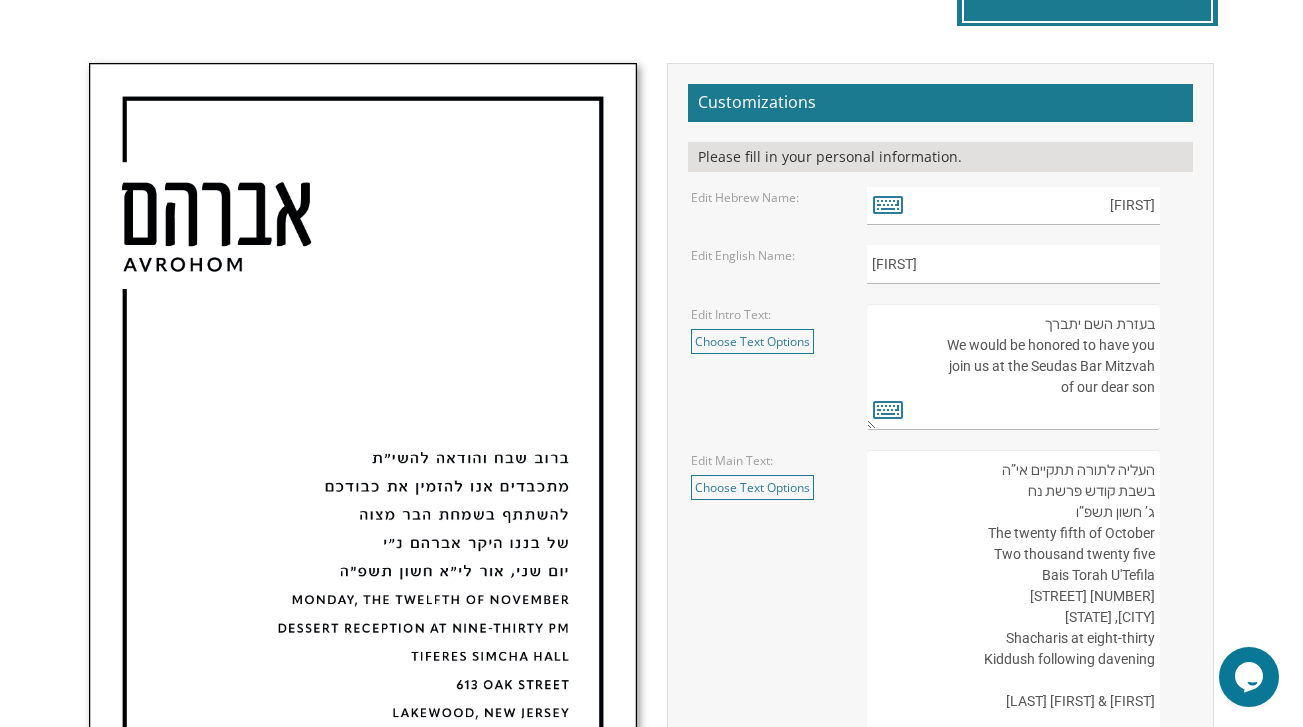 click on "בעזרת השם יתברך
We would be honored to have you
join us at the Seudas Bar Mitzvah
of our dear son" at bounding box center [1013, 367] 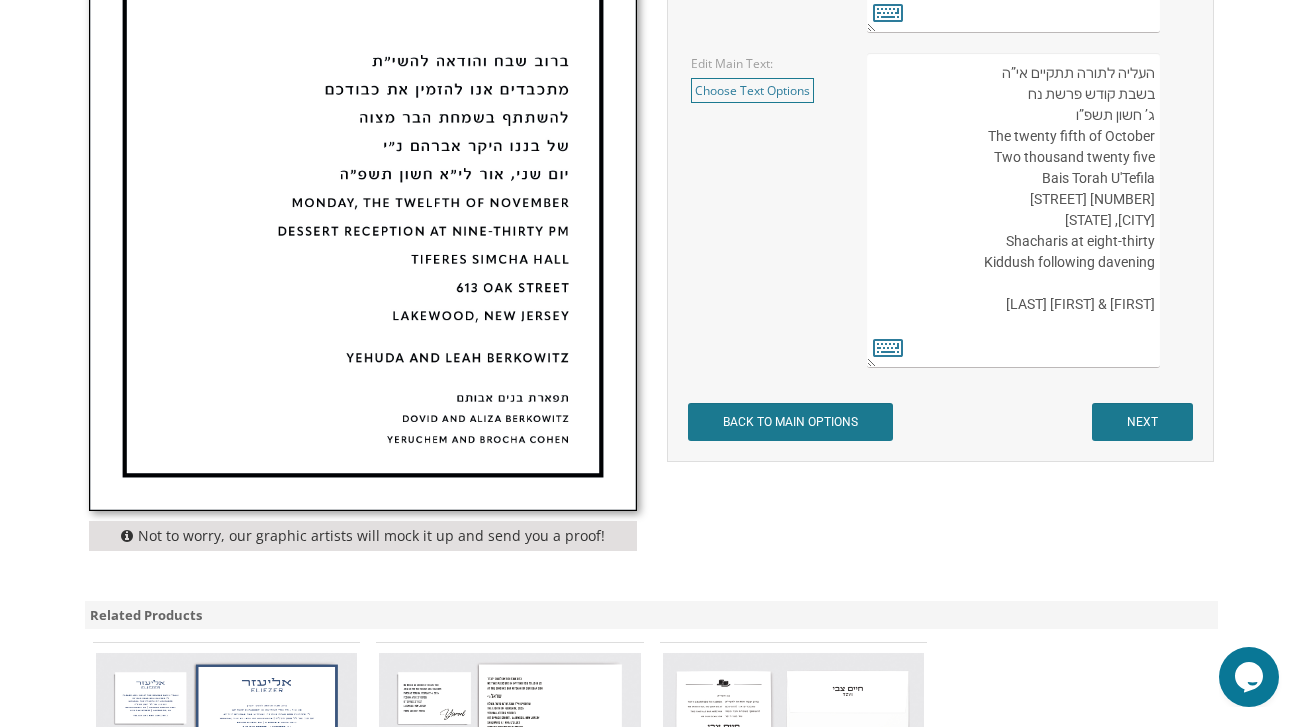 scroll, scrollTop: 1029, scrollLeft: 0, axis: vertical 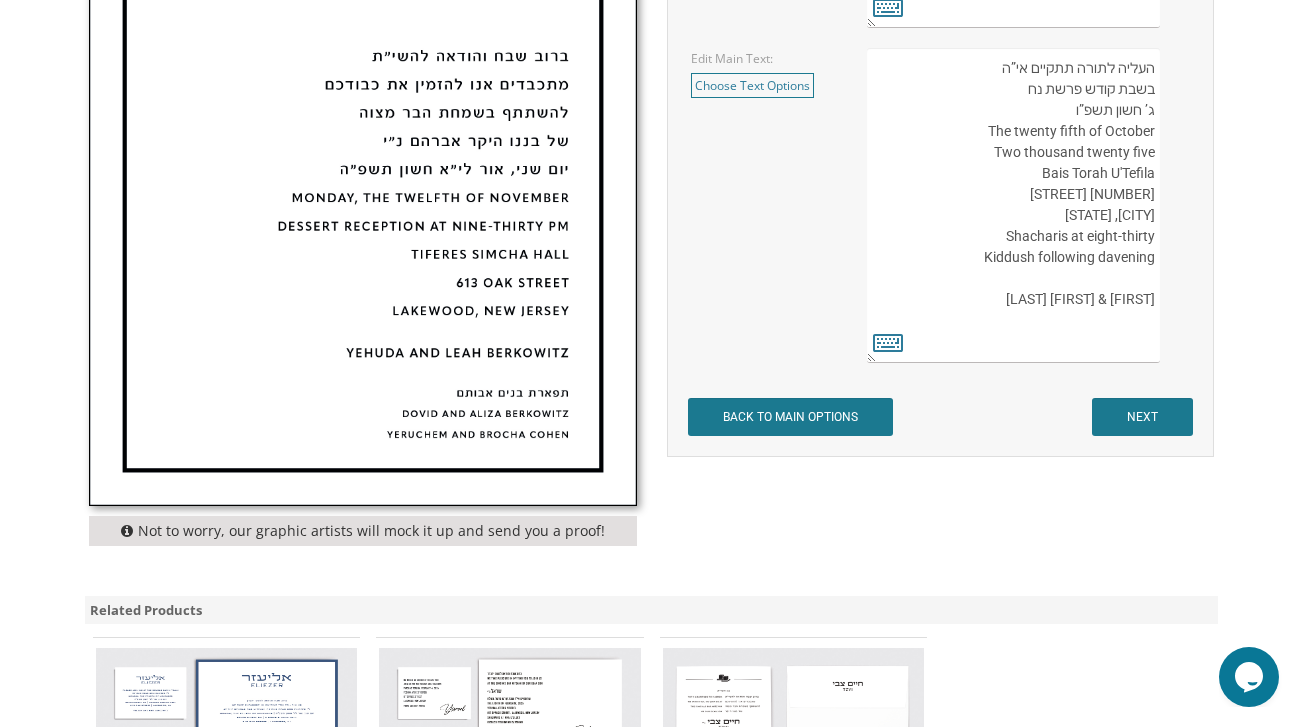 click on "העליה לתורה תתקיים אי”ה
בשבת קודש פרשת לך לך
ח’ חשון תשע”ט
The twenty-eighth of October
Two thousand eighteen
K’hal Rayim Ahuvim
175 Sunset Road
Lakewood, New Jersey
Shacharis at eight-thirty
Kiddush following davening
Chaim and Shani Kohn" at bounding box center [1013, 205] 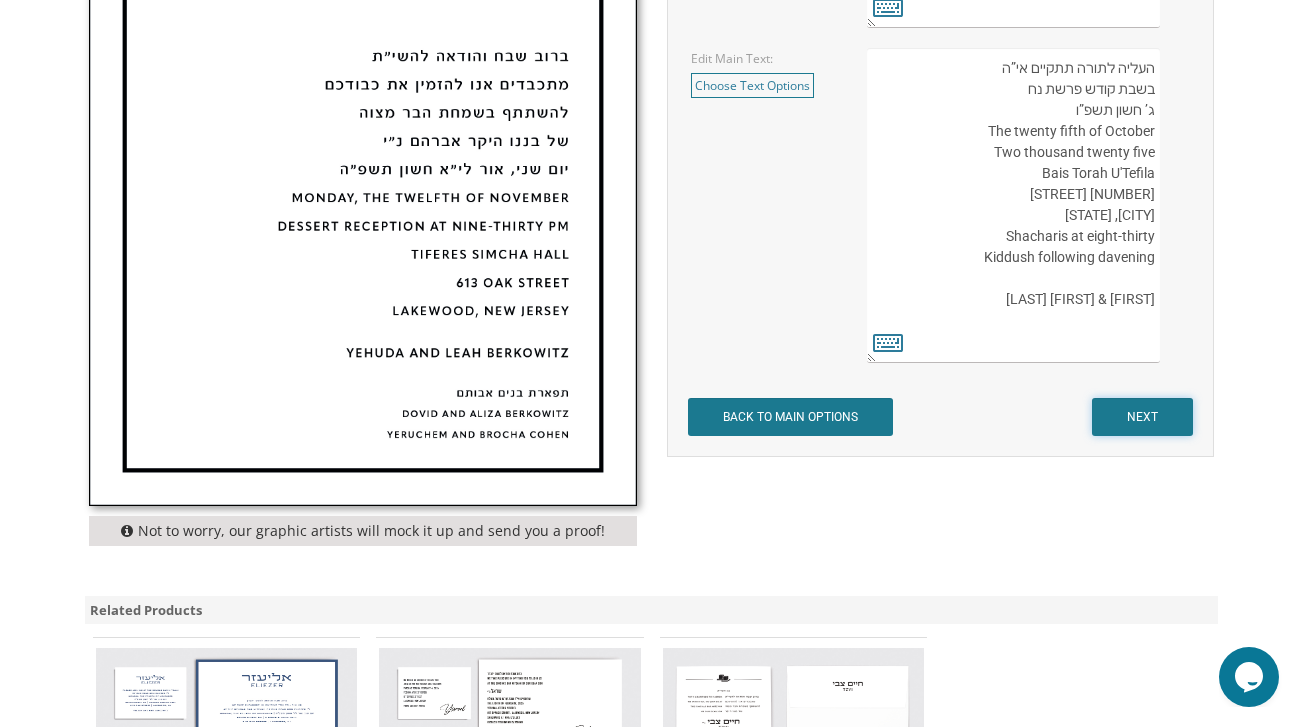 click on "NEXT" at bounding box center [1142, 417] 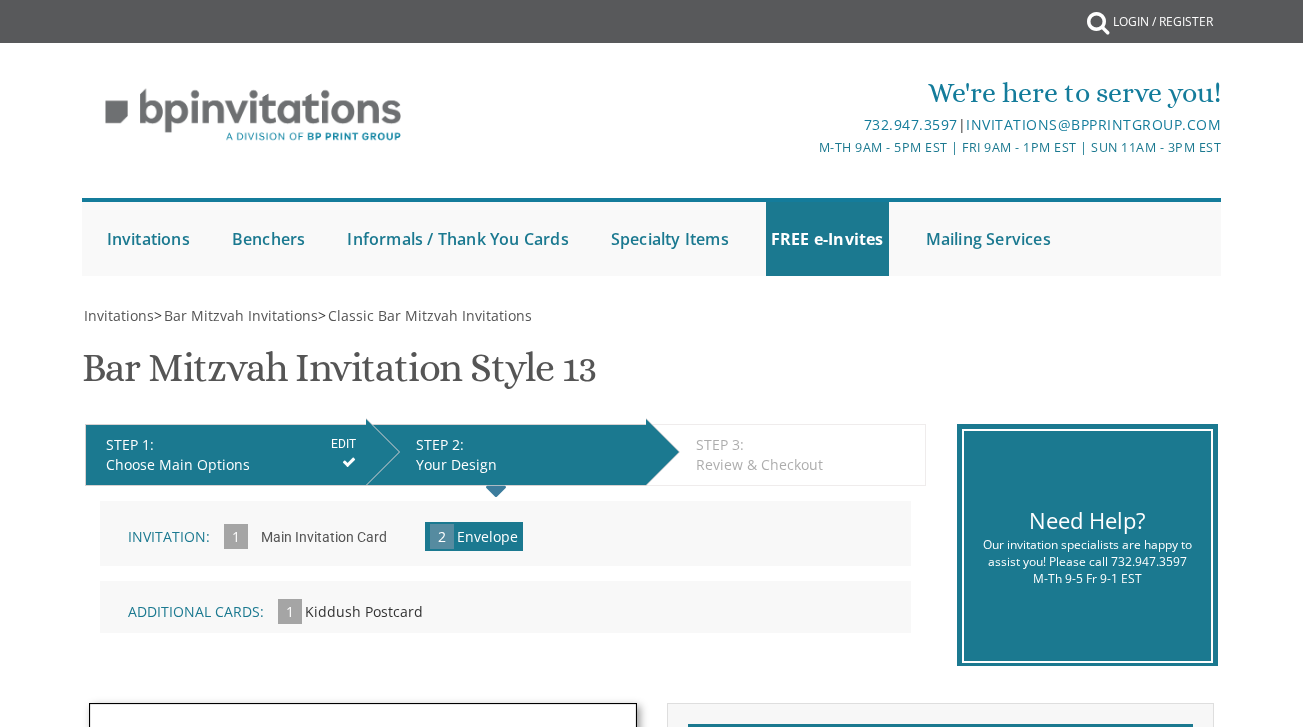 scroll, scrollTop: 0, scrollLeft: 0, axis: both 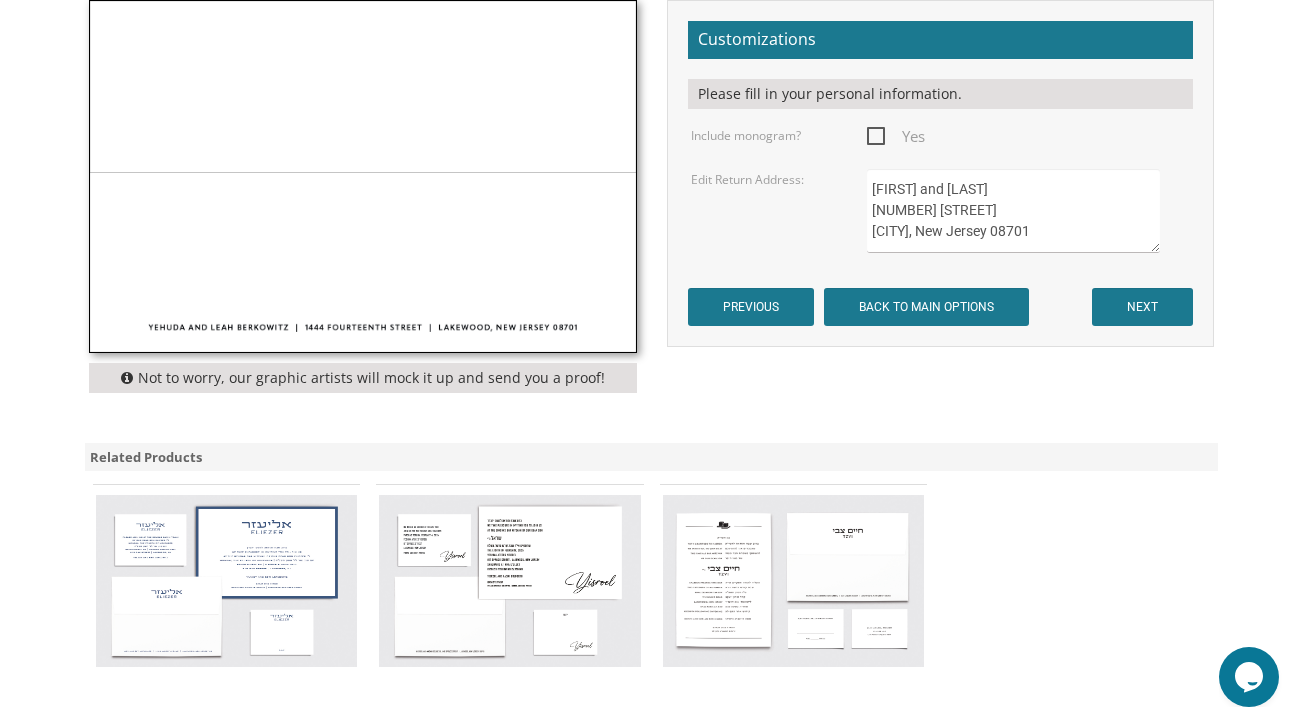 drag, startPoint x: 1070, startPoint y: 230, endPoint x: 865, endPoint y: 160, distance: 216.6218 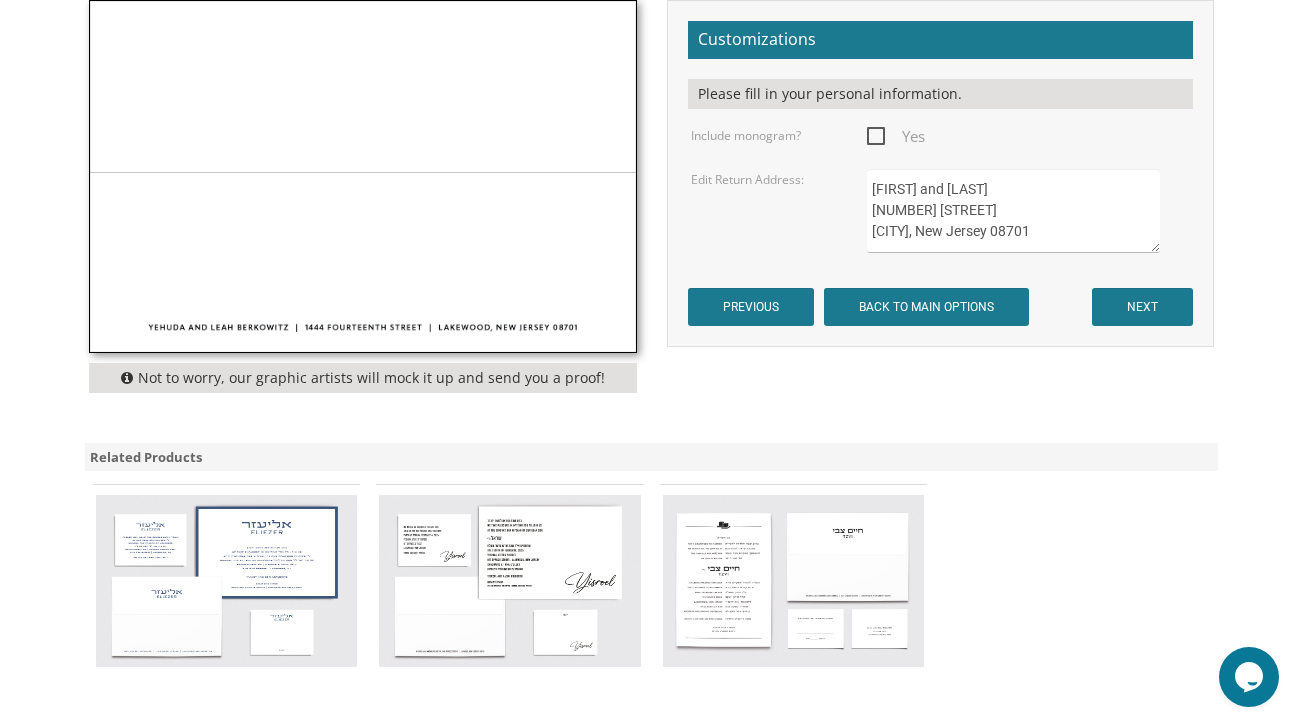 click on "Customizations
Please fill in your personal information.
Include monogram?   Yes
Edit Return Address:
Yehuda and Leah Berkowitz
1444 Fourteenth Street
Lakewood, New Jersey 08701 PREVIOUS
NEXT" at bounding box center [940, 173] 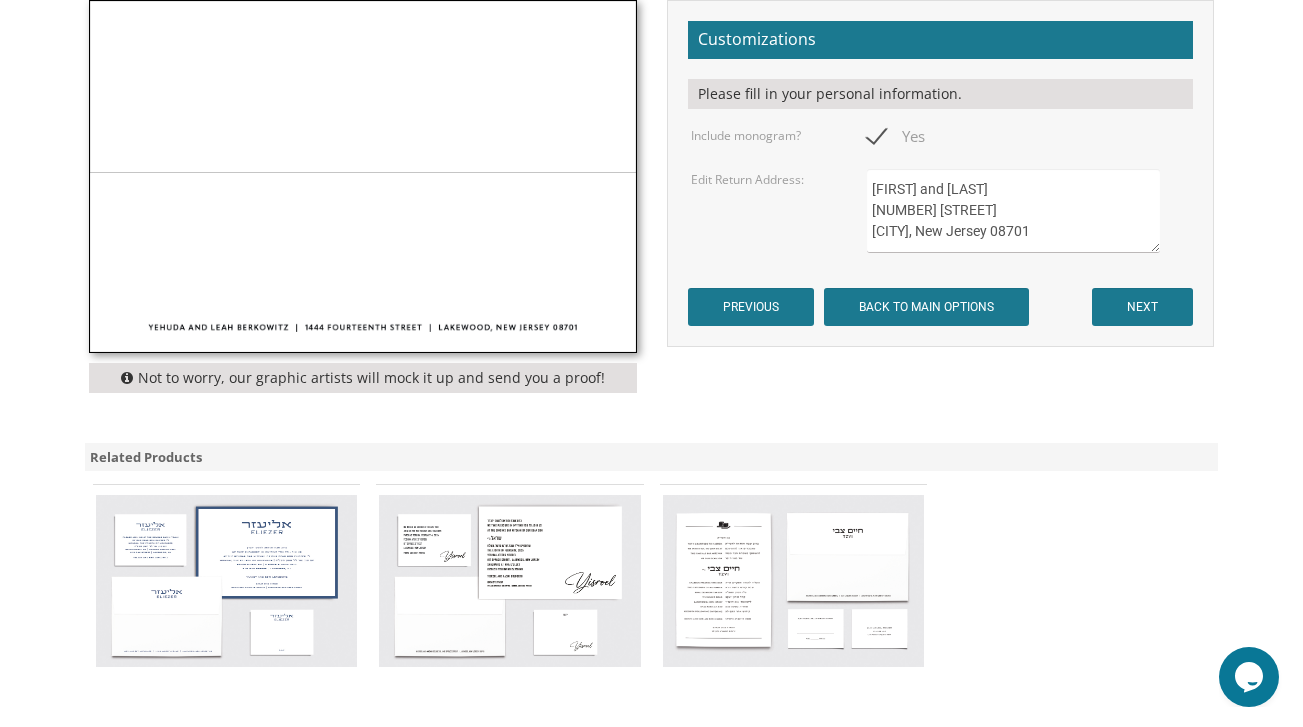 drag, startPoint x: 1073, startPoint y: 232, endPoint x: 857, endPoint y: 166, distance: 225.85837 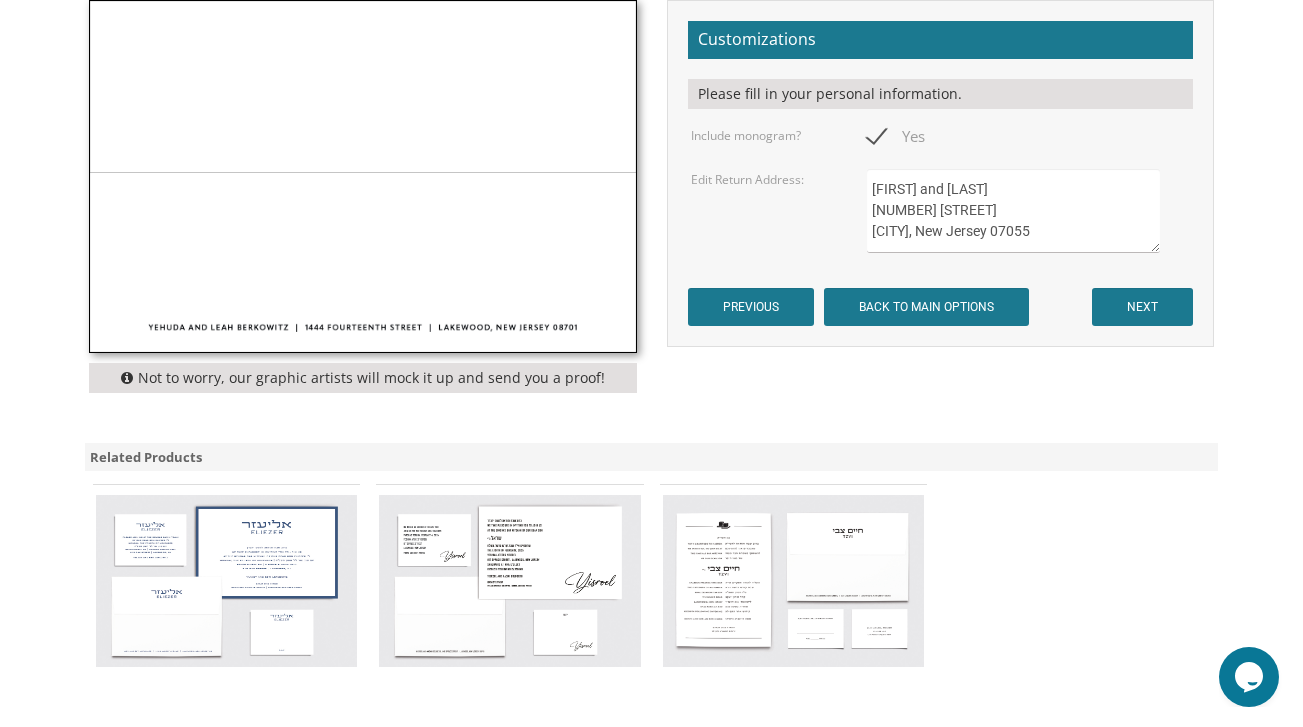 type on "Chananya and Rebecca Schwartz
36 Idaho Street
Passaic, New Jersey 07055" 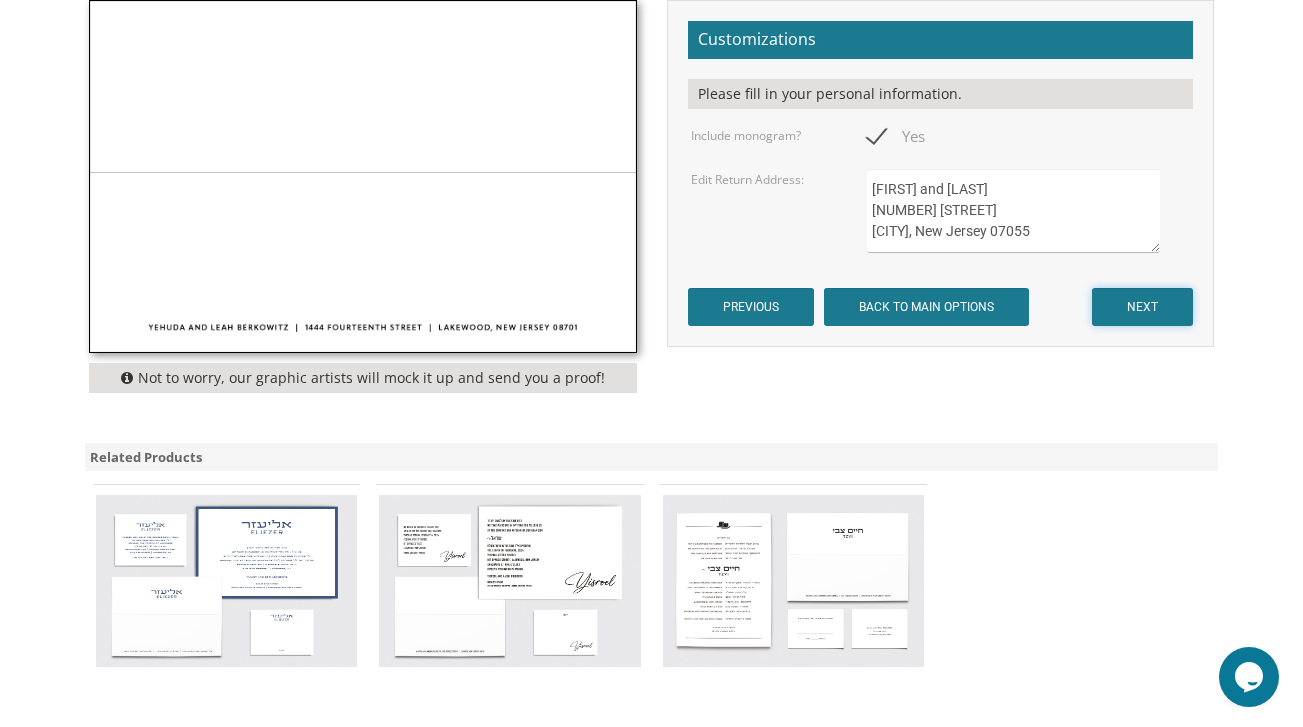 click on "NEXT" at bounding box center [1142, 307] 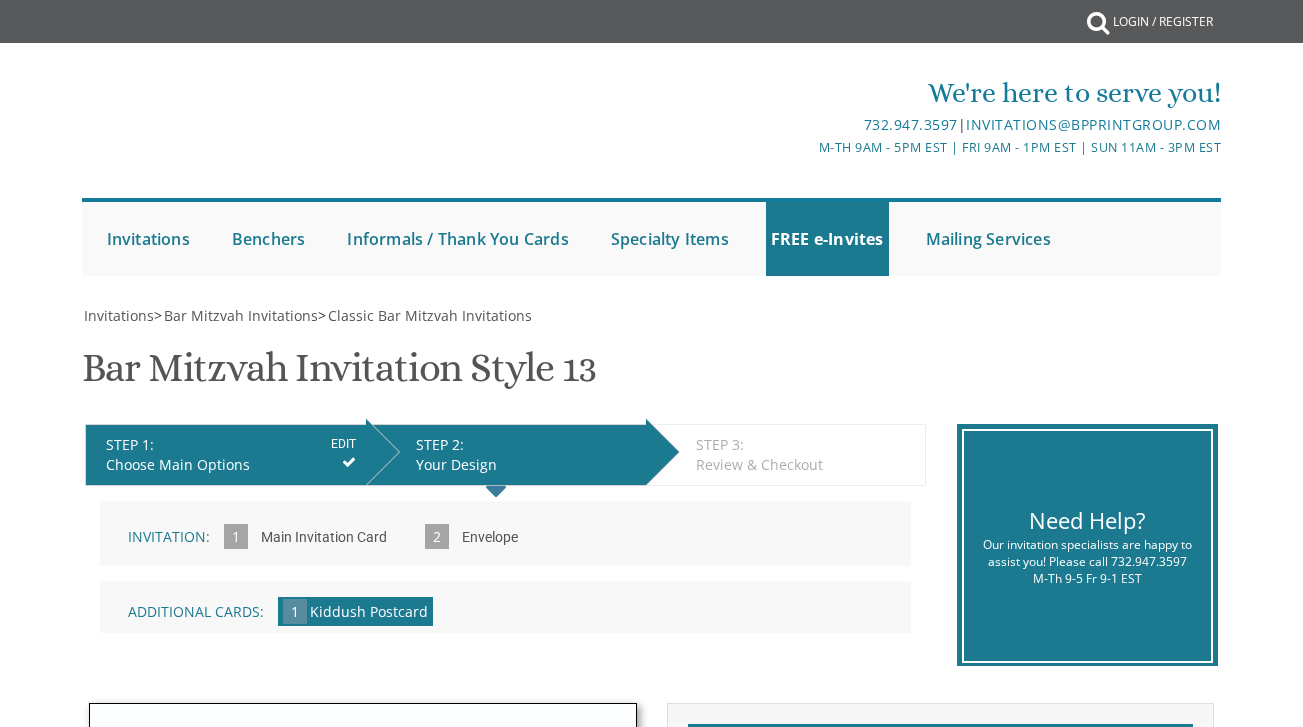 scroll, scrollTop: 0, scrollLeft: 0, axis: both 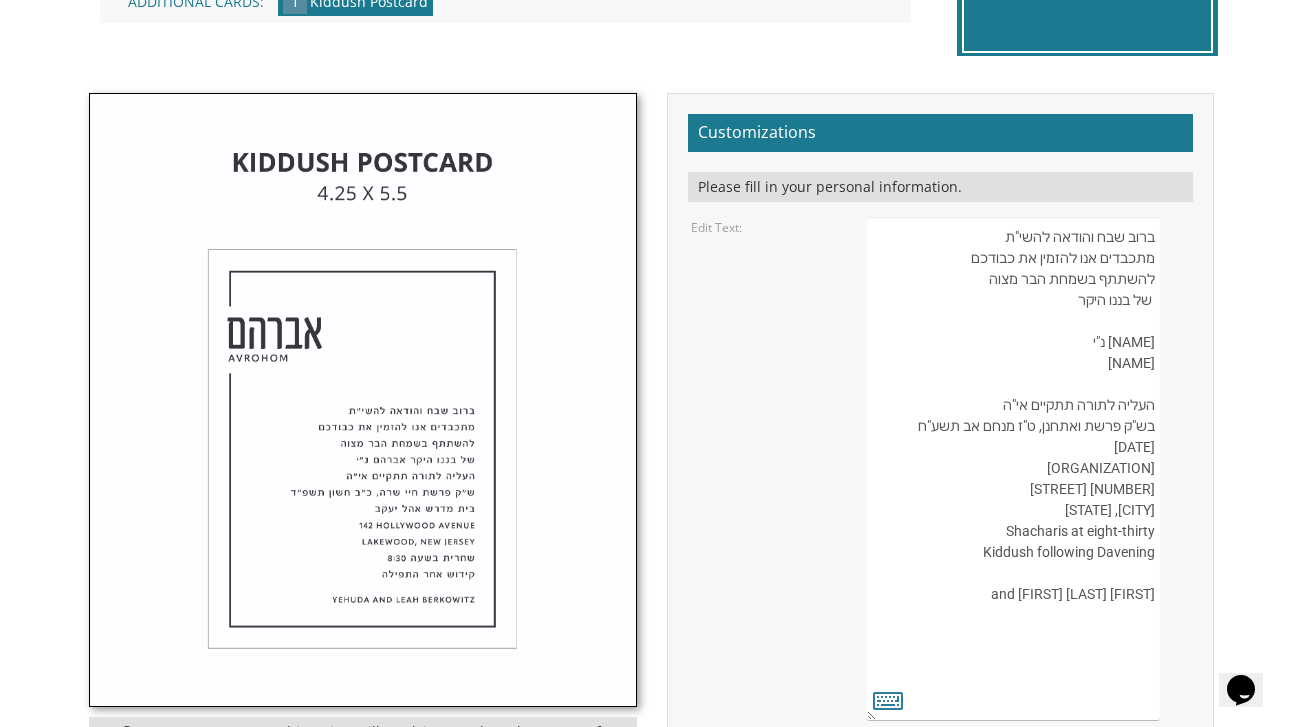 drag, startPoint x: 1157, startPoint y: 344, endPoint x: 1104, endPoint y: 346, distance: 53.037724 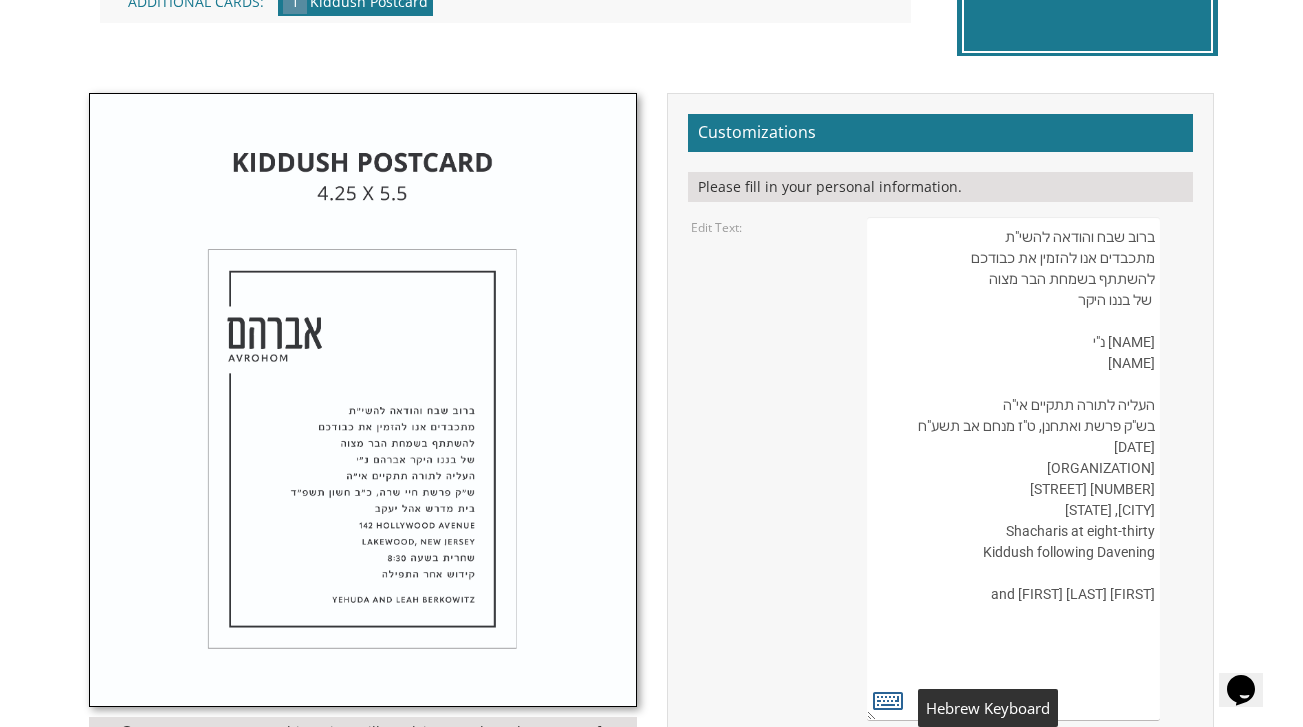 click at bounding box center (888, 700) 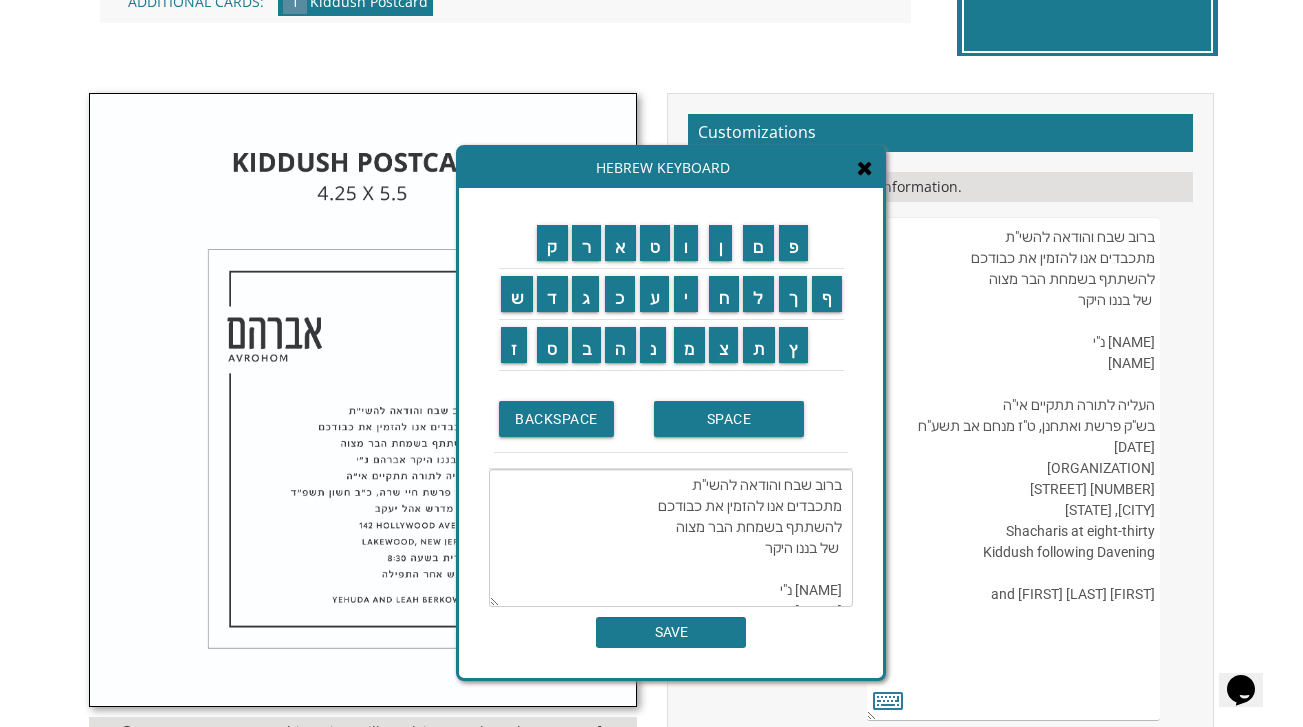 drag, startPoint x: 789, startPoint y: 594, endPoint x: 853, endPoint y: 591, distance: 64.070274 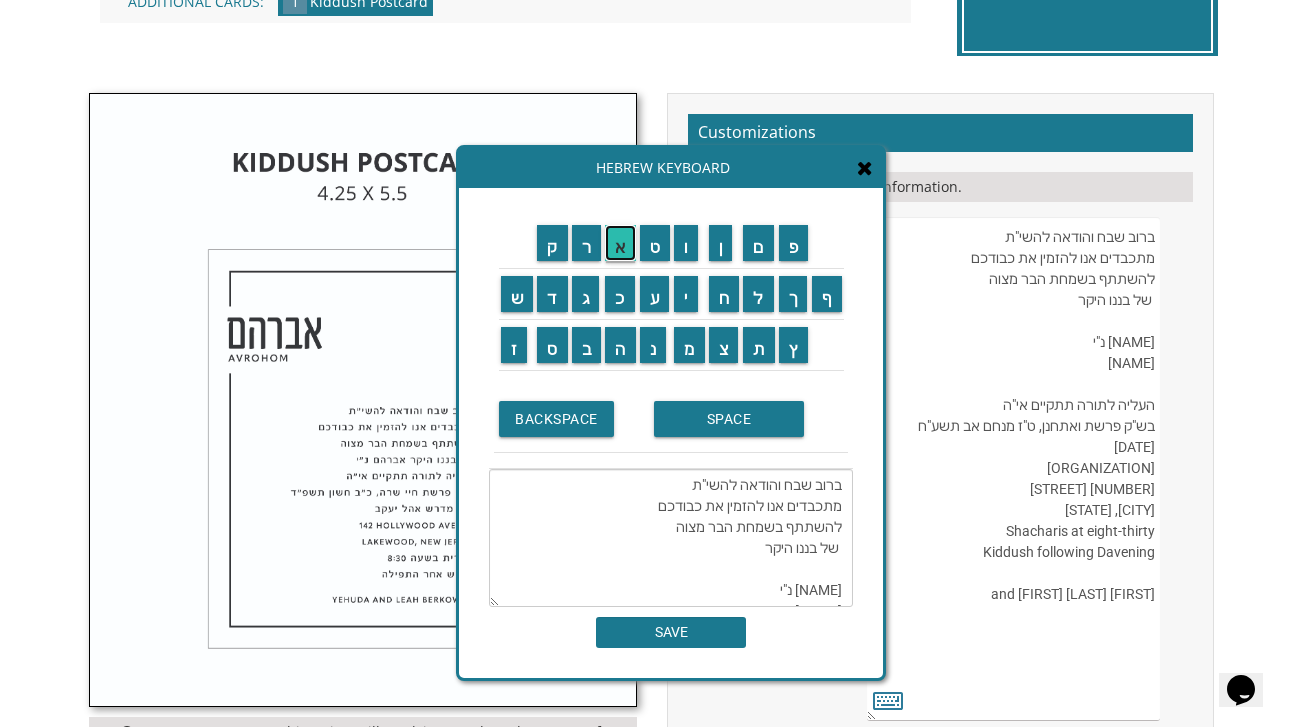 click on "א" at bounding box center (620, 243) 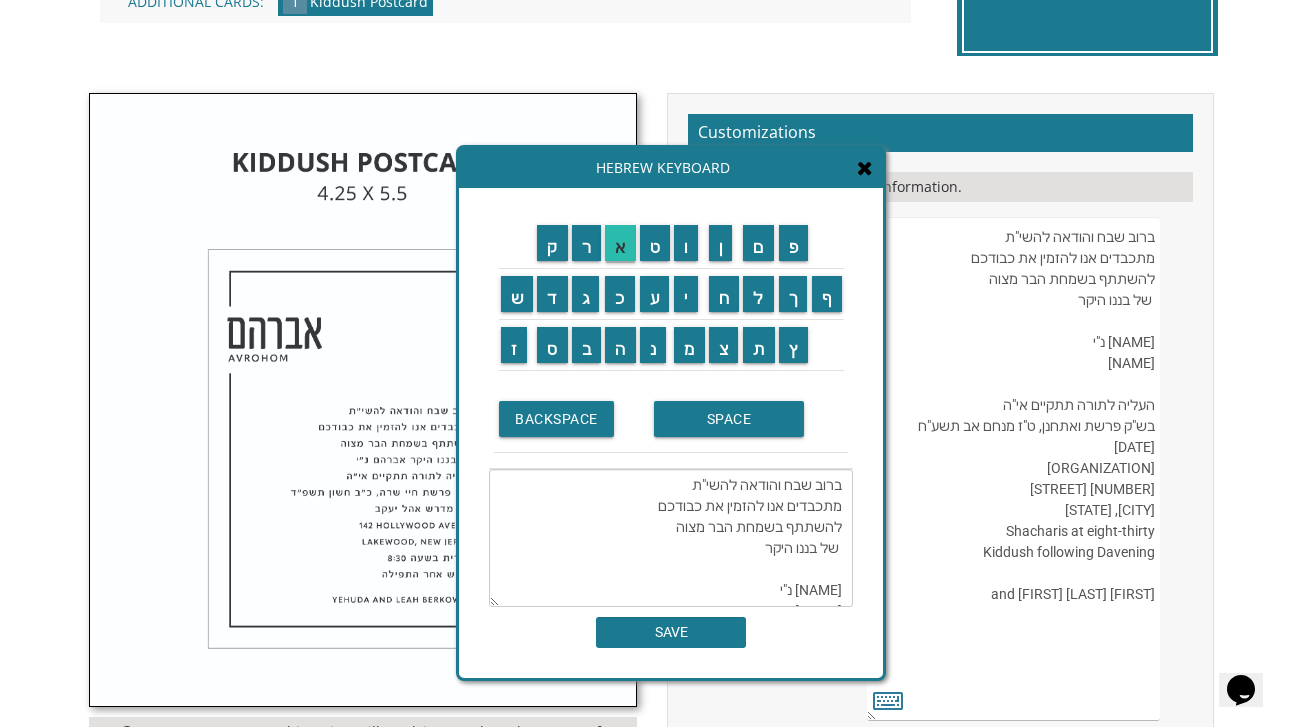 scroll, scrollTop: 357, scrollLeft: 0, axis: vertical 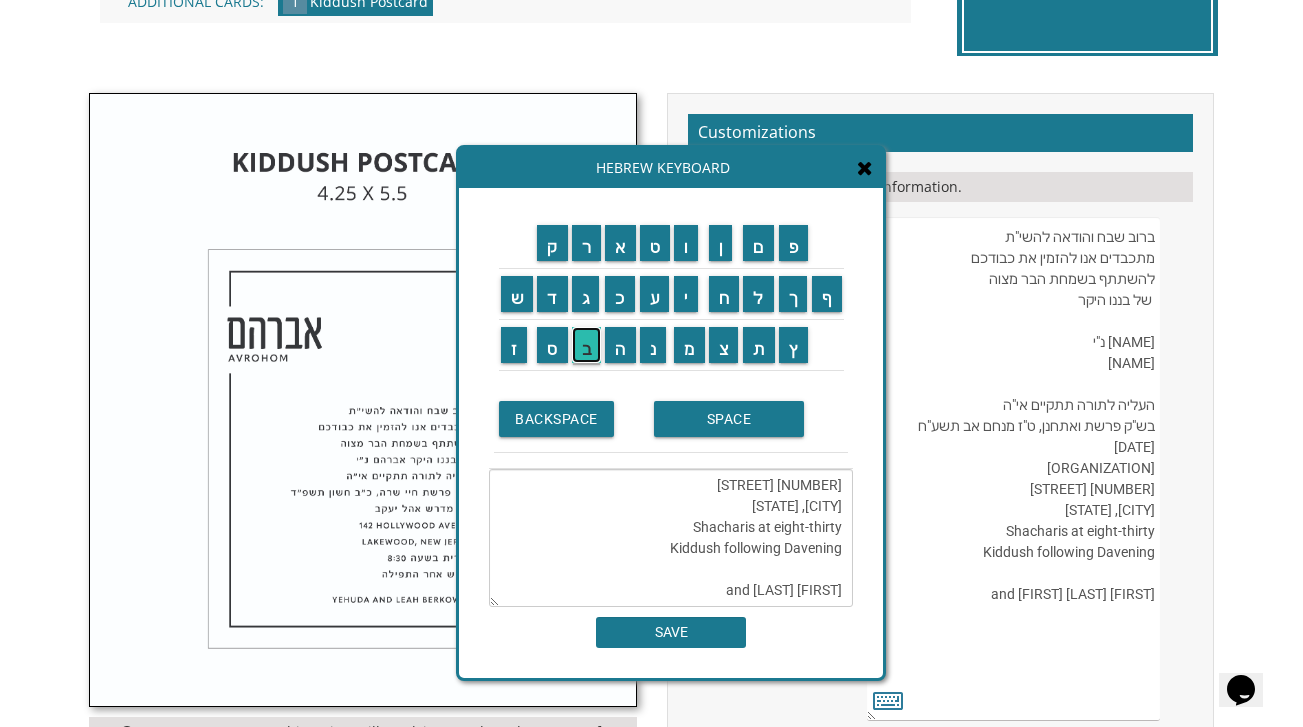 click on "ב" at bounding box center (587, 345) 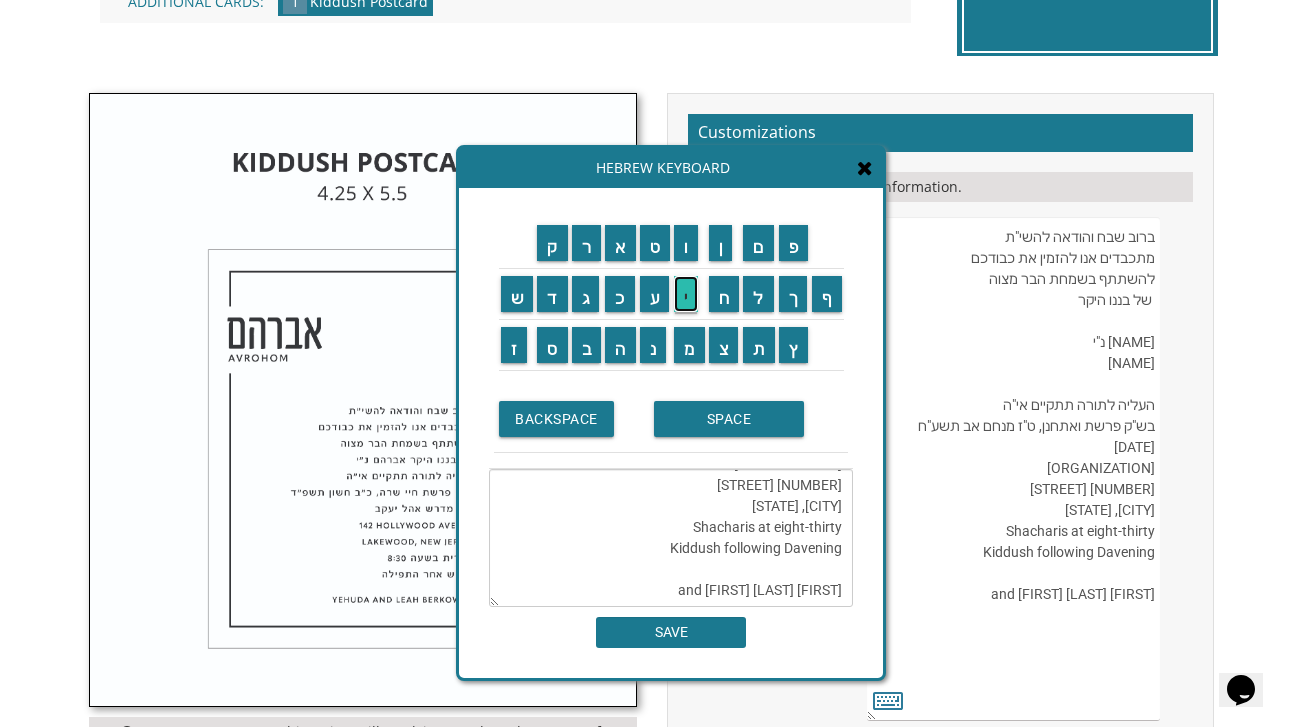 click on "י" at bounding box center (686, 294) 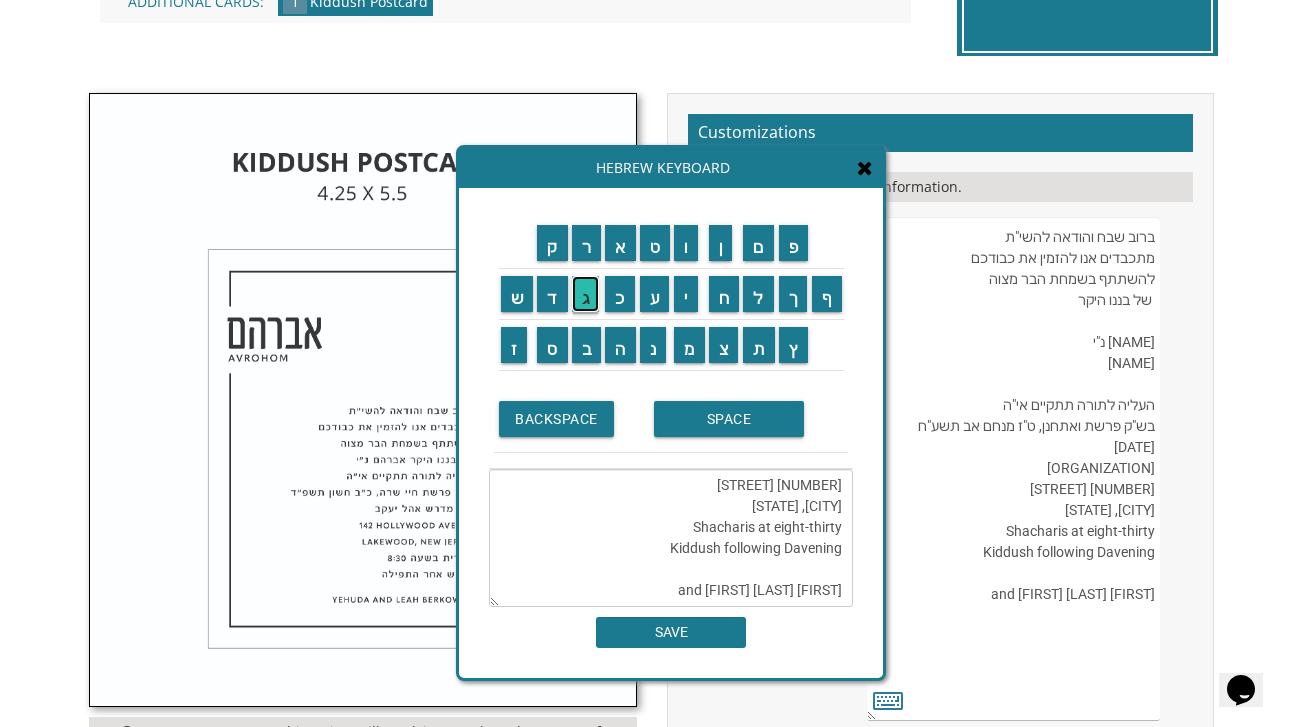 click on "ג" at bounding box center [586, 294] 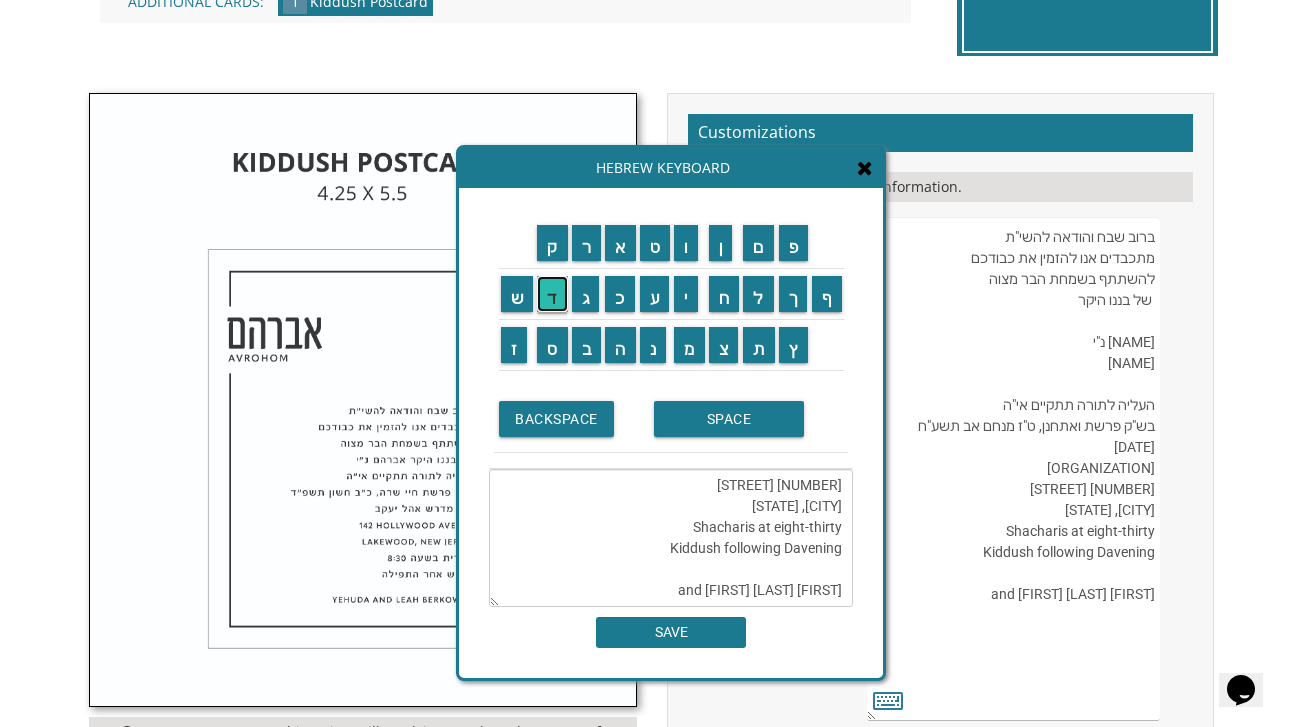 click on "ד" at bounding box center [552, 294] 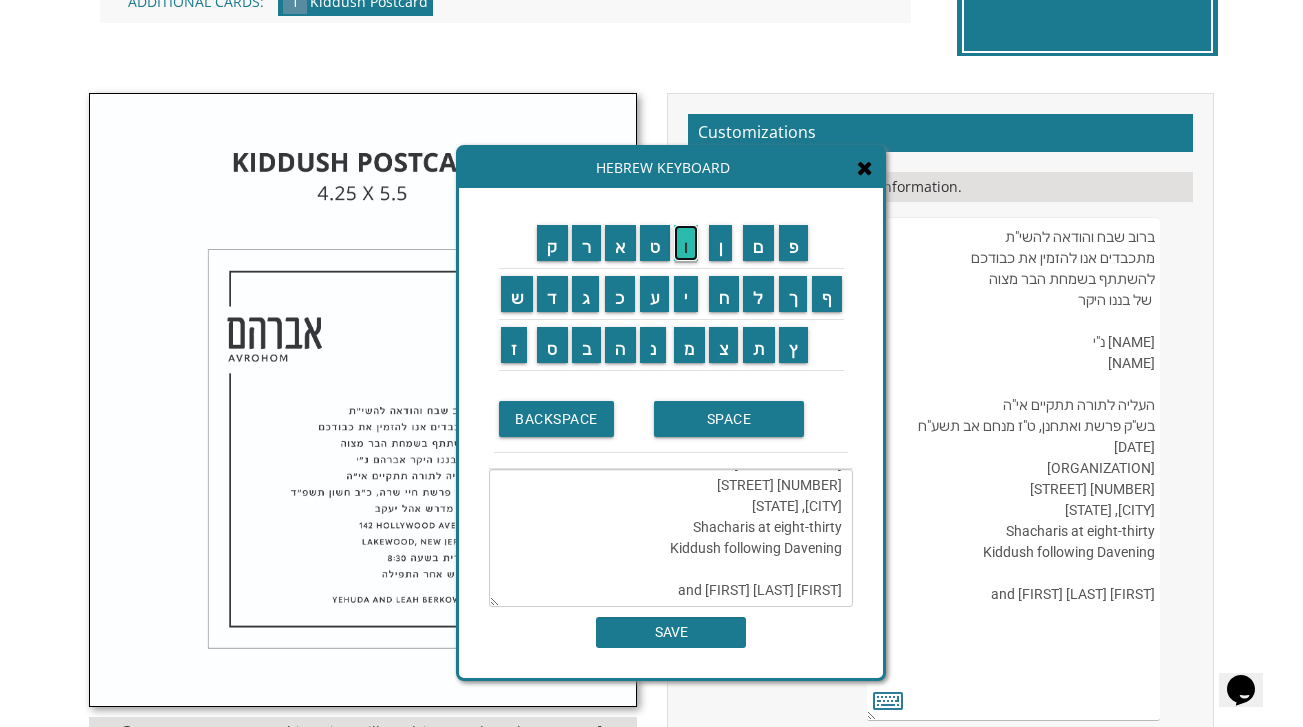 click on "ו" at bounding box center (686, 243) 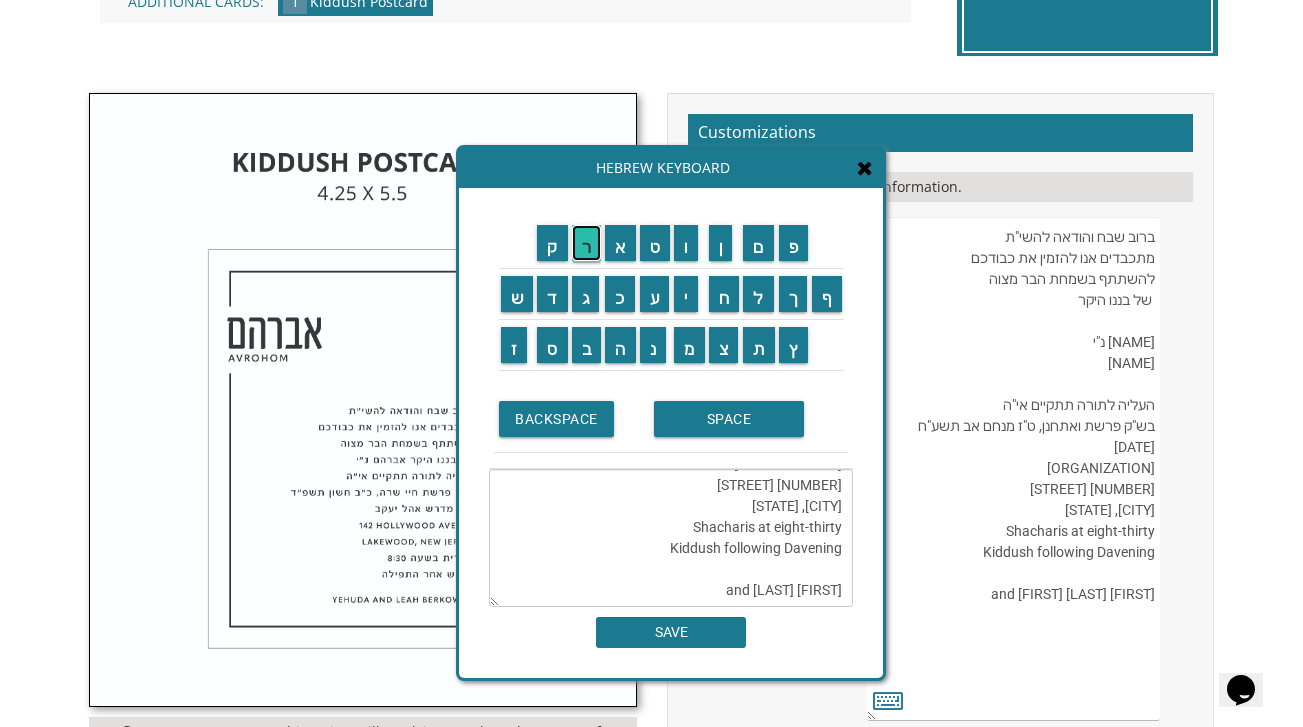 click on "ר" at bounding box center (587, 243) 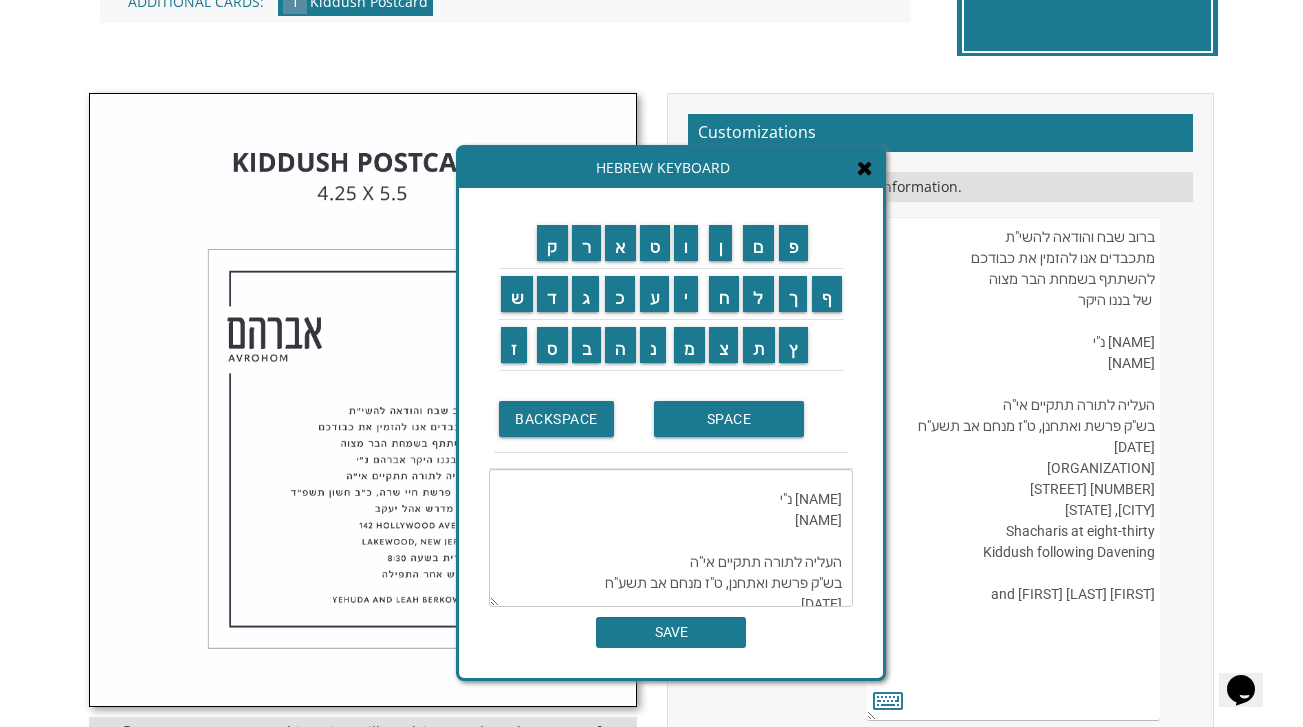scroll, scrollTop: 86, scrollLeft: 0, axis: vertical 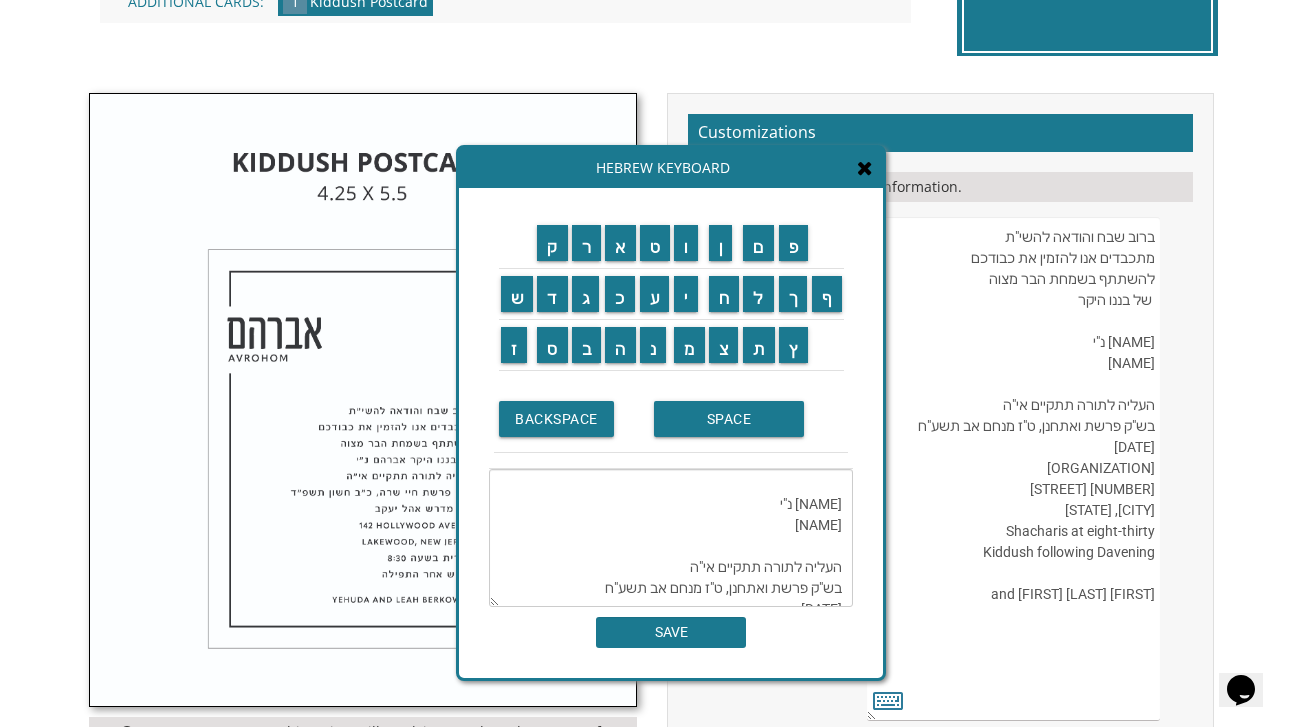click on "ברוב שבח והודאה להשי"ת
מתכבדים אנו להזמין את כבודכם
להשתתף בשמחת הבר מצוה
של בננו היקר
אביגדור נ"י
Yehuda
העליה לתורה תתקיים אי"ה
בש"ק פרשת ואתחנן, ט"ז מנחם אב תשע"ח
The twenty-eighth of July, 2018
Khal Zichron Yaakov
175 Sunset Road
Lakewood, New Jersey
Shacharis at eight-thirty
Kiddush following Davening
Yaakov and Chani Friedman" at bounding box center (671, 538) 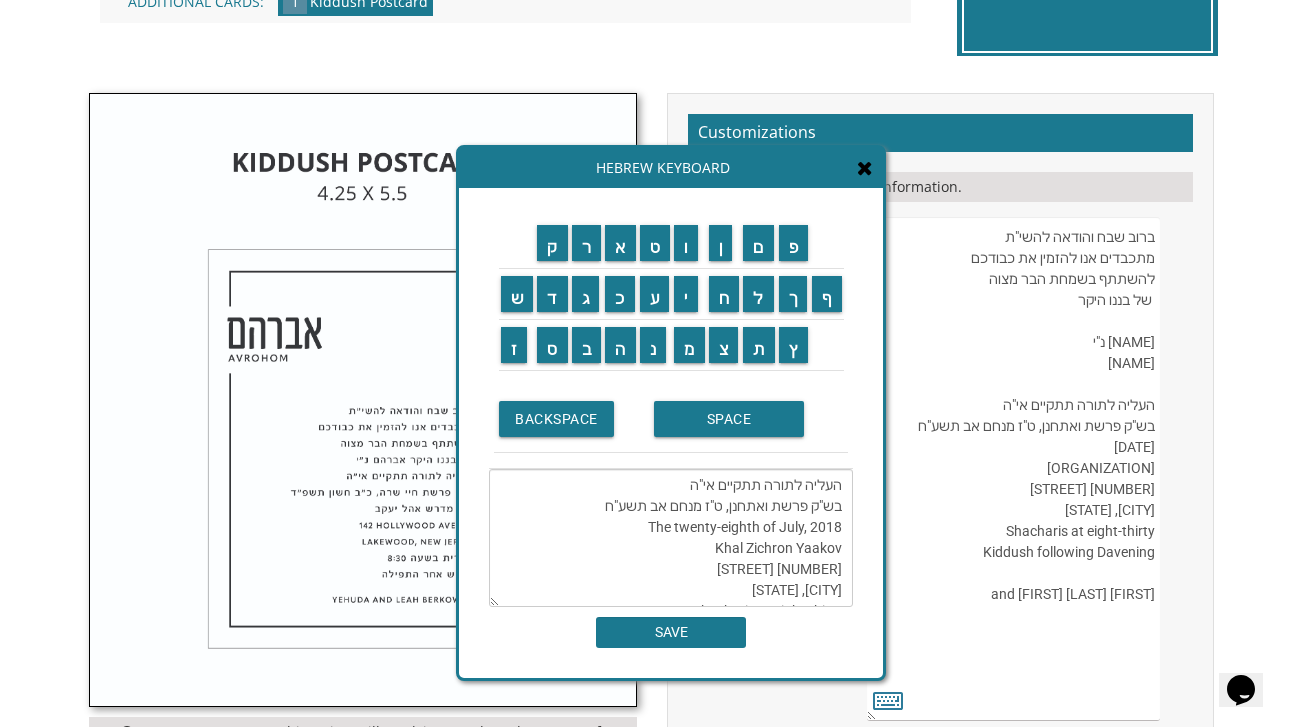 scroll, scrollTop: 164, scrollLeft: 0, axis: vertical 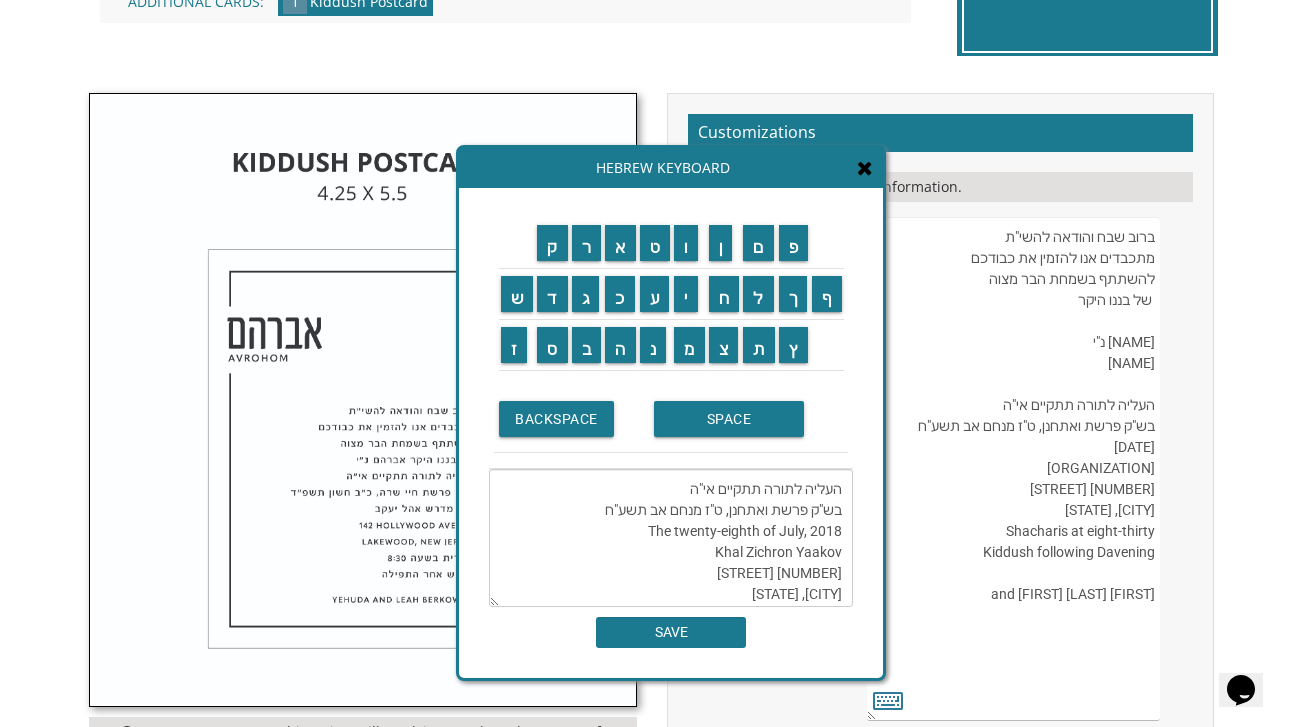 click on "ברוב שבח והודאה להשי"ת
מתכבדים אנו להזמין את כבודכם
להשתתף בשמחת הבר מצוה
של בננו היקר
אביגדור נ"י
Avigdor
העליה לתורה תתקיים אי"ה
בש"ק פרשת ואתחנן, ט"ז מנחם אב תשע"ח
The twenty-eighth of July, 2018
Khal Zichron Yaakov
175 Sunset Road
Lakewood, New Jersey
Shacharis at eight-thirty
Kiddush following Davening
Yaakov and Chani Friedman" at bounding box center [671, 538] 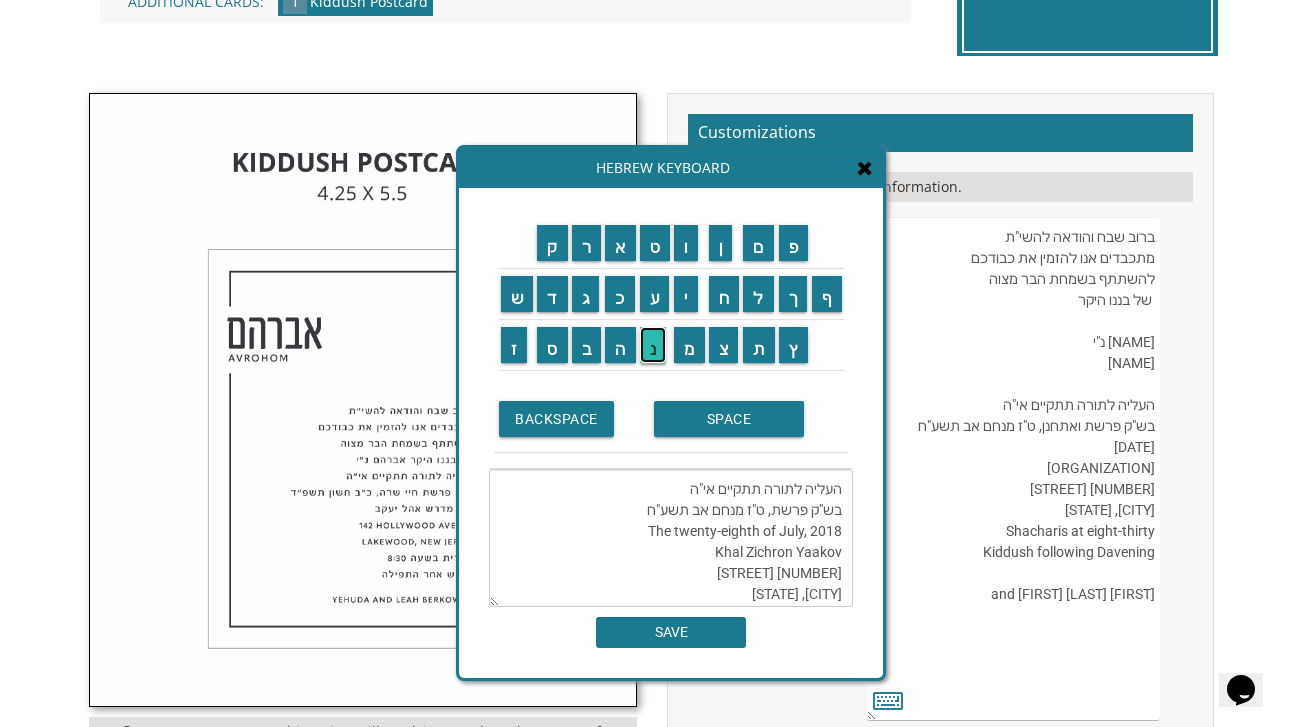 click on "נ" at bounding box center (653, 345) 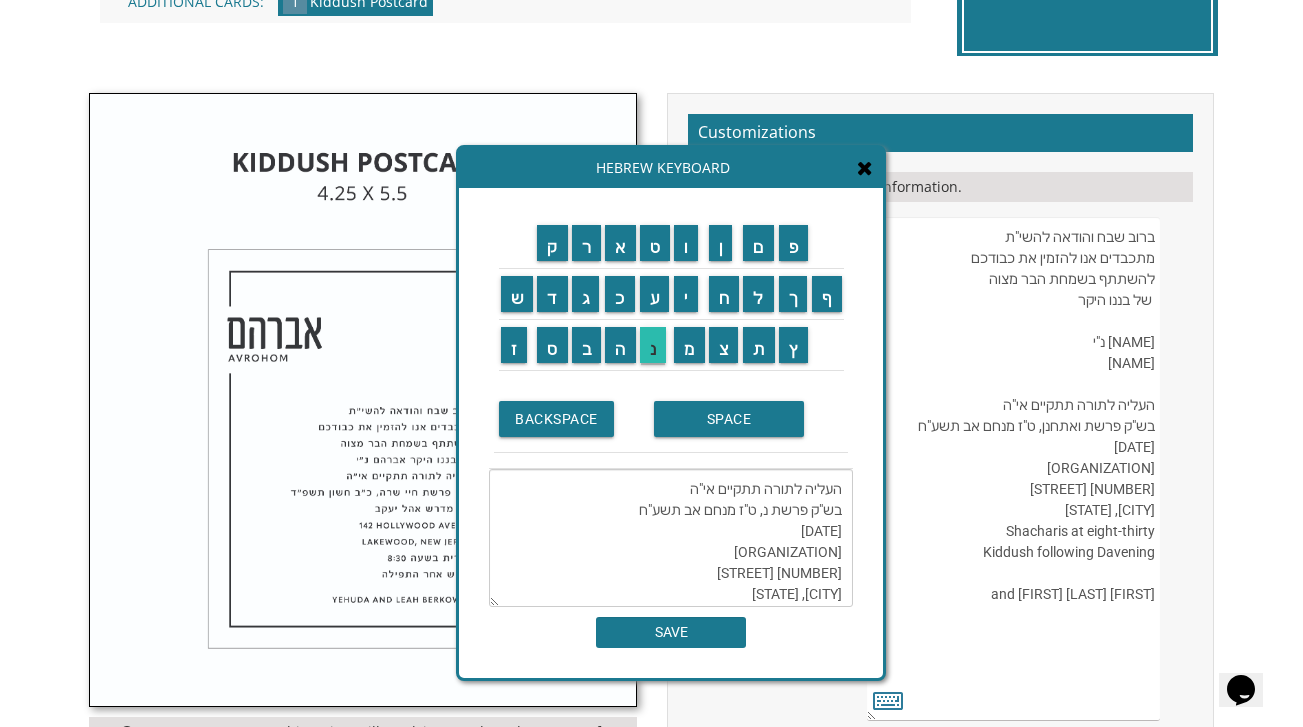 scroll, scrollTop: 357, scrollLeft: 0, axis: vertical 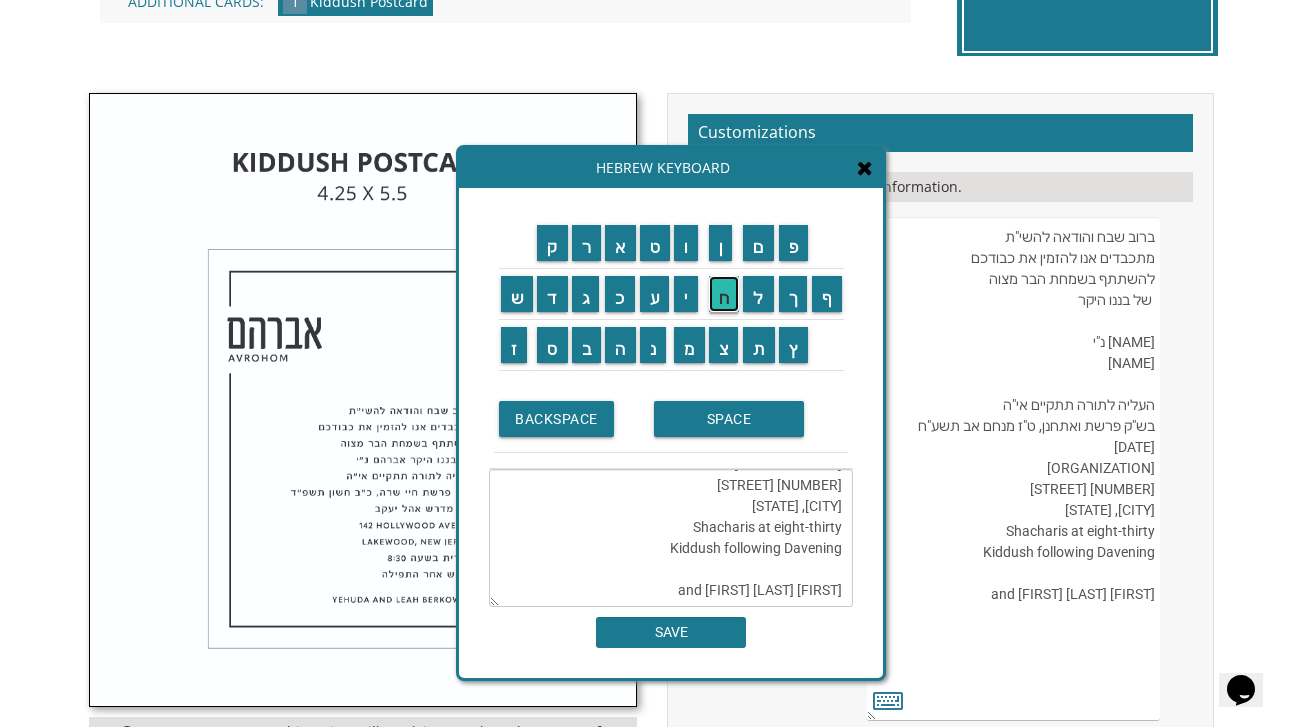 click on "ח" at bounding box center [724, 294] 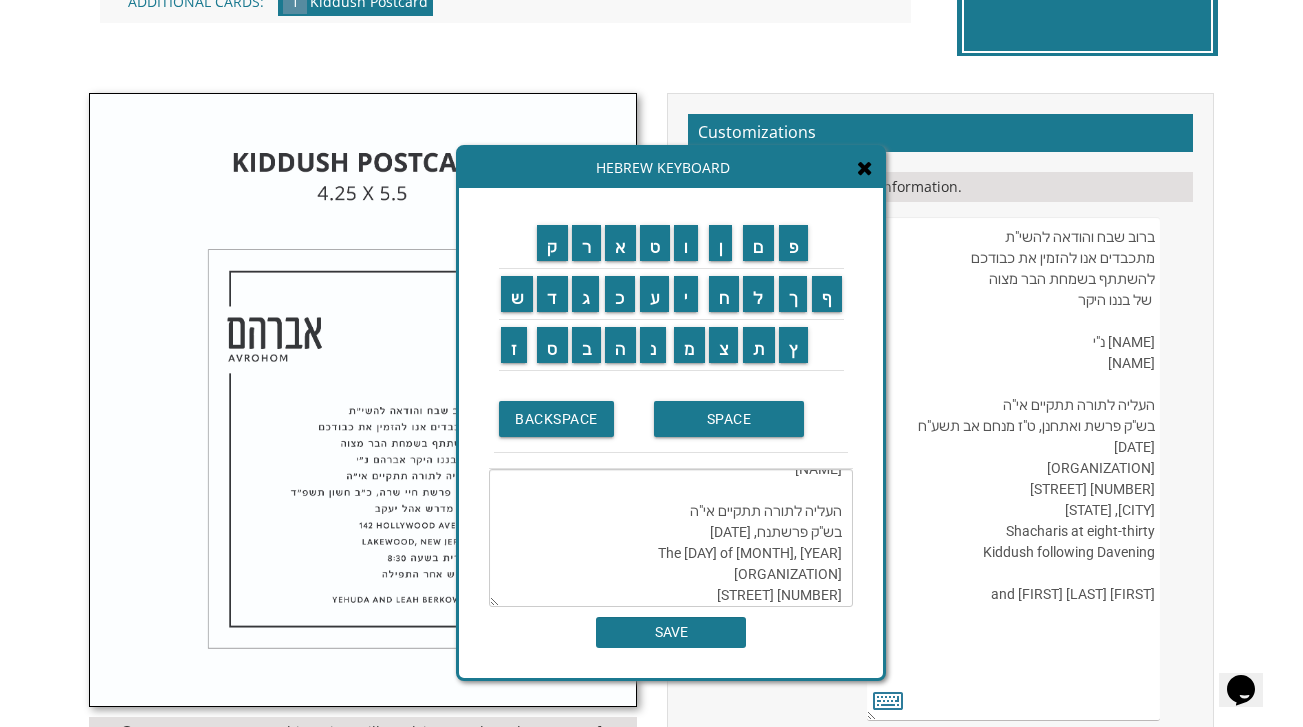 scroll, scrollTop: 143, scrollLeft: 0, axis: vertical 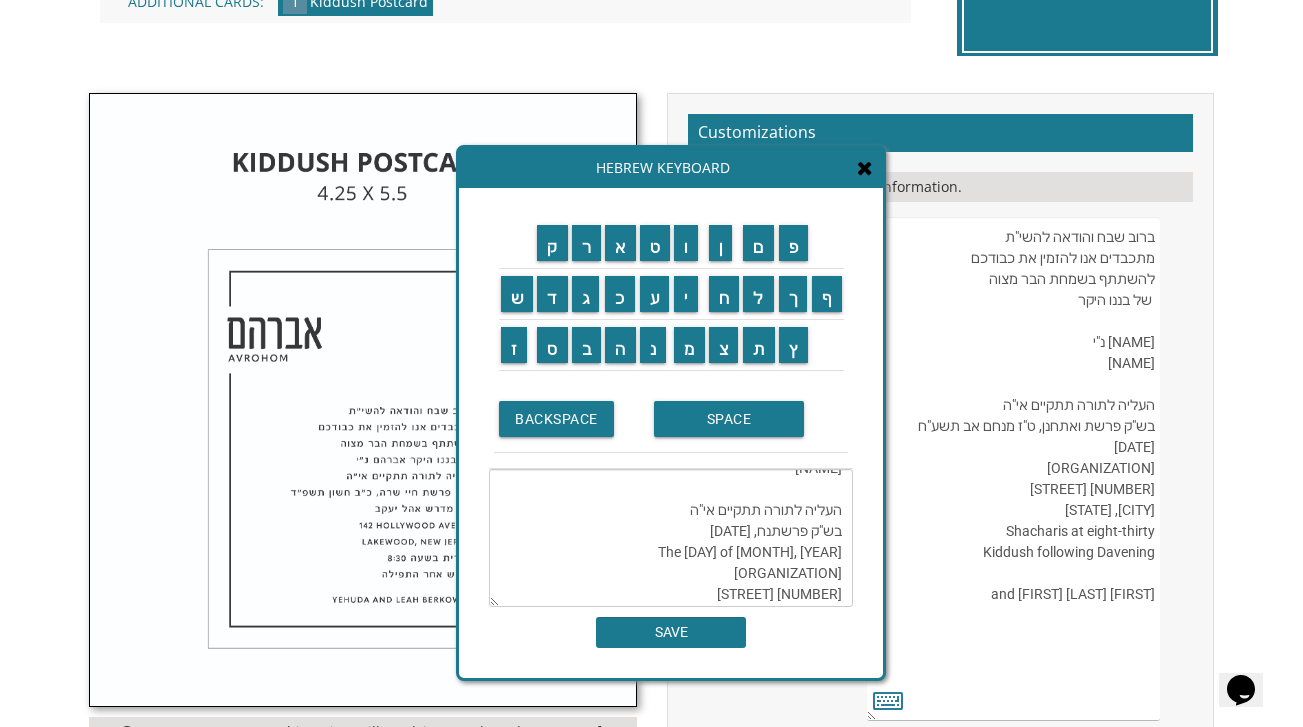 click on "ברוב שבח והודאה להשי"ת
מתכבדים אנו להזמין את כבודכם
להשתתף בשמחת הבר מצוה
של בננו היקר
אביגדור נ"י
Avigdor
העליה לתורה תתקיים אי"ה
בש"ק פרשתנח, ט"ז מנחם אב תשע"ח
The twenty-eighth of July, 2018
Khal Zichron Yaakov
175 Sunset Road
Lakewood, New Jersey
Shacharis at eight-thirty
Kiddush following Davening
Yaakov and Chani Friedman" at bounding box center [671, 538] 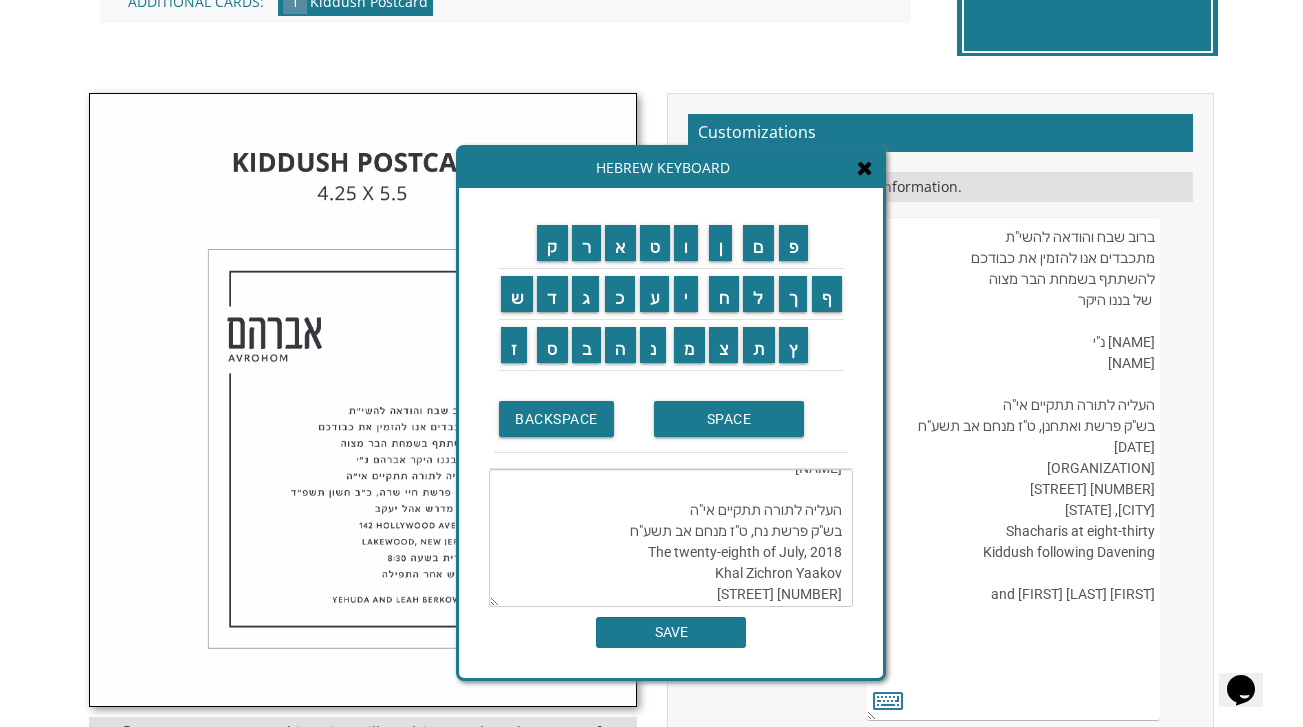 drag, startPoint x: 737, startPoint y: 534, endPoint x: 720, endPoint y: 535, distance: 17.029387 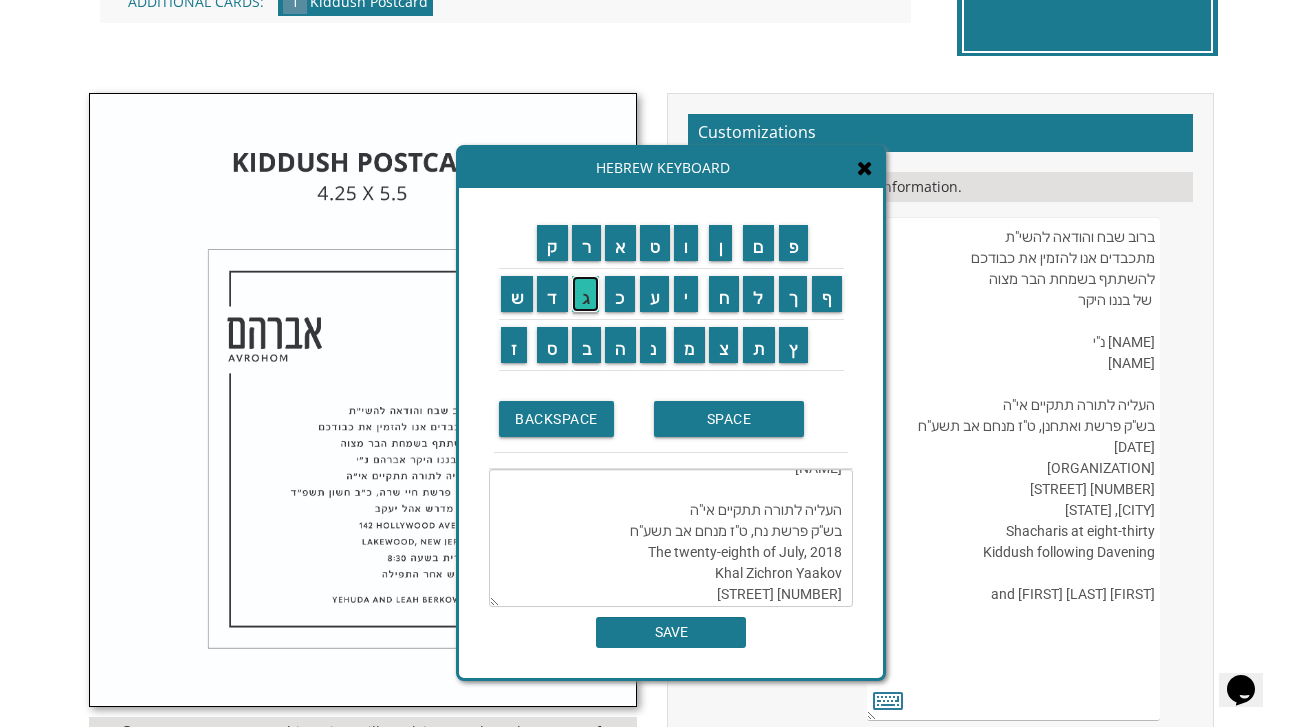 click on "ג" at bounding box center [586, 294] 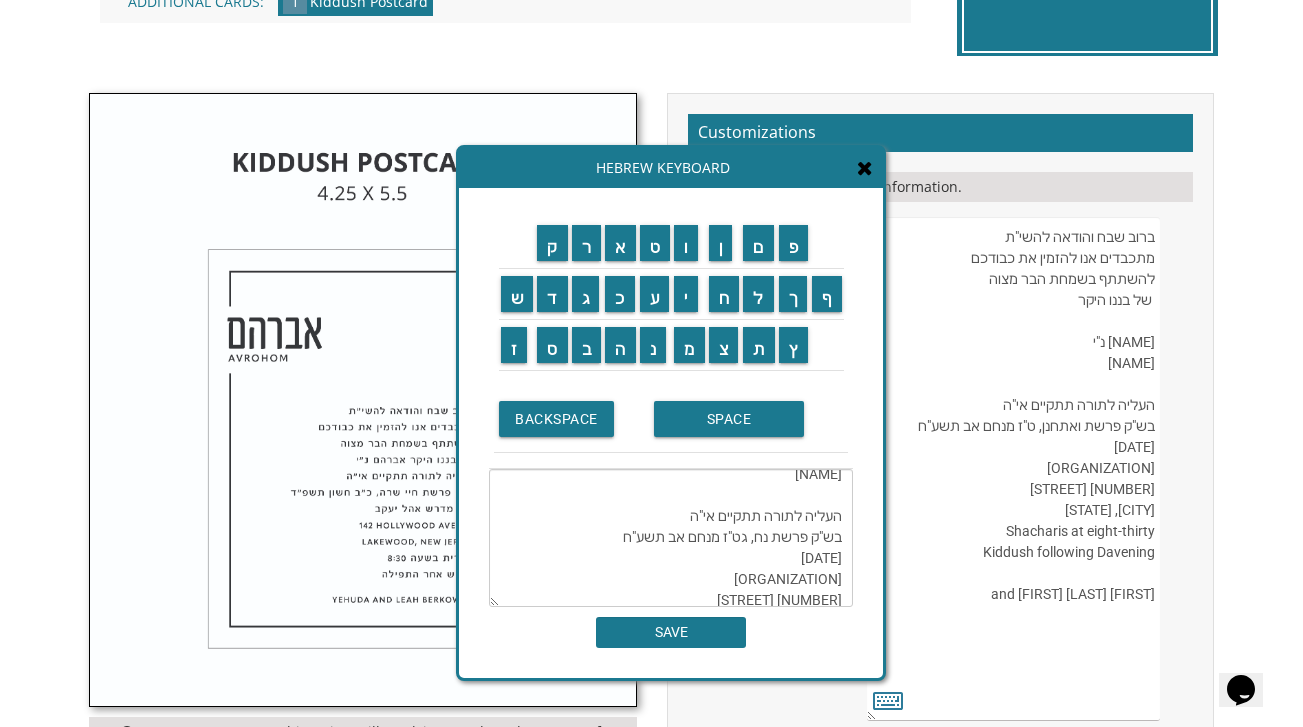 scroll, scrollTop: 149, scrollLeft: 0, axis: vertical 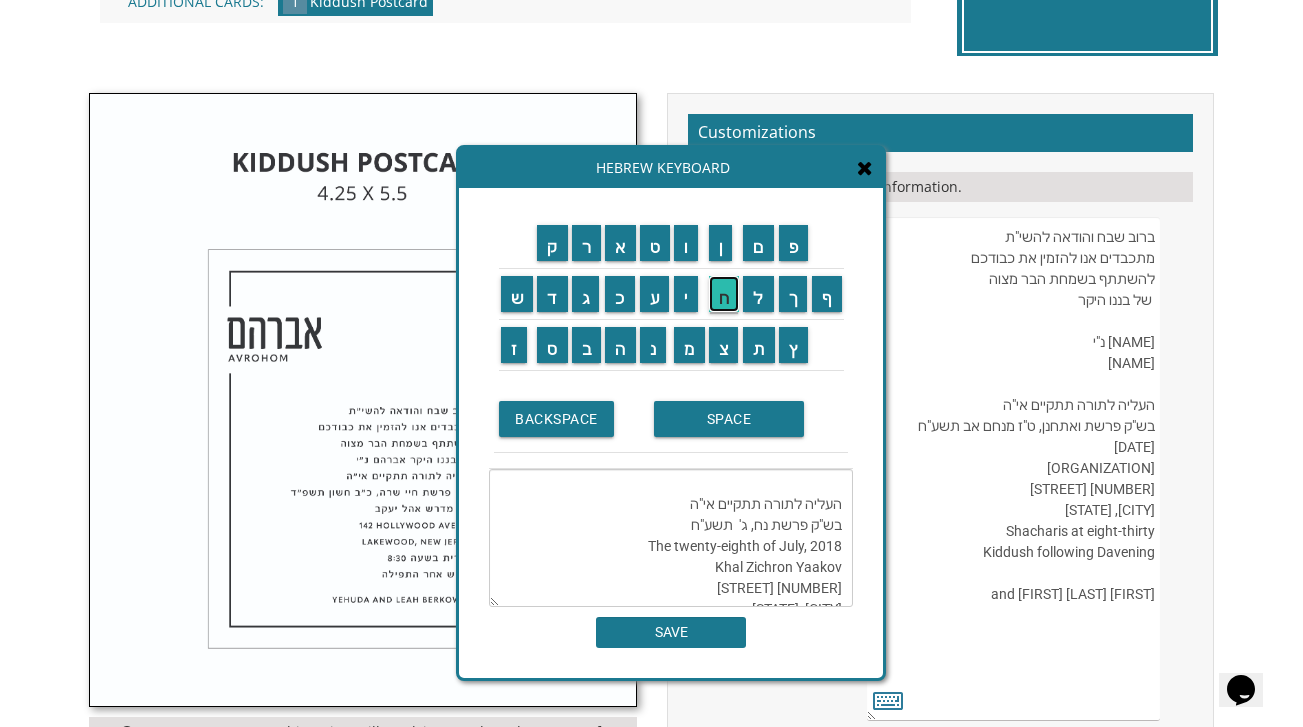 click on "ח" at bounding box center (724, 294) 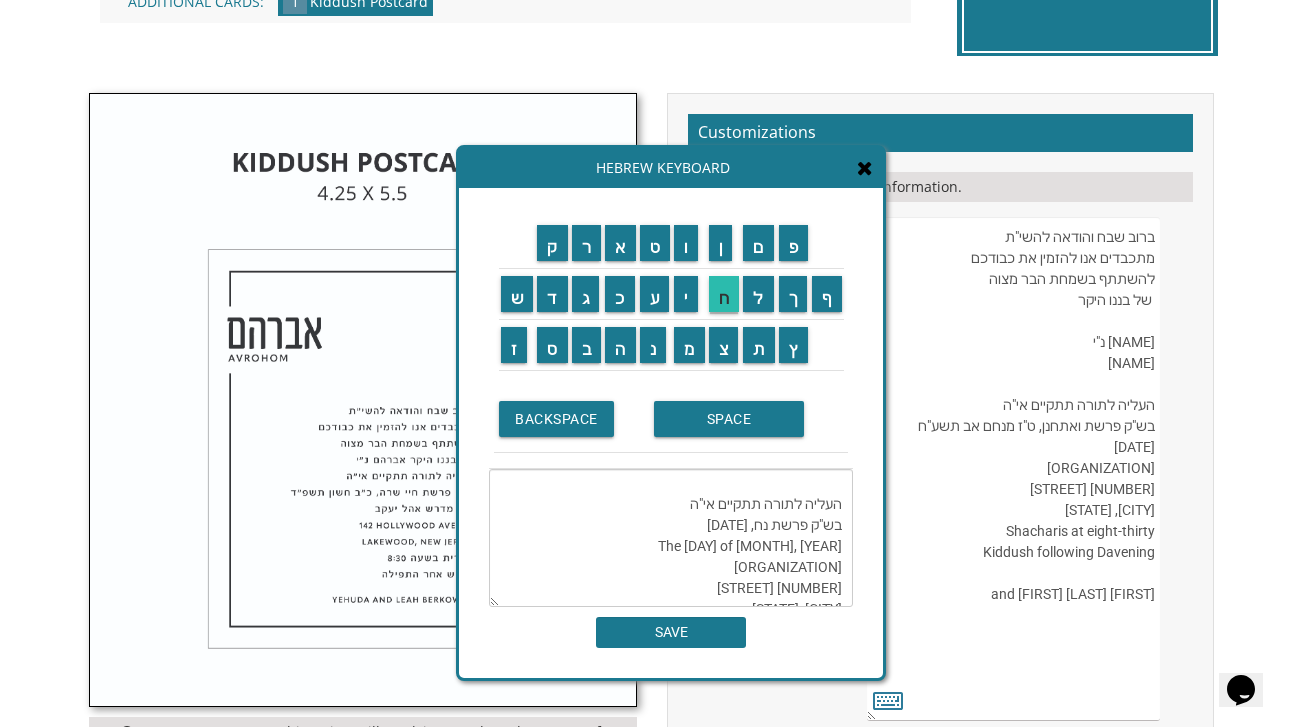 scroll, scrollTop: 357, scrollLeft: 0, axis: vertical 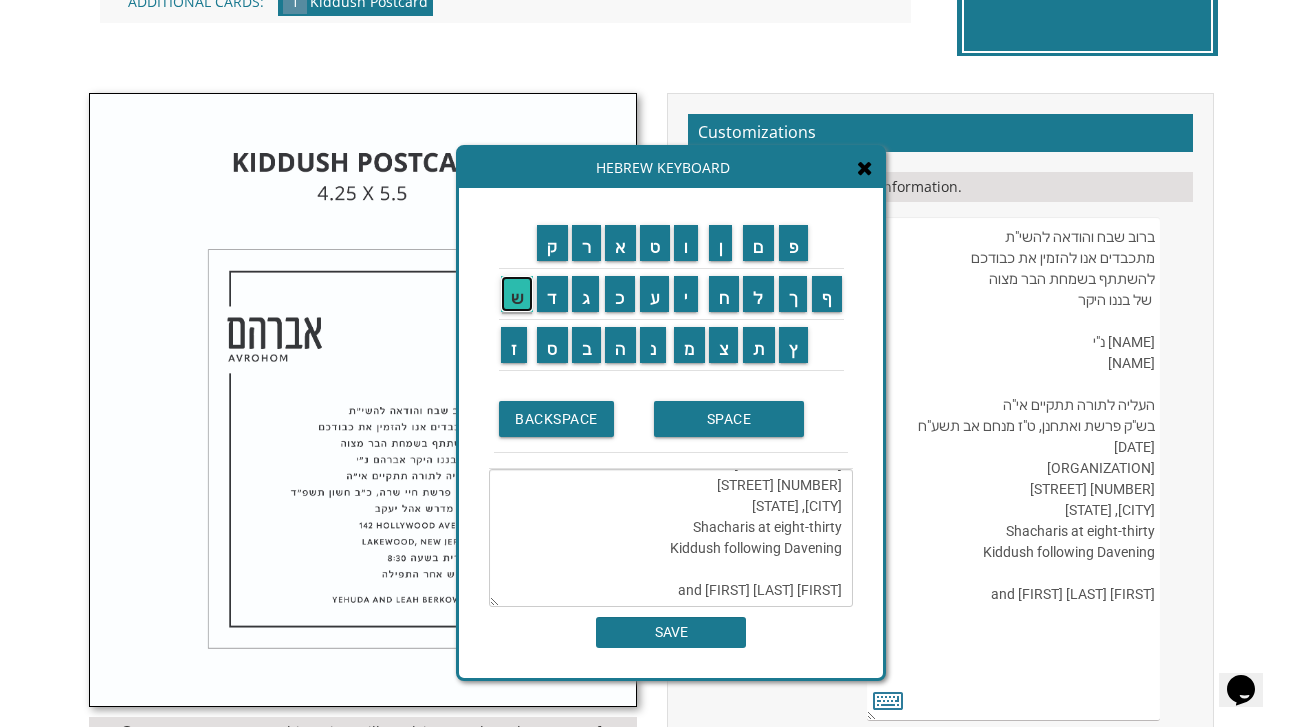 click on "ש" at bounding box center [517, 294] 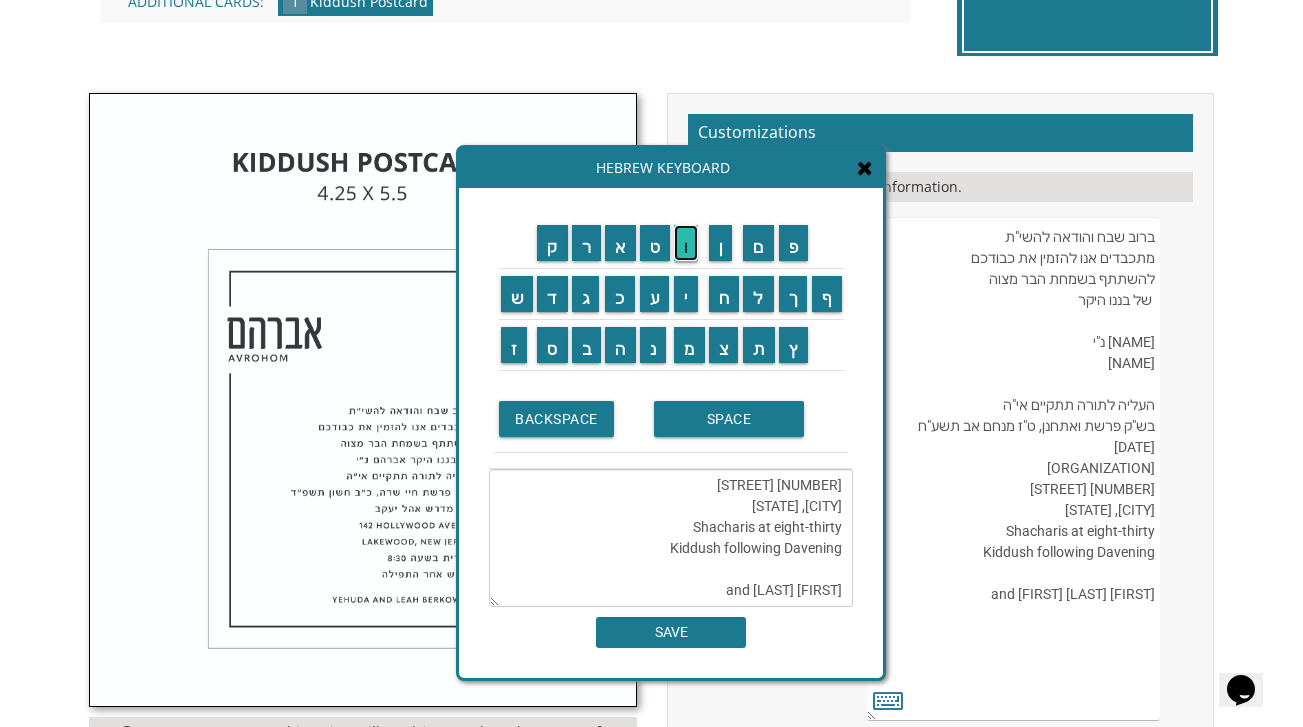 click on "ו" at bounding box center (686, 243) 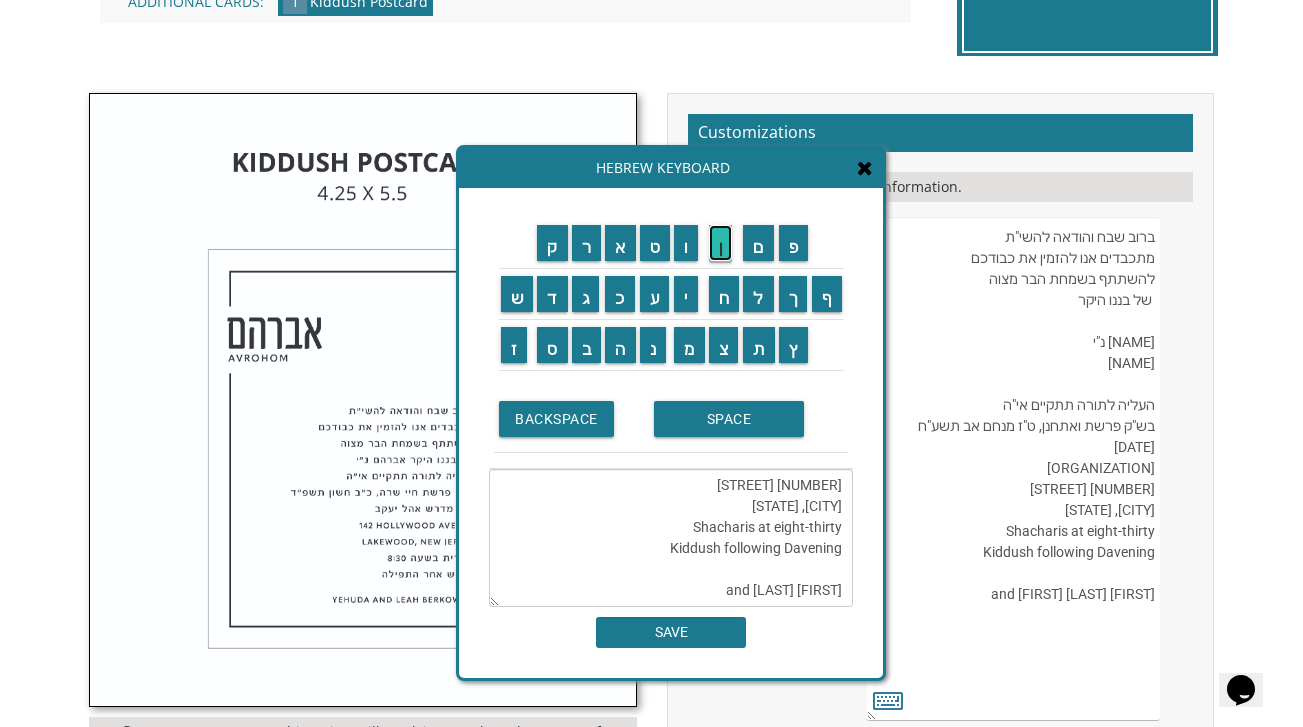 click on "ן" at bounding box center (721, 243) 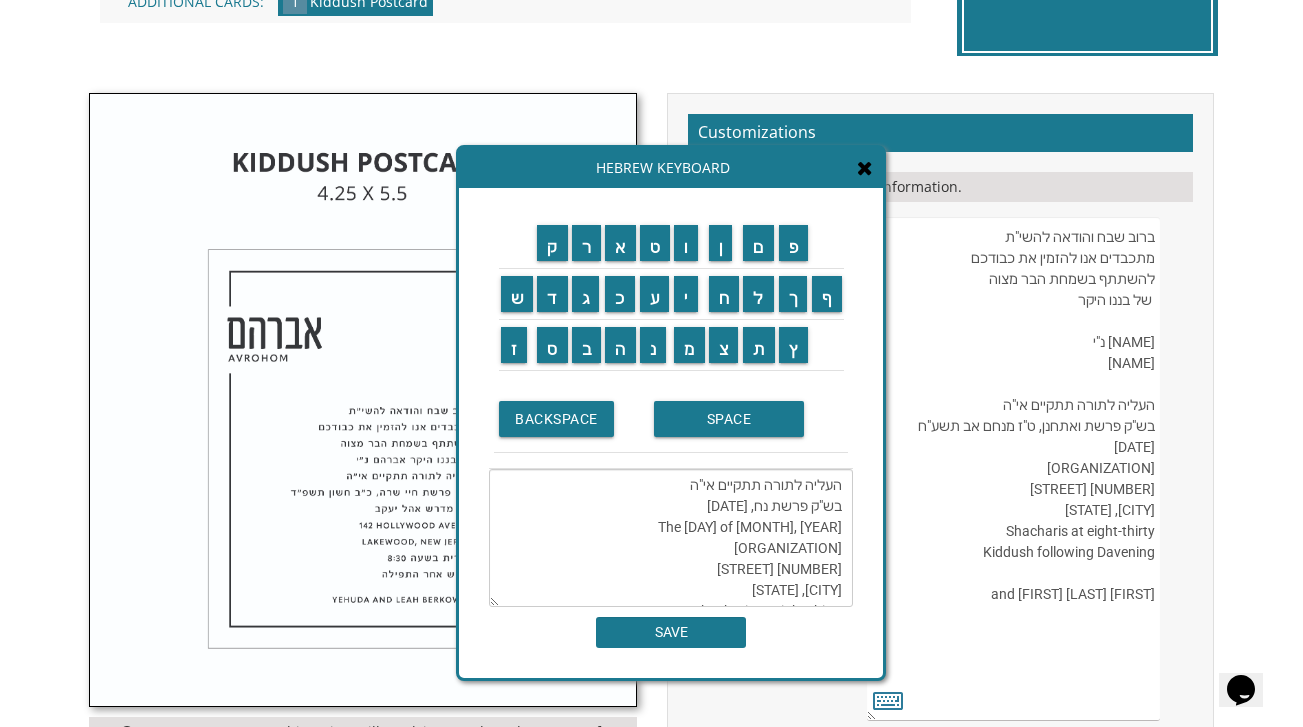 scroll, scrollTop: 167, scrollLeft: 0, axis: vertical 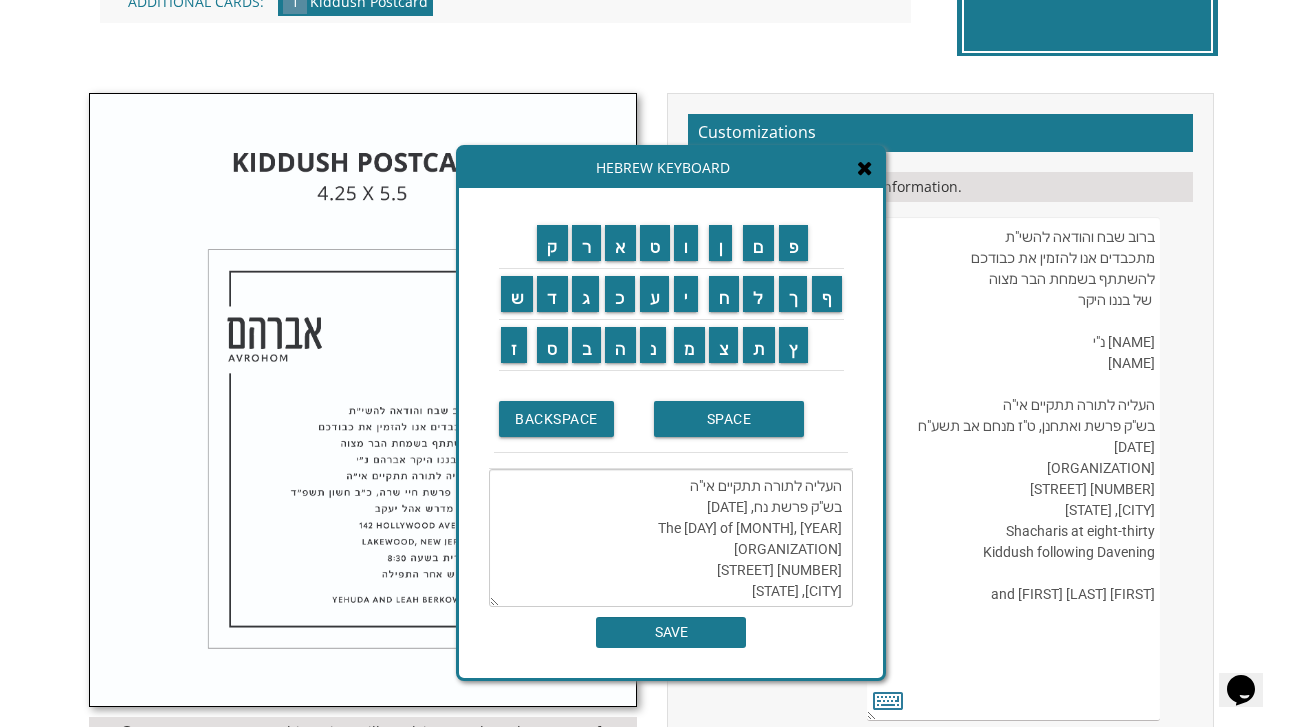 click on "ברוב שבח והודאה להשי"ת
מתכבדים אנו להזמין את כבודכם
להשתתף בשמחת הבר מצוה
של בננו היקר
אביגדור נ"י
Avigdor
העליה לתורה תתקיים אי"ה
בש"ק פרשת נח, ג' חשון תשע"ח
The twenty-eighth of July, 2018
Khal Zichron Yaakov
175 Sunset Road
Lakewood, New Jersey
Shacharis at eight-thirty
Kiddush following Davening
Yaakov and Chani Friedman" at bounding box center [671, 538] 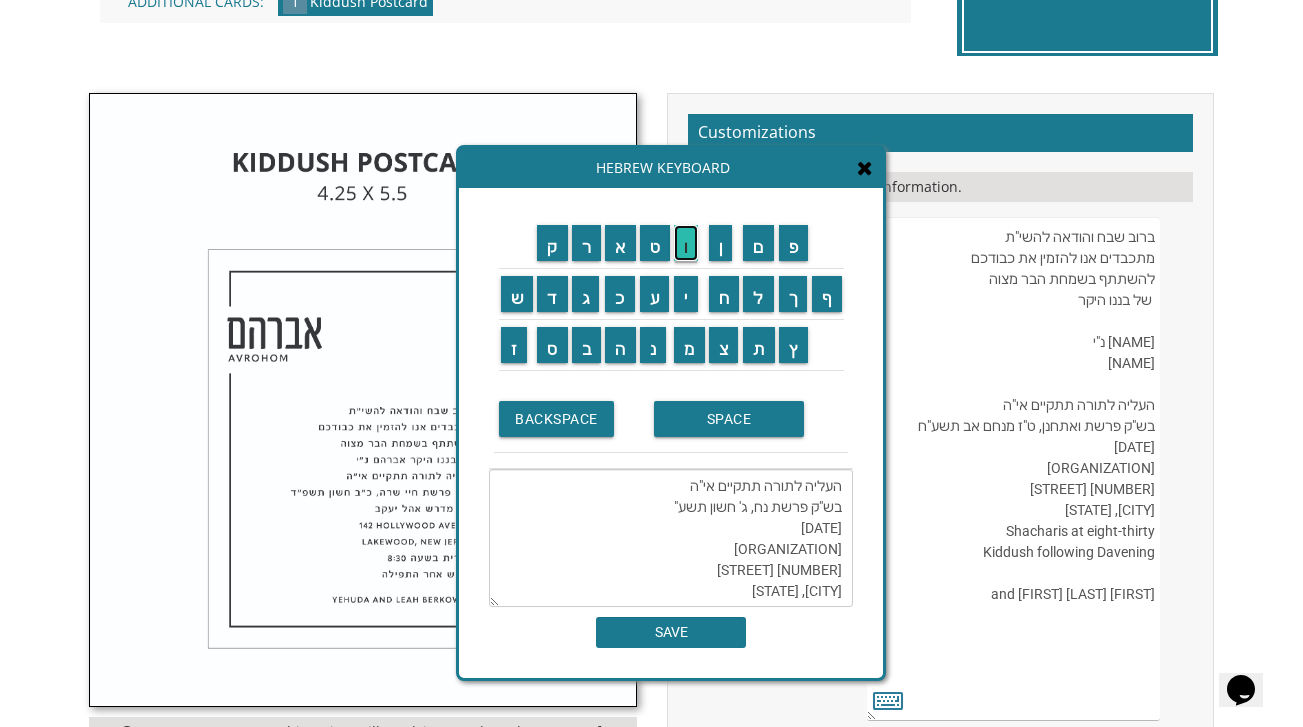 click on "ו" at bounding box center (686, 243) 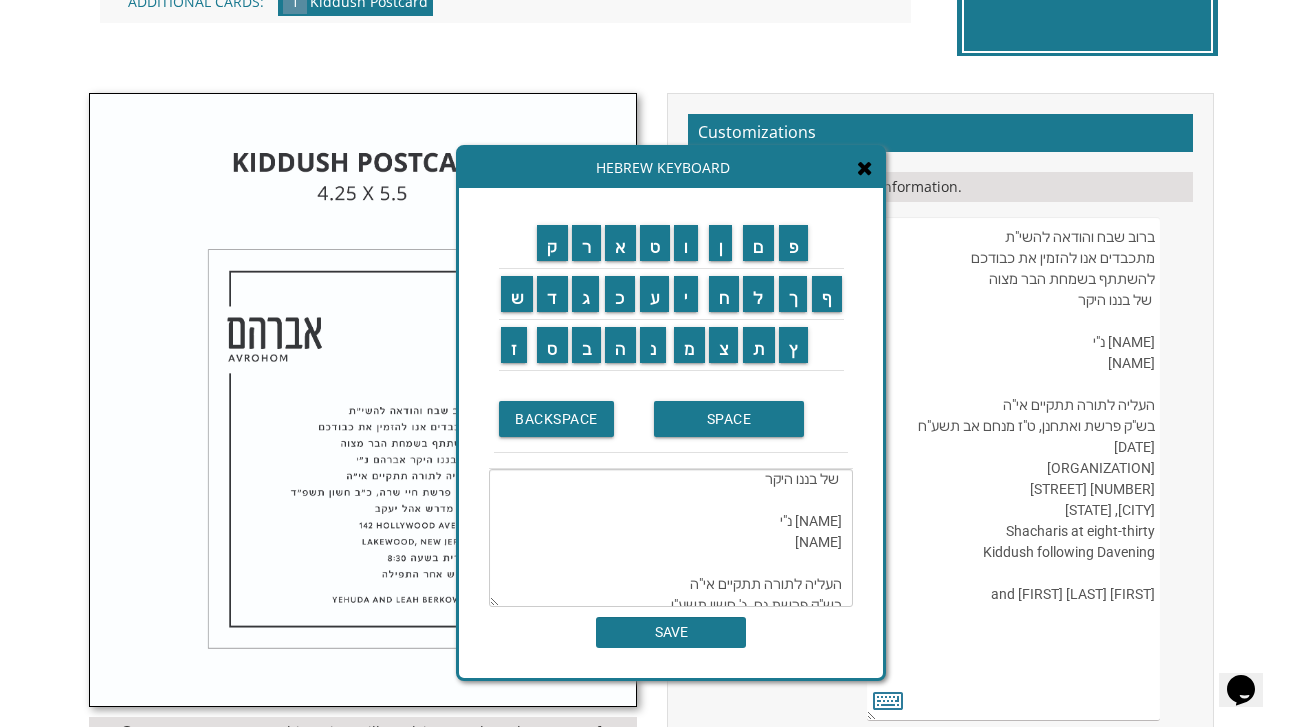 scroll, scrollTop: 0, scrollLeft: 0, axis: both 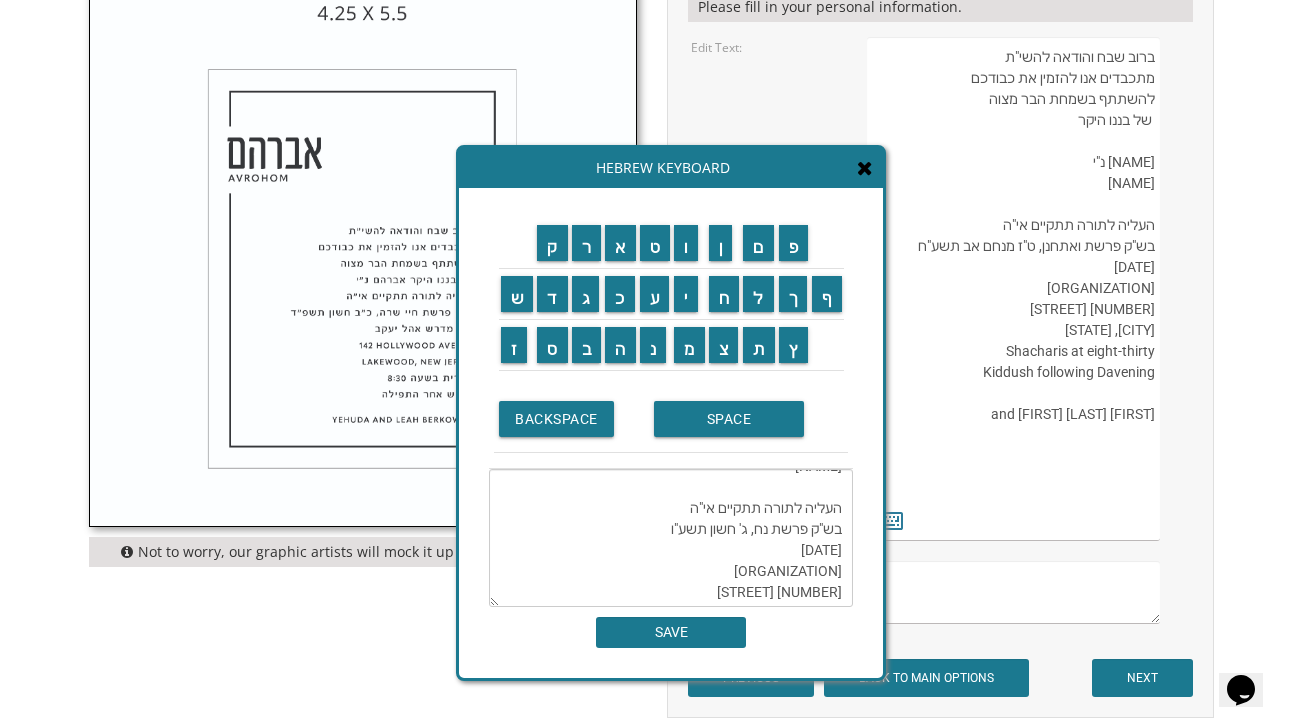 click on "ברוב שבח והודאה להשי"ת
מתכבדים אנו להזמין את כבודכם
להשתתף בשמחת הבר מצוה
של בננו היקר
אביגדור נ"י
Avigdor
העליה לתורה תתקיים אי"ה
בש"ק פרשת נח, ג' חשון תשע"ו
The twenty-eighth of July, 2018
Khal Zichron Yaakov
175 Sunset Road
Lakewood, New Jersey
Shacharis at eight-thirty
Kiddush following Davening
Yaakov and Chani Friedman" at bounding box center (671, 538) 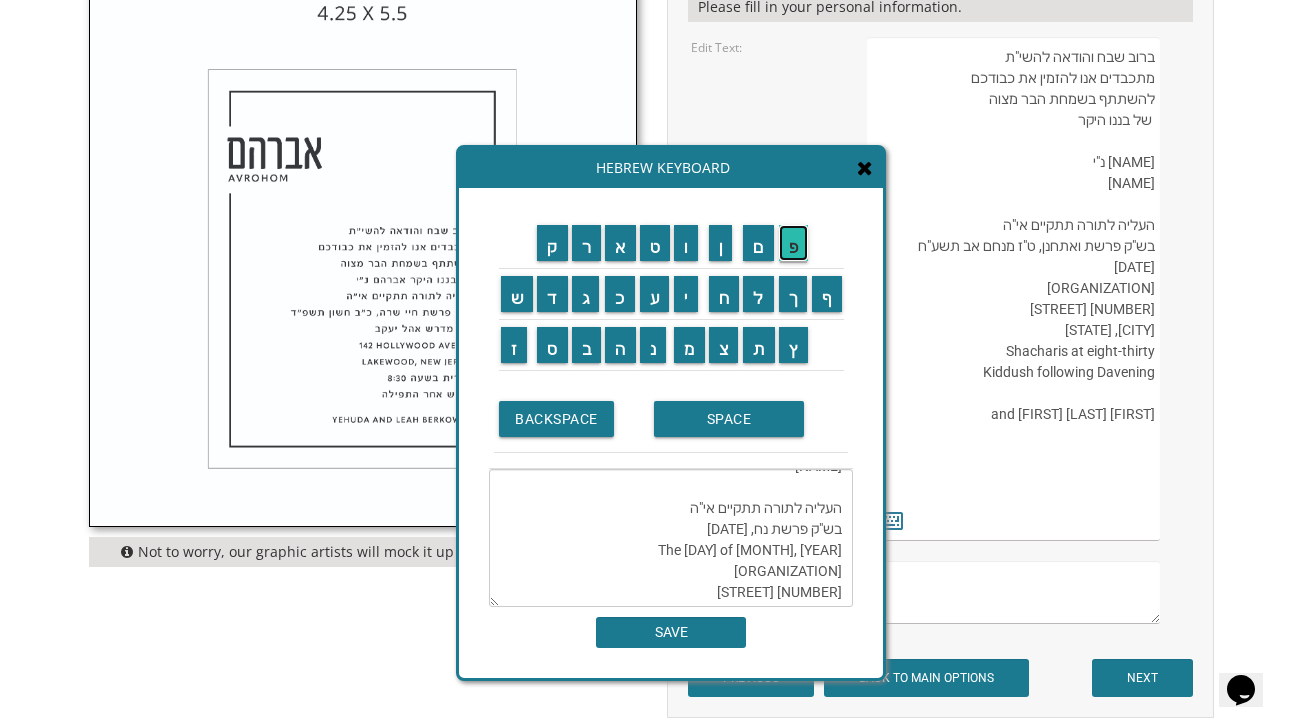 click on "פ" at bounding box center [794, 243] 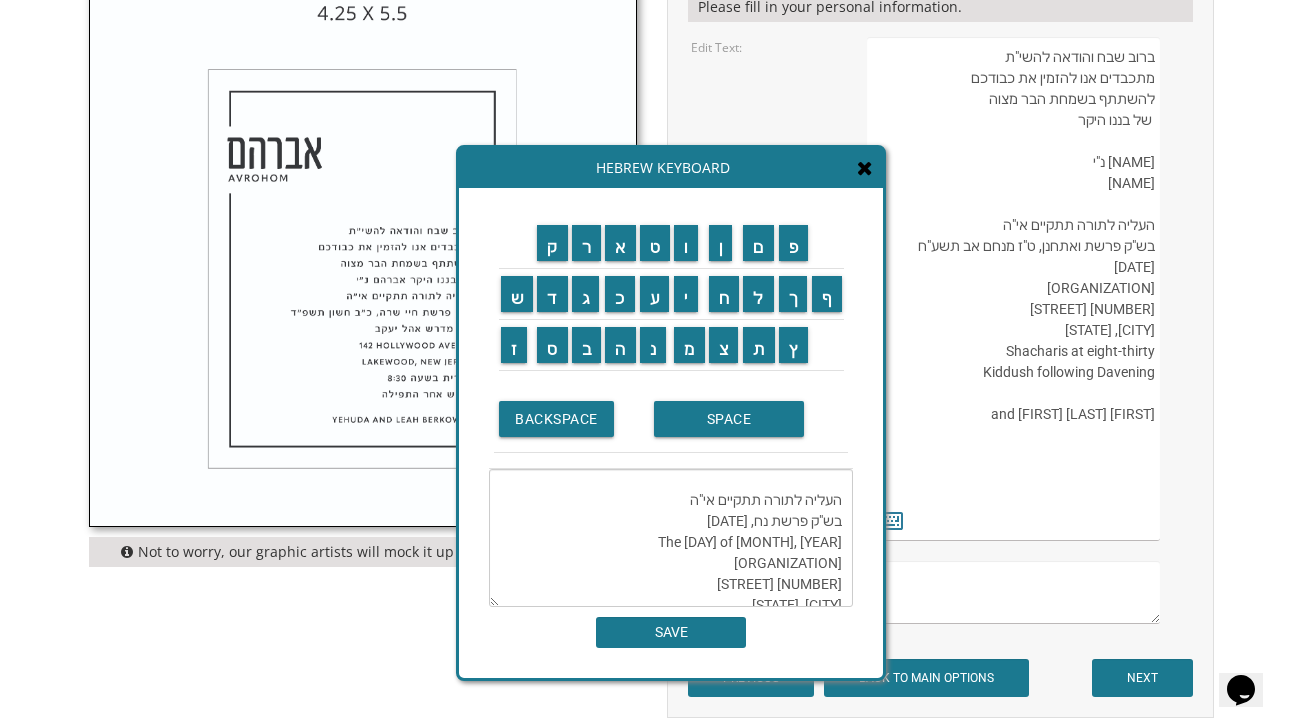 scroll, scrollTop: 175, scrollLeft: 0, axis: vertical 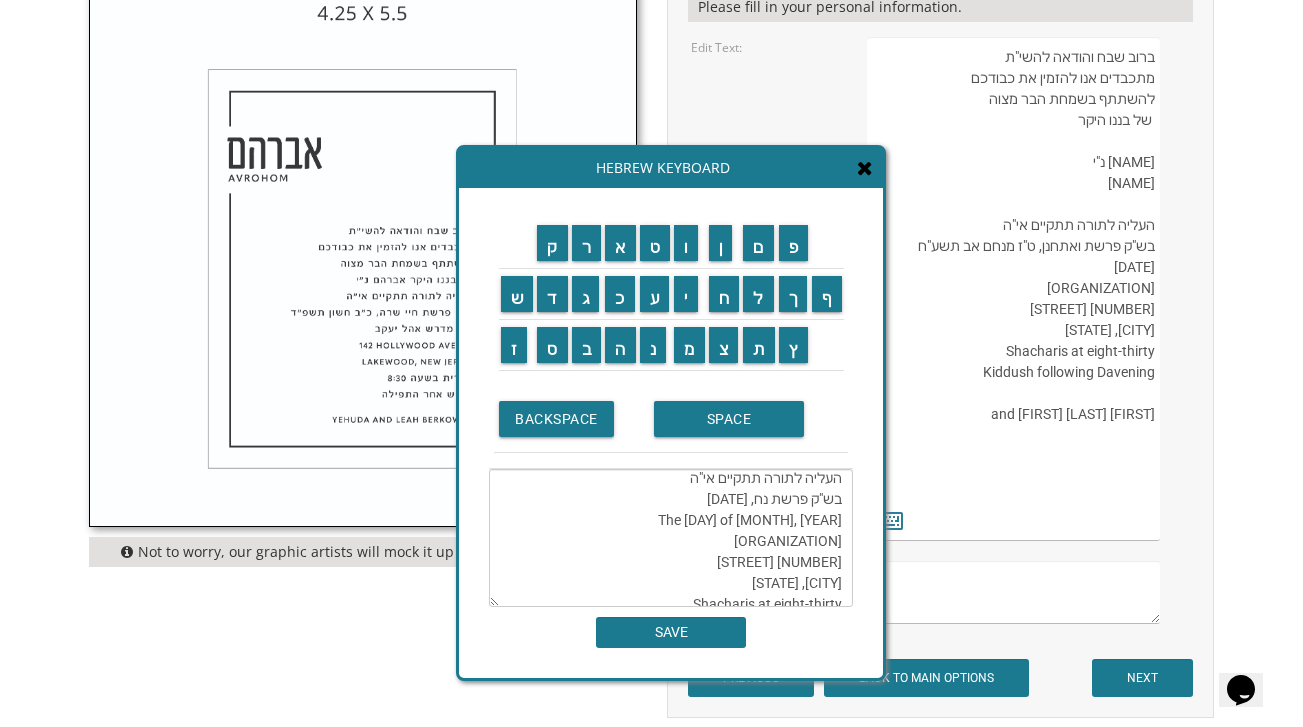 click on "ברוב שבח והודאה להשי"ת
מתכבדים אנו להזמין את כבודכם
להשתתף בשמחת הבר מצוה
של בננו היקר
אביגדור נ"י
Avigdor
העליה לתורה תתקיים אי"ה
בש"ק פרשת נח, ג' חשון תשפ"ו
The twenty-eighth of July, 2018
Khal Zichron Yaakov
175 Sunset Road
Lakewood, New Jersey
Shacharis at eight-thirty
Kiddush following Davening
Yaakov and Chani Friedman" at bounding box center (671, 538) 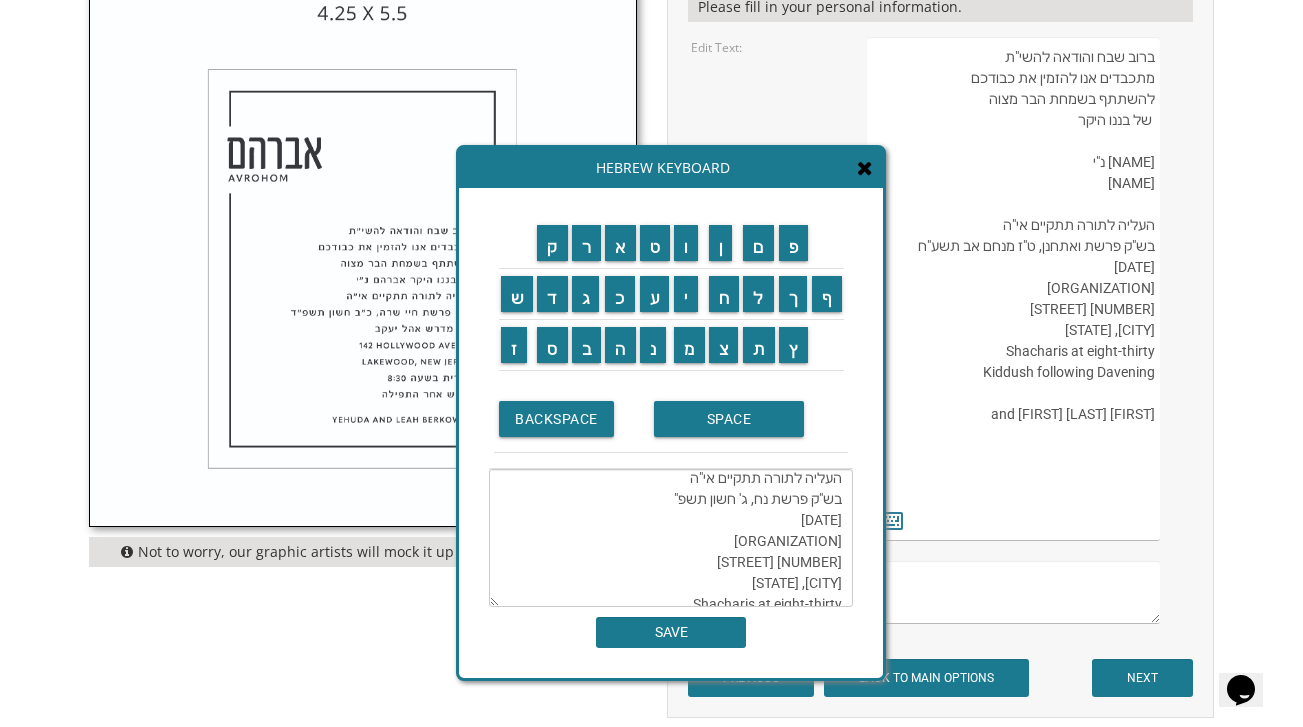 drag, startPoint x: 827, startPoint y: 520, endPoint x: 844, endPoint y: 521, distance: 17.029387 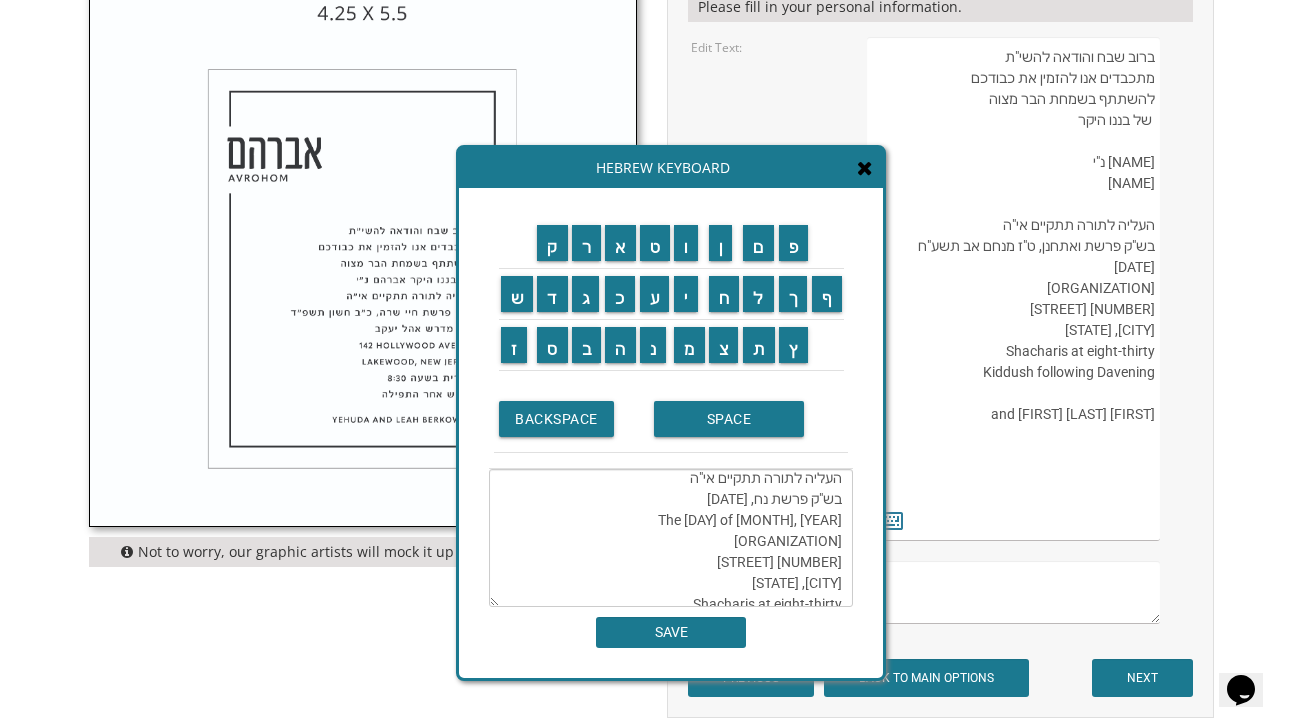 click on "ברוב שבח והודאה להשי"ת
מתכבדים אנו להזמין את כבודכם
להשתתף בשמחת הבר מצוה
של בננו היקר
אביגדור נ"י
Avigdor
העליה לתורה תתקיים אי"ה
בש"ק פרשת נח, ג' חשון תשפ"The twenty-fifth of October, 2025
Khal Zichron Yaakov
175 Sunset Road
Lakewood, New Jersey
Shacharis at eight-thirty
Kiddush following Davening
Yaakov and Chani Friedman" at bounding box center [671, 538] 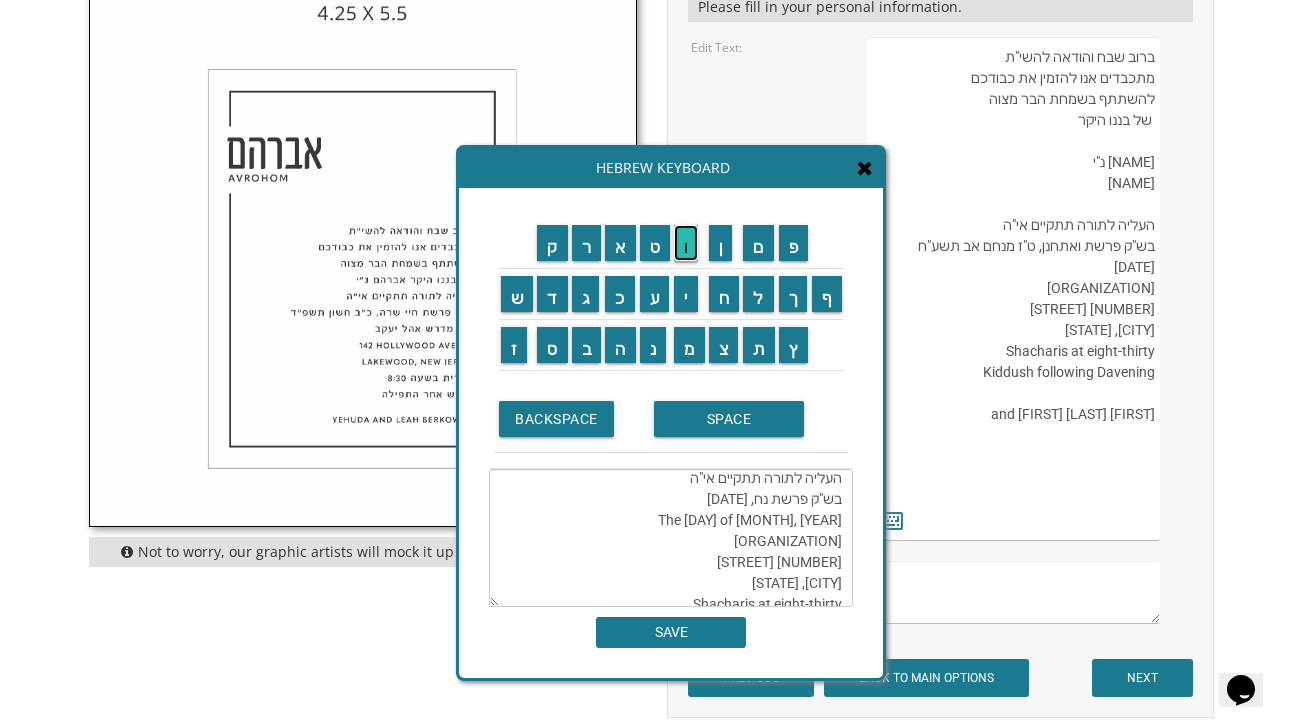 click on "ו" at bounding box center [686, 243] 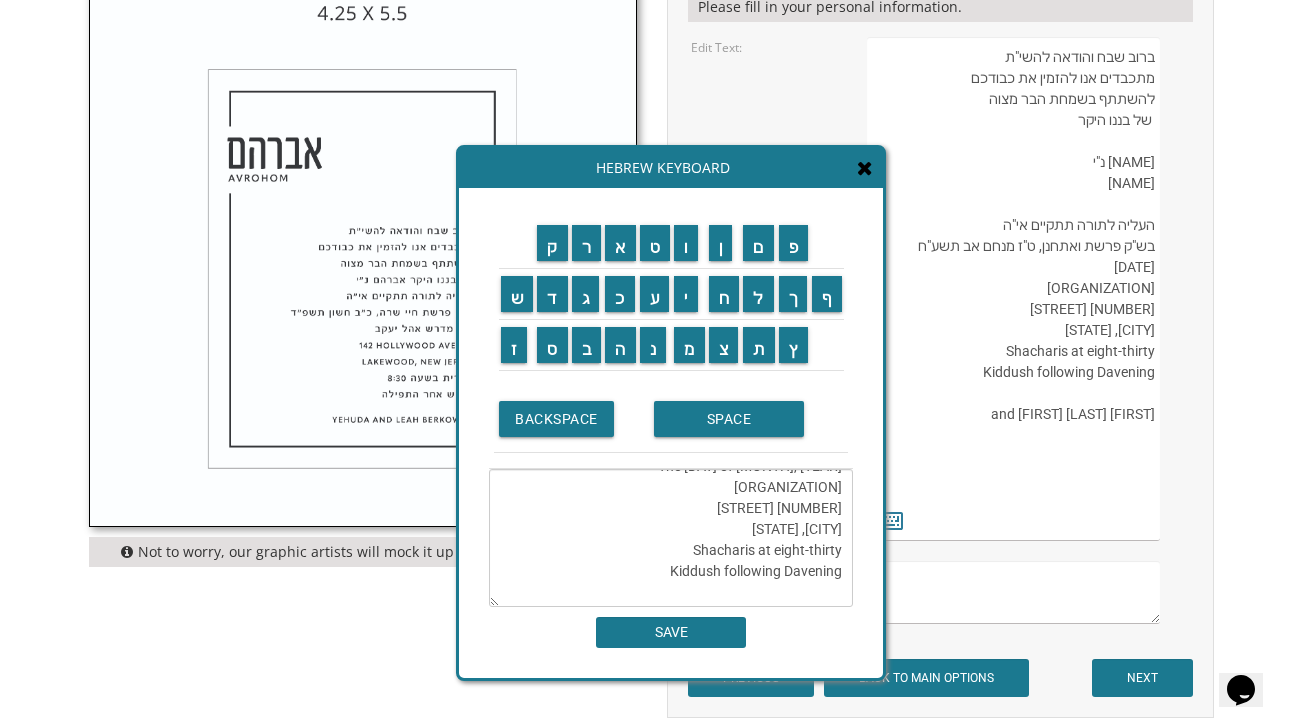 scroll, scrollTop: 225, scrollLeft: 0, axis: vertical 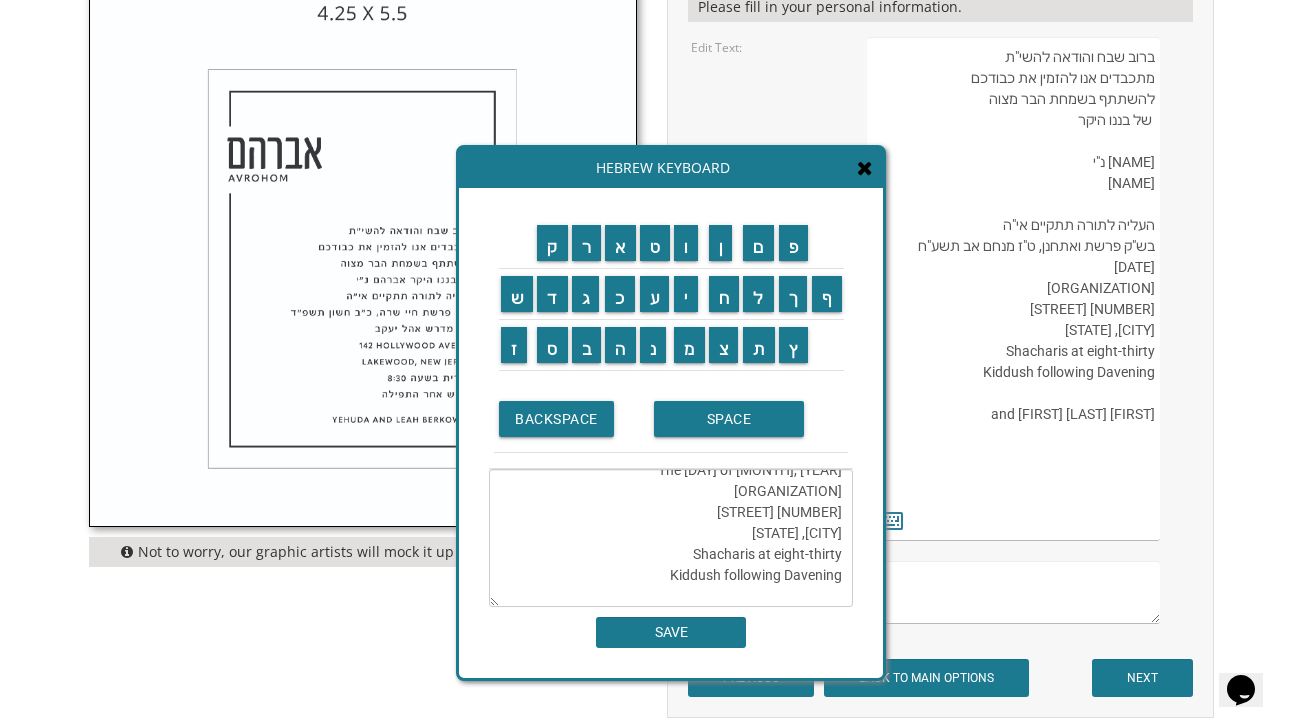 drag, startPoint x: 713, startPoint y: 492, endPoint x: 845, endPoint y: 493, distance: 132.00378 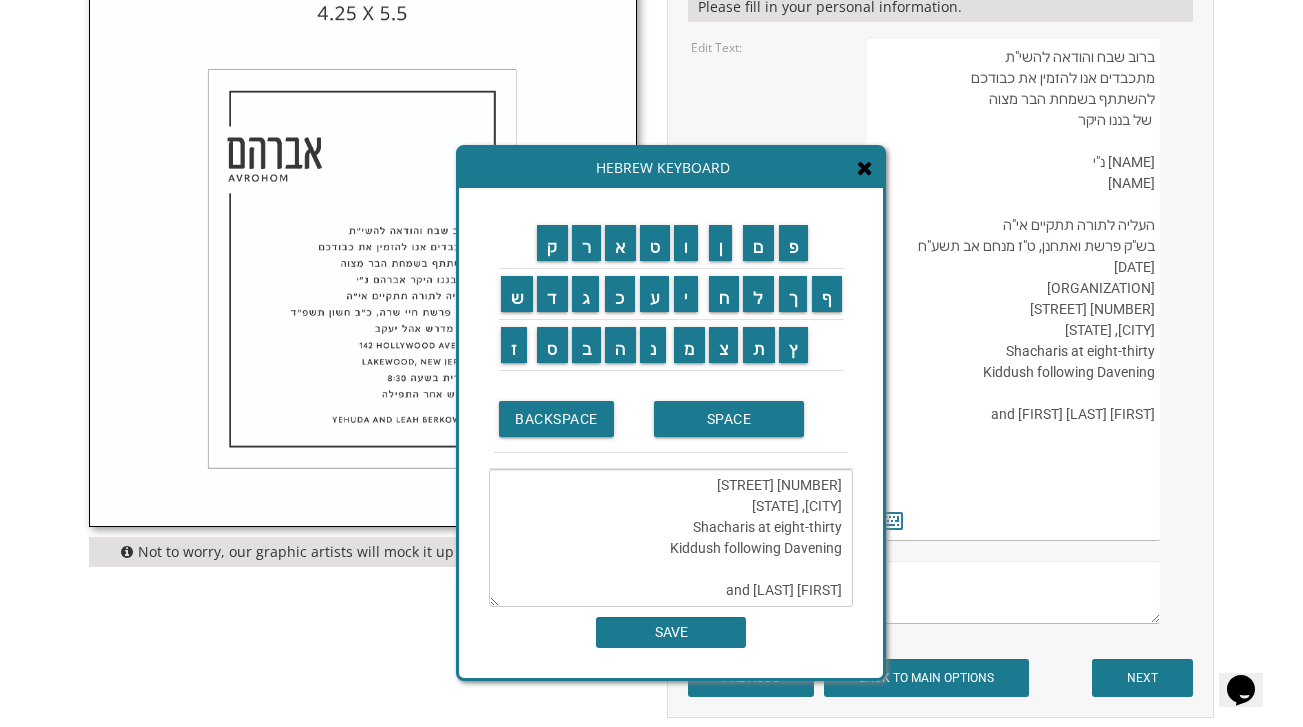 scroll, scrollTop: 296, scrollLeft: 0, axis: vertical 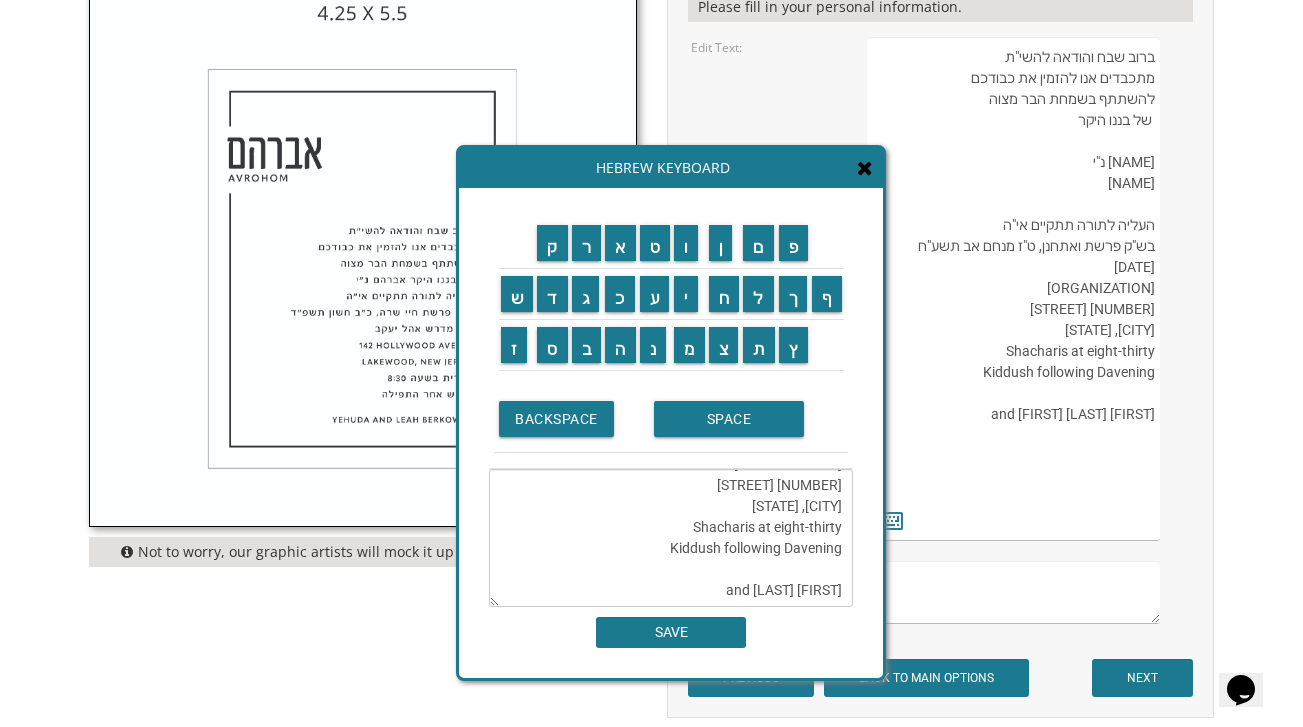 type on "ברוב שבח והודאה להשי"ת
מתכבדים אנו להזמין את כבודכם
להשתתף בשמחת הבר מצוה
של בננו היקר
אביגדור נ"י
Avigdor
העליה לתורה תתקיים אי"ה
בש"ק פרשת נח, ג' חשון תשפ"ו
The twenty-fifth of October, 2025
Bais Torah U'Tefilah
218 Aycrigg Avenue
Passaic, New Jersey
Shacharis at eight-thirty
Kiddush following Davening
Chananya and Rebecca Schwartz" 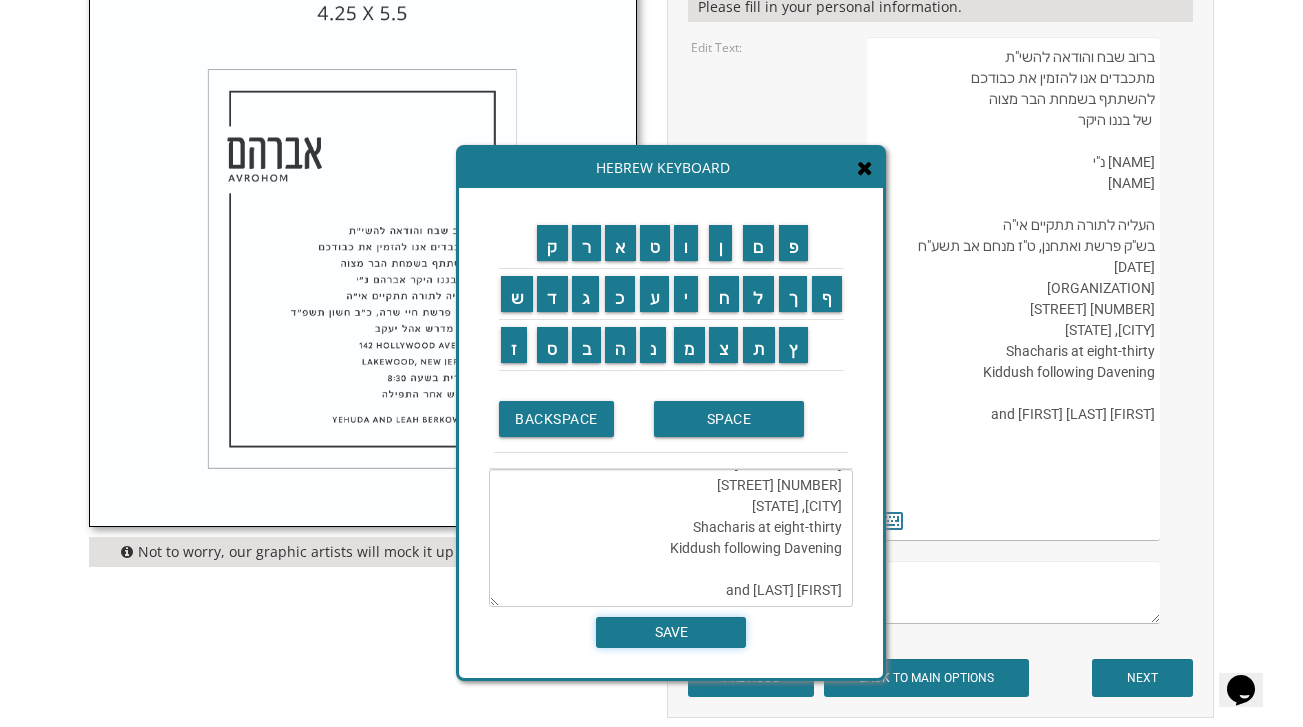 click on "SAVE" at bounding box center (671, 632) 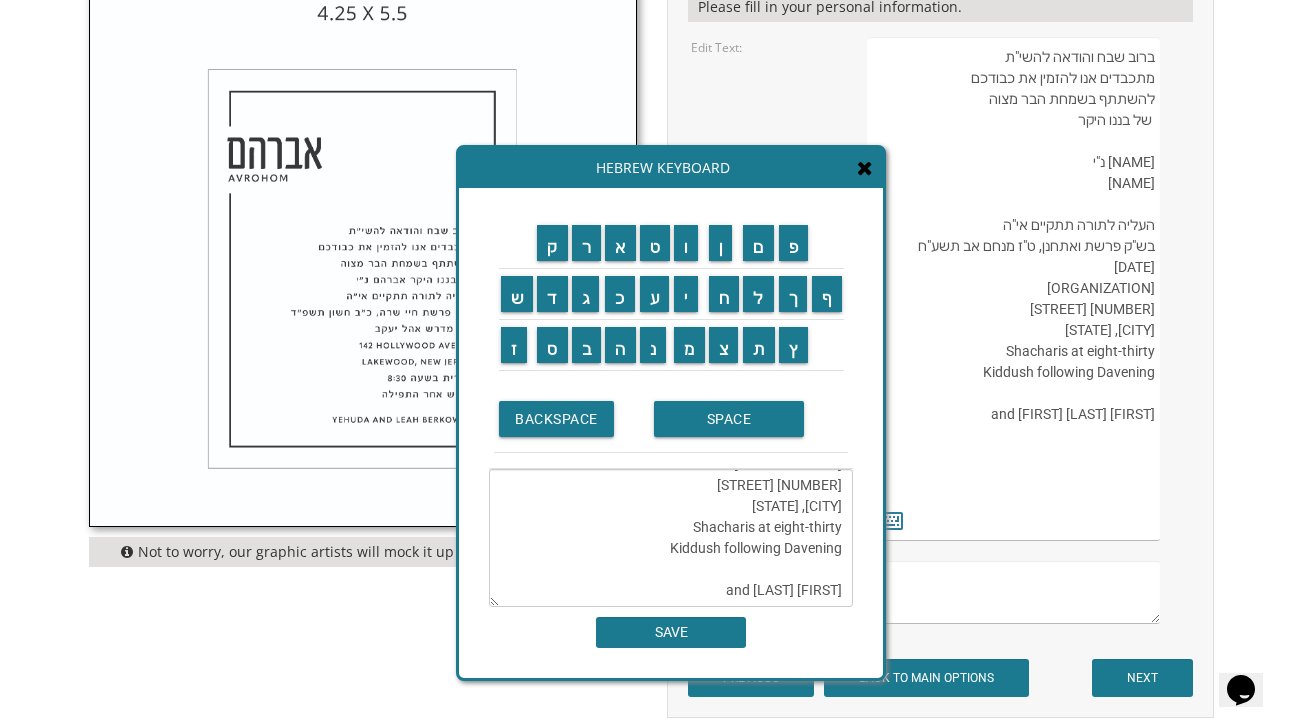 type on "ברוב שבח והודאה להשי"ת
מתכבדים אנו להזמין את כבודכם
להשתתף בשמחת הבר מצוה
של בננו היקר
אביגדור נ"י
Avigdor
העליה לתורה תתקיים אי"ה
בש"ק פרשת נח, ג' חשון תשפ"ו
The twenty-fifth of October, 2025
Bais Torah U'Tefilah
218 Aycrigg Avenue
Passaic, New Jersey
Shacharis at eight-thirty
Kiddush following Davening
Chananya and Rebecca Schwartz" 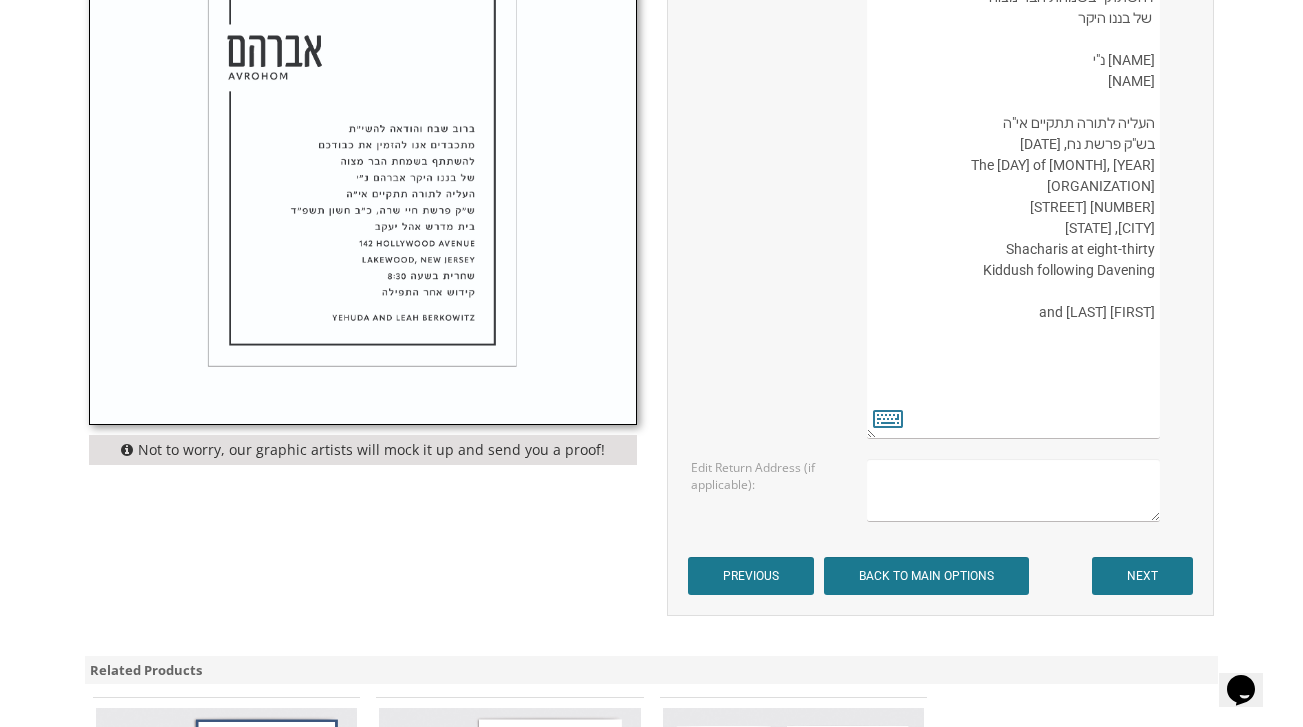 scroll, scrollTop: 921, scrollLeft: 0, axis: vertical 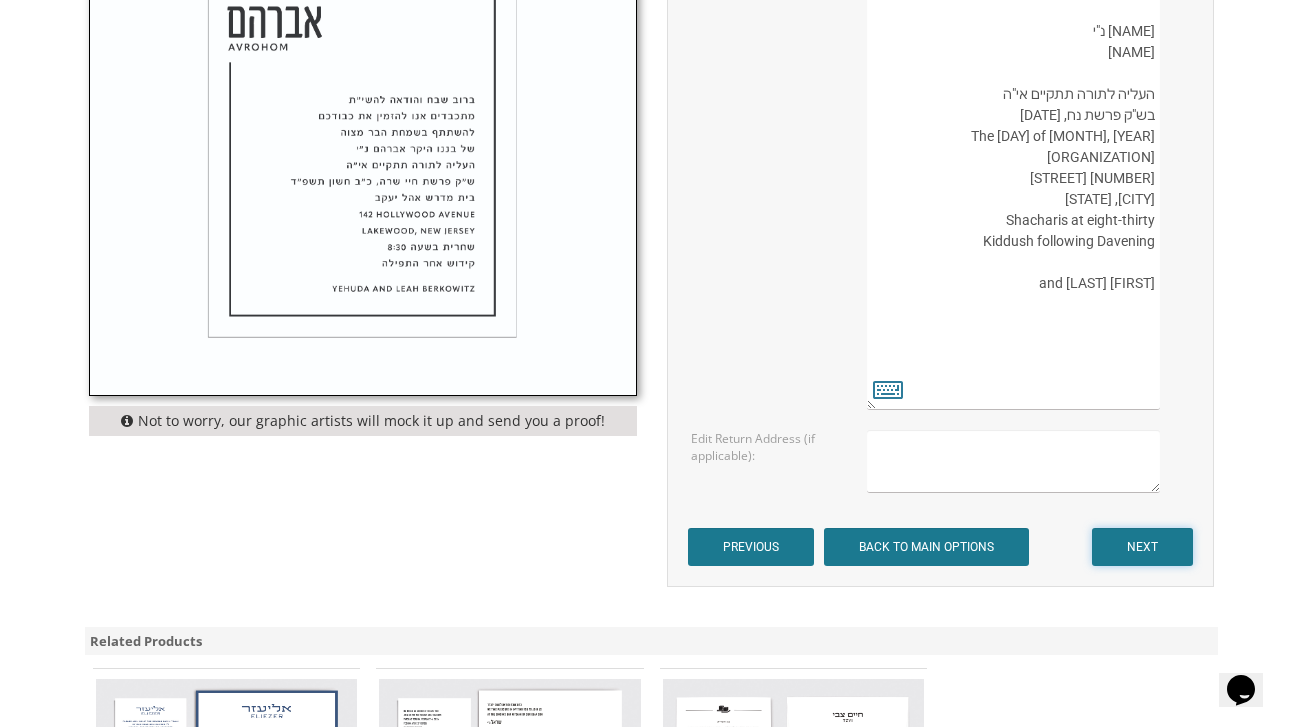 click on "NEXT" at bounding box center (1142, 547) 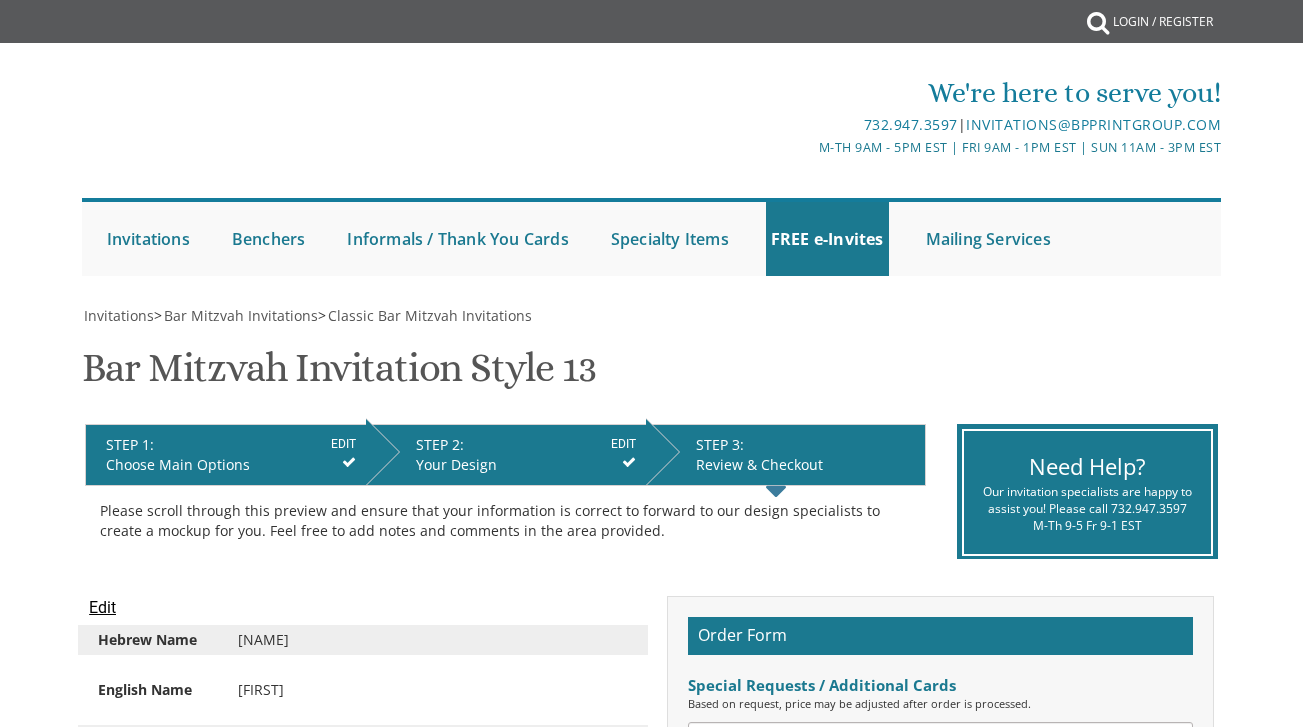 scroll, scrollTop: 0, scrollLeft: 0, axis: both 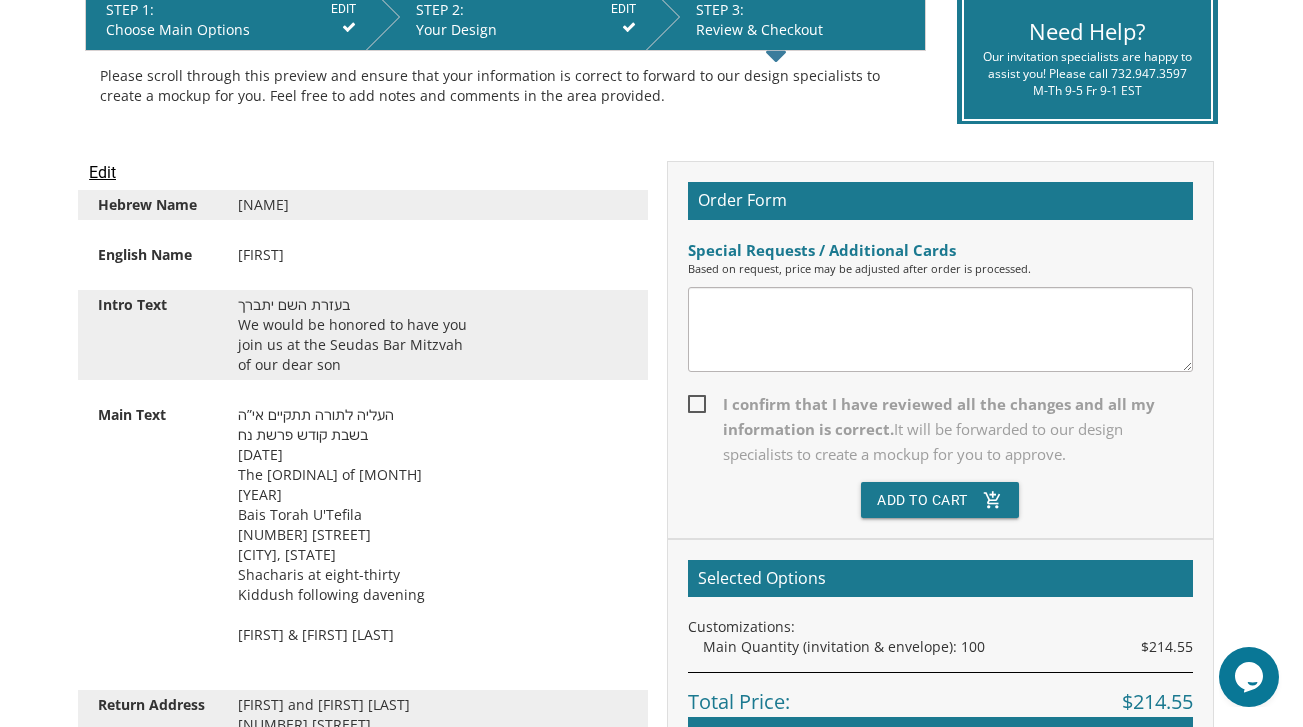 click on "בעזרת השם יתברך We would be honored to have you join us at the Seudas Bar Mitzvah of our dear son" at bounding box center [433, 335] 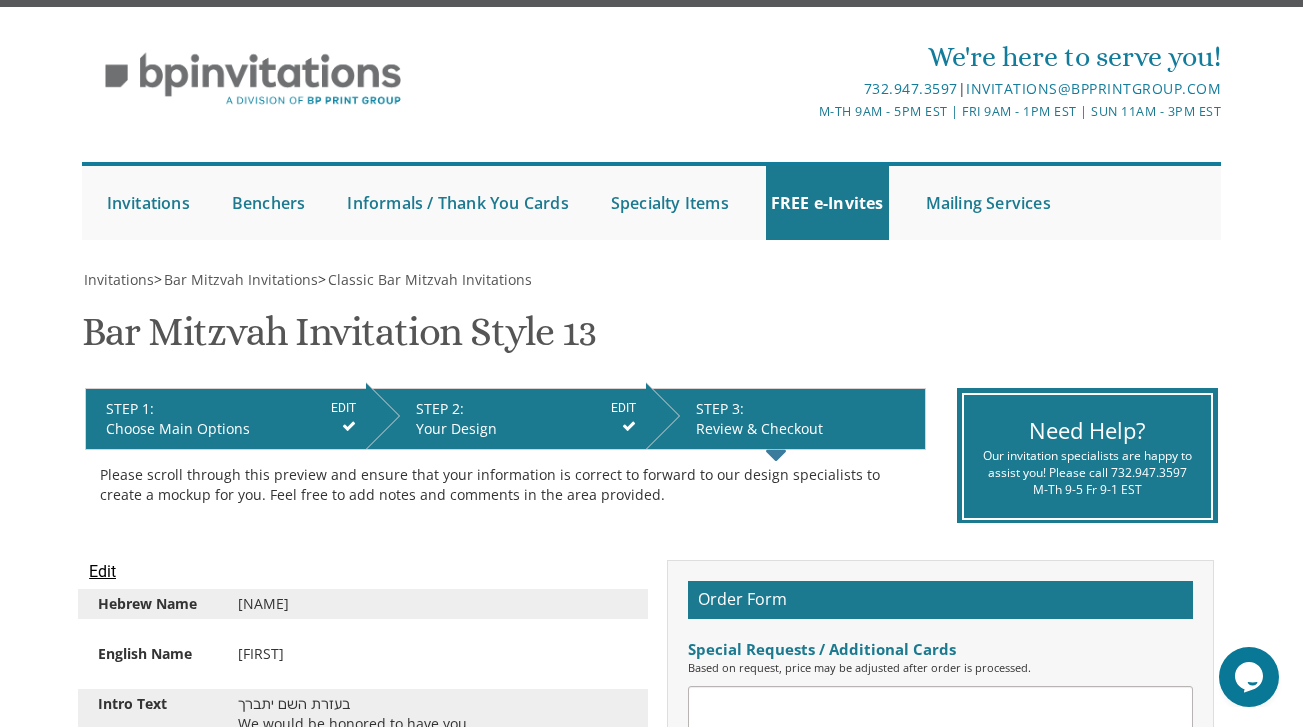 scroll, scrollTop: 0, scrollLeft: 0, axis: both 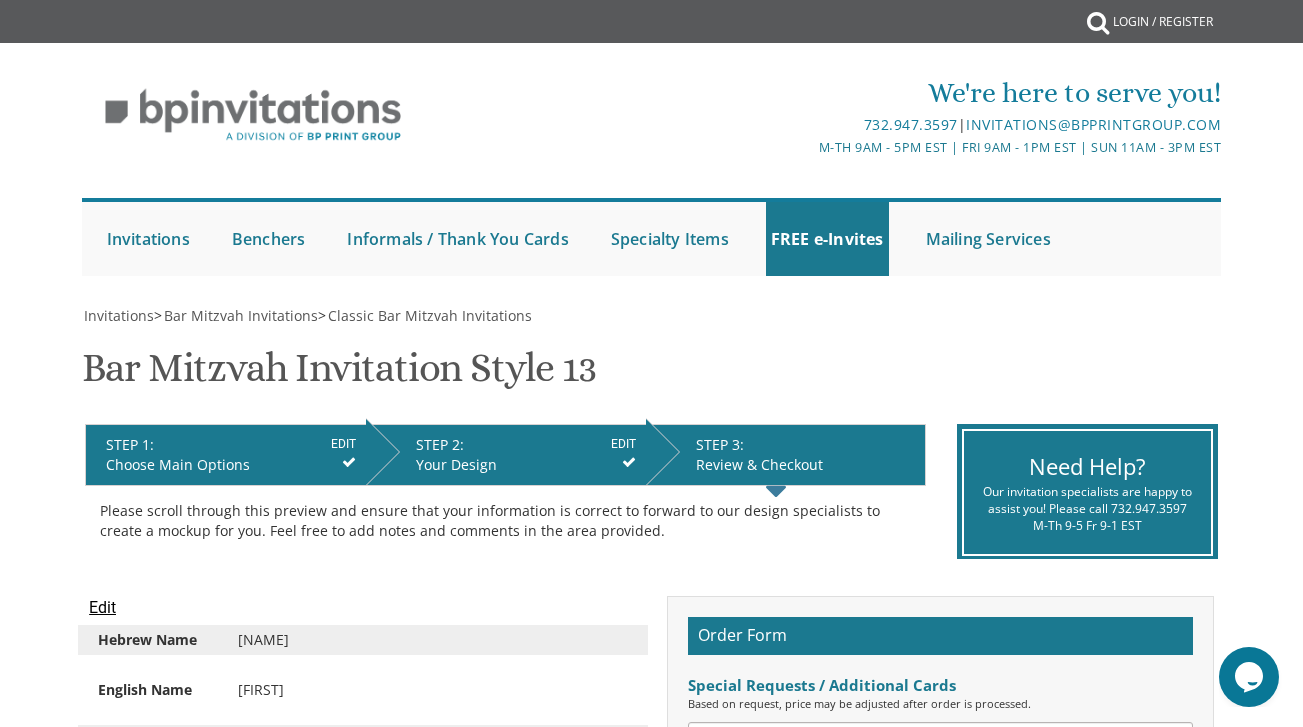 click on "Choose Main Options" at bounding box center (230, 465) 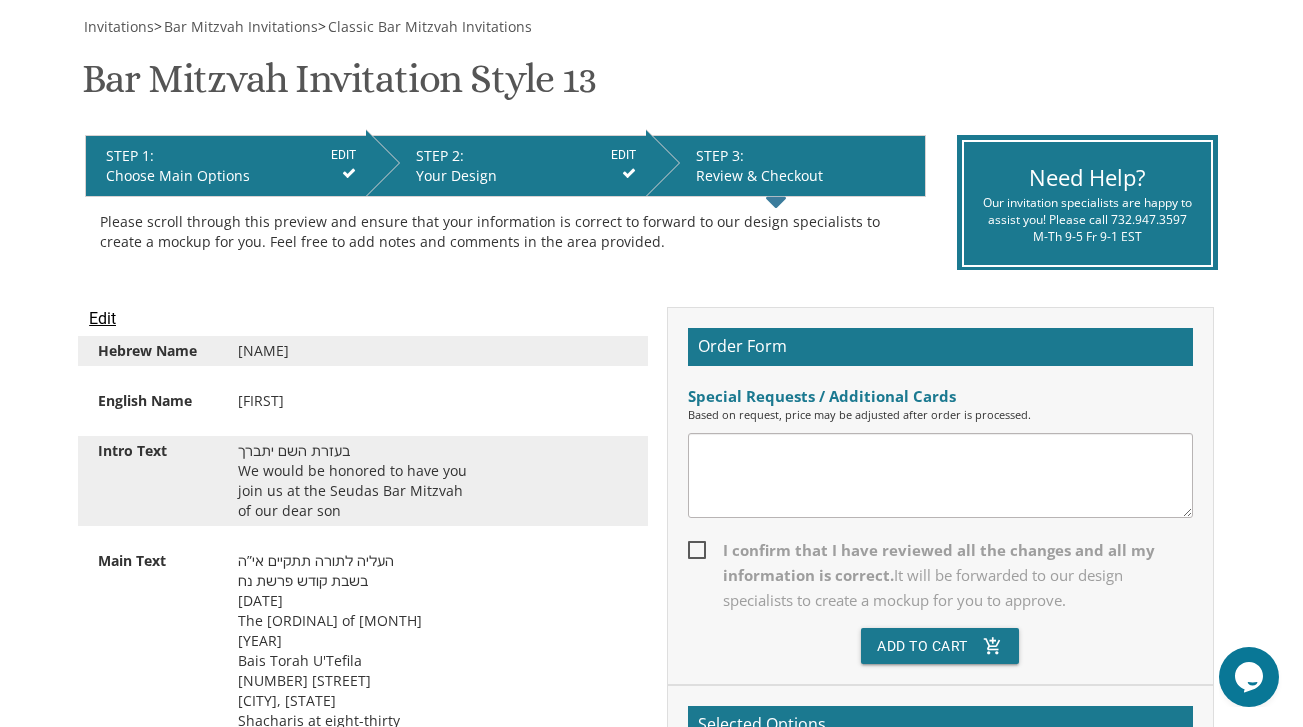 scroll, scrollTop: 235, scrollLeft: 0, axis: vertical 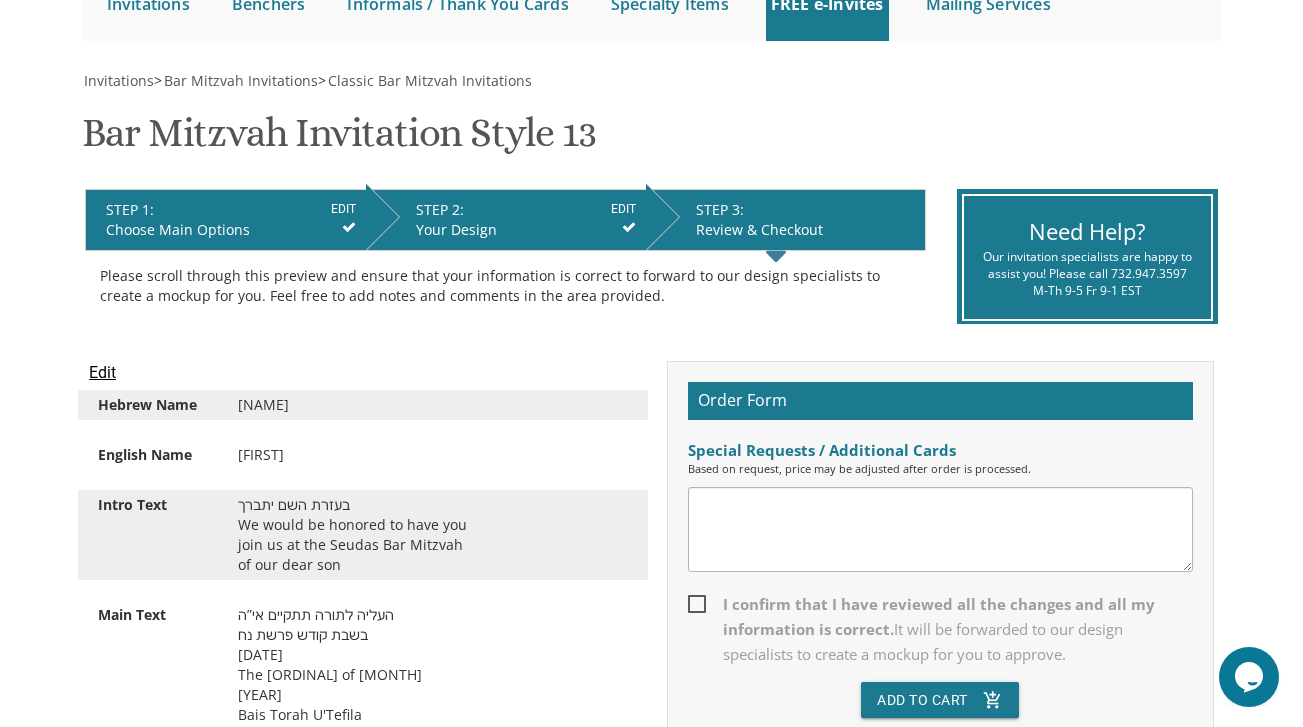 click on "Edit" at bounding box center (102, 373) 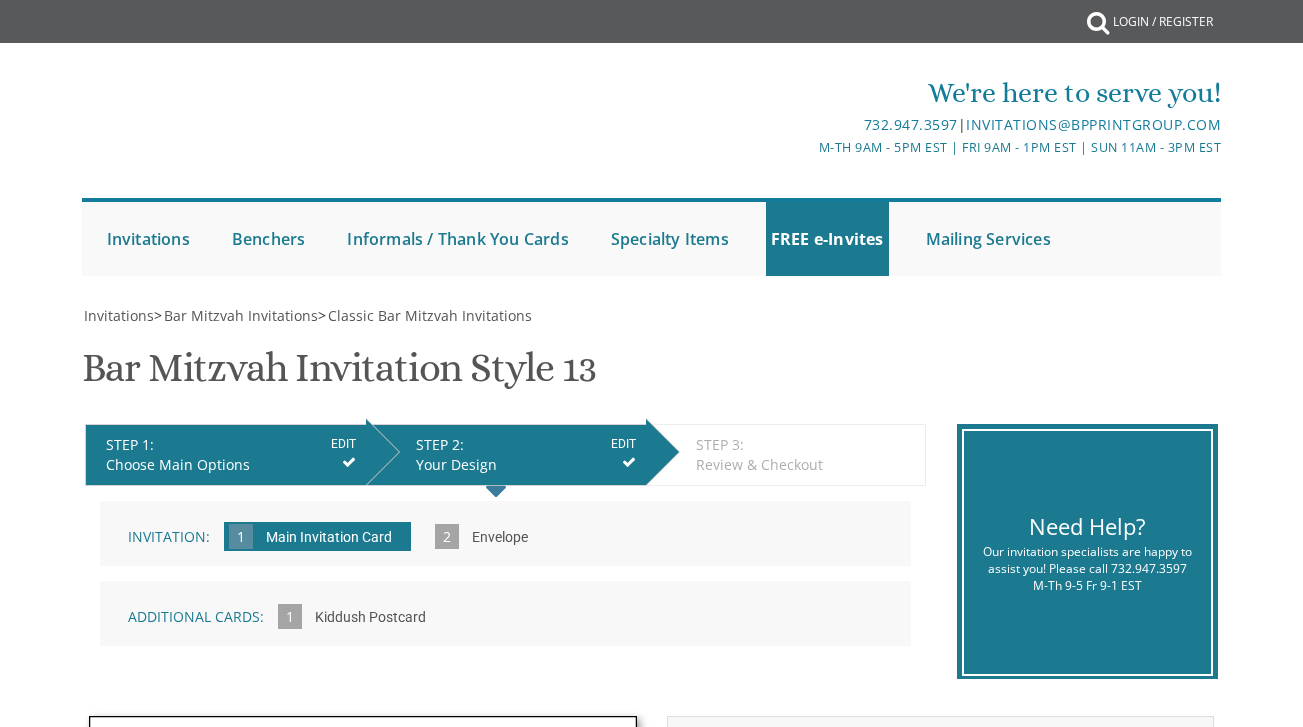 scroll, scrollTop: 0, scrollLeft: 0, axis: both 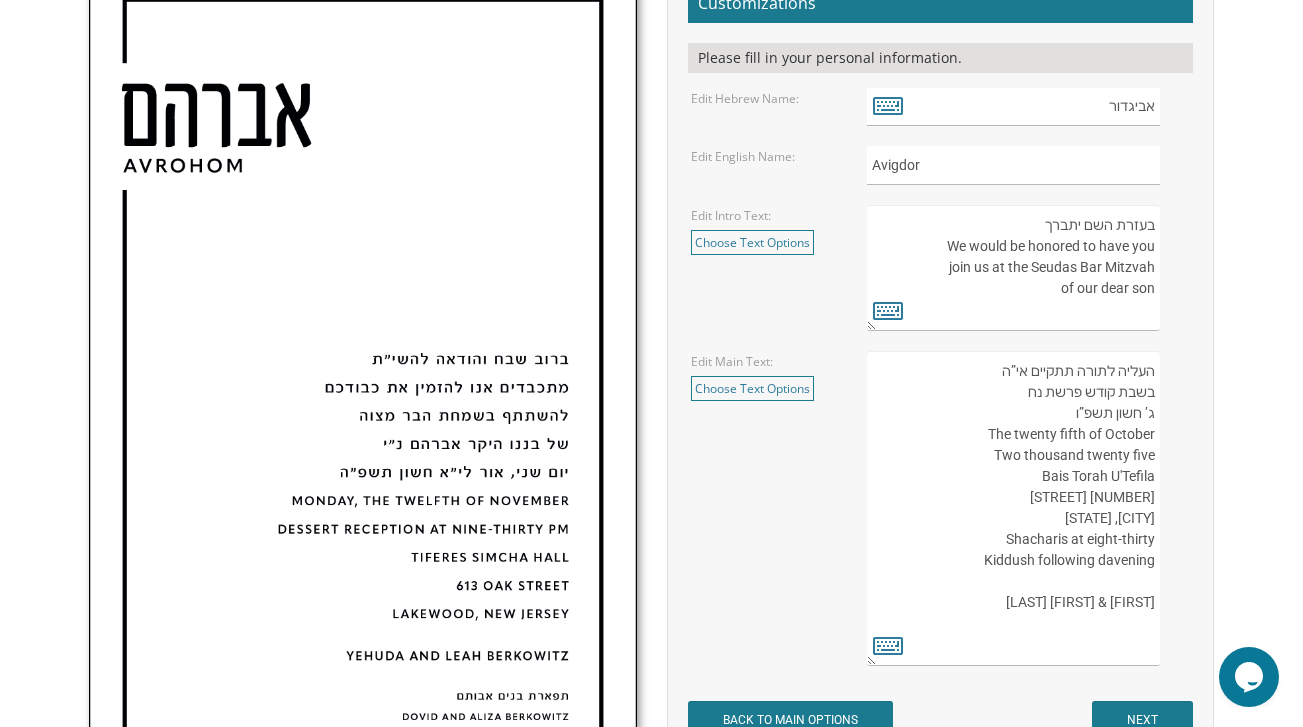 drag, startPoint x: 1042, startPoint y: 479, endPoint x: 1164, endPoint y: 469, distance: 122.40915 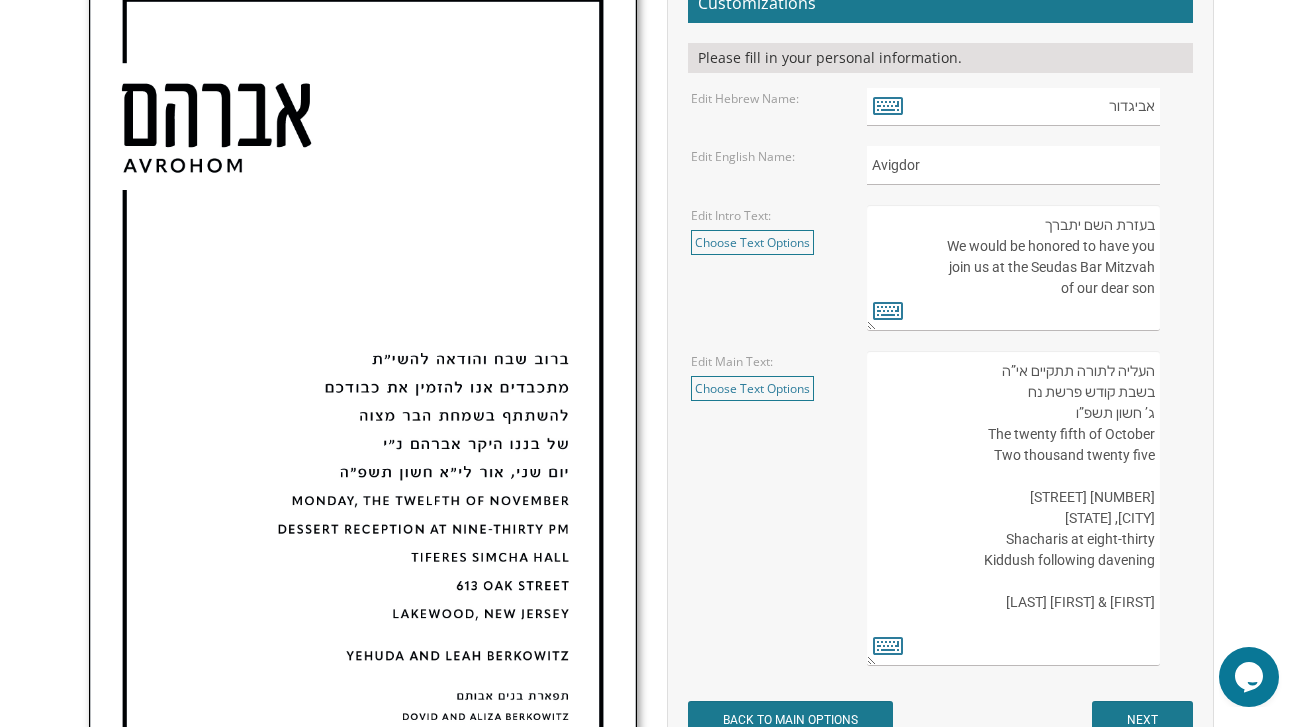 type on "העליה לתורה תתקיים אי”ה
בשבת קודש פרשת נח
ג’ חשון תשפ”ו
The twenty fifth of October
Two thousand twenty five
[NUMBER] [STREET]
[CITY], [STATE]
Shacharis at eight-thirty
Kiddush following davening
[FIRST] & [FIRST] [LAST]" 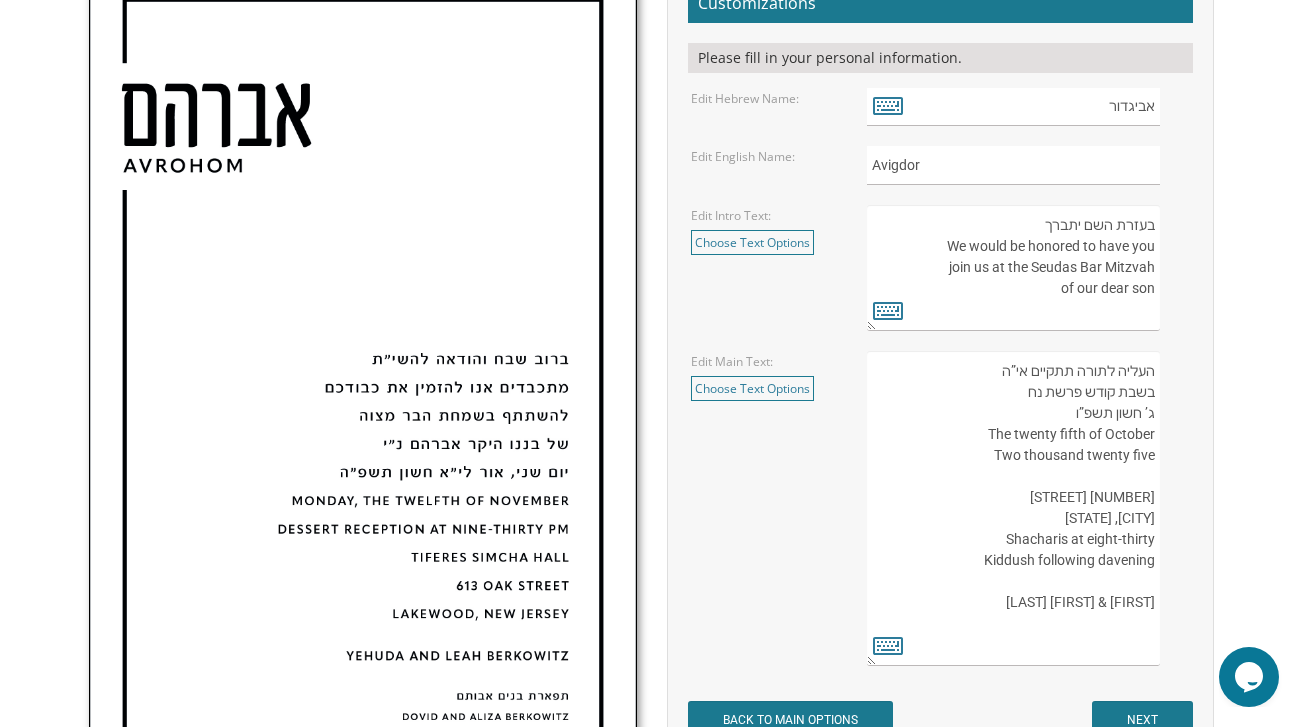 click on "העליה לתורה תתקיים אי”ה
בשבת קודש פרשת נח
ג’ חשון תשפ”ו
The twenty fifth of October
Two thousand twenty five
Bais Torah U'Tefila
[NUMBER] [STREET]
[CITY], [STATE]
Shacharis at eight-thirty
Kiddush following davening
[FIRST] & [FIRST] [LAST]" at bounding box center [1013, 508] 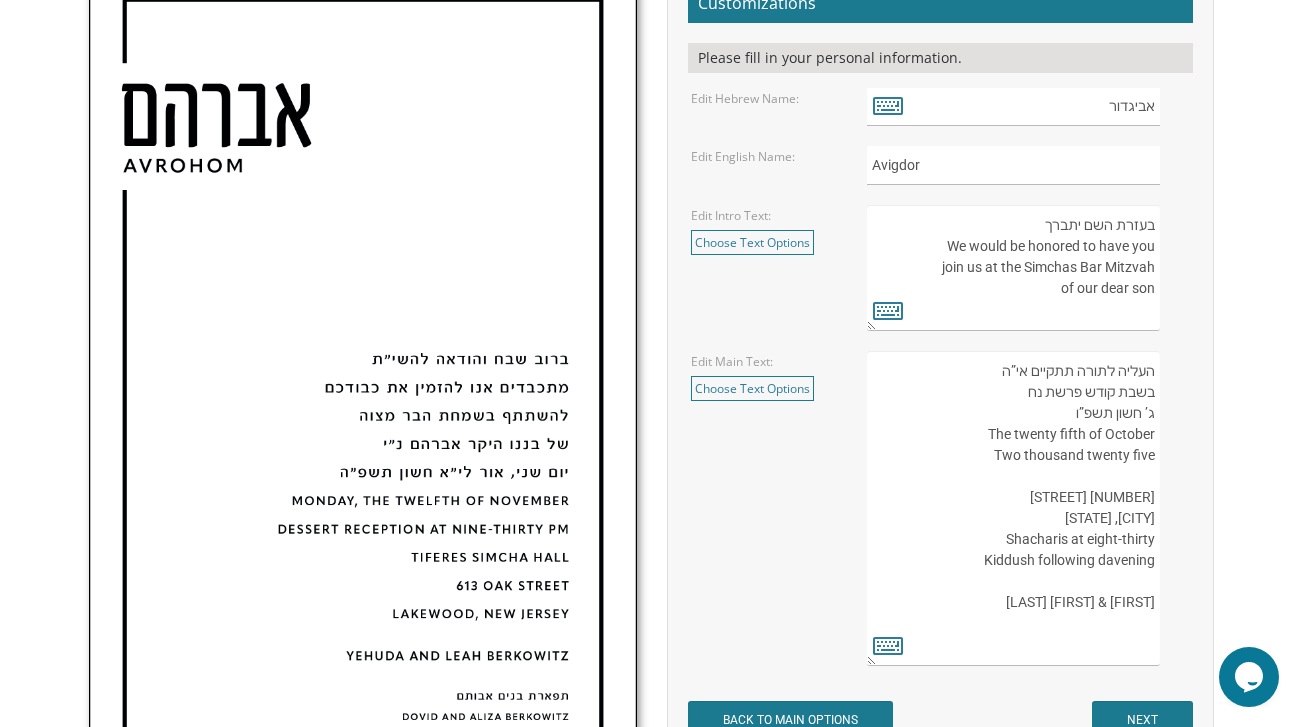 type on "בעזרת השם יתברך
We would be honored to have you
join us at the Simchas Bar Mitzvah
of our dear son" 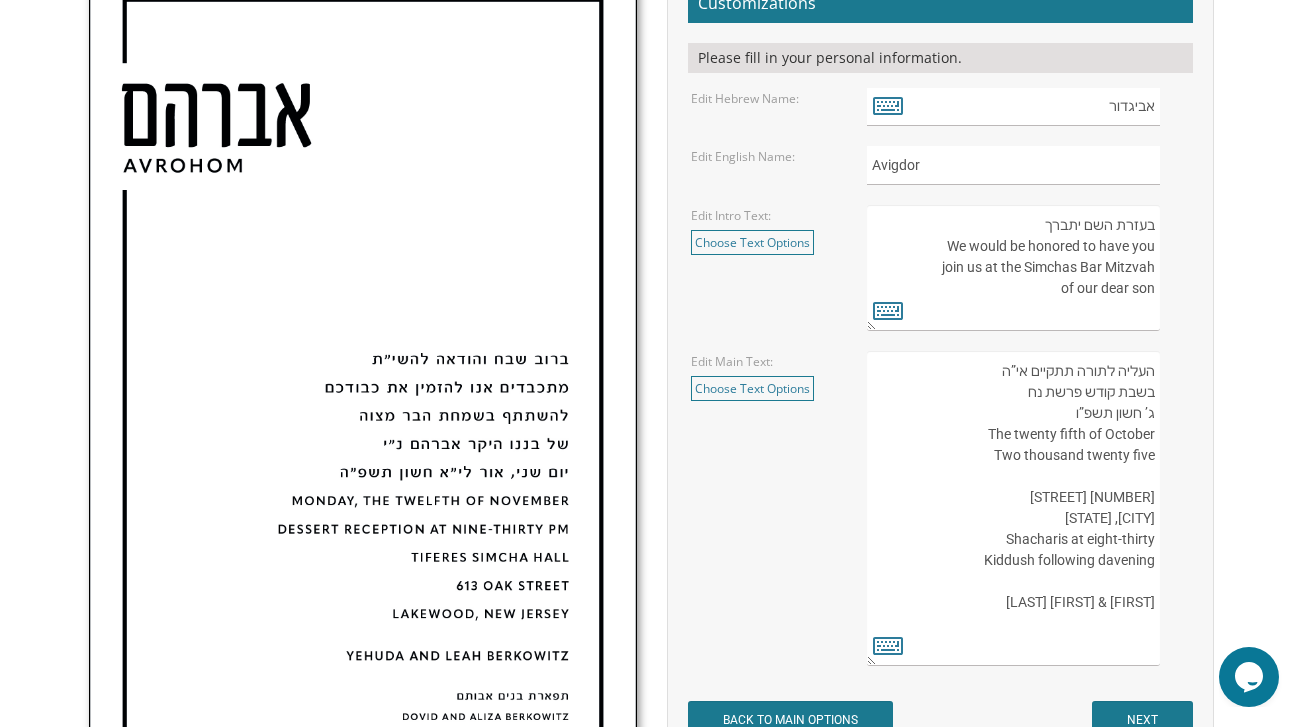 drag, startPoint x: 995, startPoint y: 369, endPoint x: 1152, endPoint y: 405, distance: 161.07452 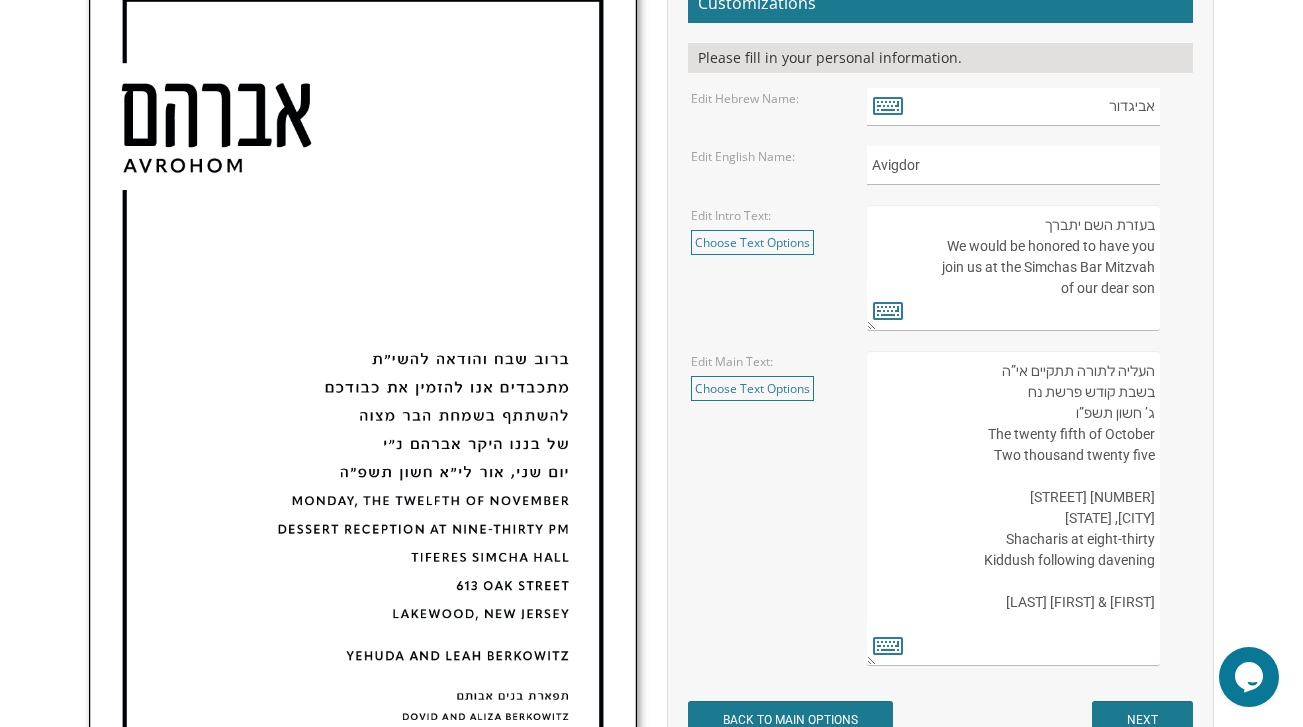 click on "העליה לתורה תתקיים אי”ה
בשבת קודש פרשת נח
ג’ חשון תשפ”ו
The twenty fifth of October
Two thousand twenty five
Bais Torah U'Tefila
285 Aycrigg Avenue
Passaic, New Jersey
Shacharis at eight-thirty
Kiddush following davening
Chananya & Rebecca Schwartz" at bounding box center (1013, 508) 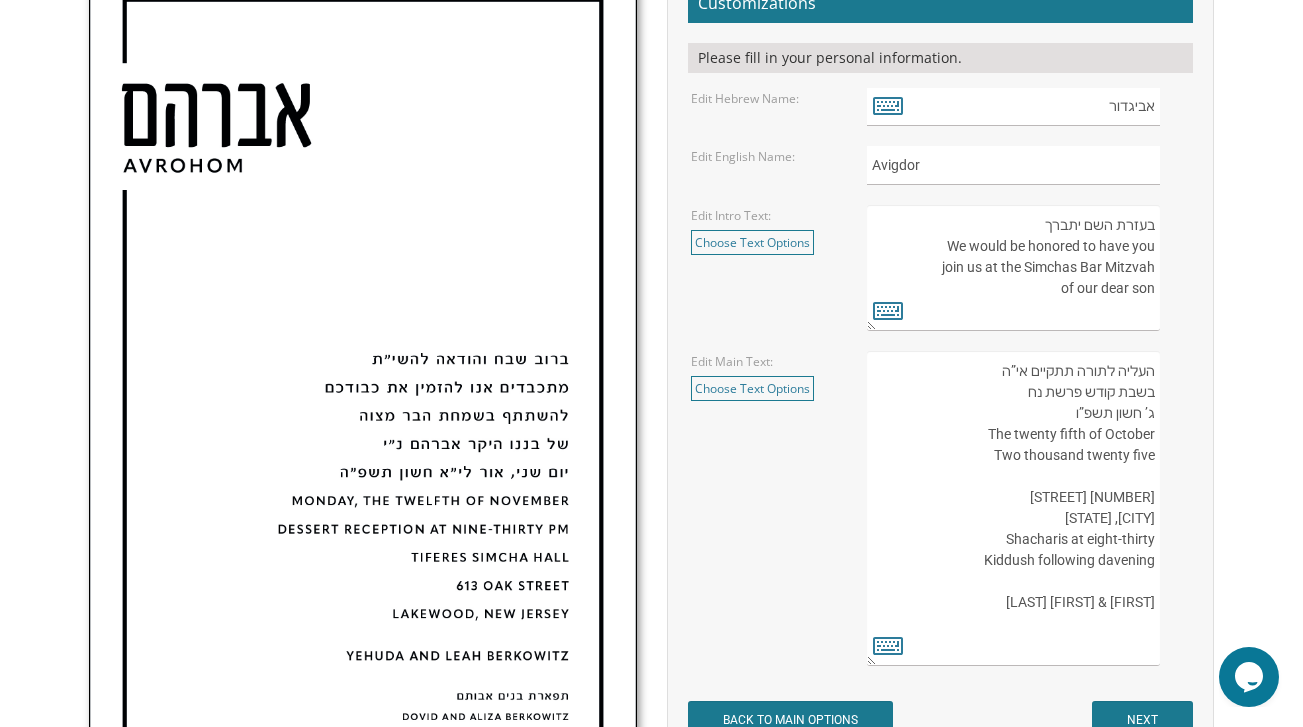 drag, startPoint x: 1151, startPoint y: 389, endPoint x: 1103, endPoint y: 375, distance: 50 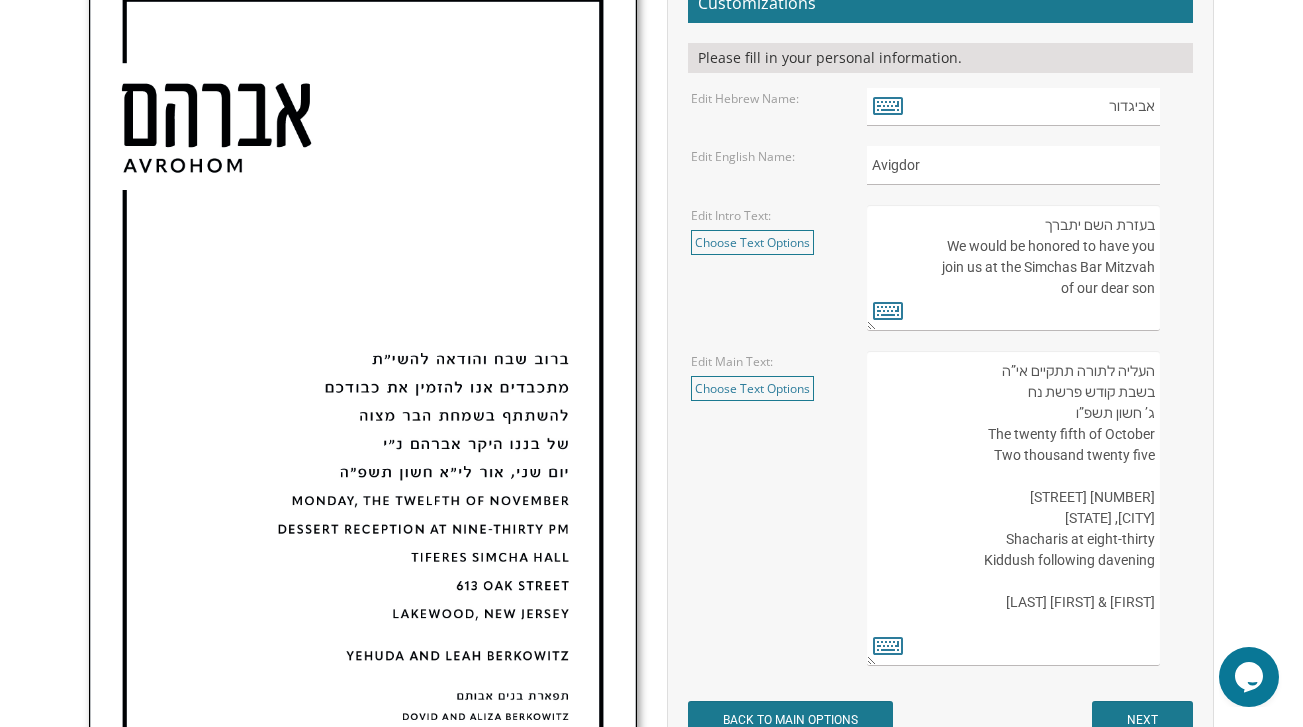 click on "העליה לתורה תתקיים אי”ה
בשבת קודש פרשת נח
ג’ חשון תשפ”ו
The twenty fifth of October
Two thousand twenty five
Bais Torah U'Tefila
285 Aycrigg Avenue
Passaic, New Jersey
Shacharis at eight-thirty
Kiddush following davening
Chananya & Rebecca Schwartz" at bounding box center (1013, 508) 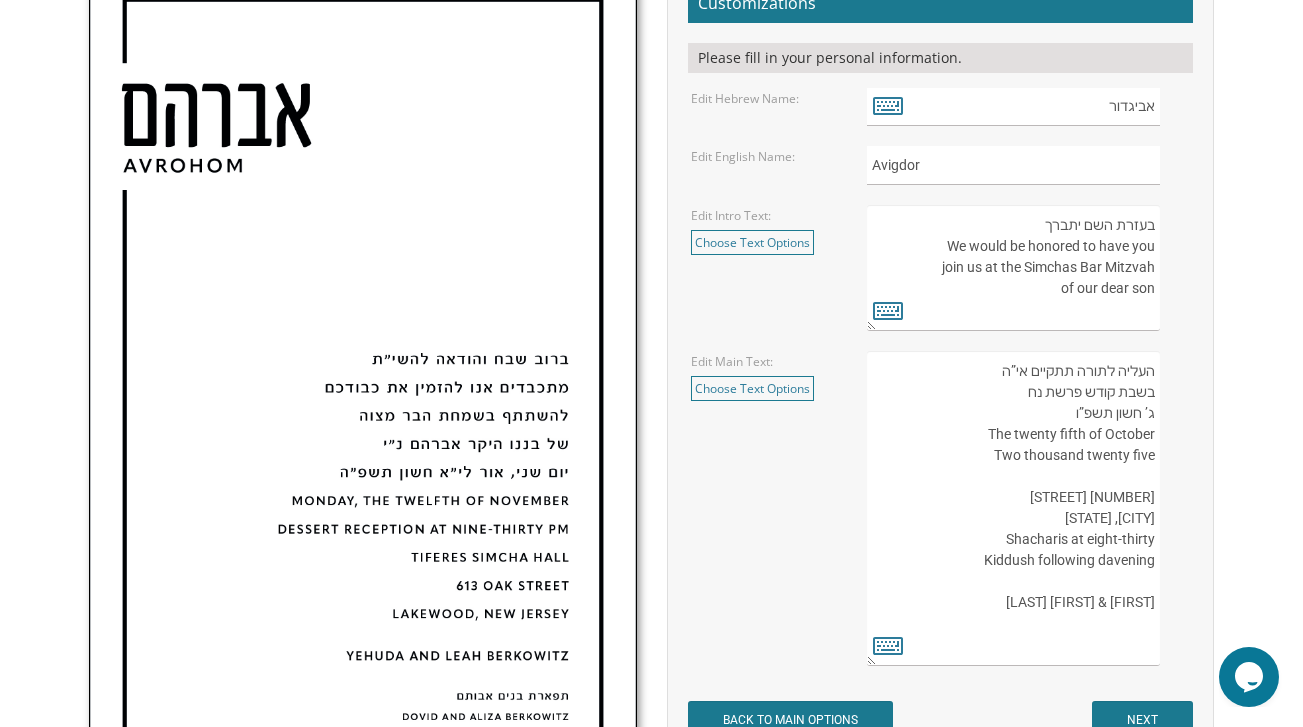 drag, startPoint x: 1001, startPoint y: 373, endPoint x: 1154, endPoint y: 371, distance: 153.01308 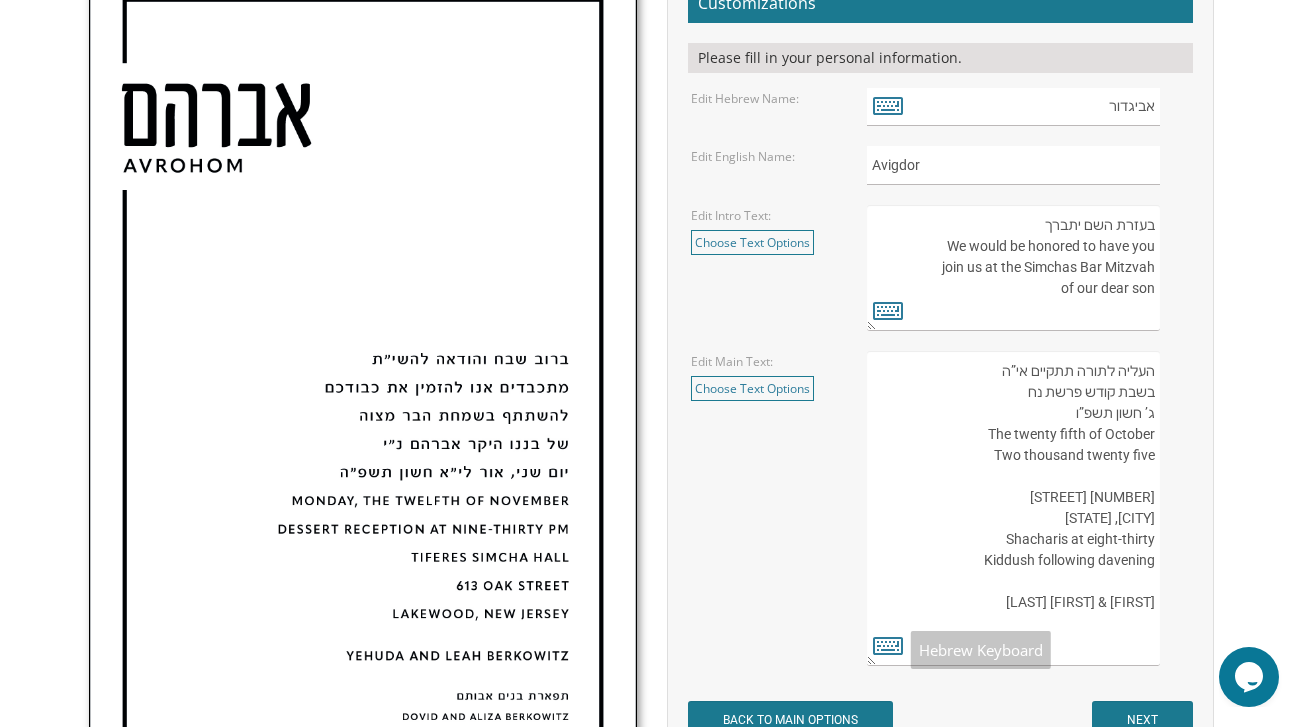 click on "העליה לתורה תתקיים אי”ה
בשבת קודש פרשת נח
ג’ חשון תשפ”ו
The twenty fifth of October
Two thousand twenty five
Bais Torah U'Tefila
285 Aycrigg Avenue
Passaic, New Jersey
Shacharis at eight-thirty
Kiddush following davening
Chananya & Rebecca Schwartz" at bounding box center (1013, 508) 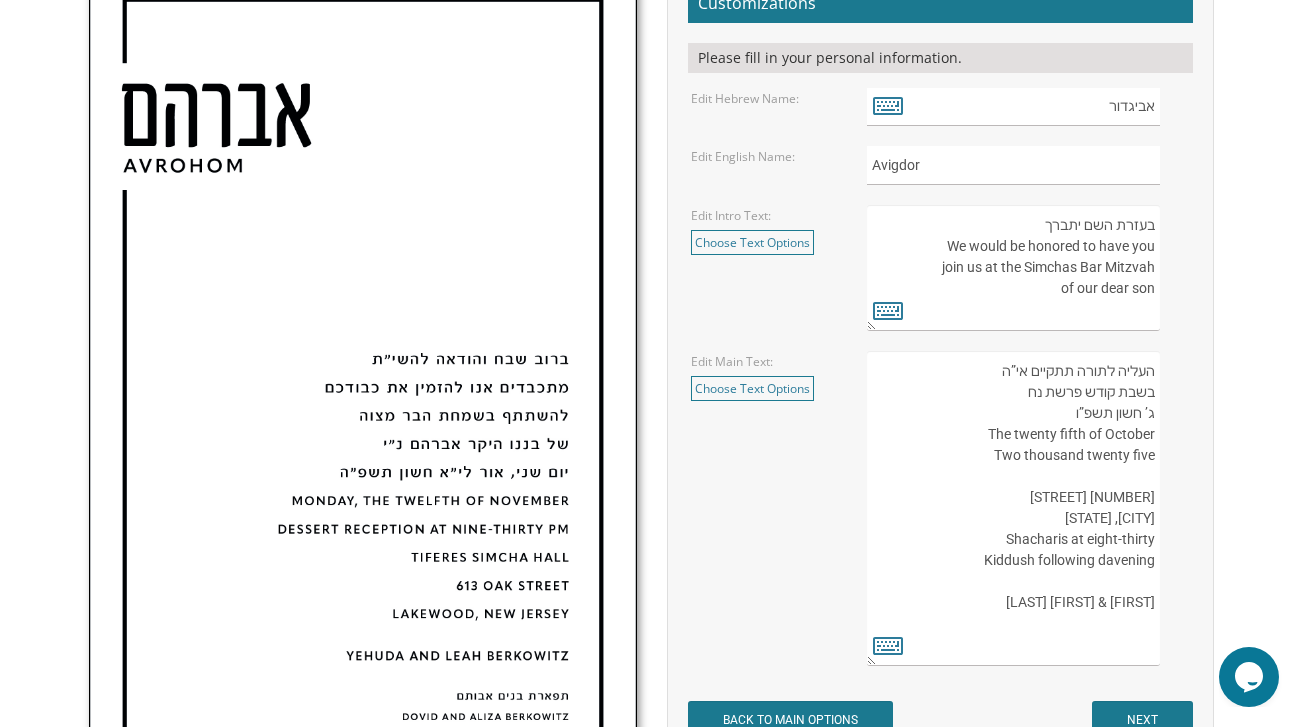 drag, startPoint x: 1156, startPoint y: 415, endPoint x: 1019, endPoint y: 380, distance: 141.40015 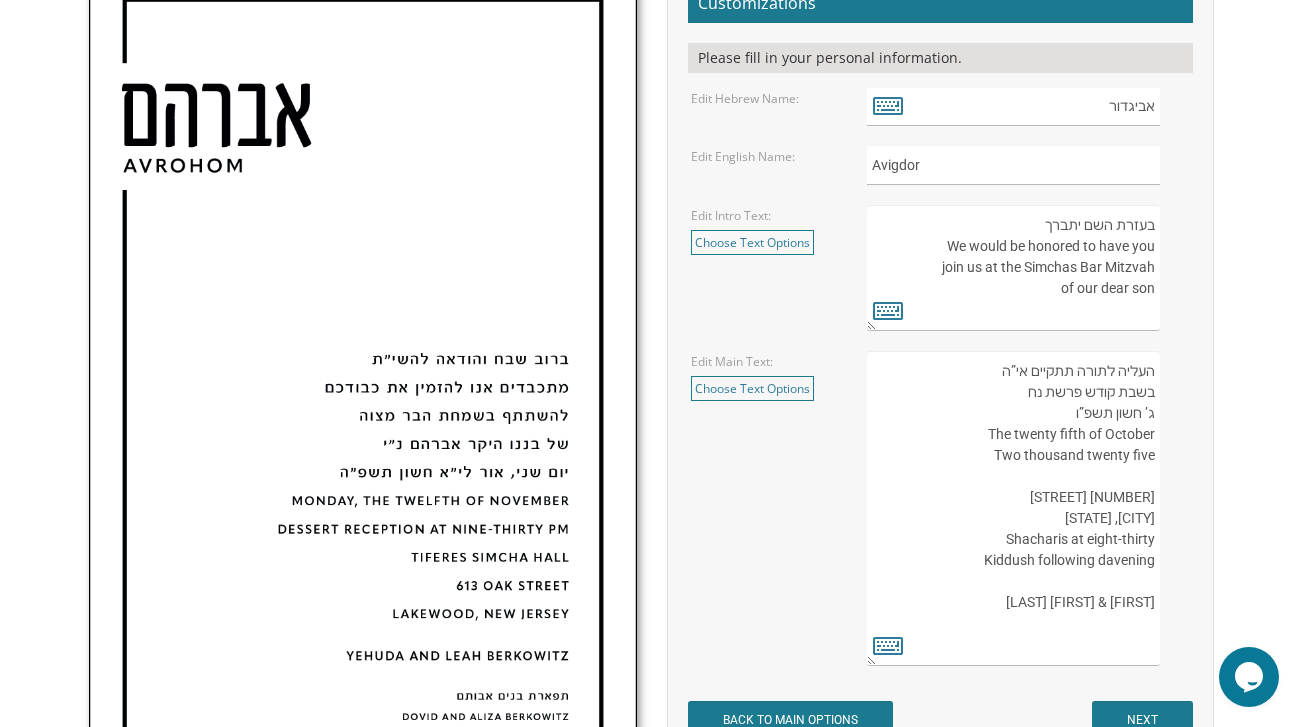 click on "העליה לתורה תתקיים אי”ה
בשבת קודש פרשת נח
ג’ חשון תשפ”ו
The twenty fifth of October
Two thousand twenty five
Bais Torah U'Tefila
285 Aycrigg Avenue
Passaic, New Jersey
Shacharis at eight-thirty
Kiddush following davening
Chananya & Rebecca Schwartz" at bounding box center [1013, 508] 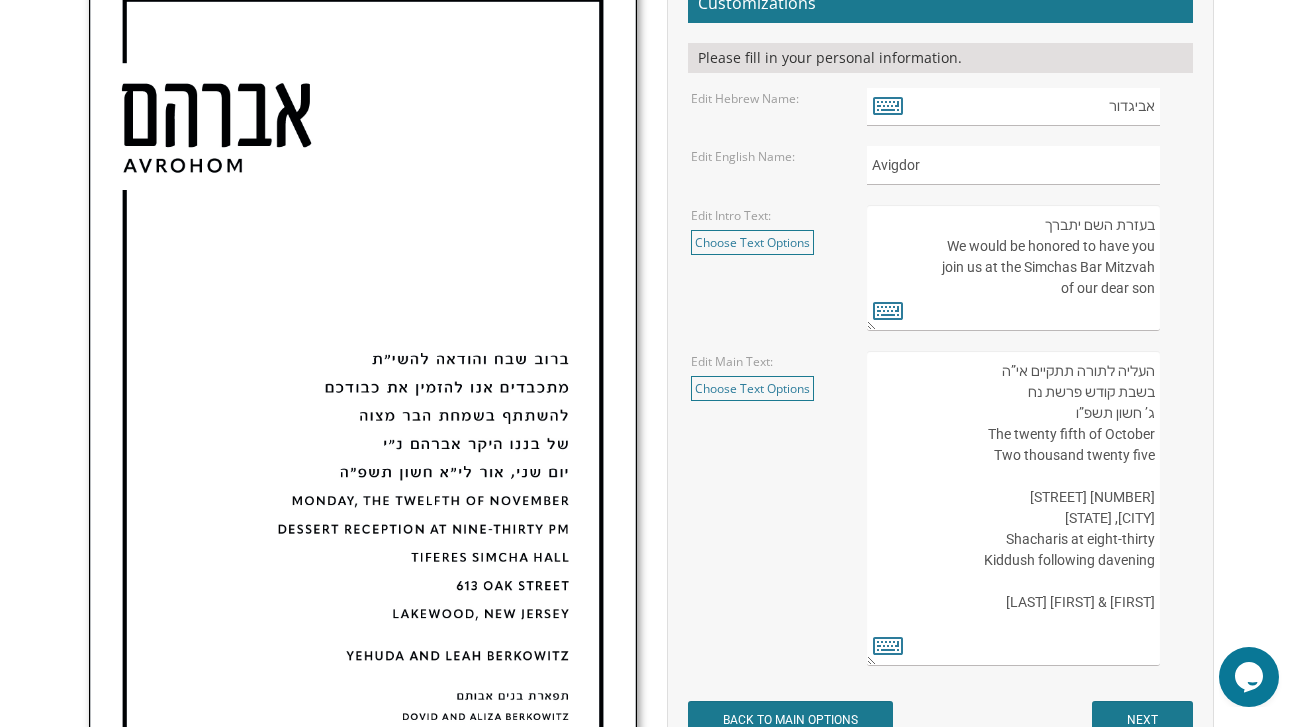 click on "העליה לתורה תתקיים אי”ה
בשבת קודש פרשת נח
ג’ חשון תשפ”ו
The twenty fifth of October
Two thousand twenty five
Bais Torah U'Tefila
285 Aycrigg Avenue
Passaic, New Jersey
Shacharis at eight-thirty
Kiddush following davening
Chananya & Rebecca Schwartz" at bounding box center [1013, 508] 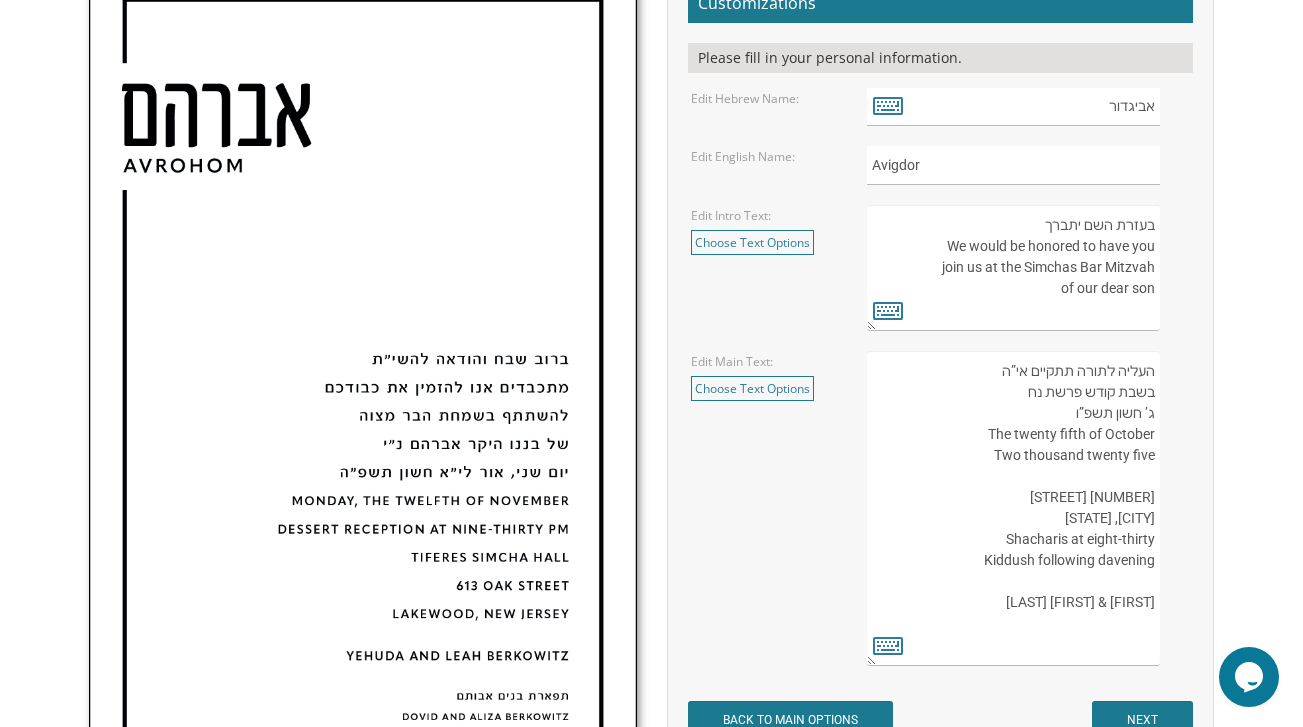 click on "העליה לתורה תתקיים אי”ה
בשבת קודש פרשת נח
ג’ חשון תשפ”ו
The twenty fifth of October
Two thousand twenty five
Bais Torah U'Tefila
285 Aycrigg Avenue
Passaic, New Jersey
Shacharis at eight-thirty
Kiddush following davening
Chananya & Rebecca Schwartz" at bounding box center [1013, 508] 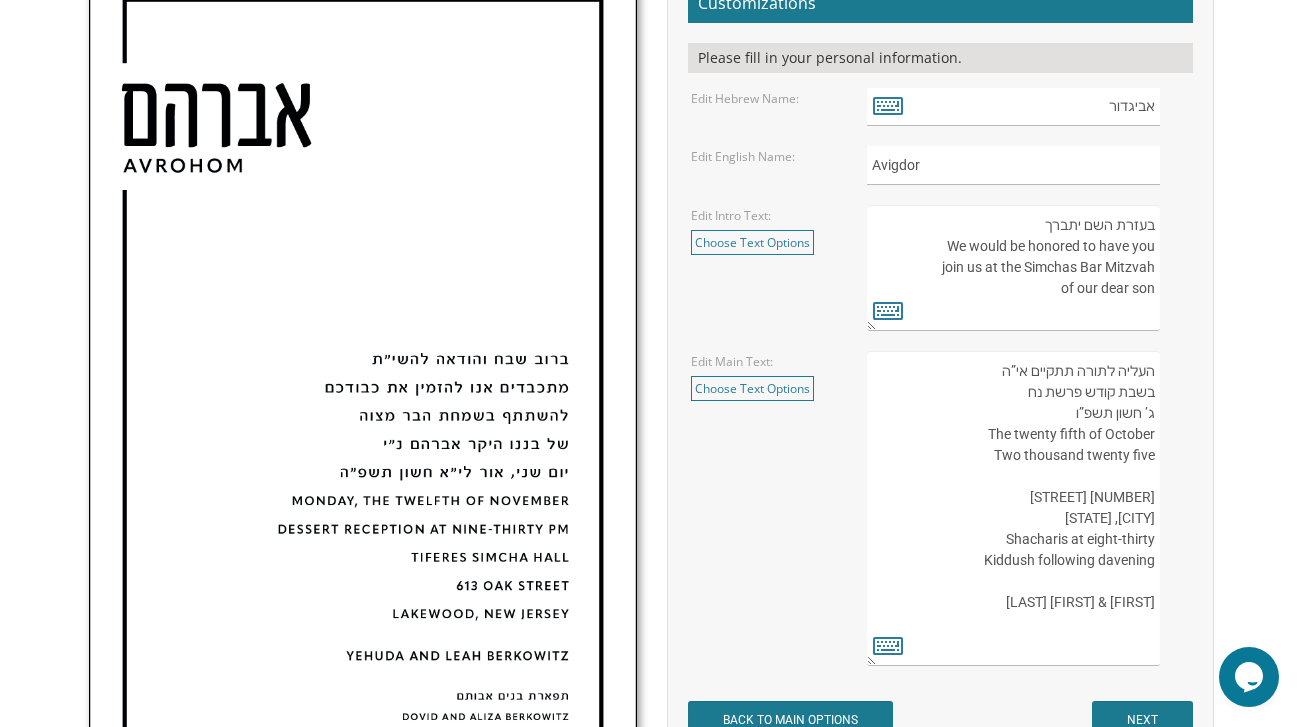 click on "העליה לתורה תתקיים אי”ה
בשבת קודש פרשת נח
ג’ חשון תשפ”ו
The twenty fifth of October
Two thousand twenty five
Bais Torah U'Tefila
285 Aycrigg Avenue
Passaic, New Jersey
Shacharis at eight-thirty
Kiddush following davening
Chananya & Rebecca Schwartz" at bounding box center (1013, 508) 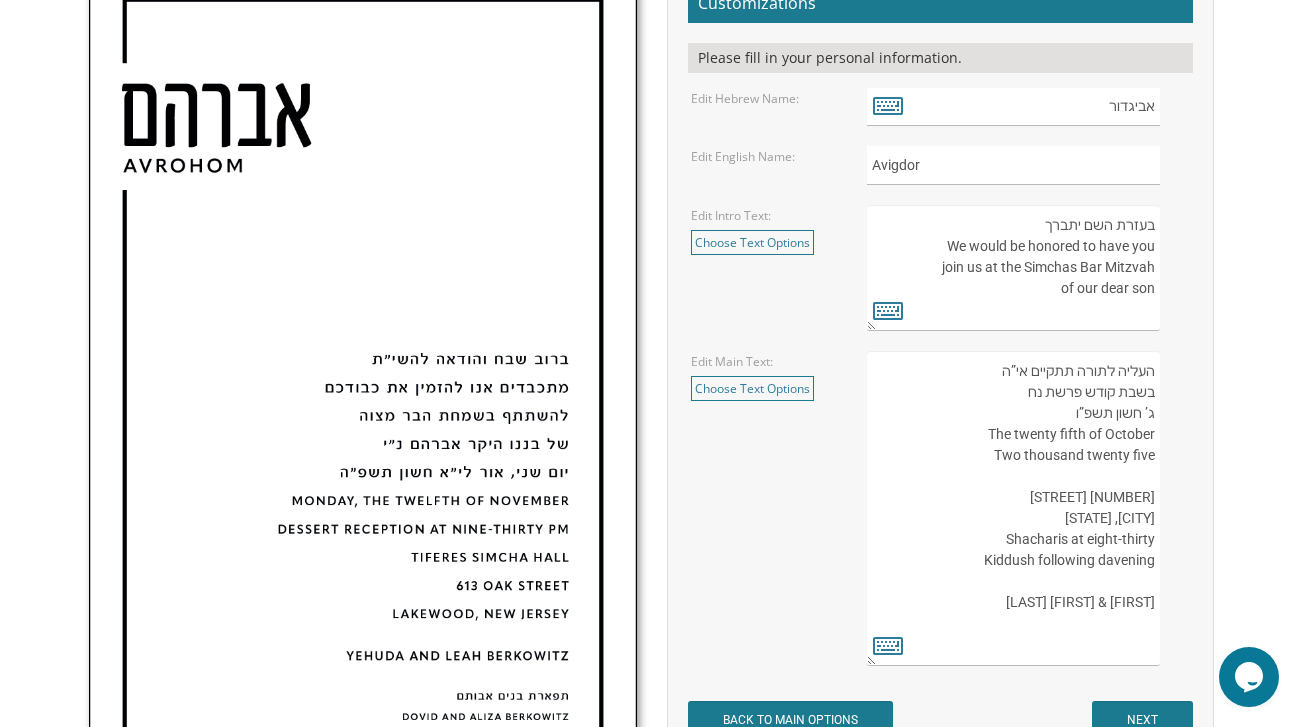click on "העליה לתורה תתקיים אי”ה
בשבת קודש פרשת נח
ג’ חשון תשפ”ו
The twenty fifth of October
Two thousand twenty five
Bais Torah U'Tefila
285 Aycrigg Avenue
Passaic, New Jersey
Shacharis at eight-thirty
Kiddush following davening
Chananya & Rebecca Schwartz" at bounding box center [1013, 508] 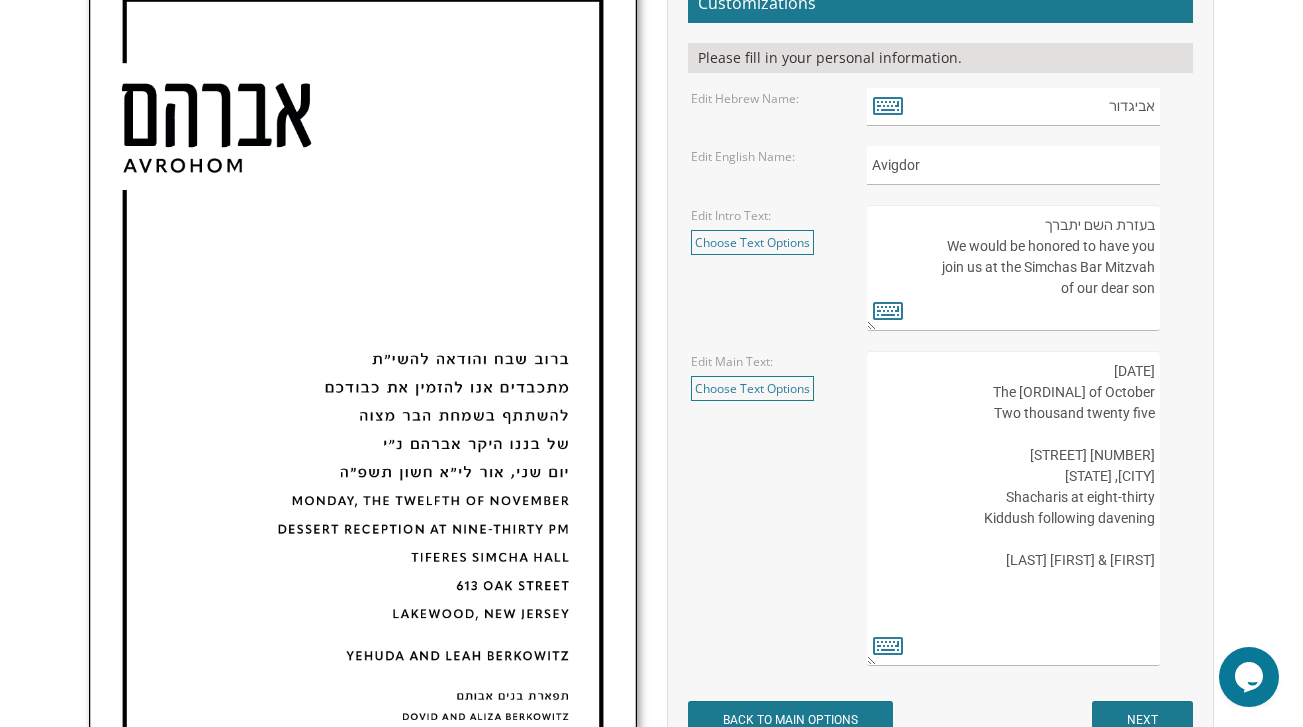 type on "ג’ חשון תשפ”ו
The twenty fifth of October
Two thousand twenty five
285 Aycrigg Avenue
Passaic, New Jersey
Shacharis at eight-thirty
Kiddush following davening
Chananya & Rebecca Schwartz" 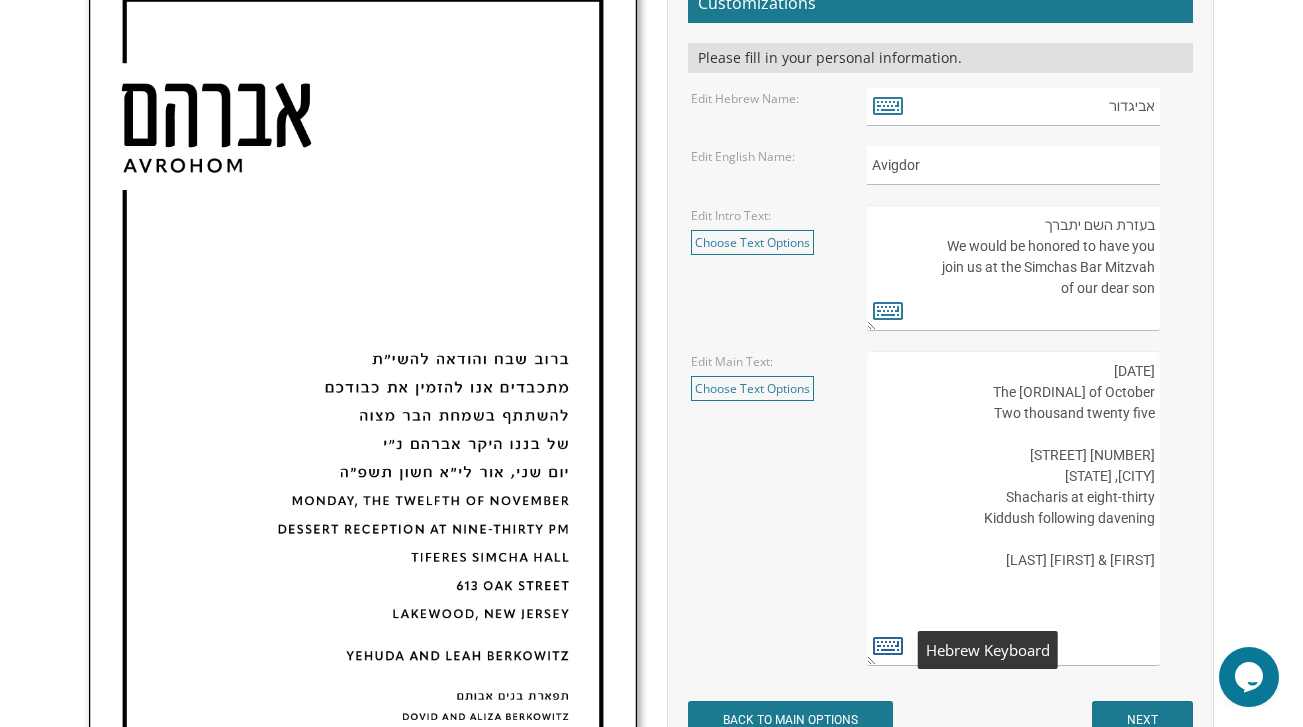 click at bounding box center [888, 645] 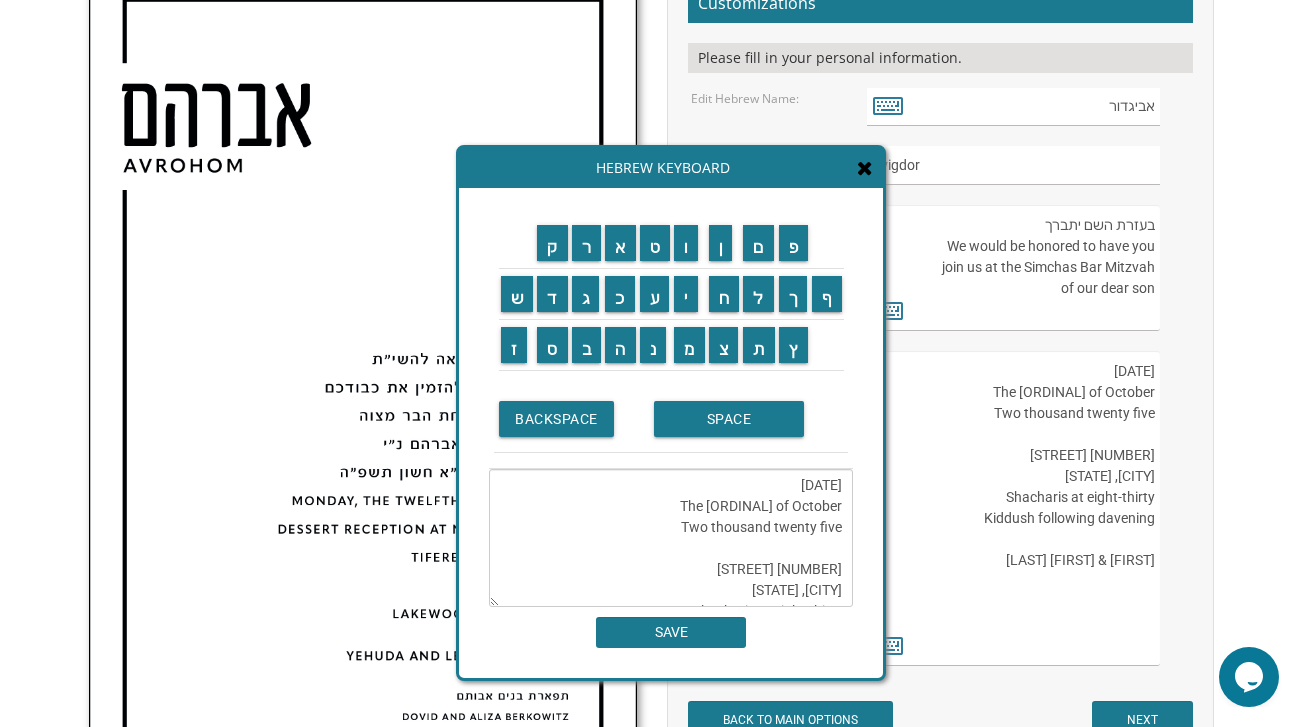 click on "ג’ חשון תשפ”ו
The twenty fifth of October
Two thousand twenty five
285 Aycrigg Avenue
Passaic, New Jersey
Shacharis at eight-thirty
Kiddush following davening
Chananya & Rebecca Schwartz" at bounding box center [671, 538] 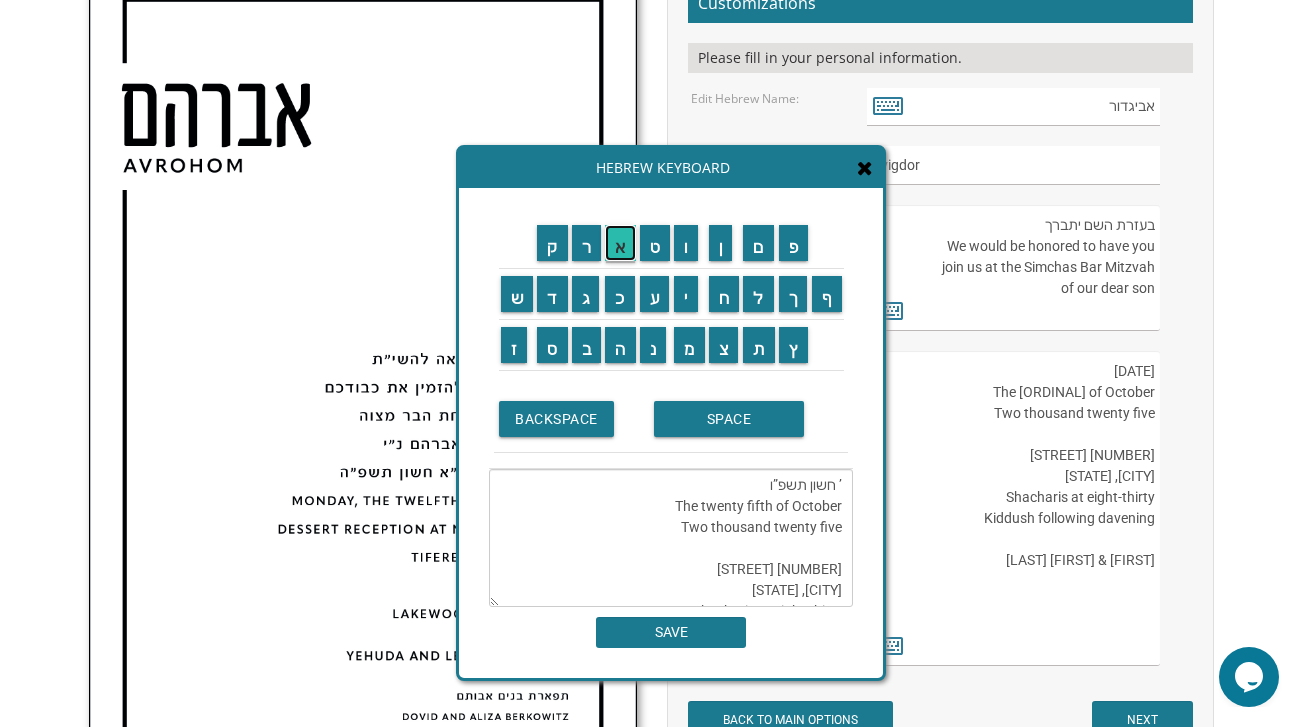 click on "א" at bounding box center [620, 243] 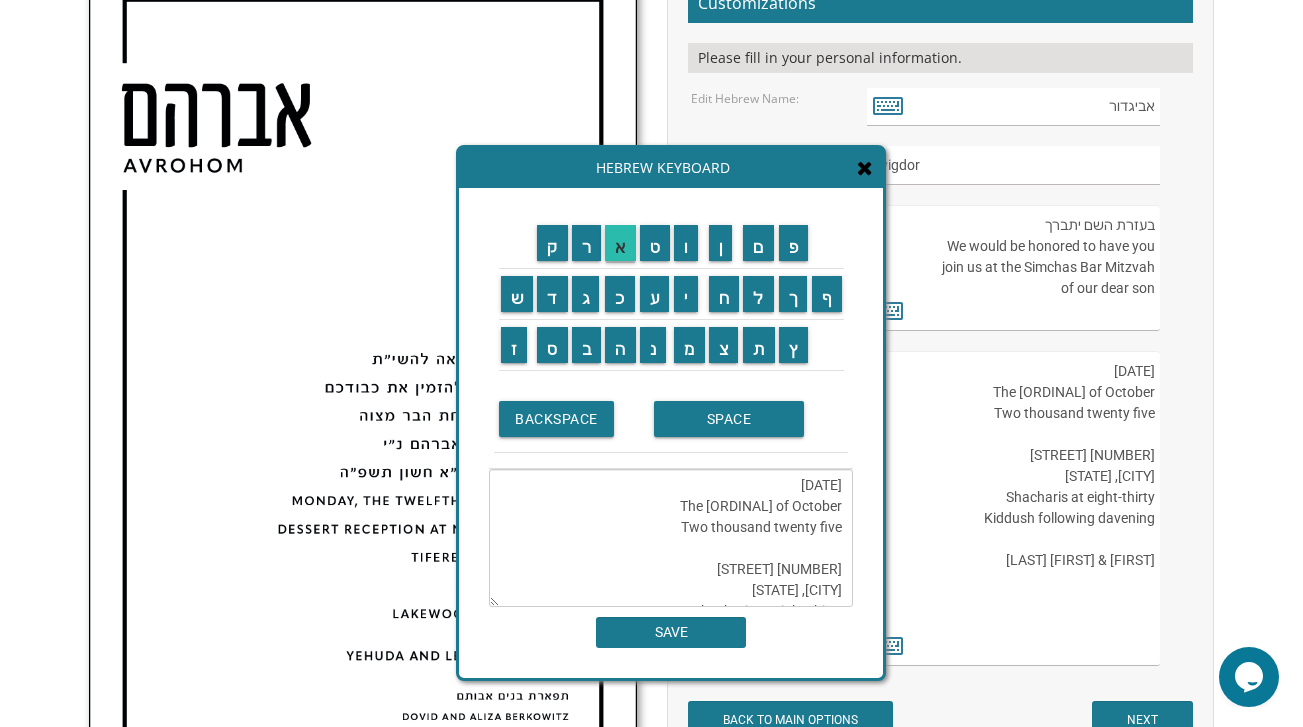 scroll, scrollTop: 126, scrollLeft: 0, axis: vertical 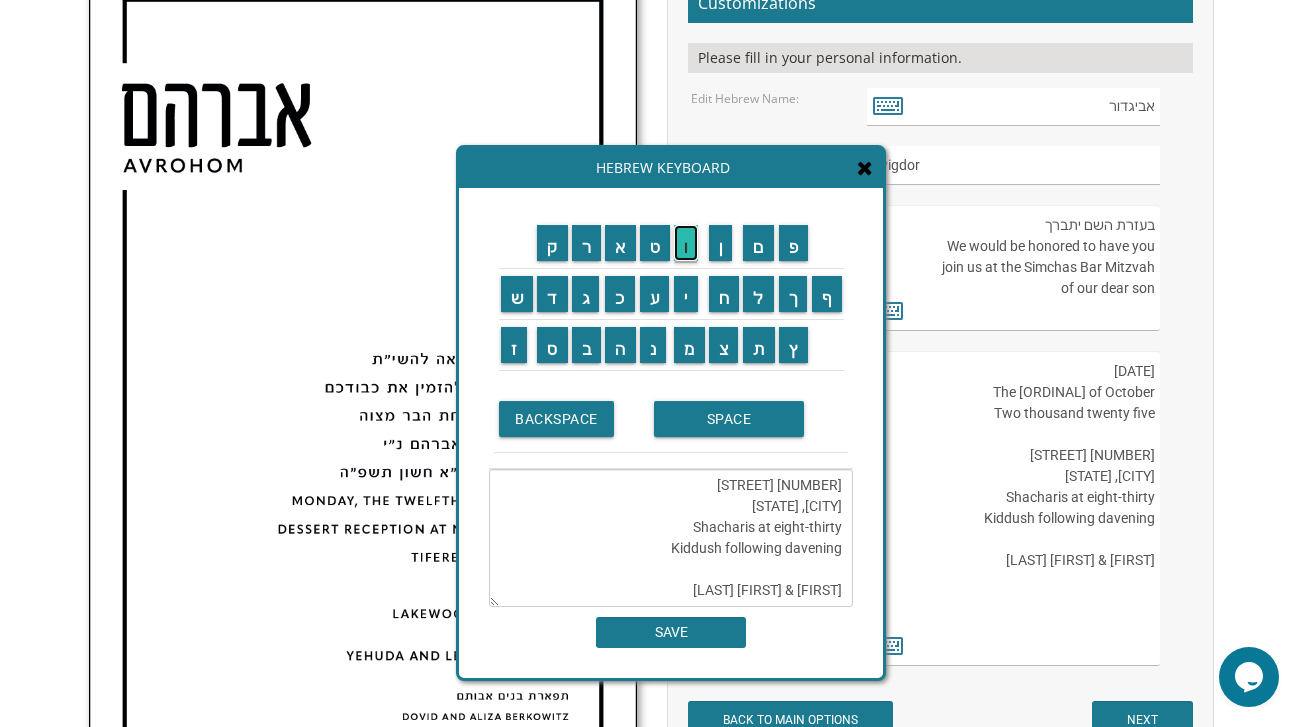 click on "ו" at bounding box center (686, 243) 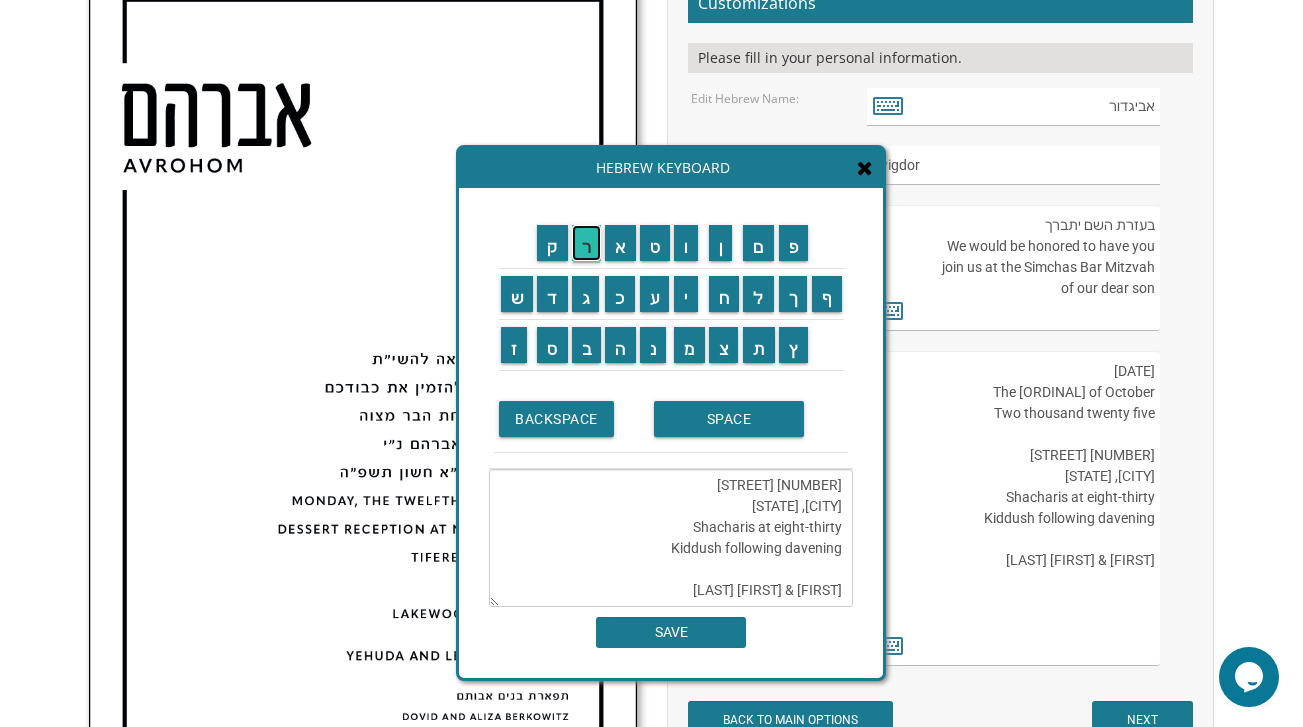 click on "ר" at bounding box center (587, 243) 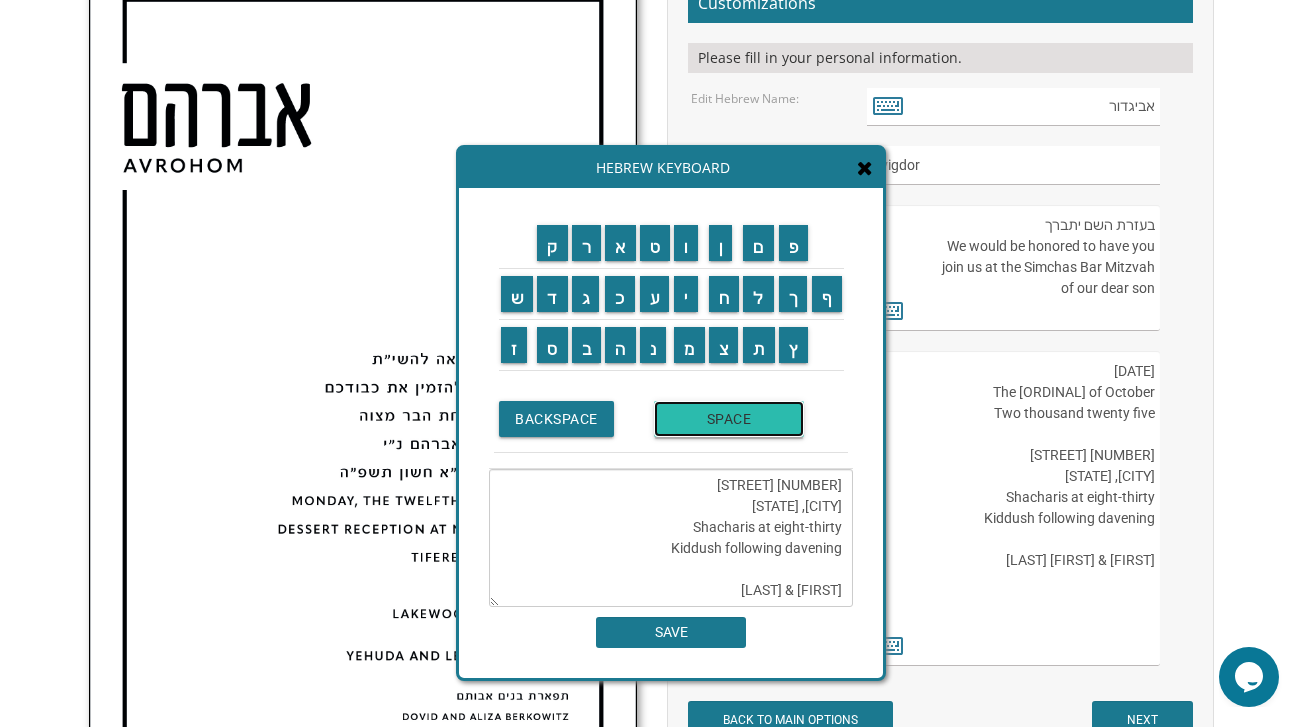 click on "SPACE" at bounding box center (729, 419) 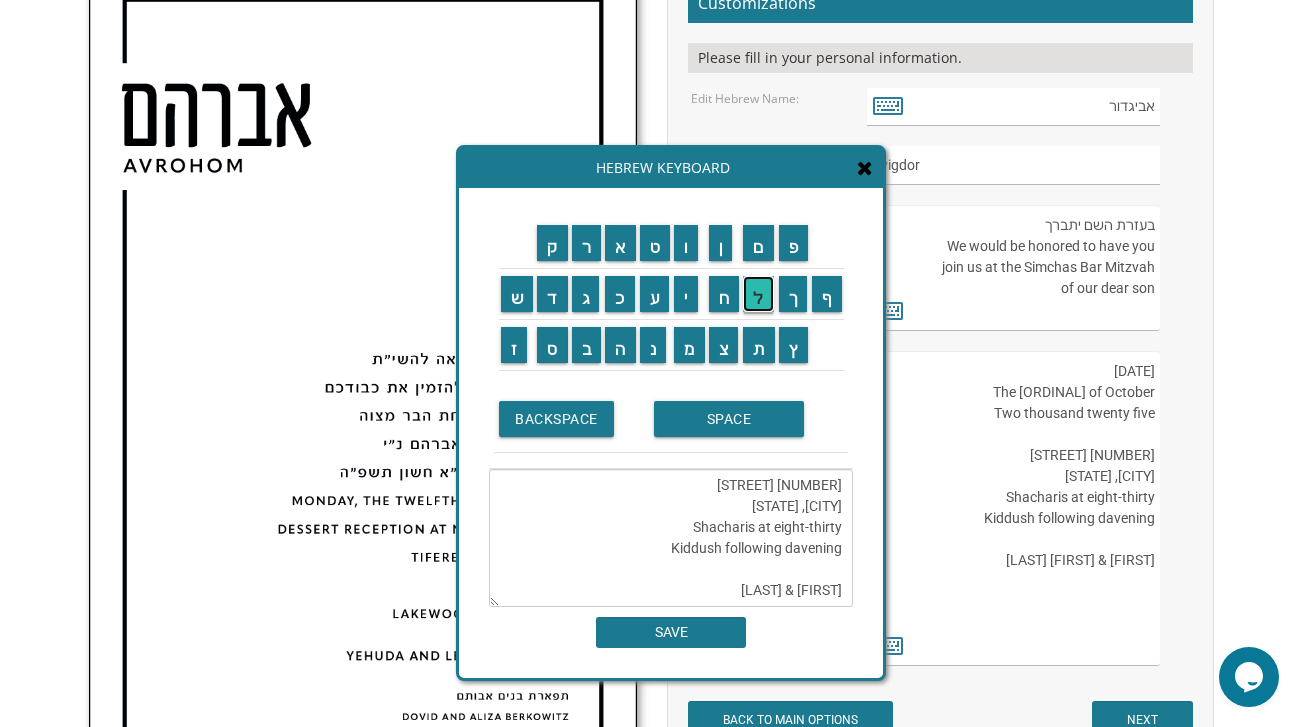 click on "ל" at bounding box center [758, 294] 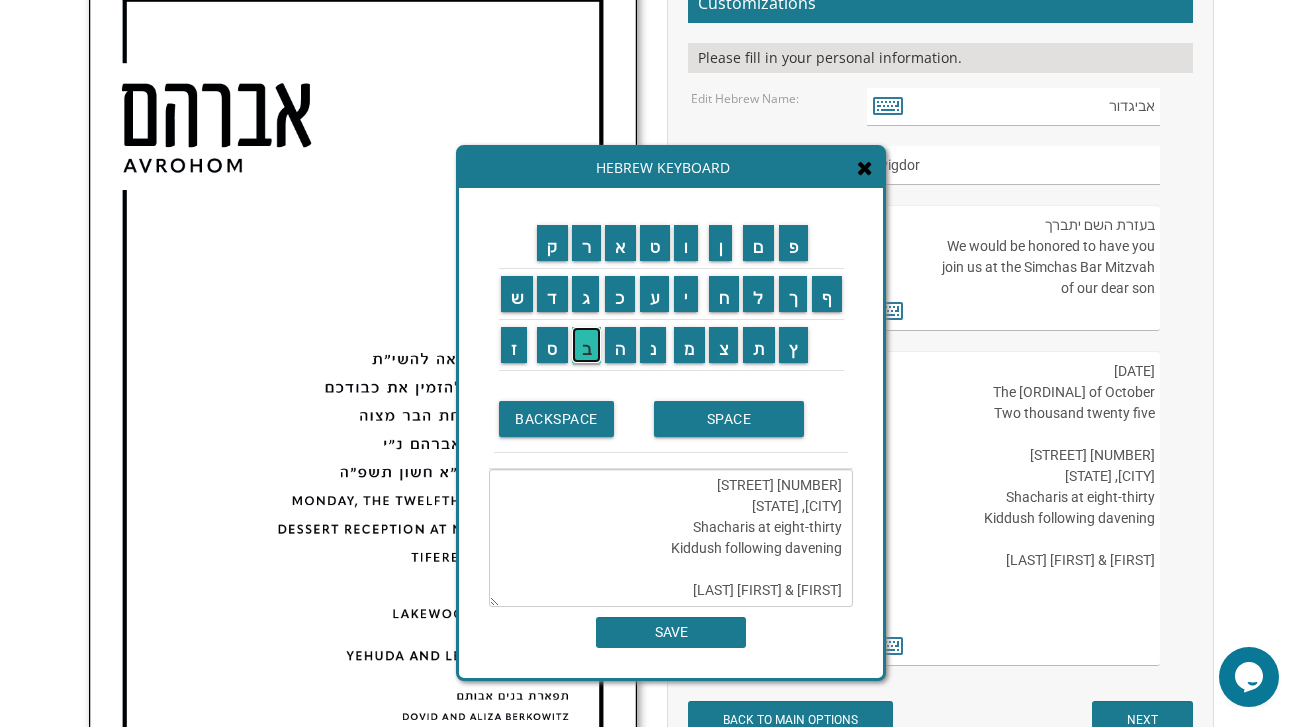 click on "ב" at bounding box center (587, 345) 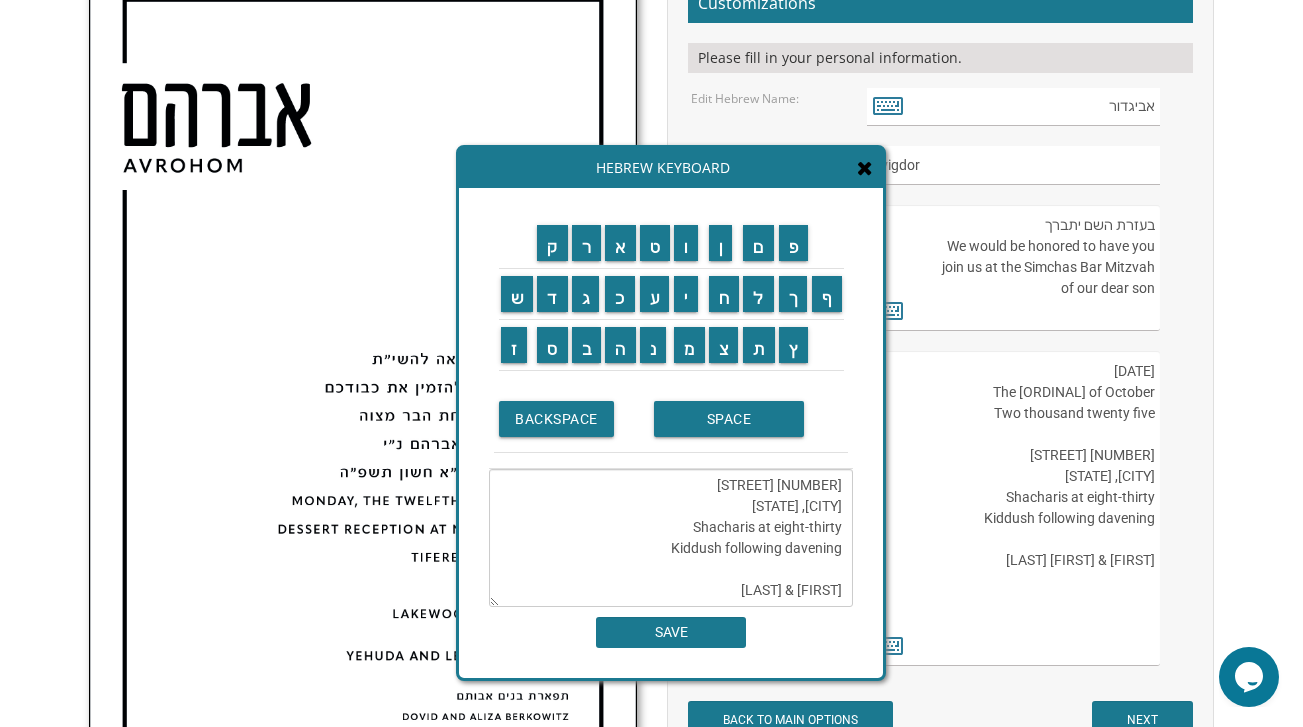 scroll, scrollTop: 0, scrollLeft: 0, axis: both 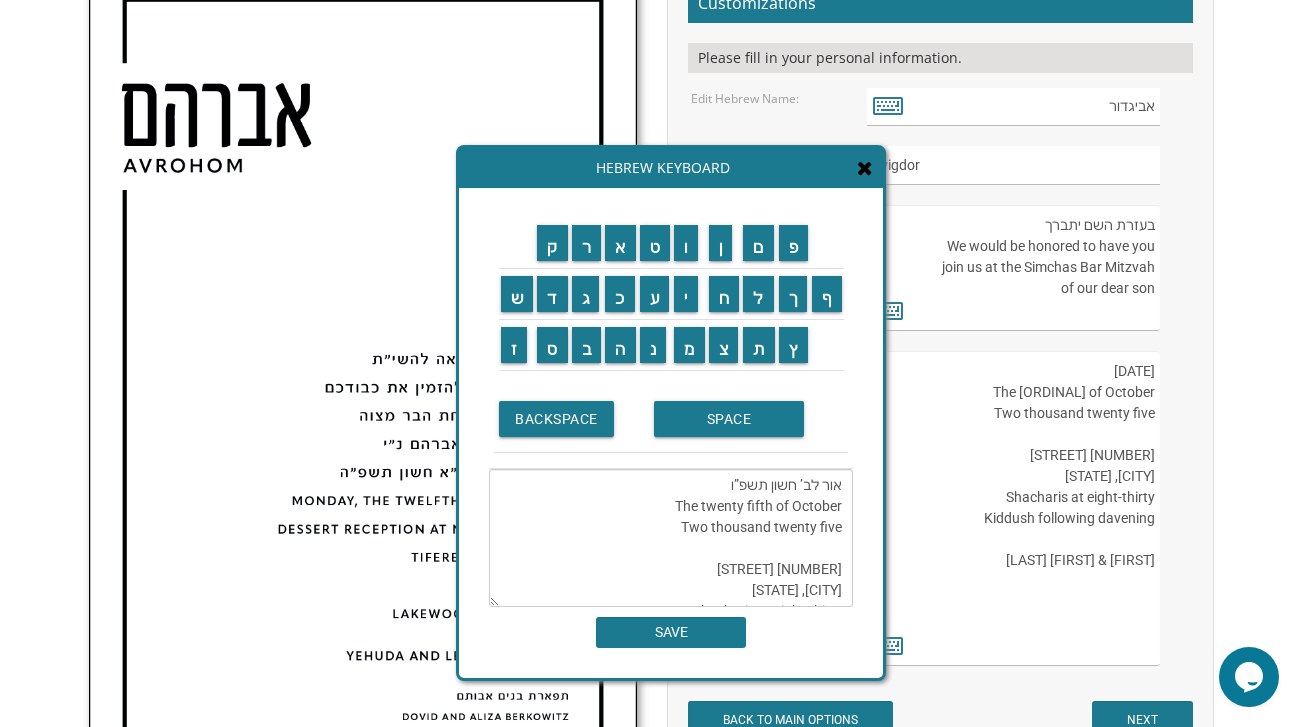 click on "אור לב’ חשון תשפ”ו
The twenty fifth of October
Two thousand twenty five
285 Aycrigg Avenue
Passaic, New Jersey
Shacharis at eight-thirty
Kiddush following davening
Chananya & Rebecca Schwartz" at bounding box center [671, 538] 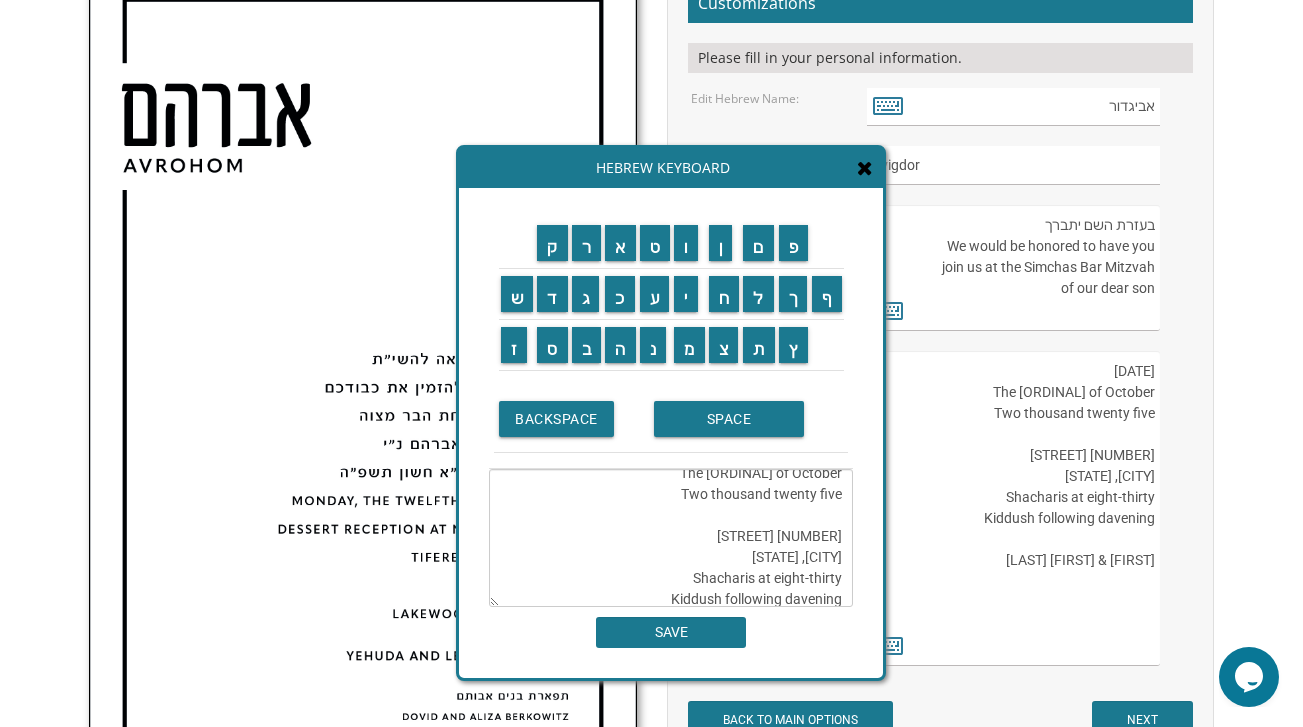 scroll, scrollTop: 34, scrollLeft: 0, axis: vertical 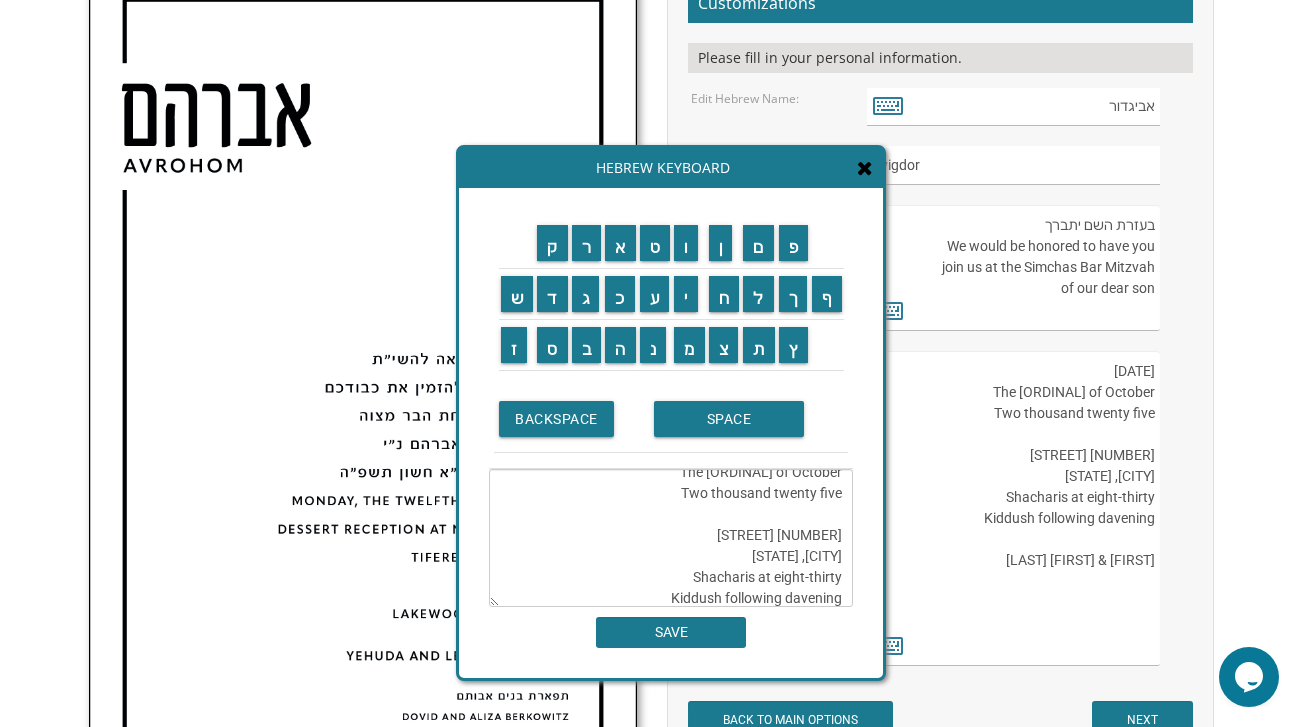 click on "אור לב’ חשון תשפ”ו
The twenty third of October
Two thousand twenty five
285 Aycrigg Avenue
Passaic, New Jersey
Shacharis at eight-thirty
Kiddush following davening
Chananya & Rebecca Schwartz" at bounding box center [671, 538] 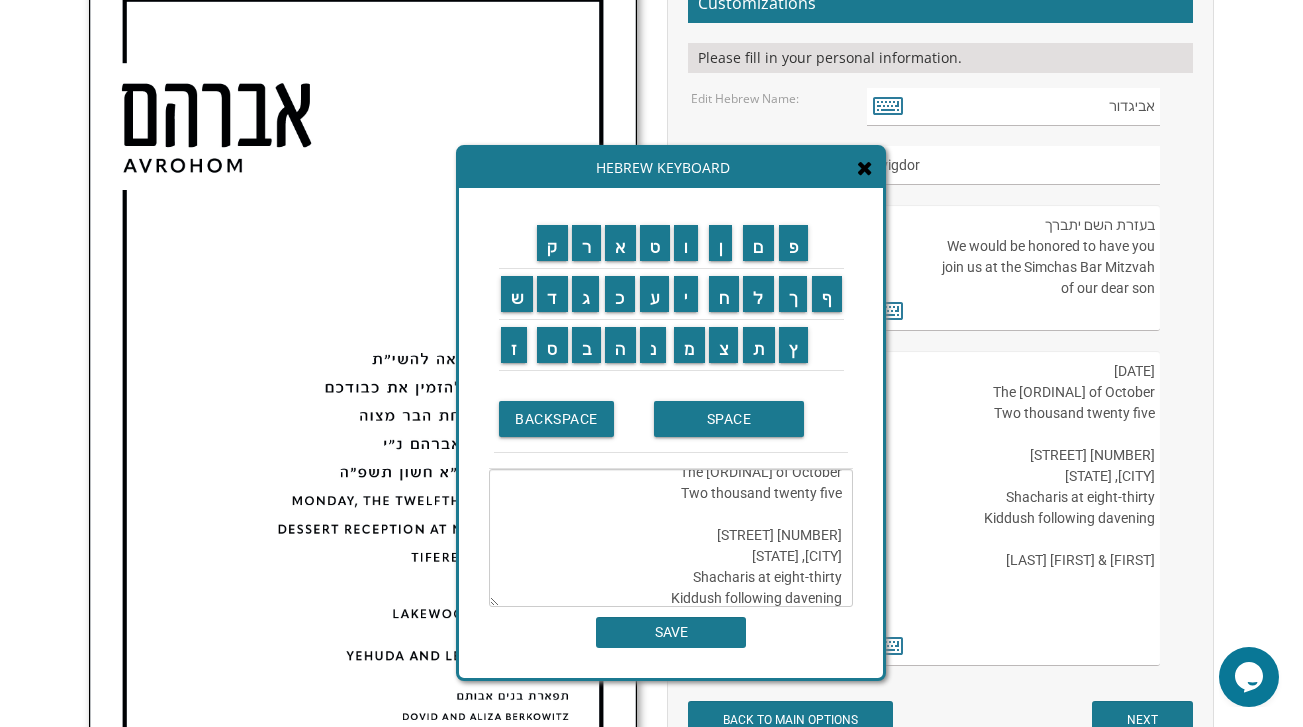 paste on "EVENT SPACE AT BROOK HAVEN" 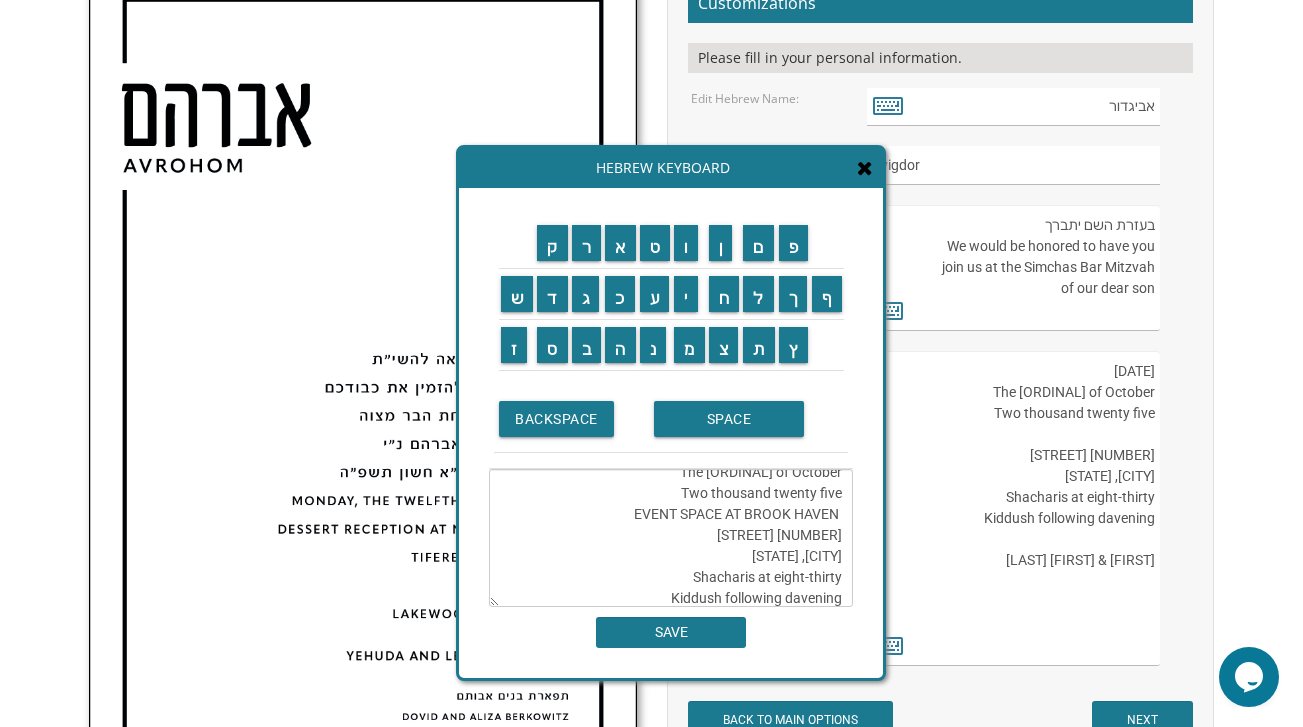 click on "אור לב’ חשון תשפ”ו
The twenty third of October
Two thousand twenty five
EVENT SPACE AT BROOK HAVEN
285 Aycrigg Avenue
Passaic, New Jersey
Shacharis at eight-thirty
Kiddush following davening
Chananya & Rebecca Schwartz" at bounding box center [671, 538] 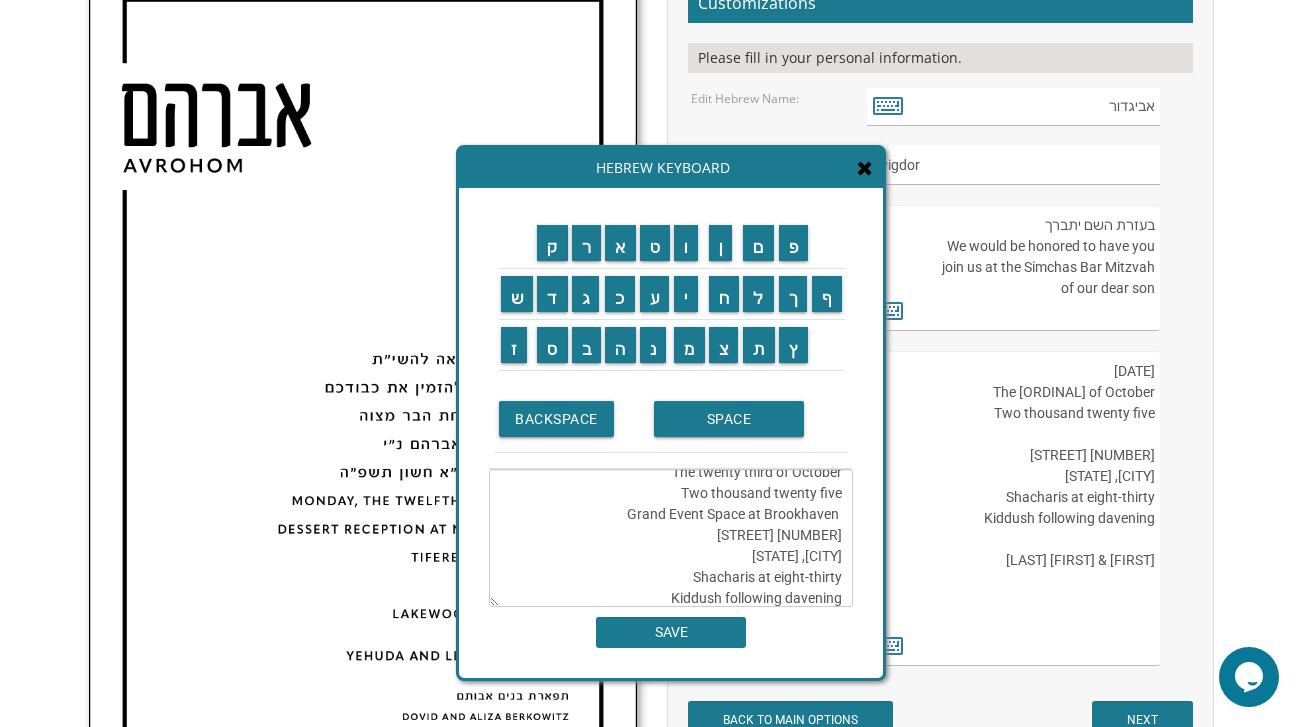 drag, startPoint x: 710, startPoint y: 537, endPoint x: 839, endPoint y: 539, distance: 129.0155 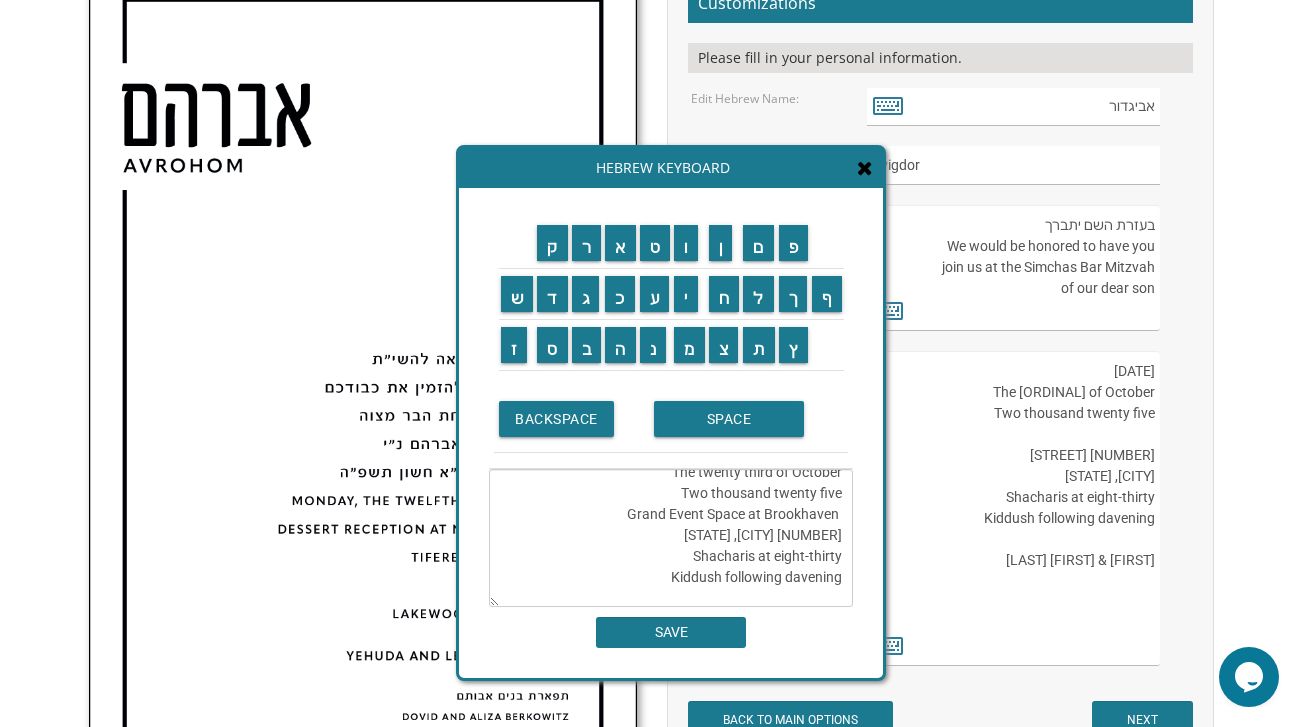 click on "אור לב’ חשון תשפ”ו
The twenty third of October
Two thousand twenty five
Grand Event Space at Brookhaven
285 Passaic, New Jersey
Shacharis at eight-thirty
Kiddush following davening
Chananya & Rebecca Schwartz" at bounding box center (671, 538) 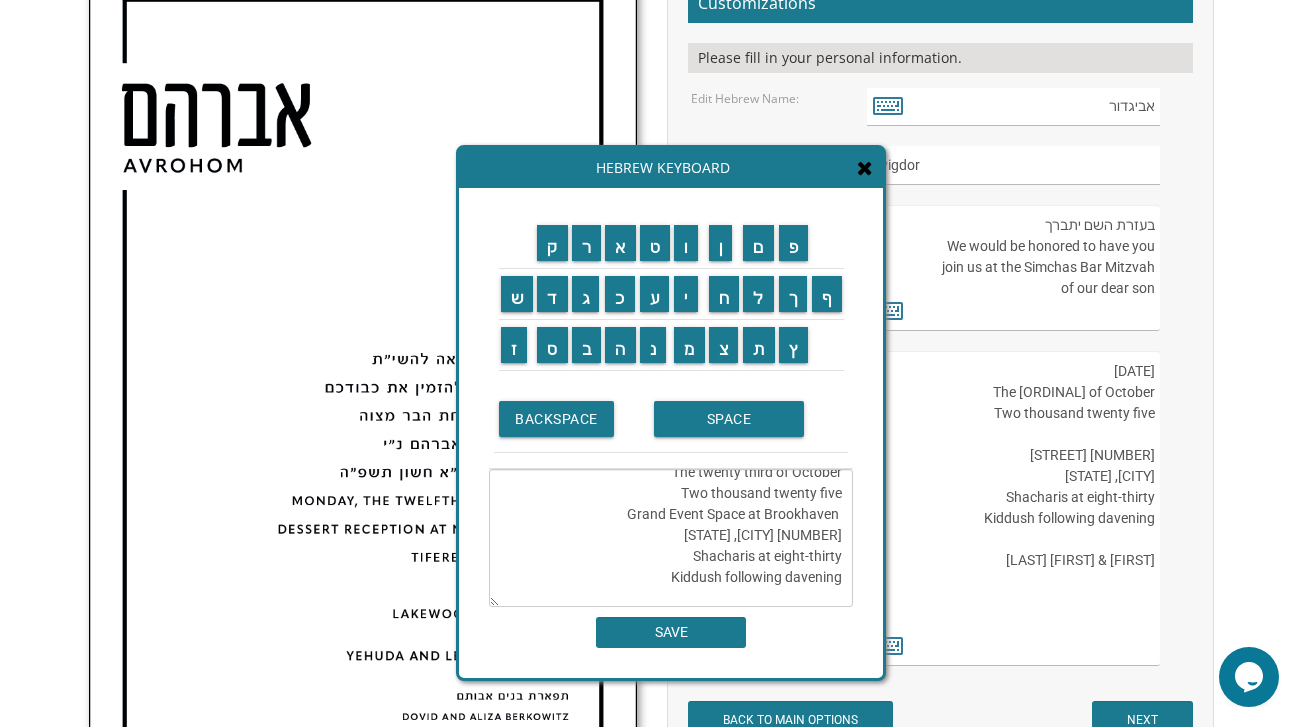 click on "אור לב’ חשון תשפ”ו
The twenty third of October
Two thousand twenty five
Grand Event Space at Brookhaven
285 Passaic, New Jersey
Shacharis at eight-thirty
Kiddush following davening
Chananya & Rebecca Schwartz" at bounding box center (671, 538) 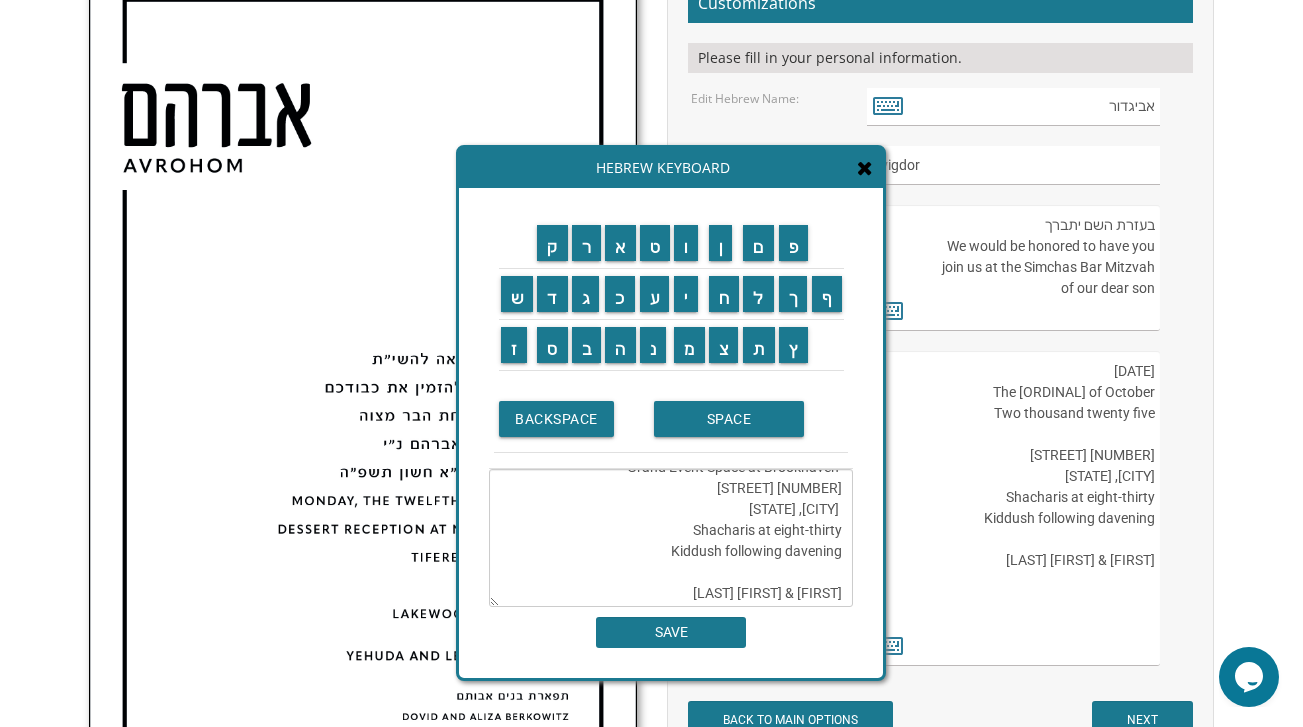 scroll, scrollTop: 87, scrollLeft: 0, axis: vertical 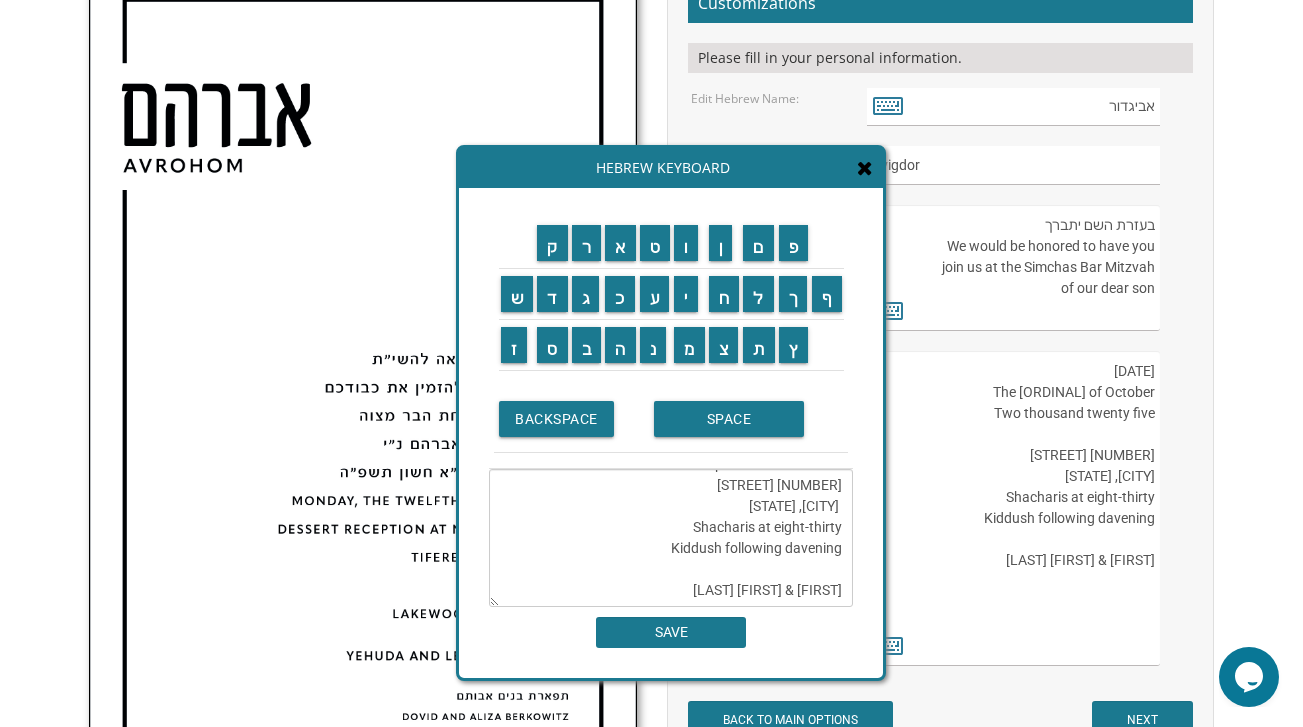 drag, startPoint x: 687, startPoint y: 521, endPoint x: 841, endPoint y: 524, distance: 154.02922 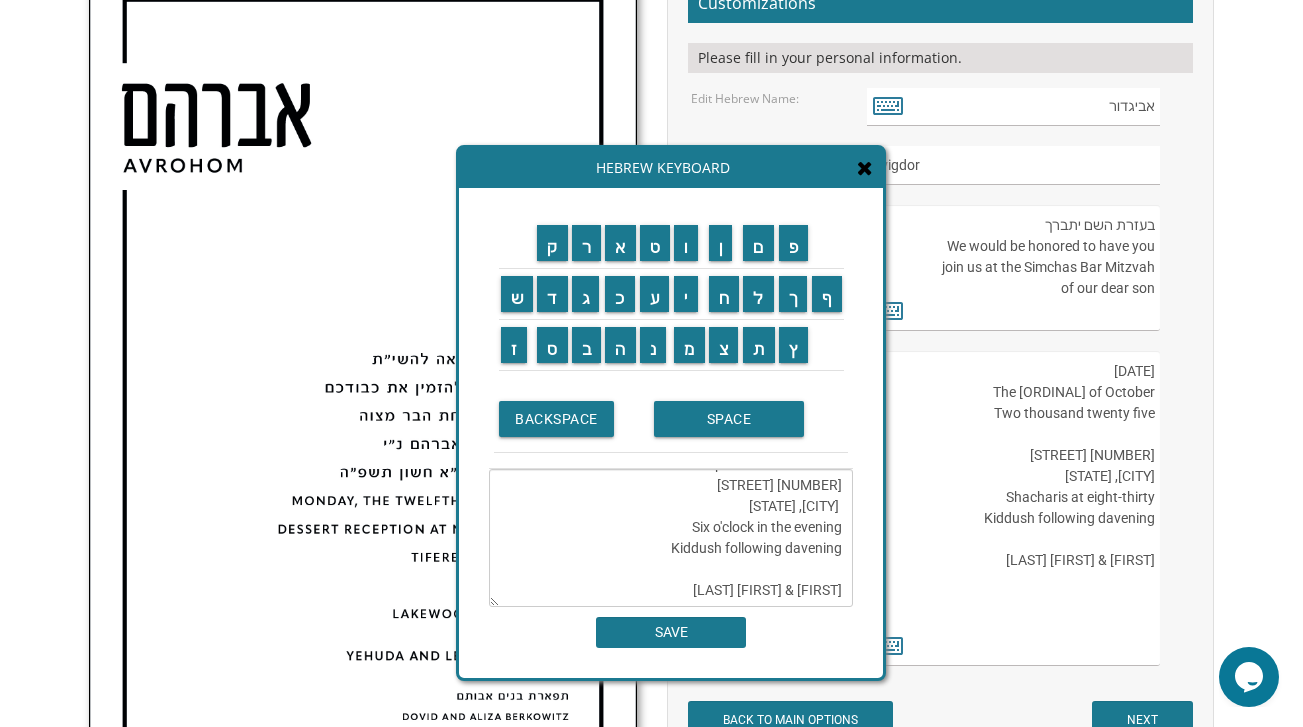 drag, startPoint x: 671, startPoint y: 546, endPoint x: 854, endPoint y: 537, distance: 183.22118 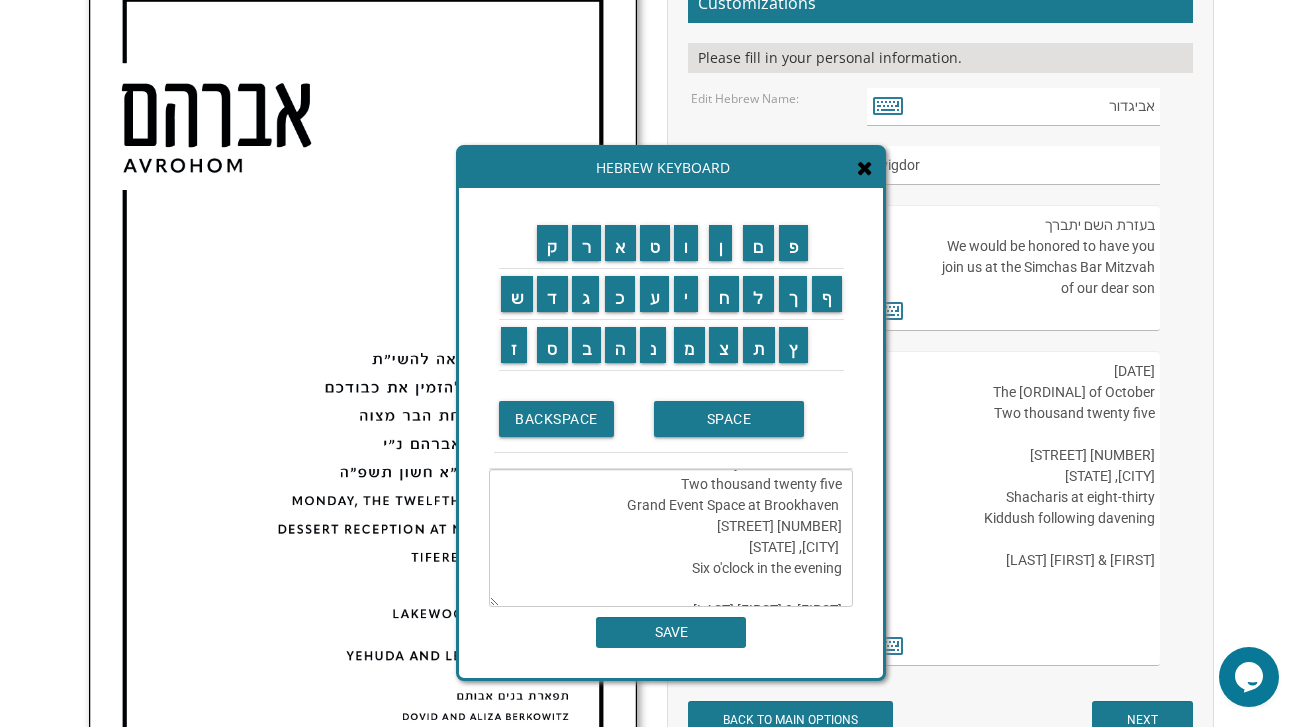 scroll, scrollTop: 40, scrollLeft: 0, axis: vertical 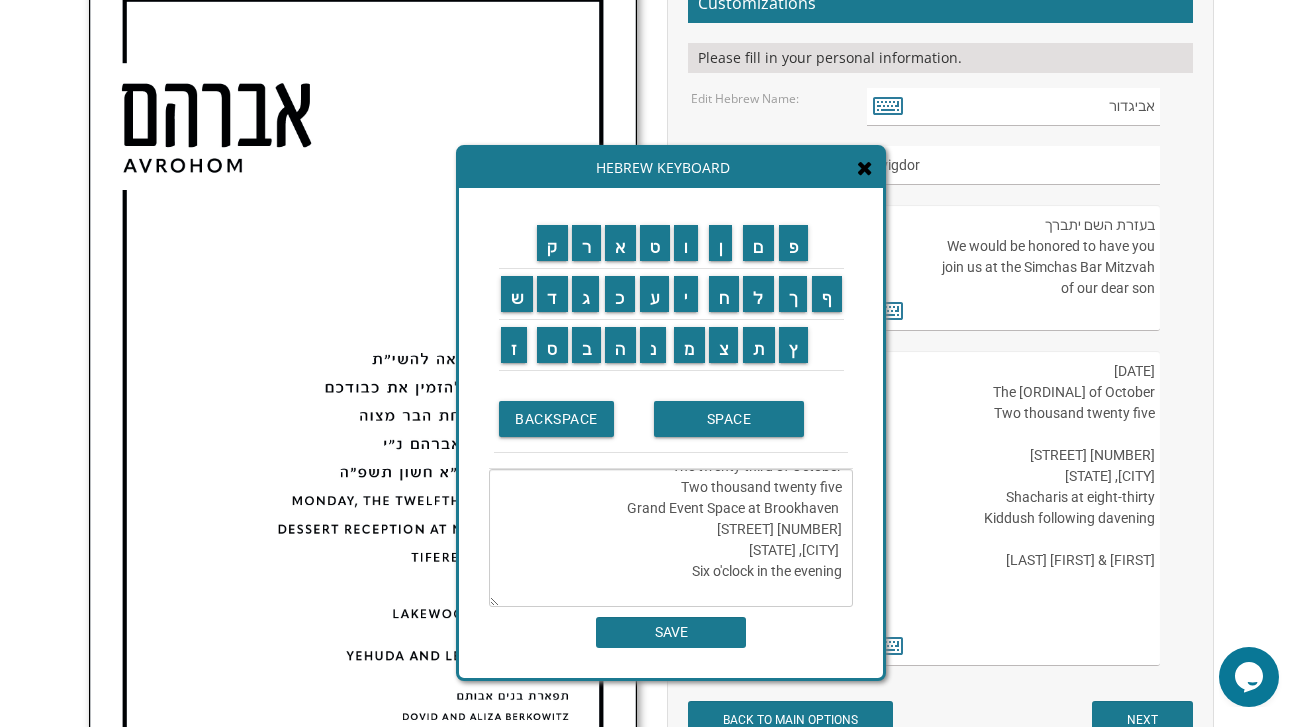 drag, startPoint x: 679, startPoint y: 573, endPoint x: 853, endPoint y: 573, distance: 174 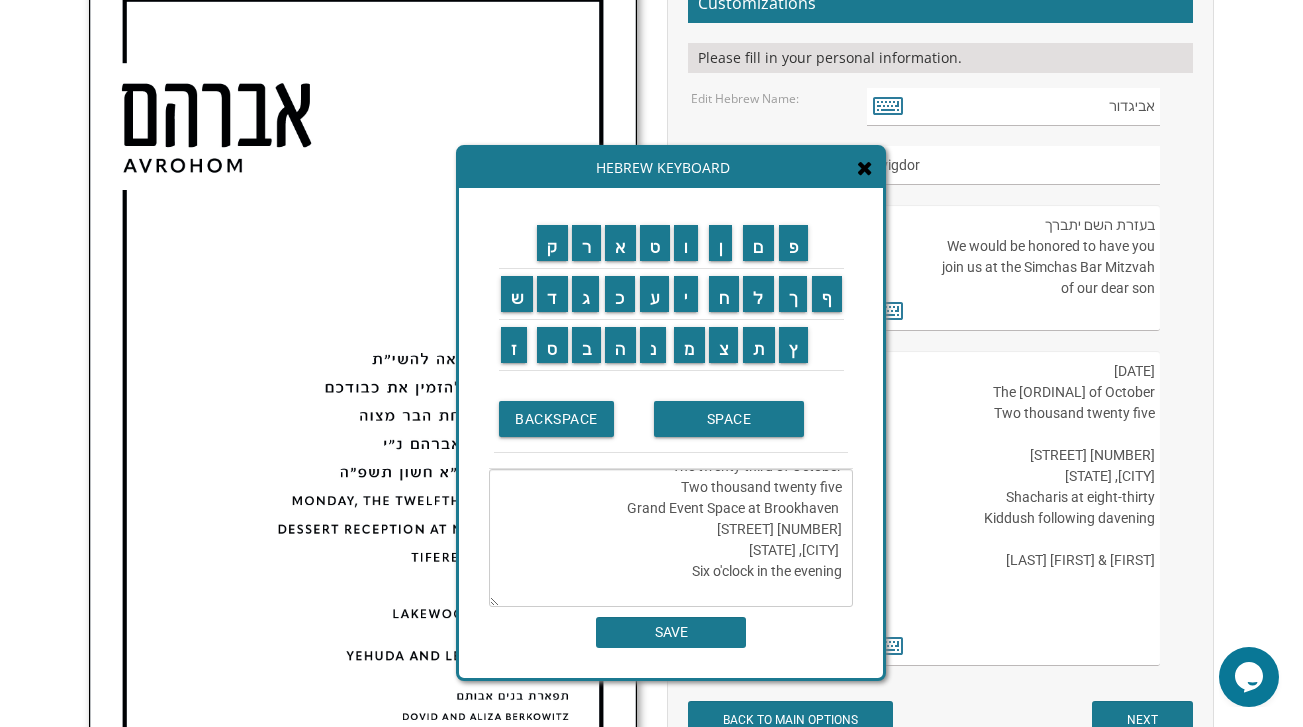 click on "ק
ר
א
ט
ו
ן
ם
פ
ש
ד ג כ ע י ח ל" at bounding box center [671, 433] 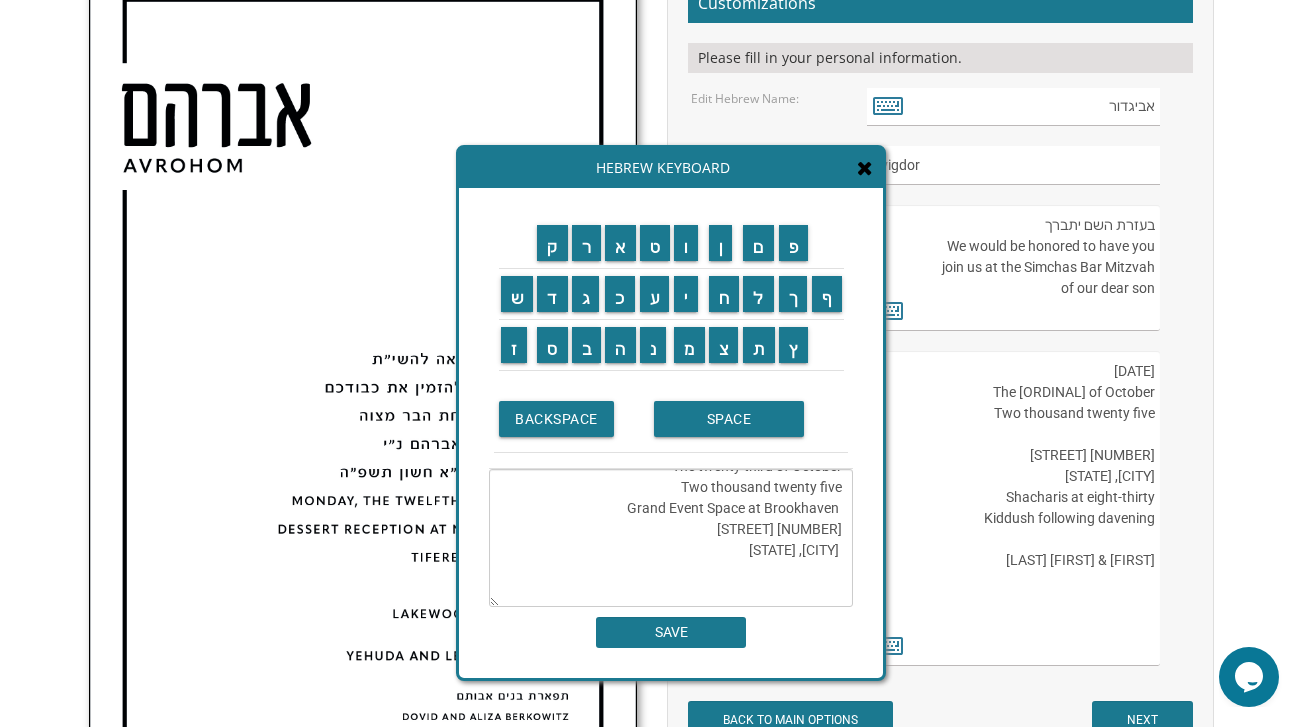 click on "אור לב’ חשון תשפ”ו
The twenty third of October
Two thousand twenty five
Grand Event Space at Brookhaven
217 Brook Avenue
Passaic, New Jersey
Chananya & Rebecca Schwartz" at bounding box center (671, 538) 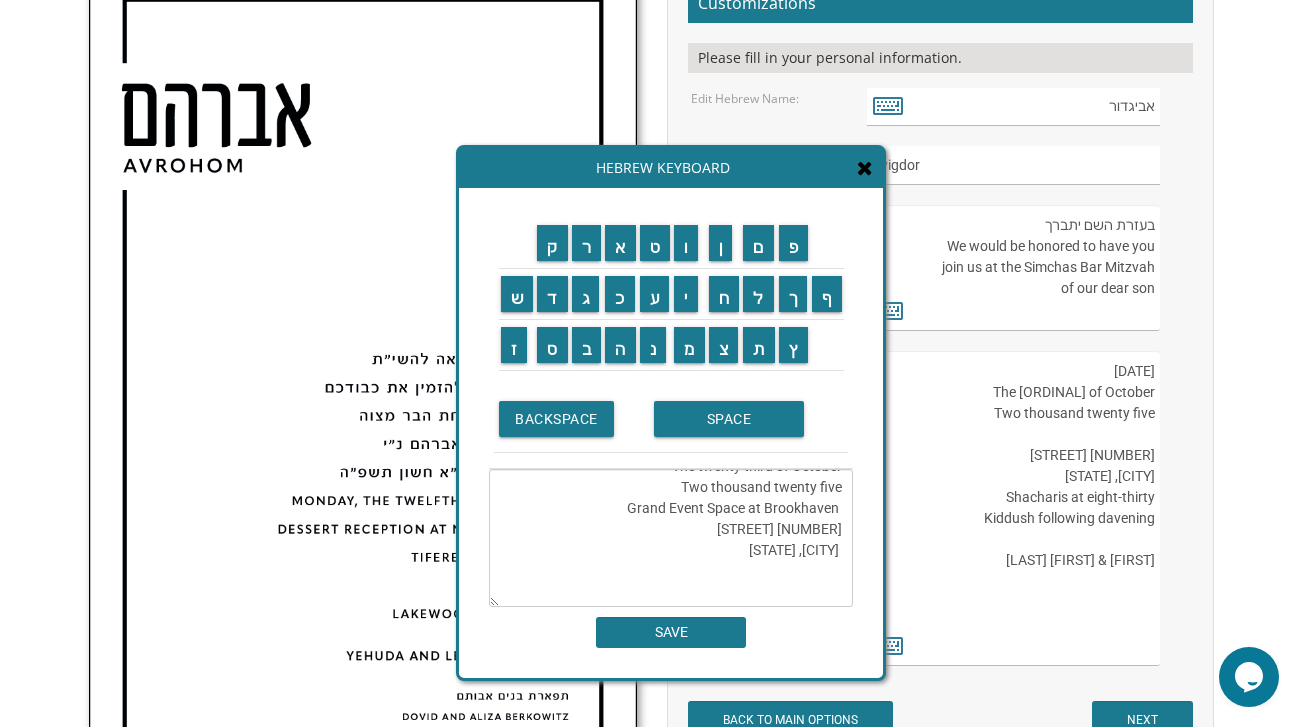 paste on "Six o'clock in the evening" 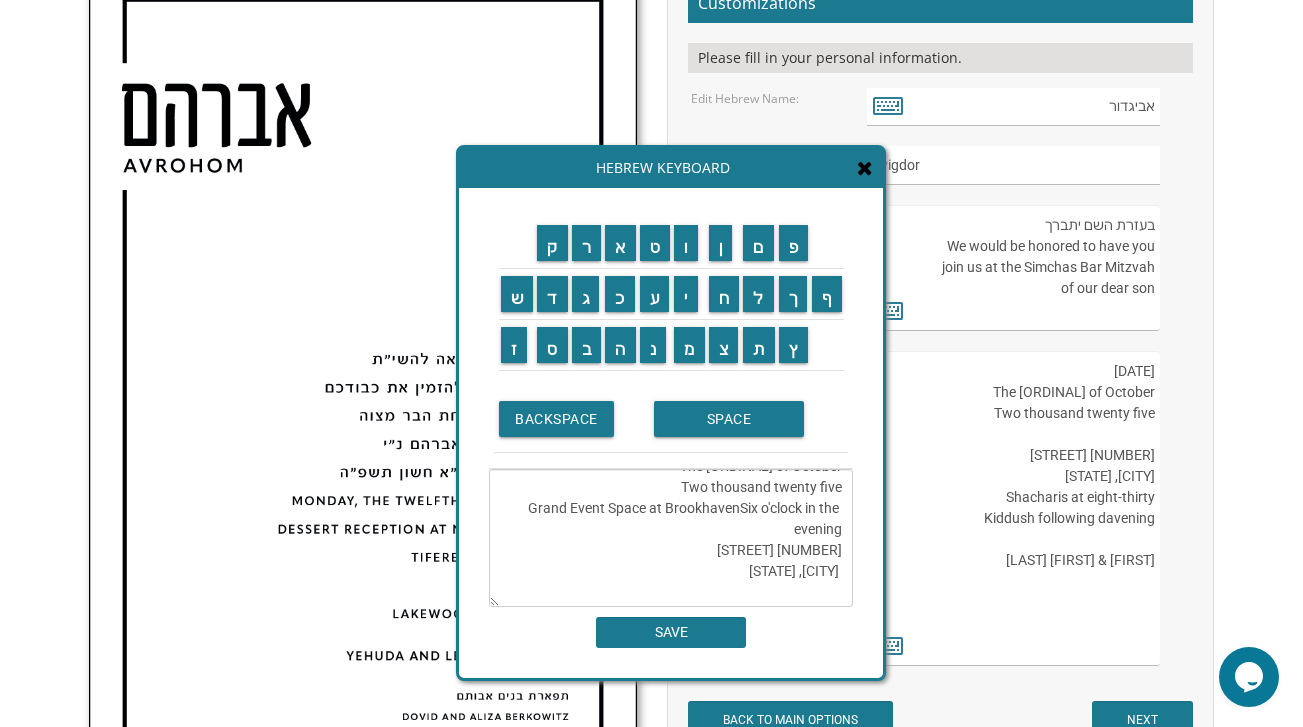 click on "אור לב’ חשון תשפ”ו
The twenty third of October
Two thousand twenty five
Grand Event Space at BrookhavenSix o'clock in the evening
217 Brook Avenue
Passaic, New Jersey
Chananya & Rebecca Schwartz" at bounding box center [671, 538] 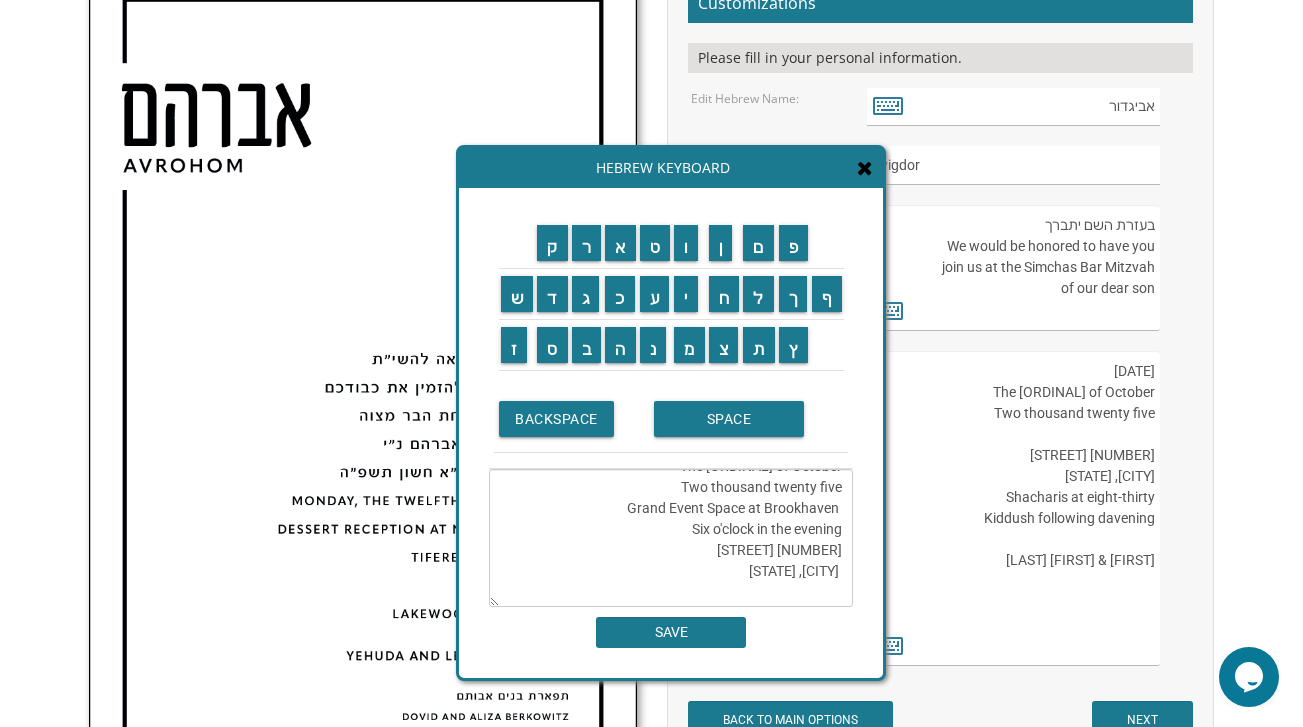 drag, startPoint x: 681, startPoint y: 527, endPoint x: 858, endPoint y: 517, distance: 177.28226 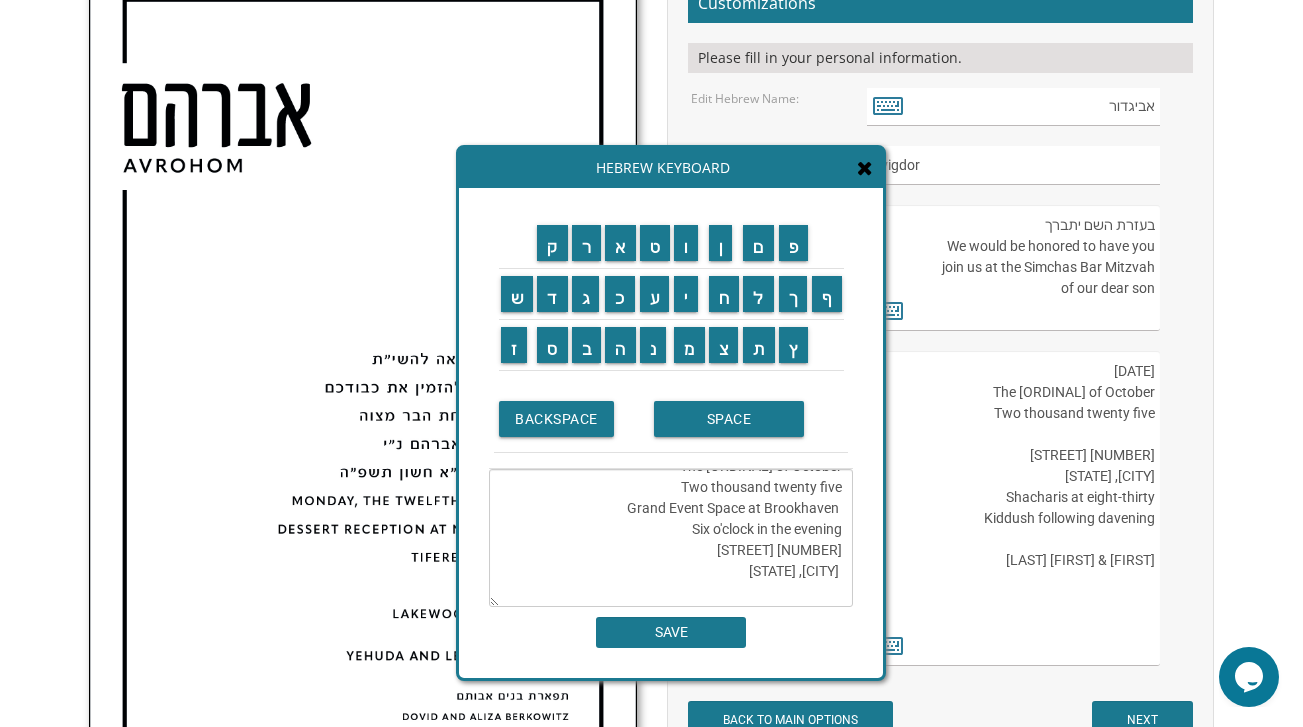 click on "ק
ר
א
ט
ו
ן
ם
פ
ש
ד ג כ ע י ח ל" at bounding box center (671, 433) 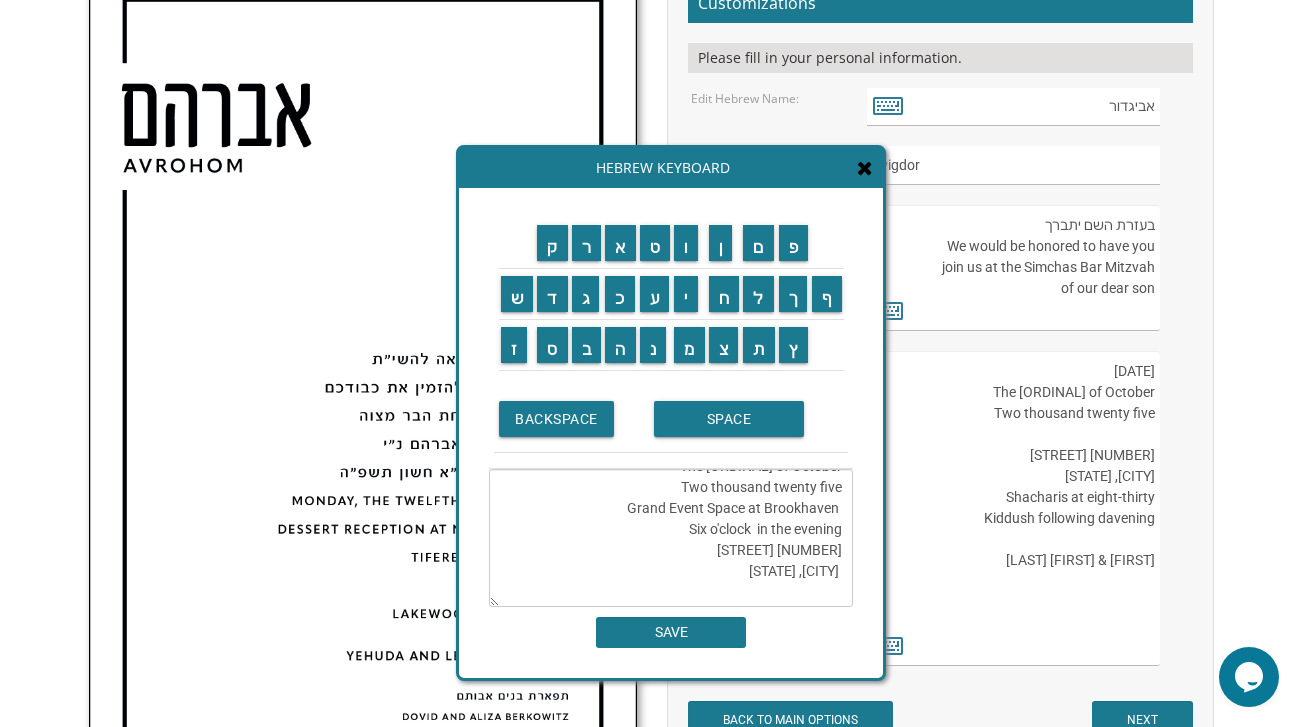 click on "אור לב’ חשון תשפ”ו
The twenty third of October
Two thousand twenty five
Grand Event Space at Brookhaven
Six o'clock  in the evening
217 Brook Avenue
Passaic, New Jersey
Chananya & Rebecca Schwartz" at bounding box center (671, 538) 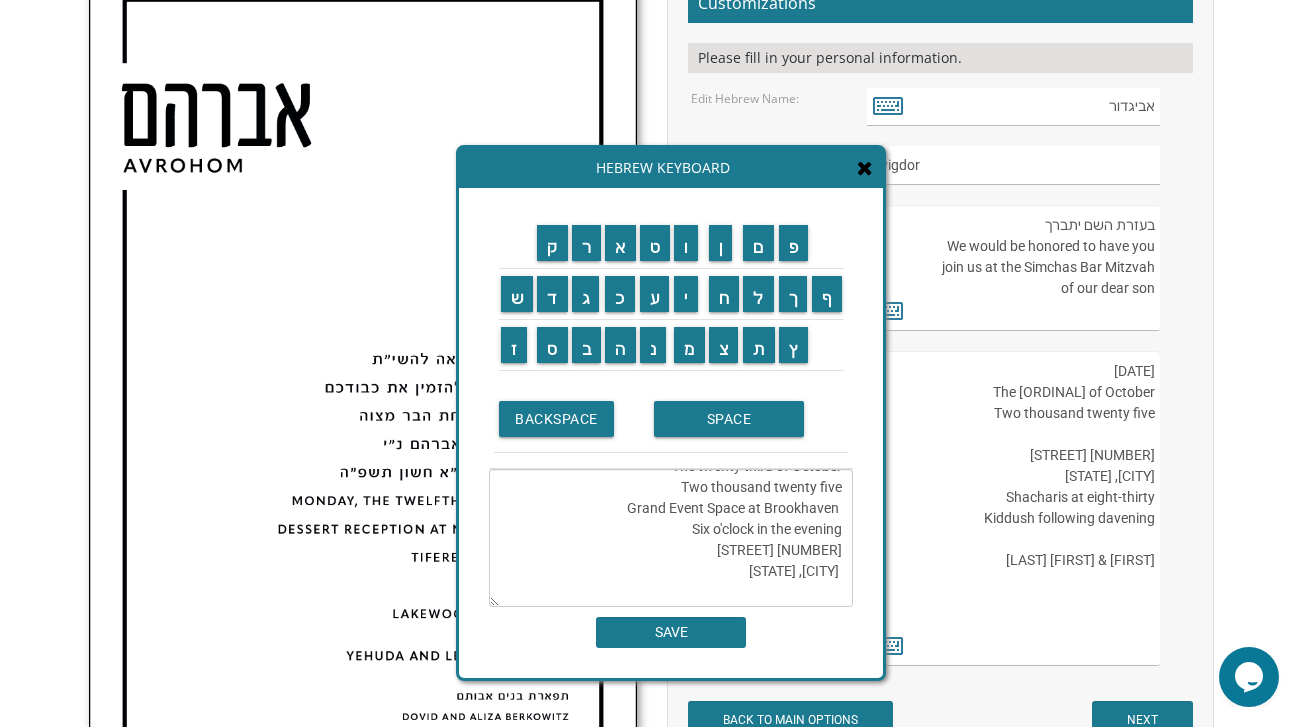 drag, startPoint x: 841, startPoint y: 532, endPoint x: 679, endPoint y: 528, distance: 162.04938 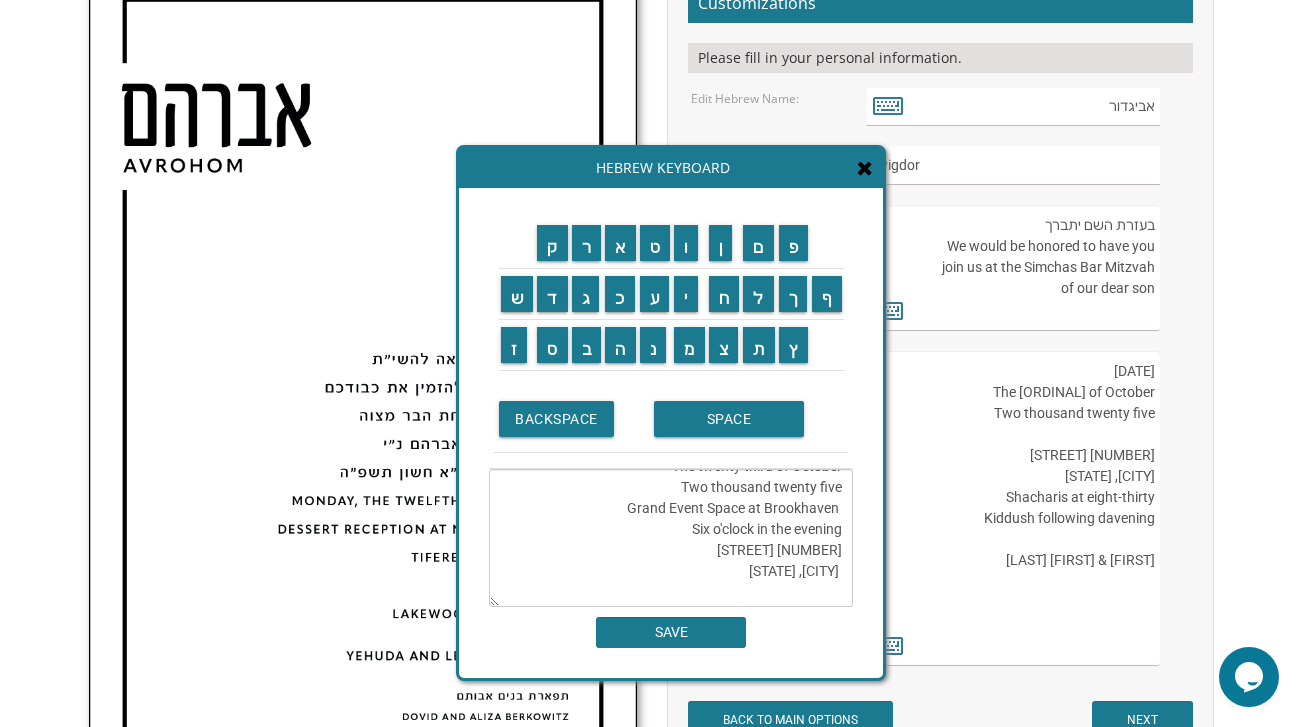 click on "אור לב’ חשון תשפ”ו
The twenty third of October
Two thousand twenty five
Grand Event Space at Brookhaven
Six o'clock in the evening
217 Brook Avenue
Passaic, New Jersey
Chananya & Rebecca Schwartz" at bounding box center [671, 538] 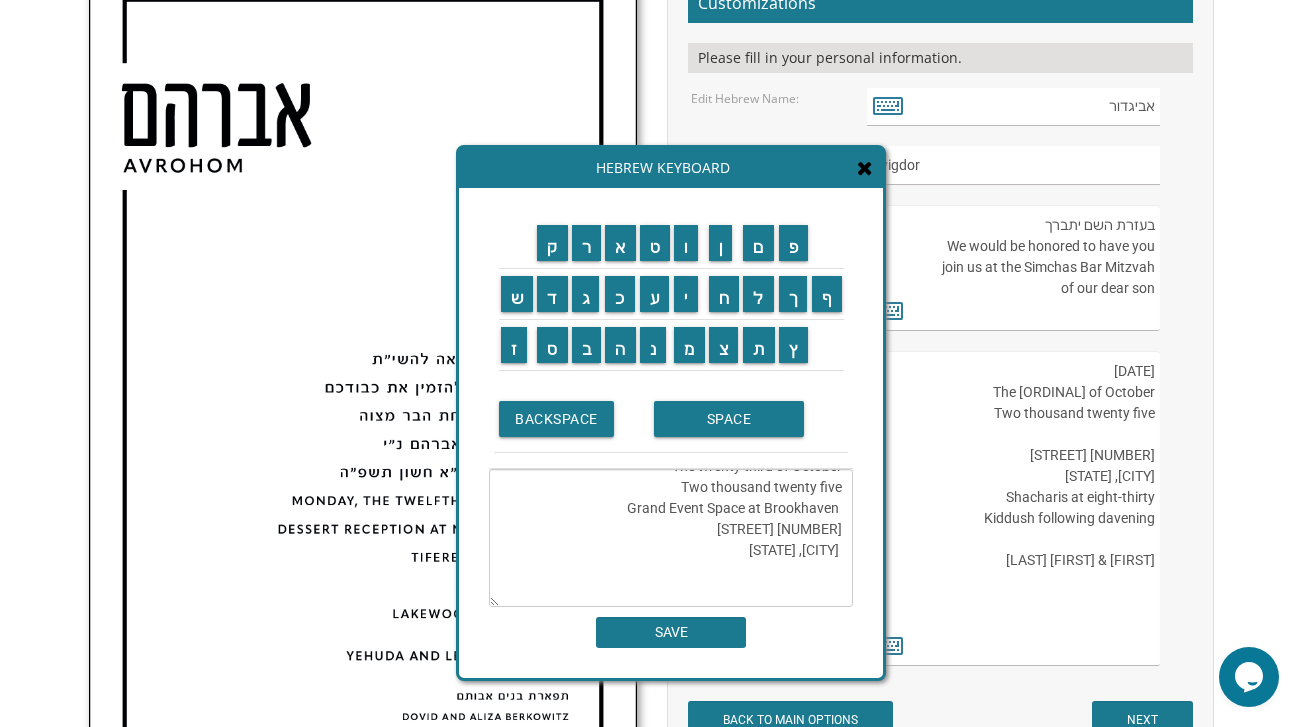 click on "אור לב’ חשון תשפ”ו
The twenty third of October
Two thousand twenty five
Grand Event Space at Brookhaven
217 Brook Avenue
Passaic, New Jersey
Chananya & Rebecca Schwartz" at bounding box center (671, 538) 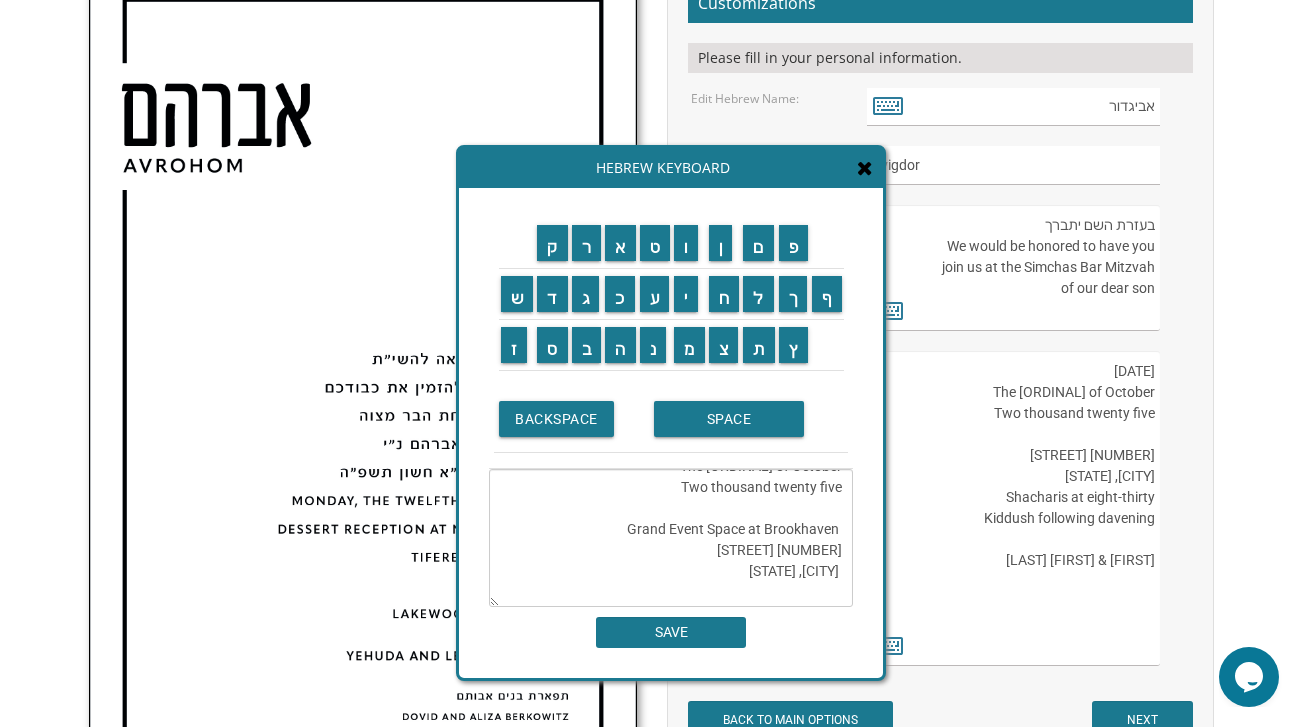 paste on "Six o'clock in the evening" 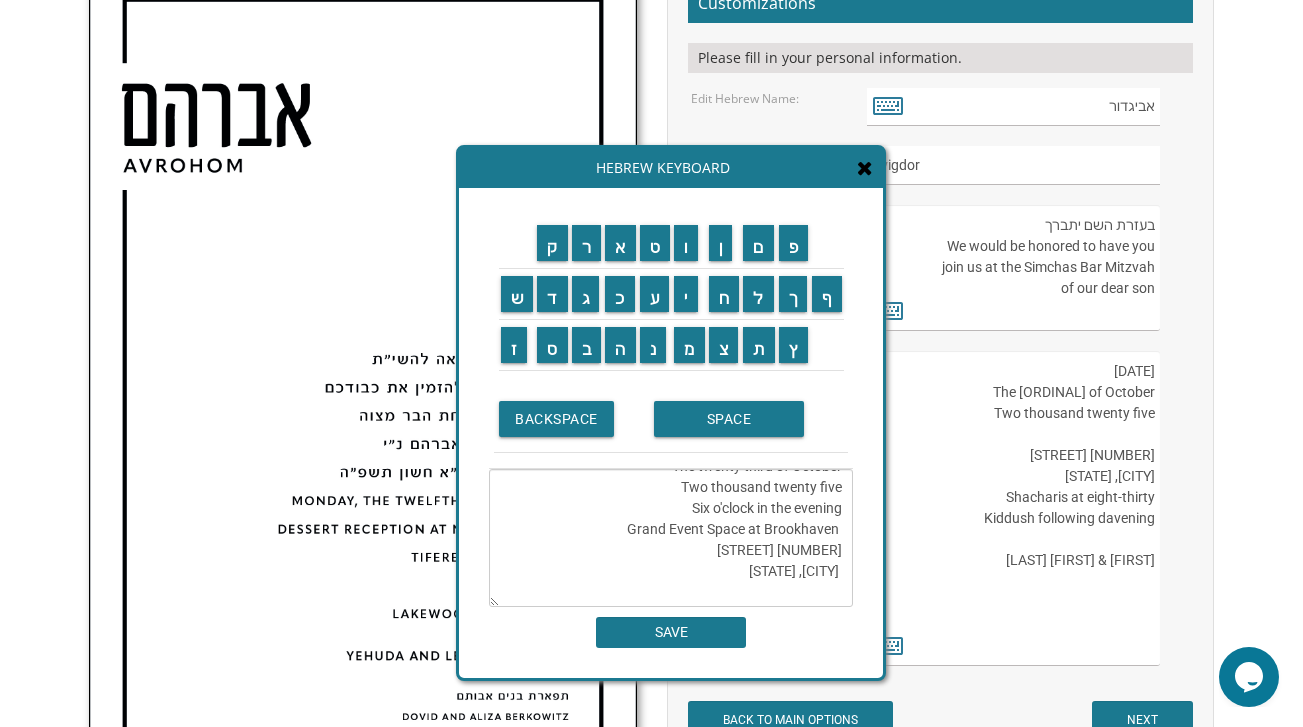 scroll, scrollTop: 0, scrollLeft: 0, axis: both 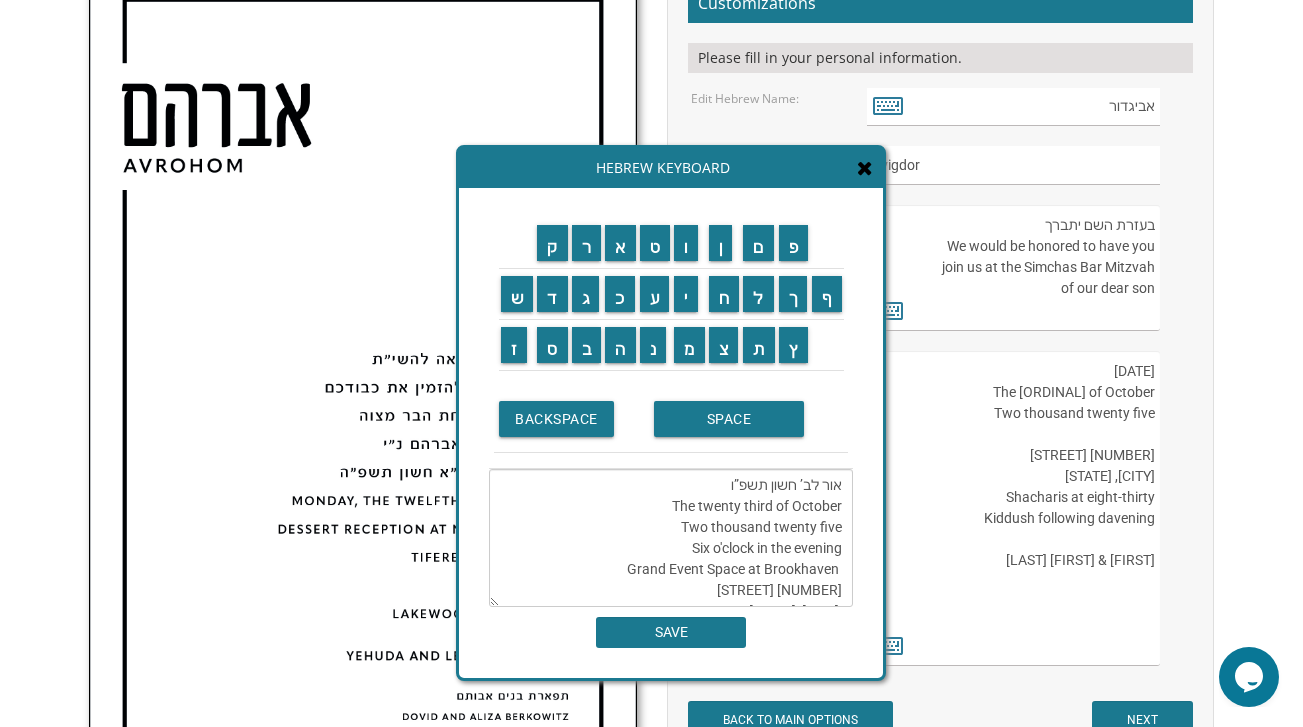 type on "אור לב’ חשון תשפ”ו
The twenty third of October
Two thousand twenty five
Six o'clock in the evening
Grand Event Space at Brookhaven
217 Brook Avenue
Passaic, New Jersey
Chananya & Rebecca Schwartz" 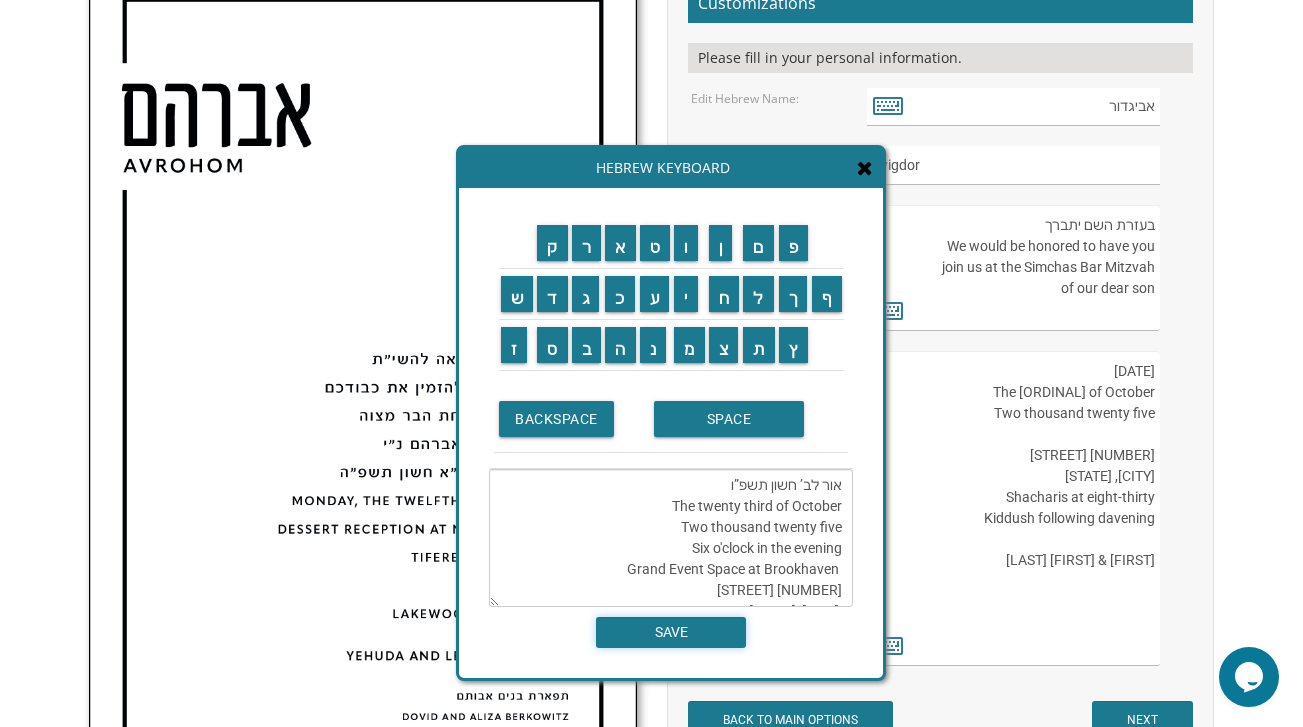 click on "SAVE" at bounding box center [671, 632] 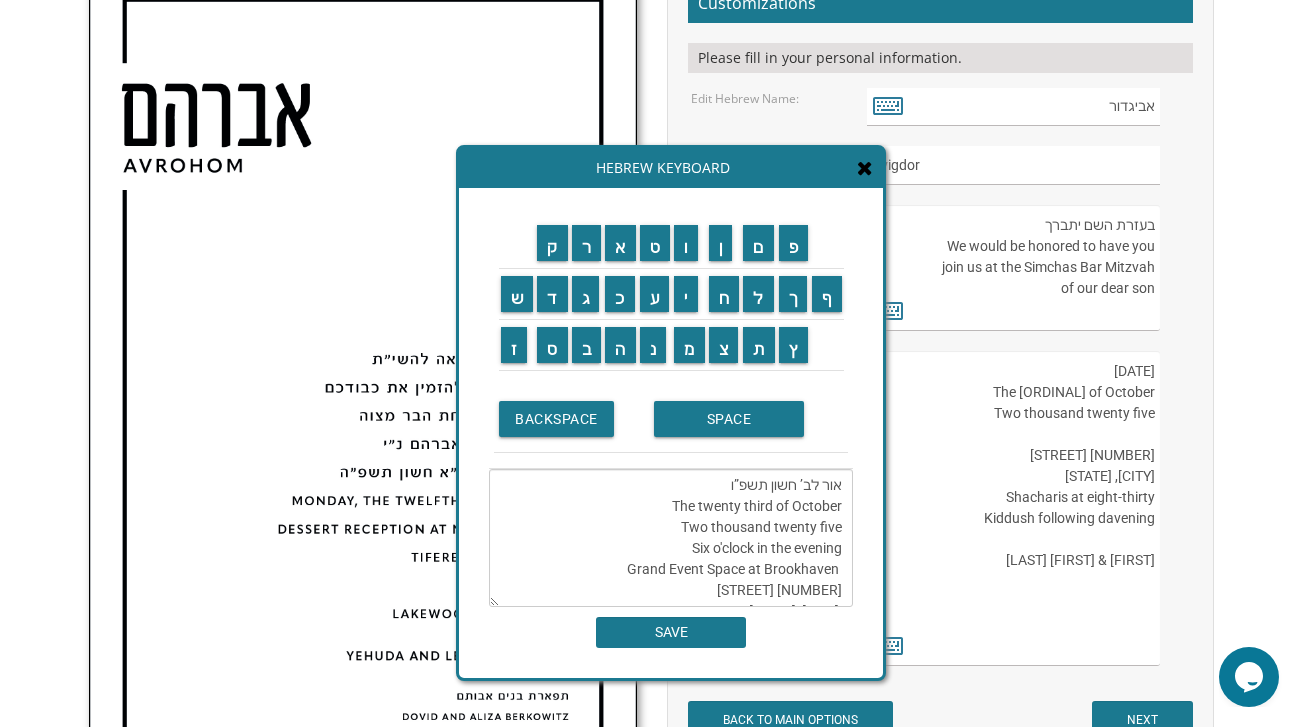 type on "אור לב’ חשון תשפ”ו
The twenty third of October
Two thousand twenty five
Six o'clock in the evening
Grand Event Space at Brookhaven
217 Brook Avenue
Passaic, New Jersey
Chananya & Rebecca Schwartz" 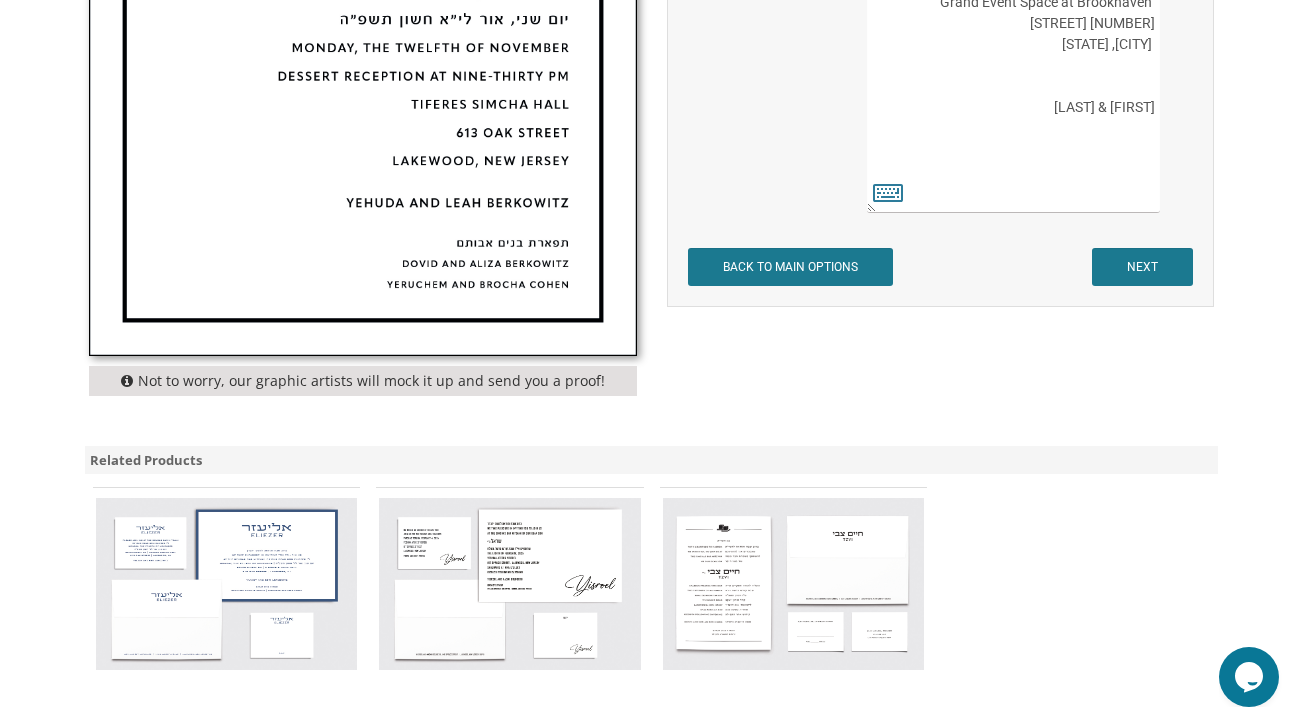 scroll, scrollTop: 1220, scrollLeft: 0, axis: vertical 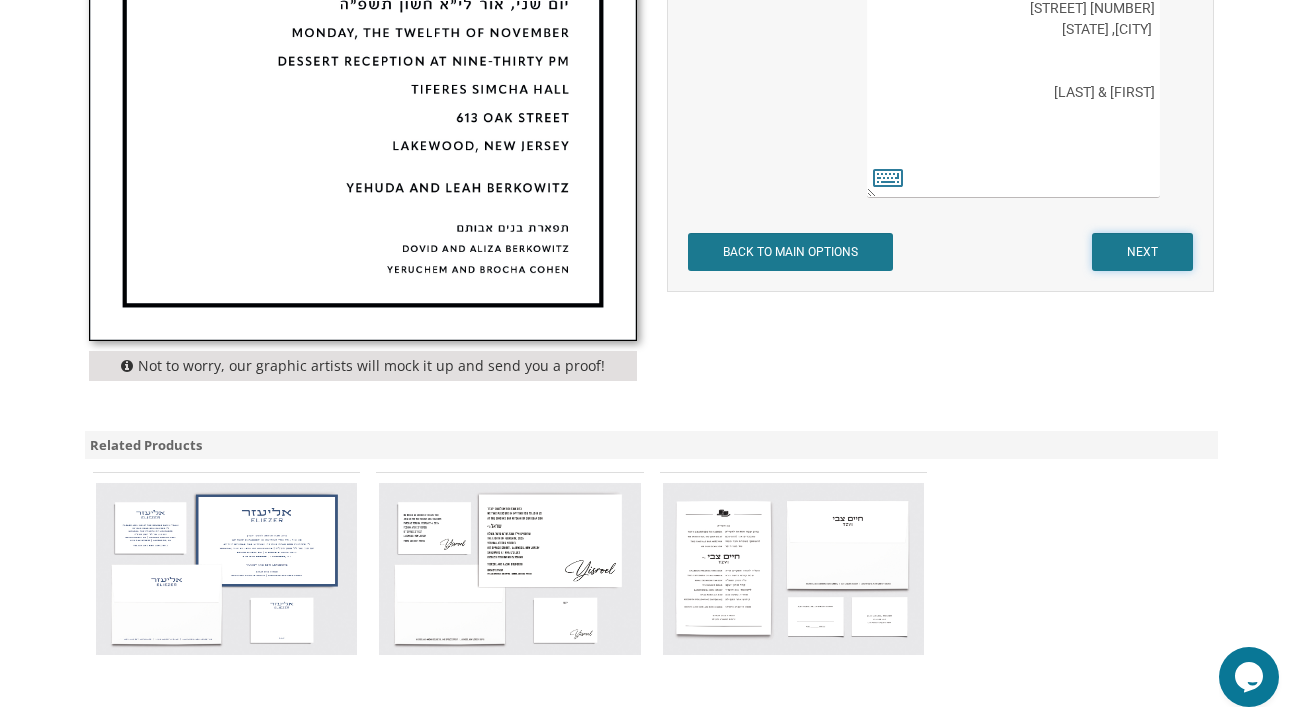 click on "NEXT" at bounding box center [1142, 252] 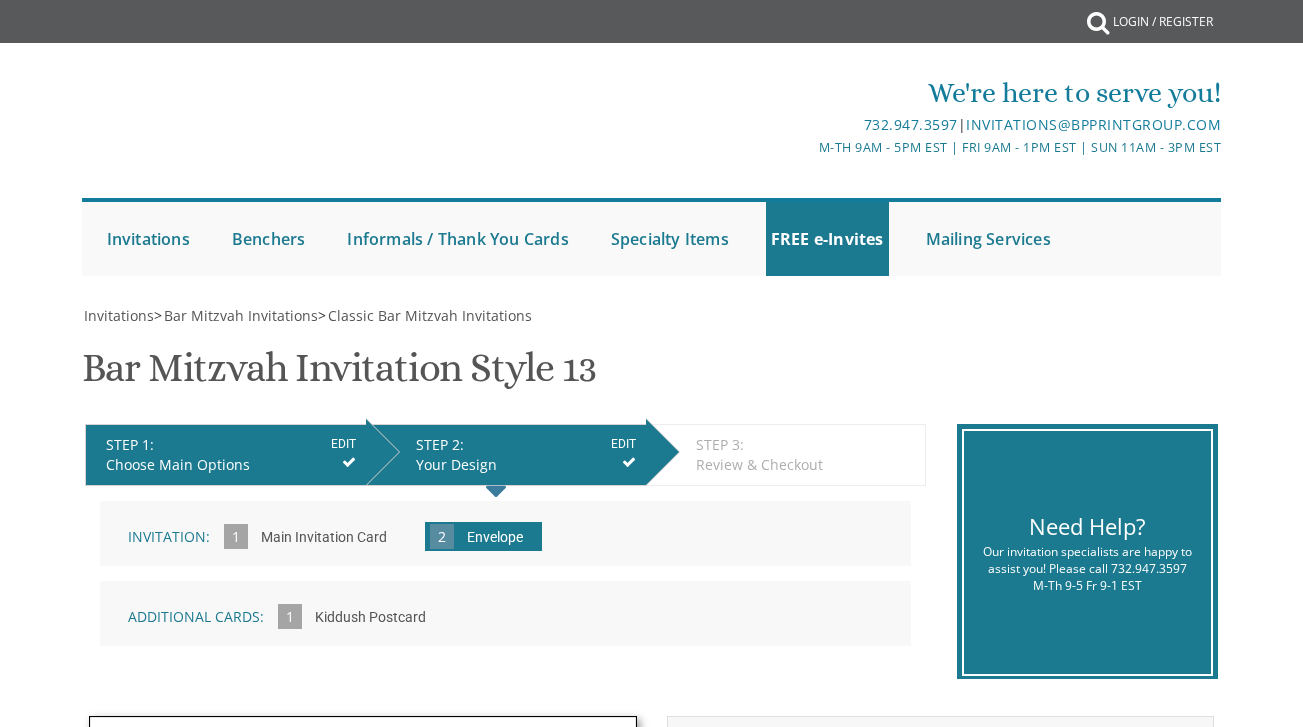 scroll, scrollTop: 0, scrollLeft: 0, axis: both 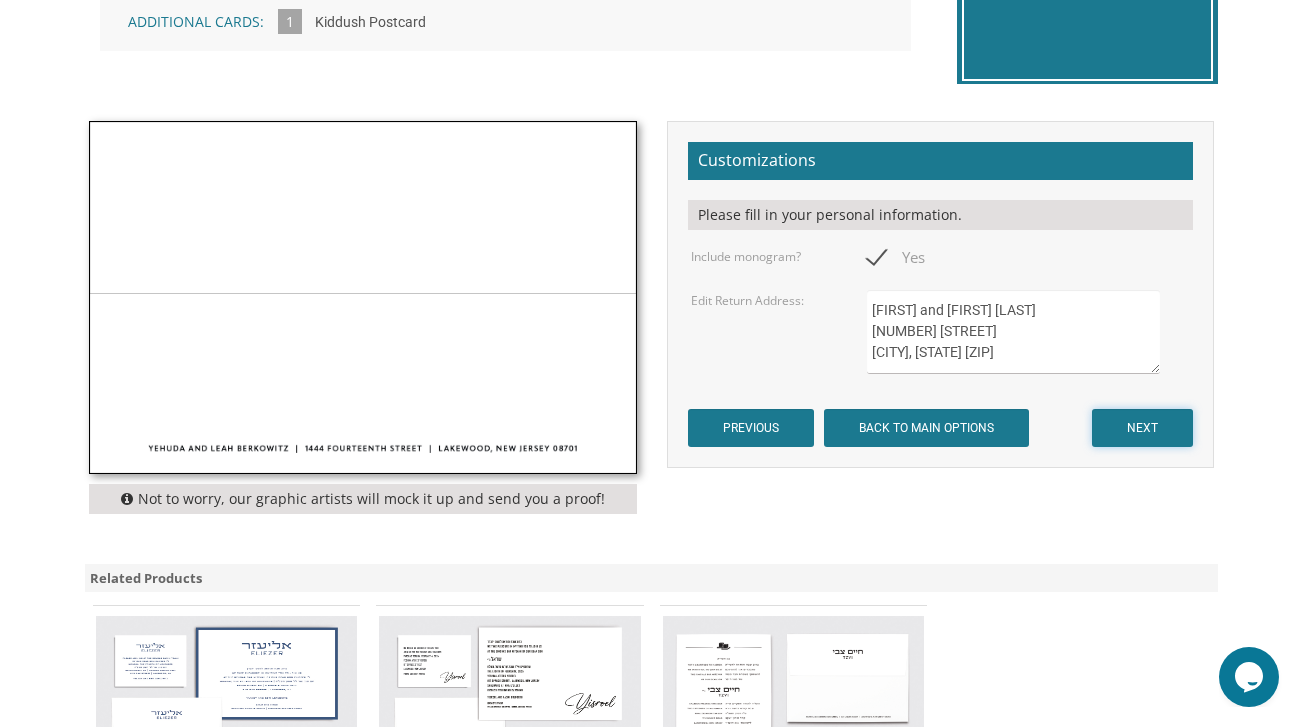 click on "NEXT" at bounding box center [1142, 428] 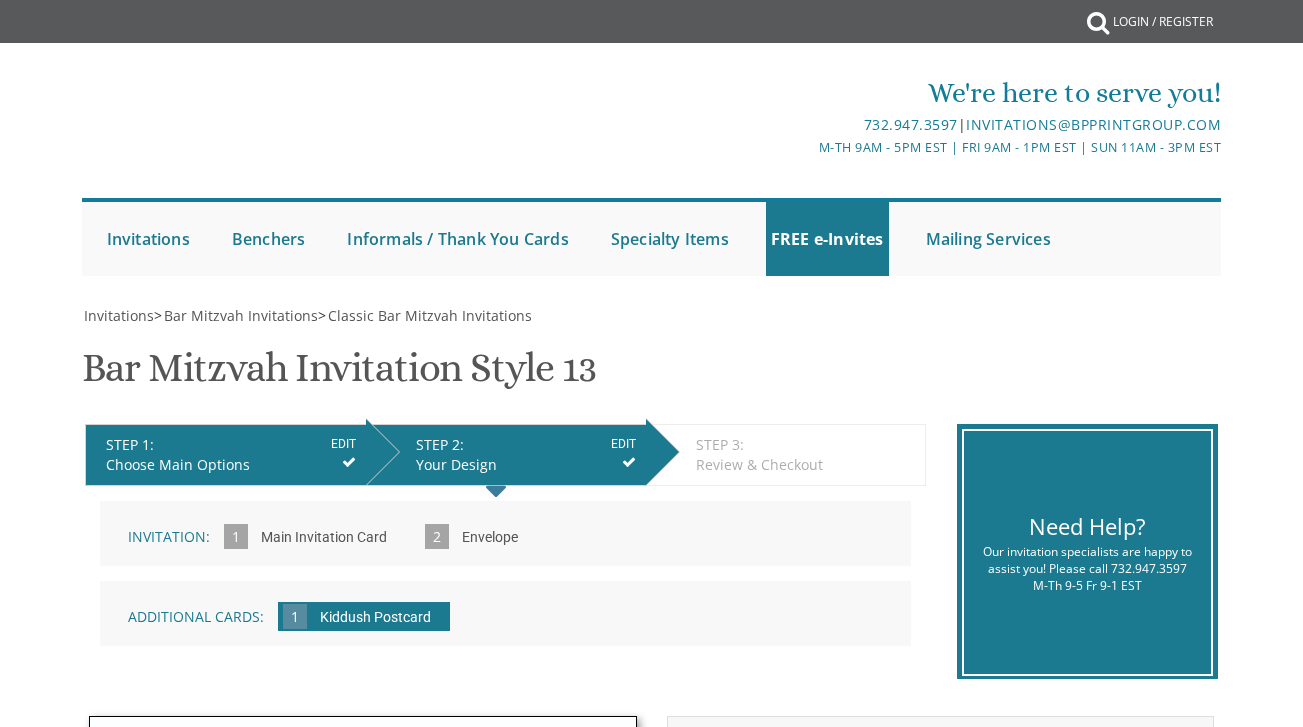 scroll, scrollTop: 80, scrollLeft: 0, axis: vertical 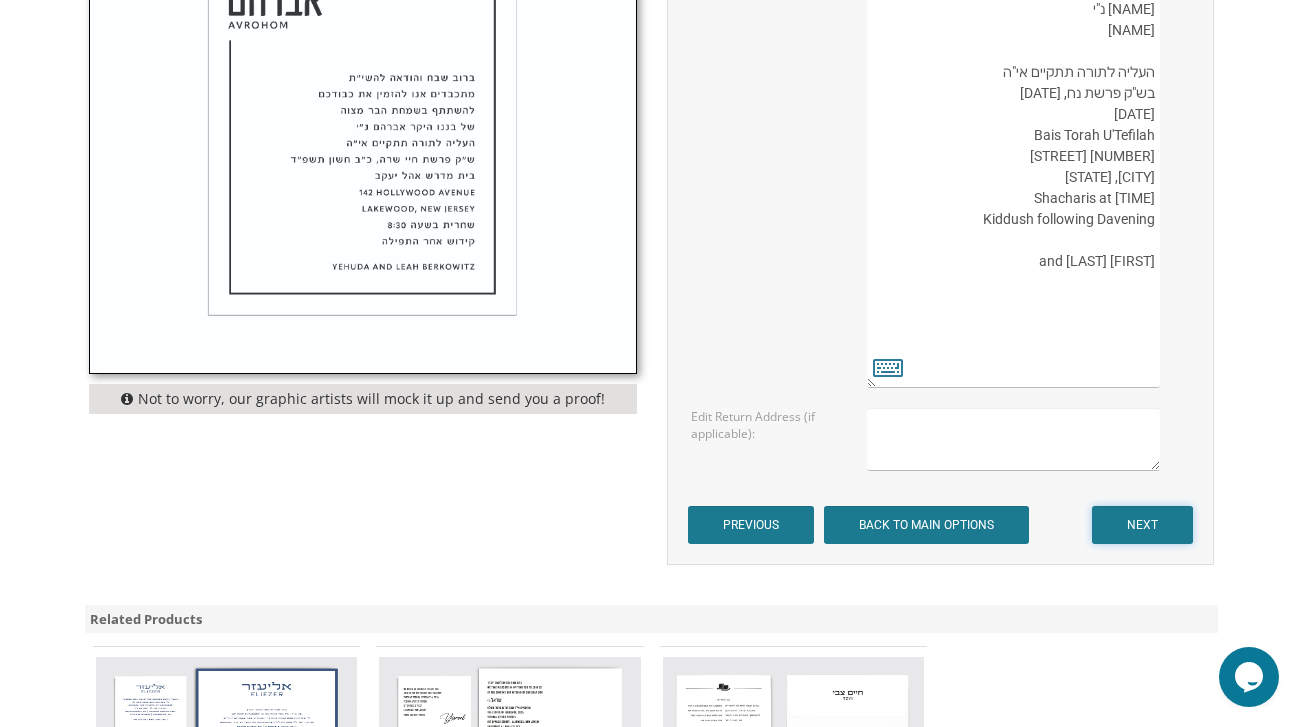 click on "NEXT" at bounding box center (1142, 525) 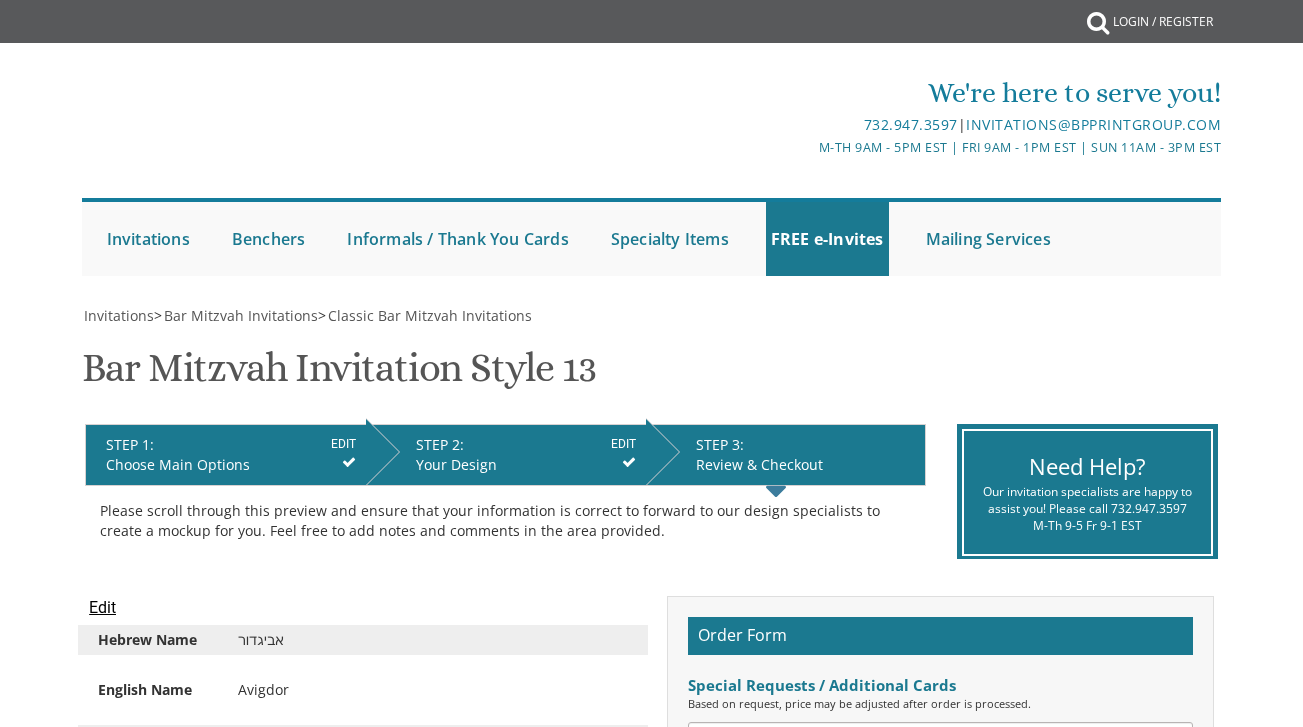 scroll, scrollTop: 0, scrollLeft: 0, axis: both 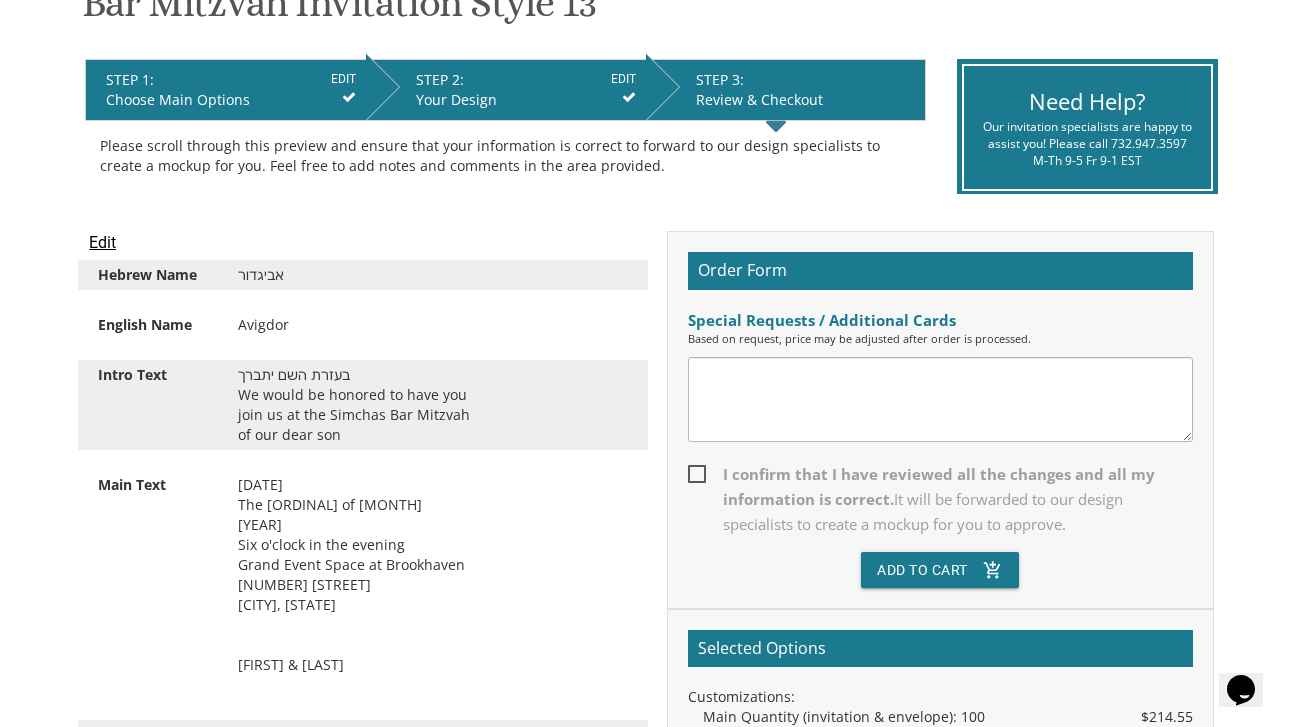 click at bounding box center (940, 399) 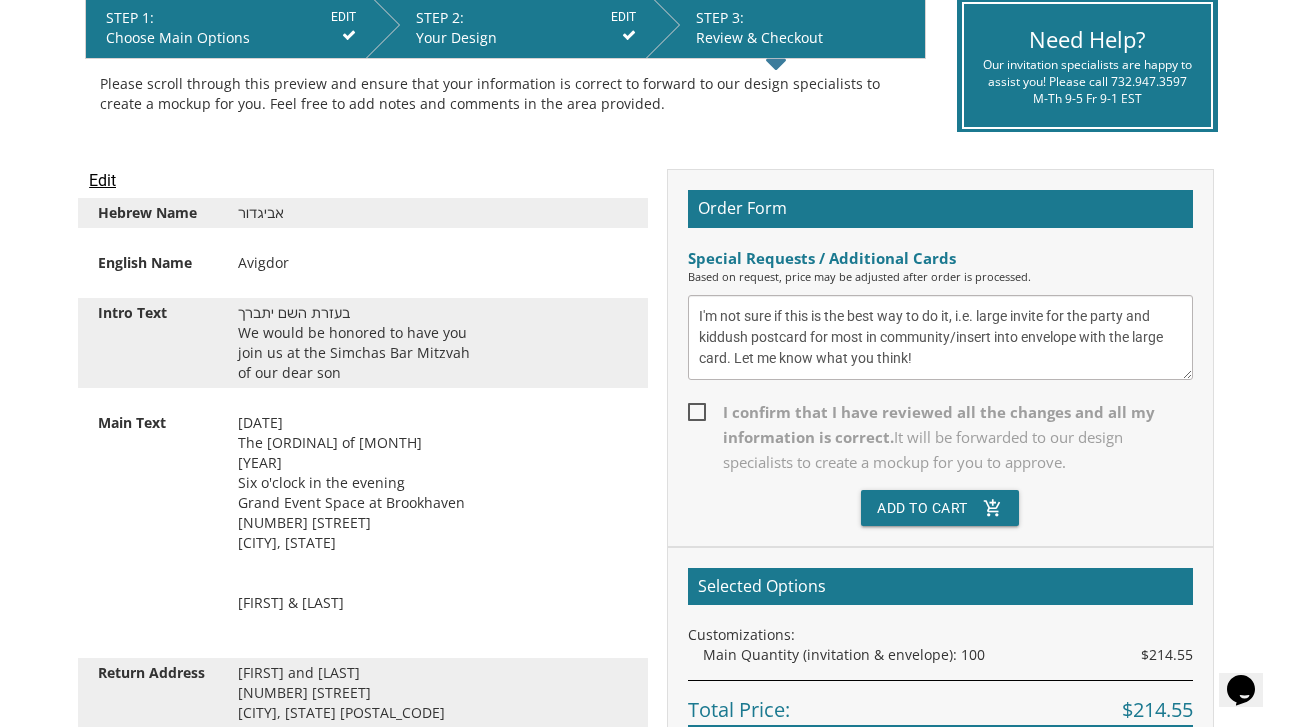 scroll, scrollTop: 437, scrollLeft: 0, axis: vertical 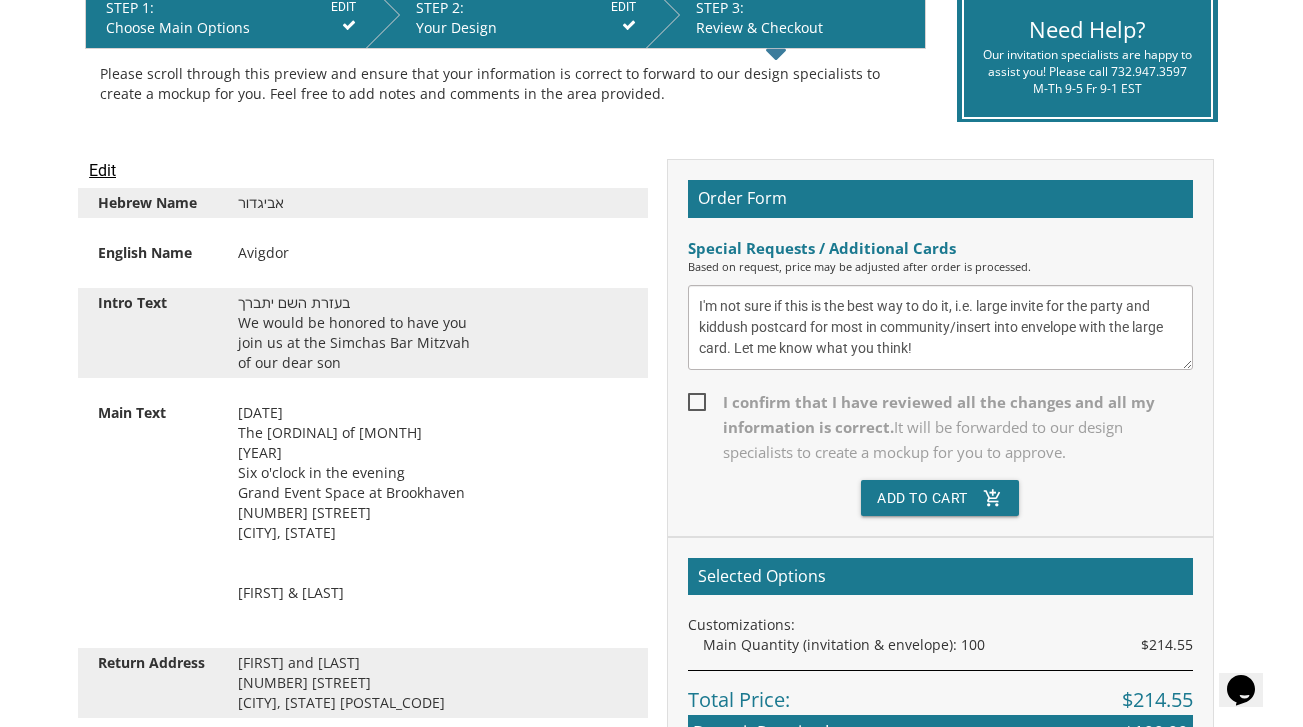 type on "I'm not sure if this is the best way to do it, i.e. large invite for the party and kiddush postcard for most in community/insert into envelope with the large card. Let me know what you think!" 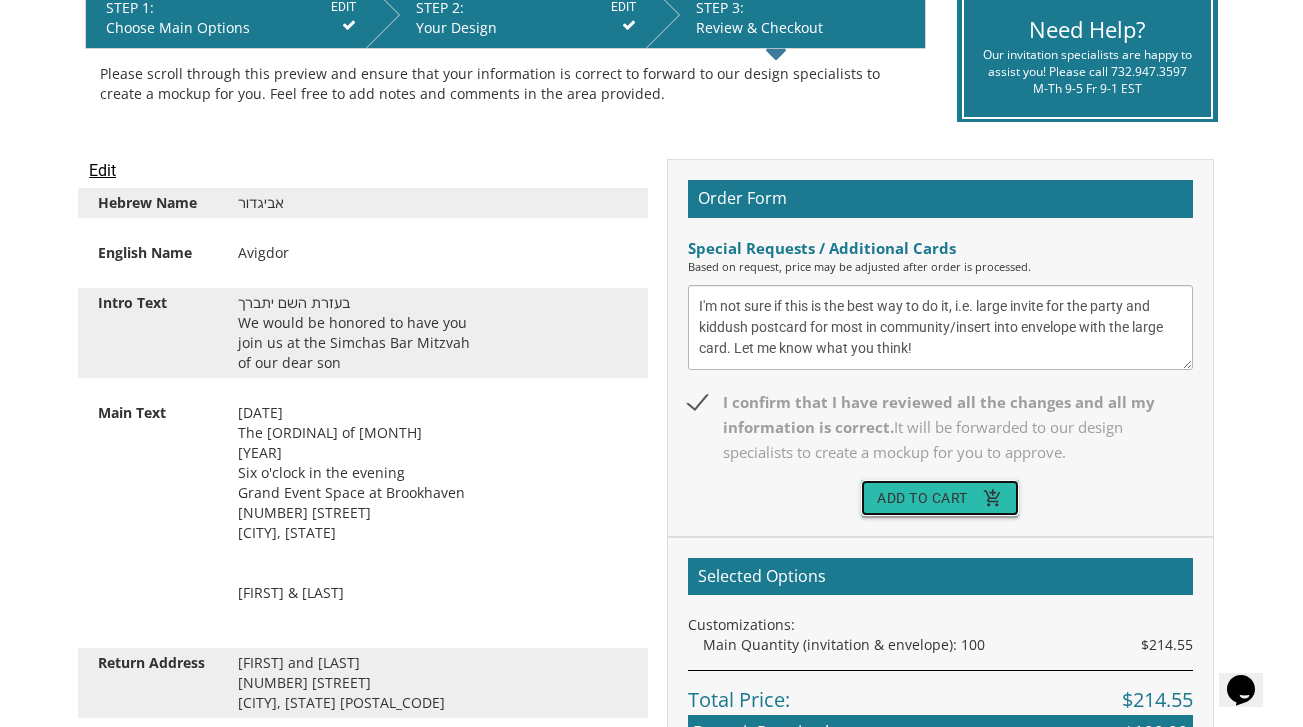 click on "Add To Cart
add_shopping_cart" at bounding box center [940, 498] 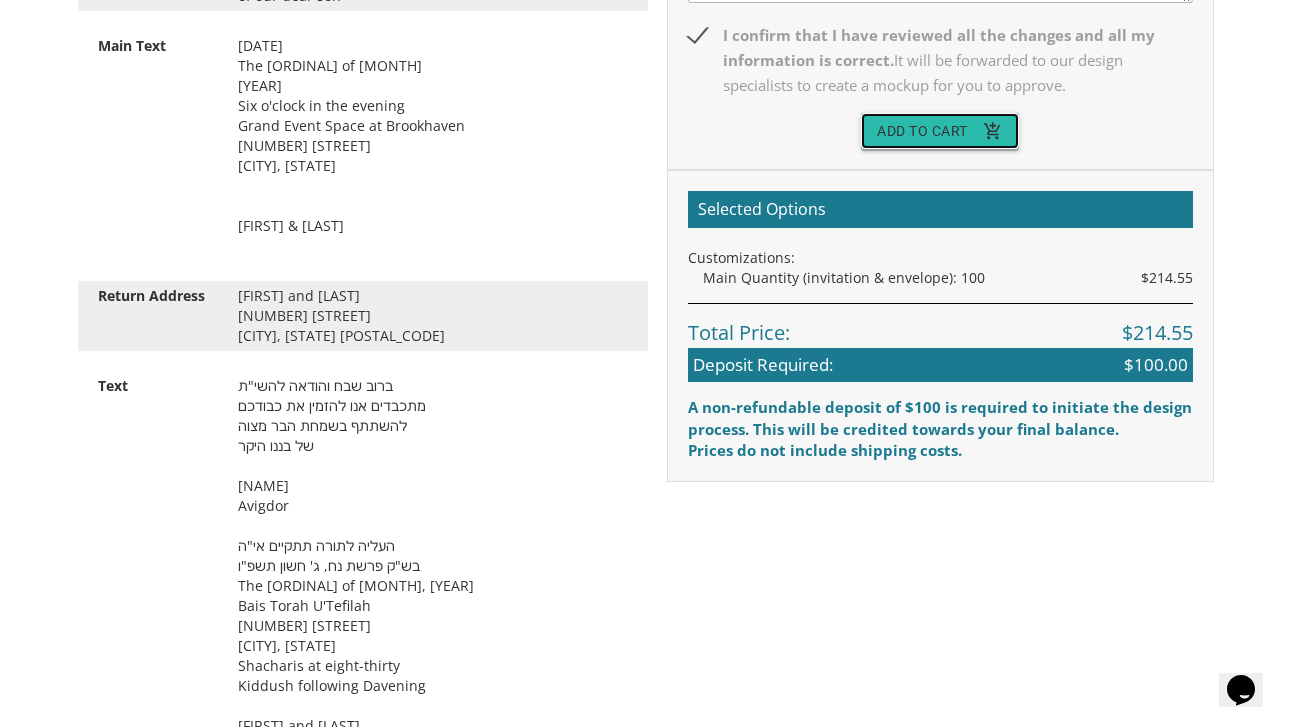 scroll, scrollTop: 805, scrollLeft: 0, axis: vertical 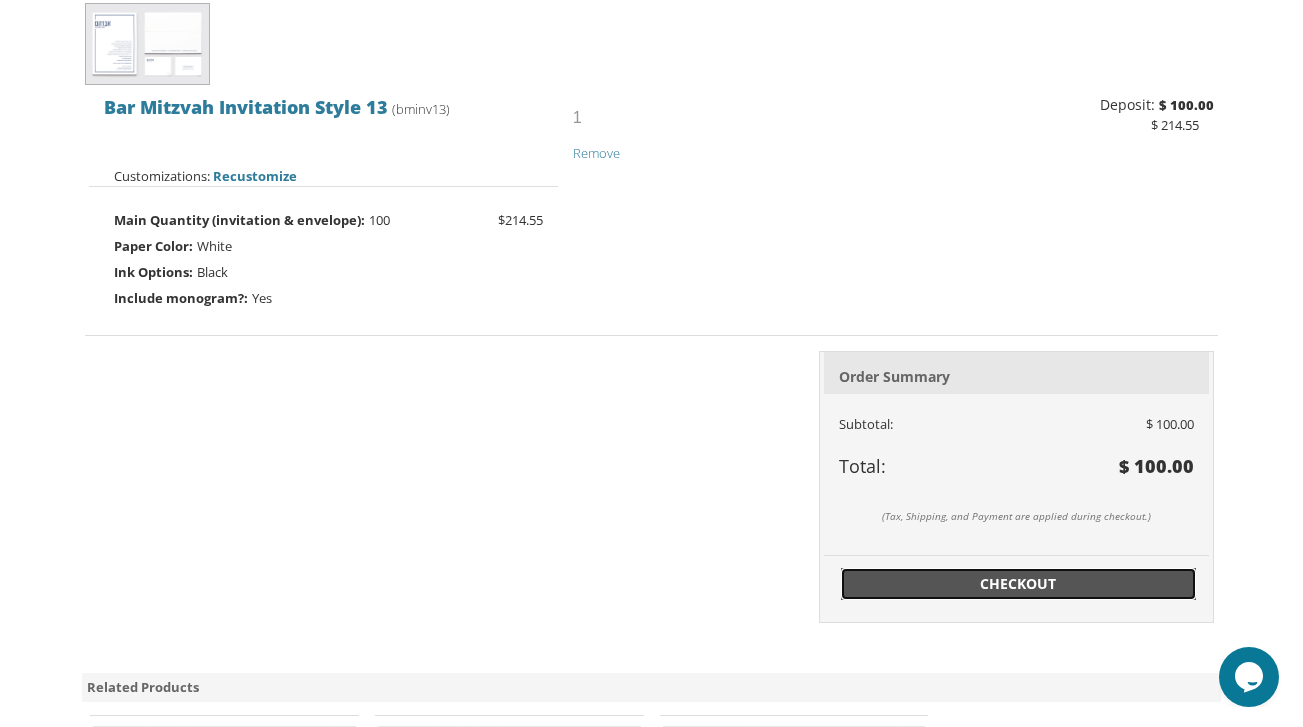 click on "Checkout" at bounding box center (1019, 584) 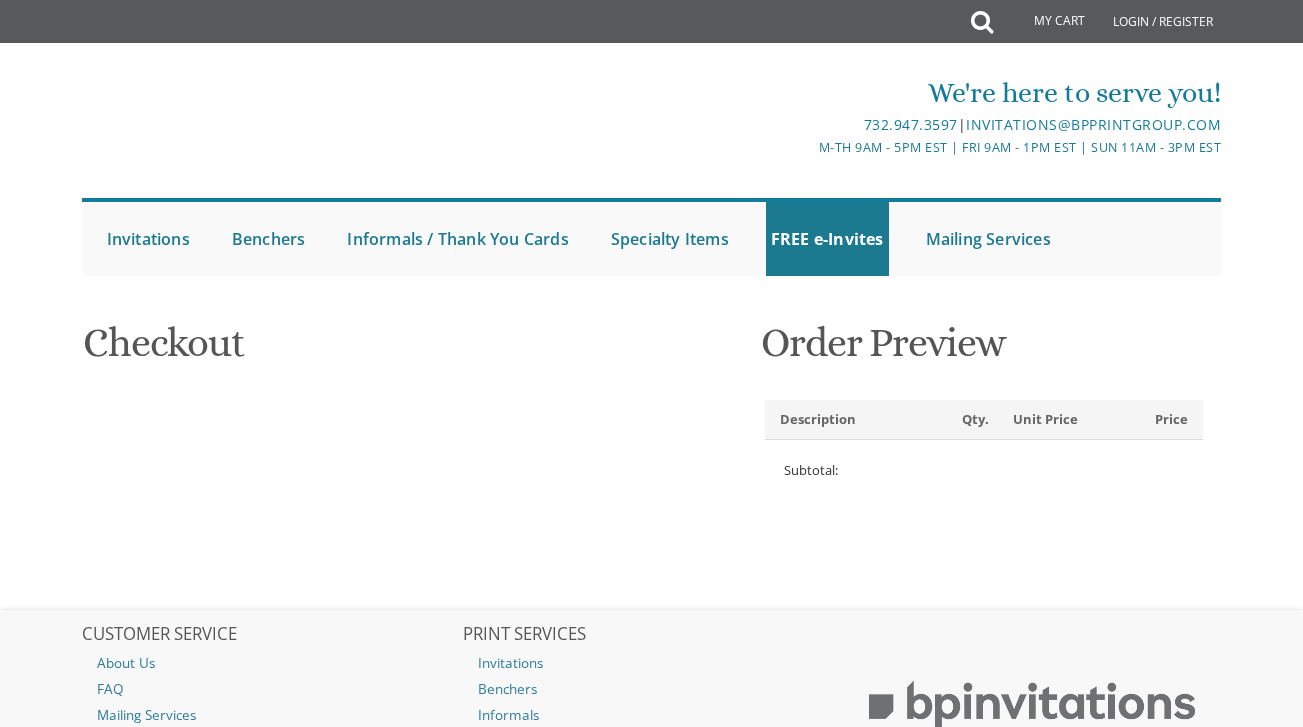 scroll, scrollTop: 0, scrollLeft: 0, axis: both 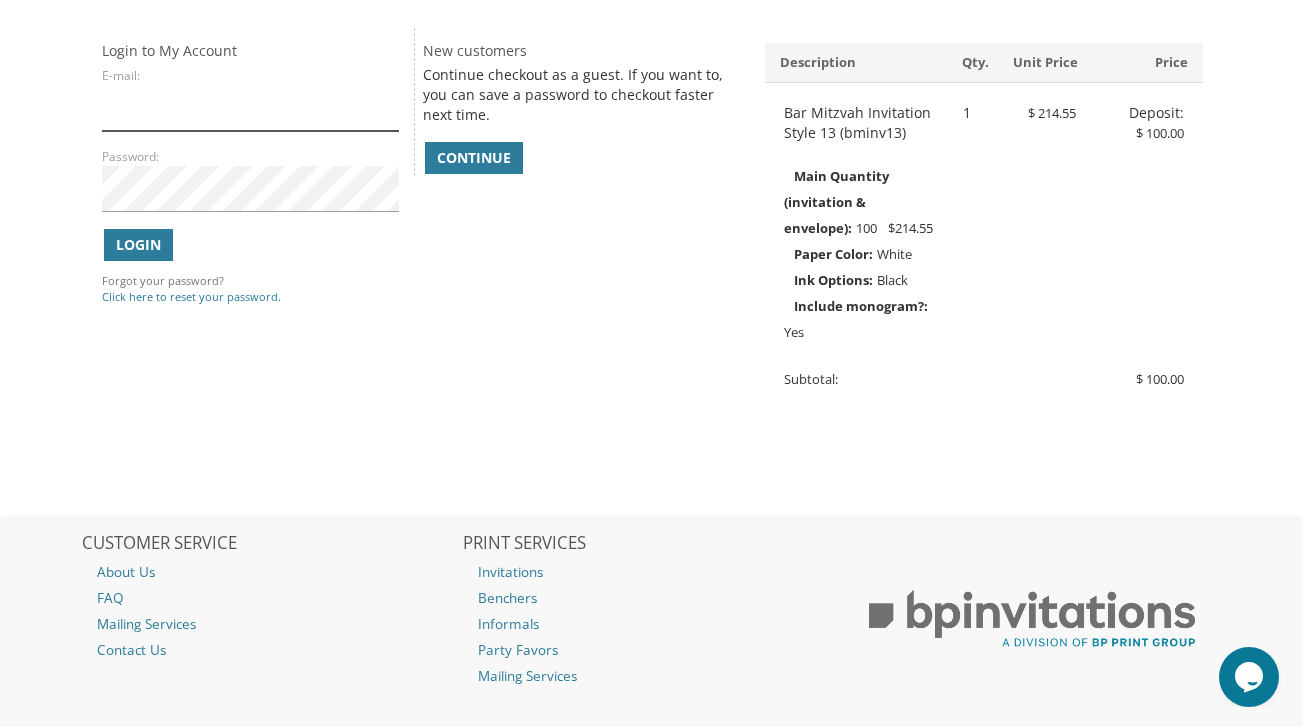 click on "E-mail:" at bounding box center [250, 108] 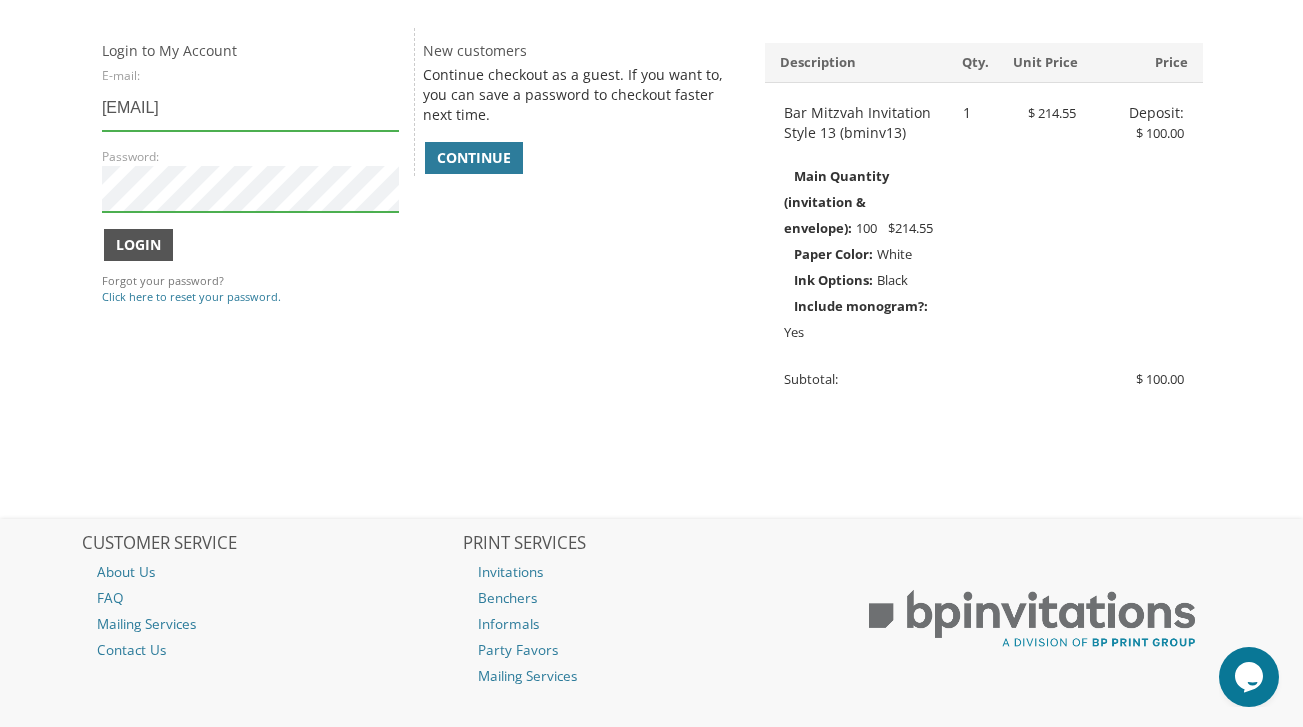 click on "Login" at bounding box center (138, 245) 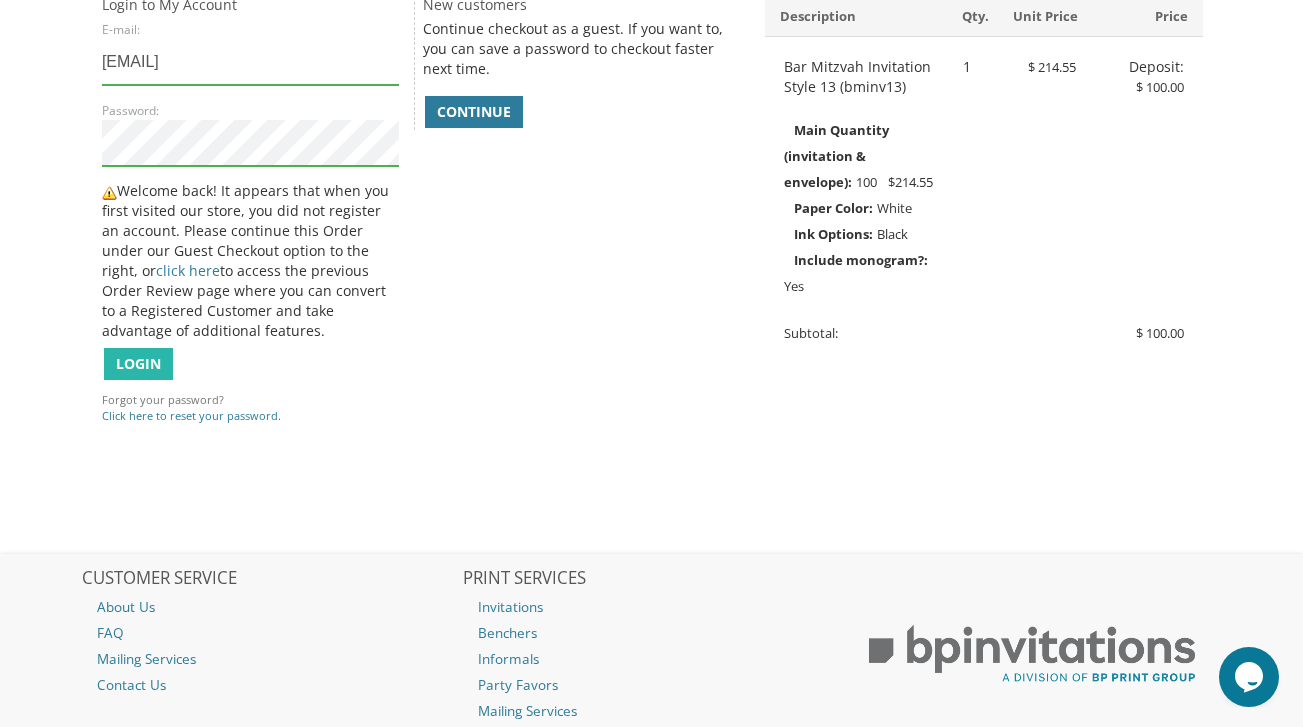scroll, scrollTop: 415, scrollLeft: 0, axis: vertical 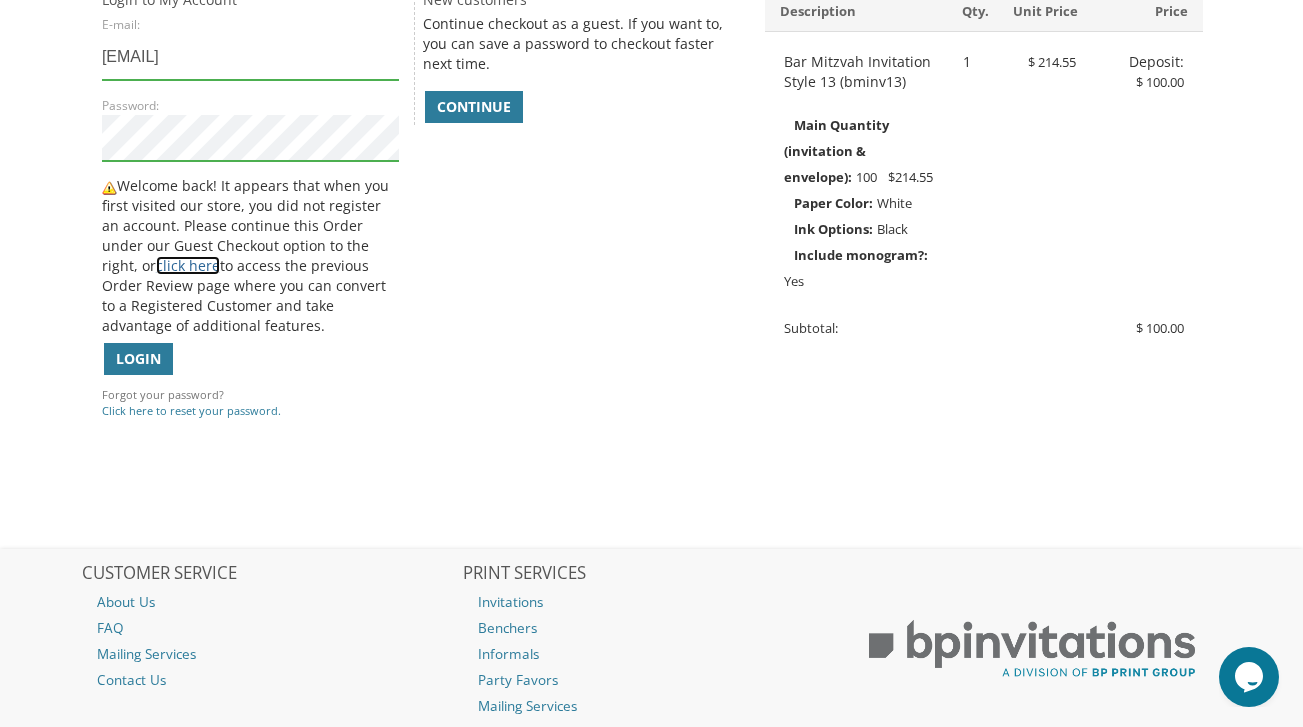 click on "click here" at bounding box center (188, 265) 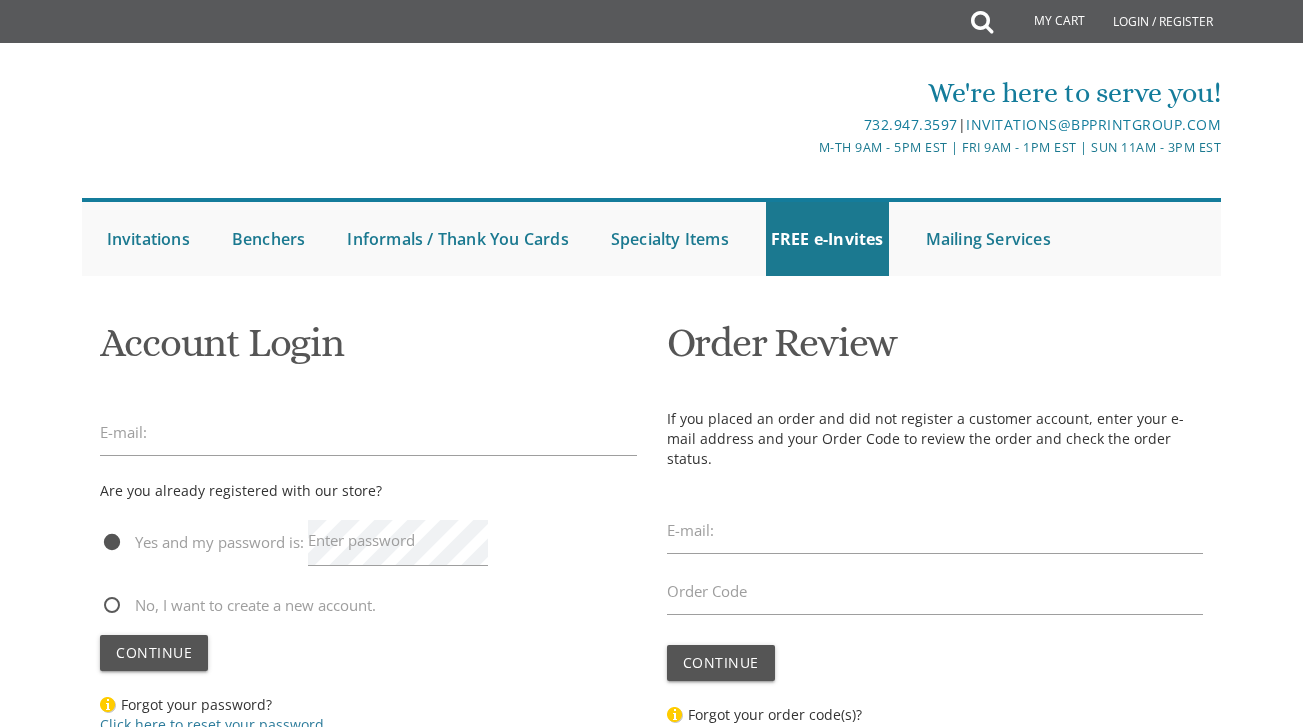 scroll, scrollTop: 0, scrollLeft: 0, axis: both 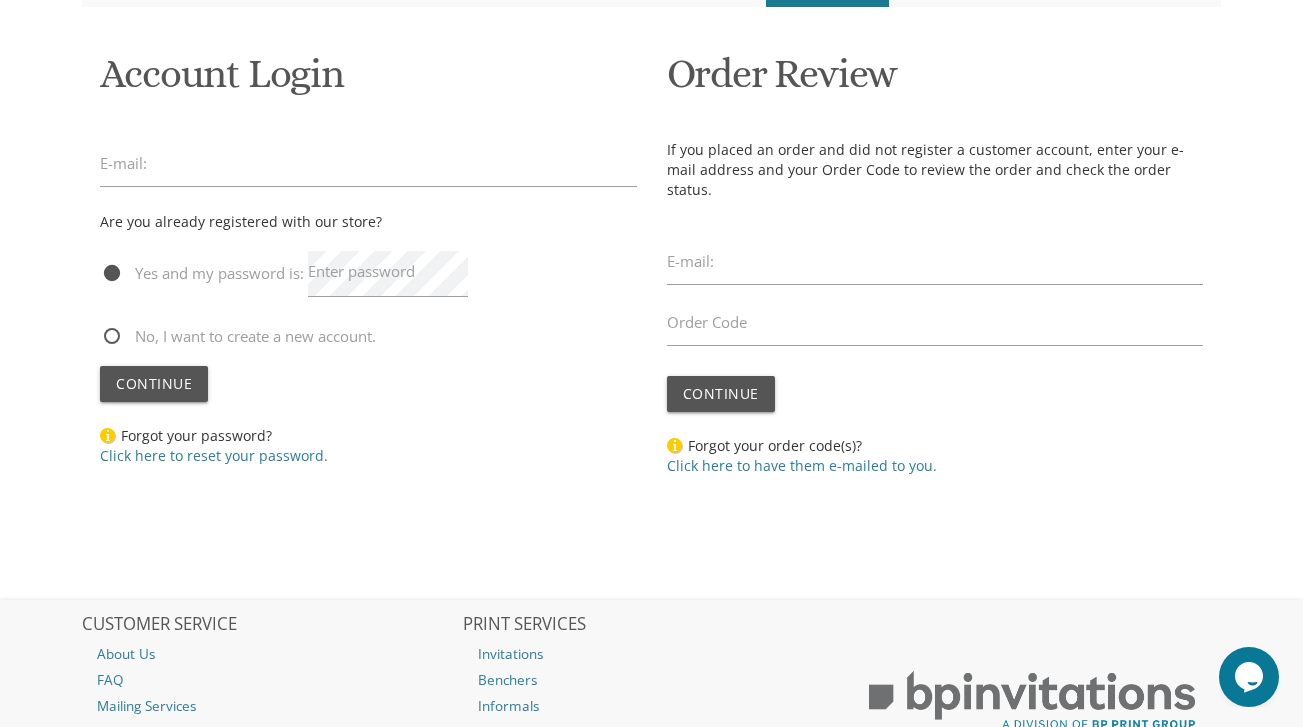 click on "No, I want to create a new account." at bounding box center [238, 336] 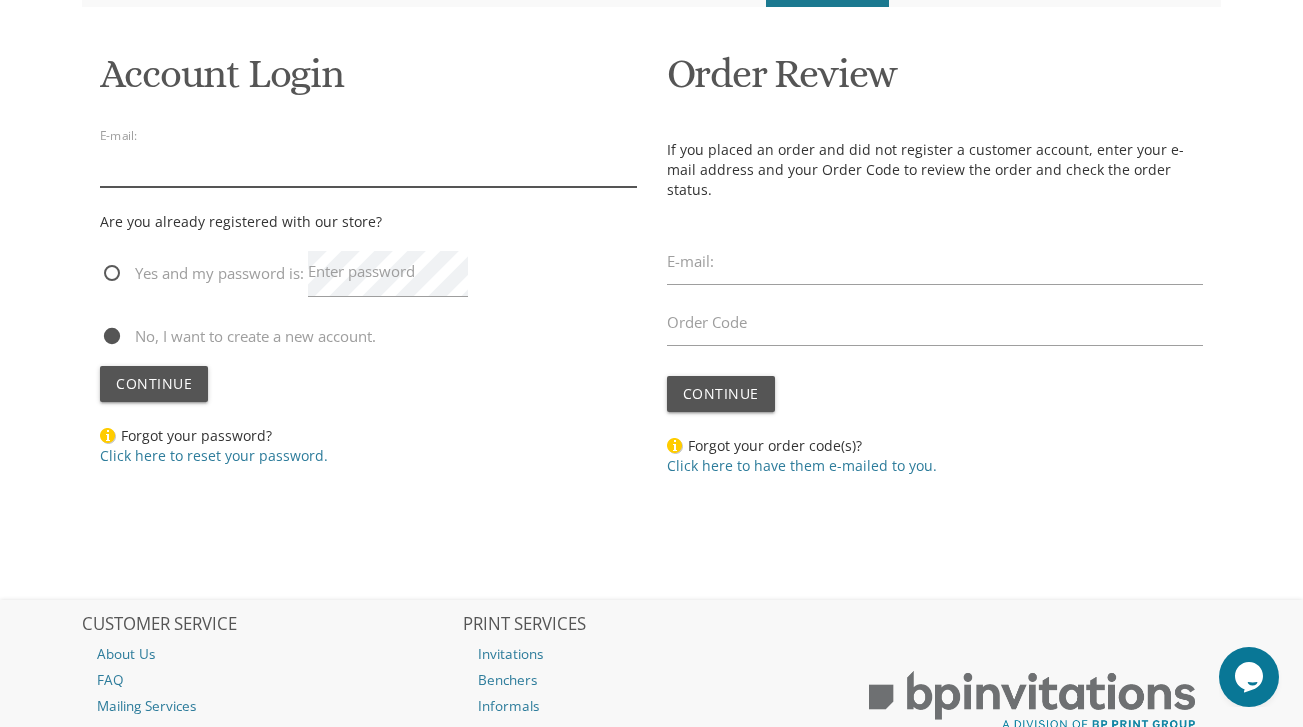 click at bounding box center (368, 164) 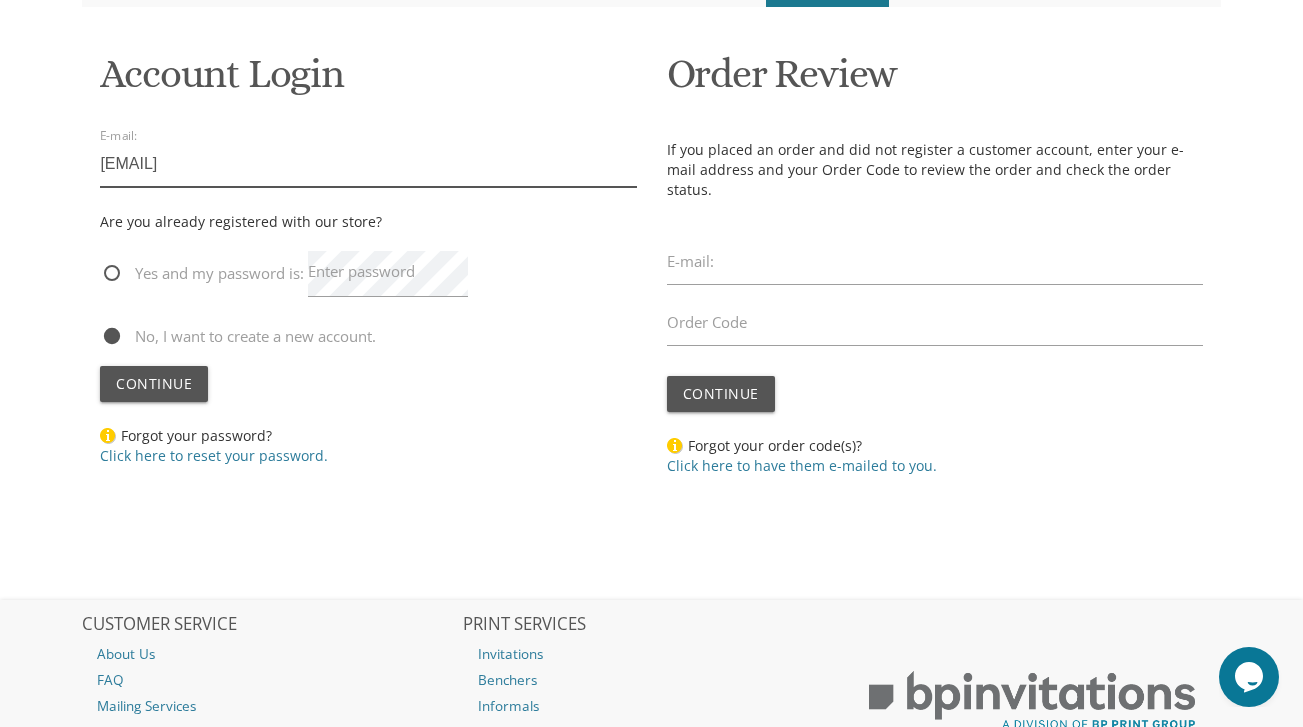 type on "[EMAIL]" 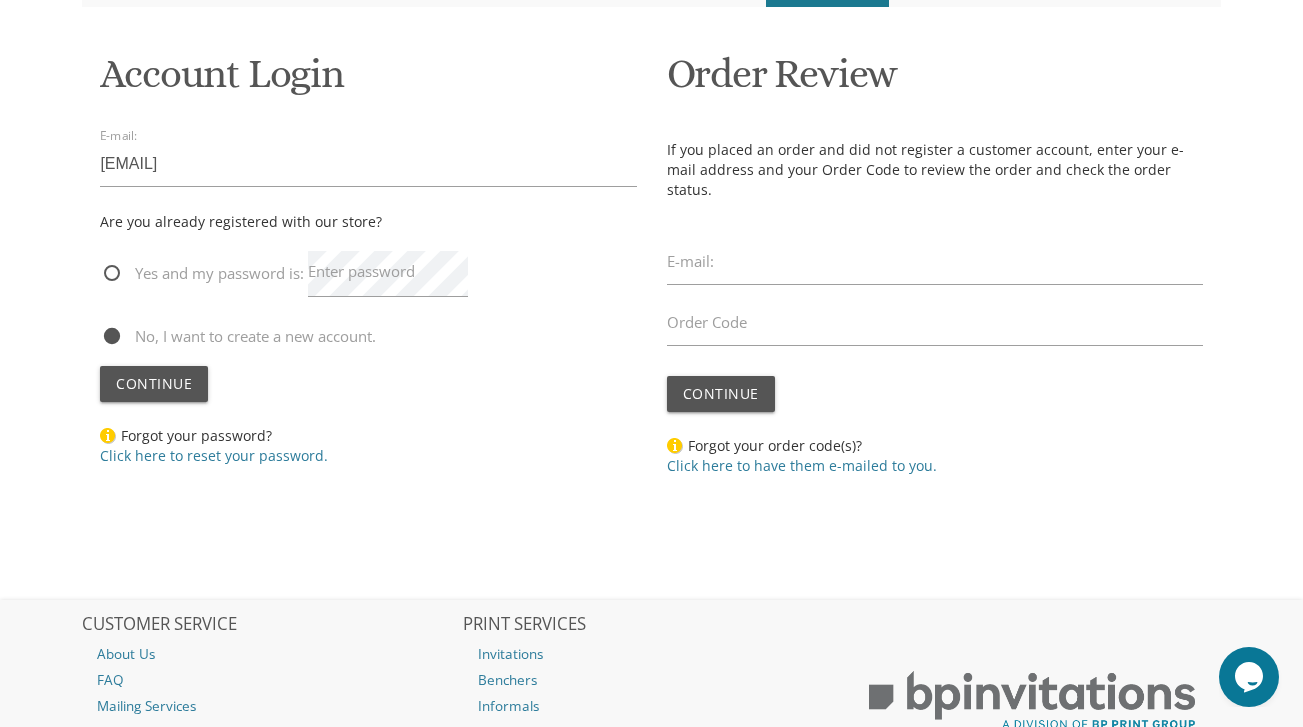click on "E-mail:" at bounding box center [690, 261] 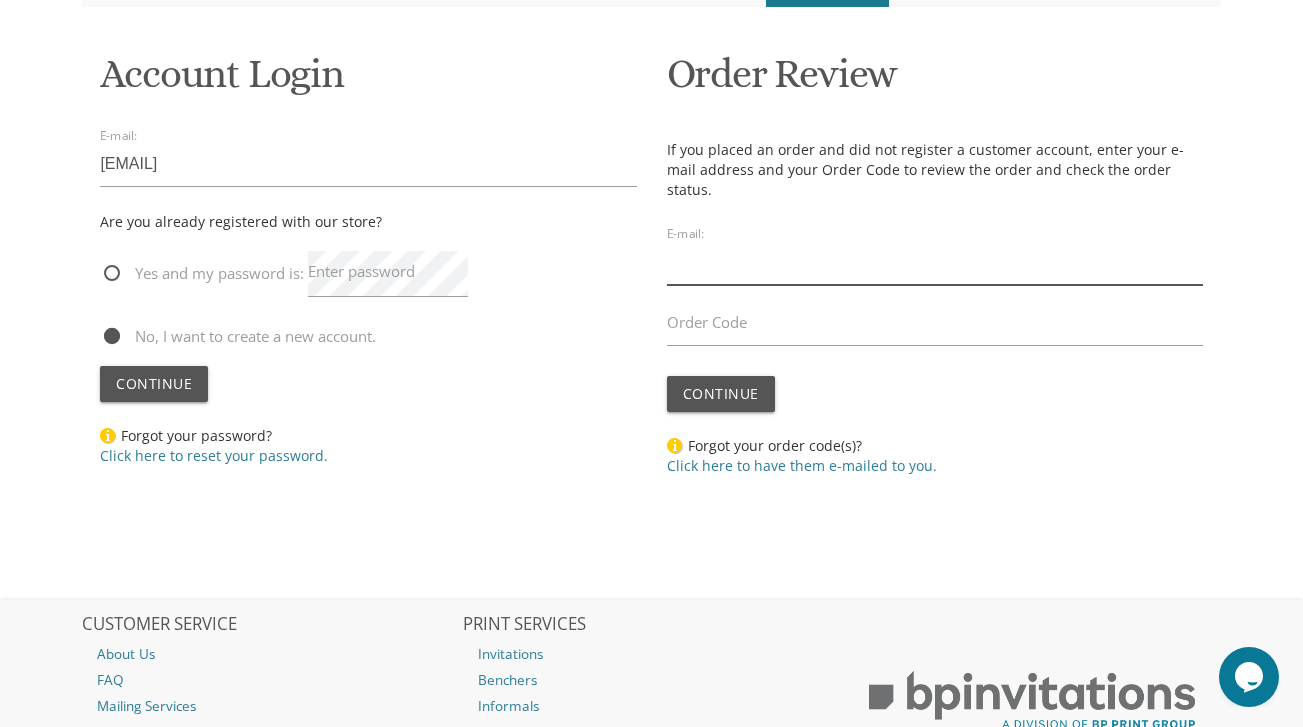 click at bounding box center [935, 262] 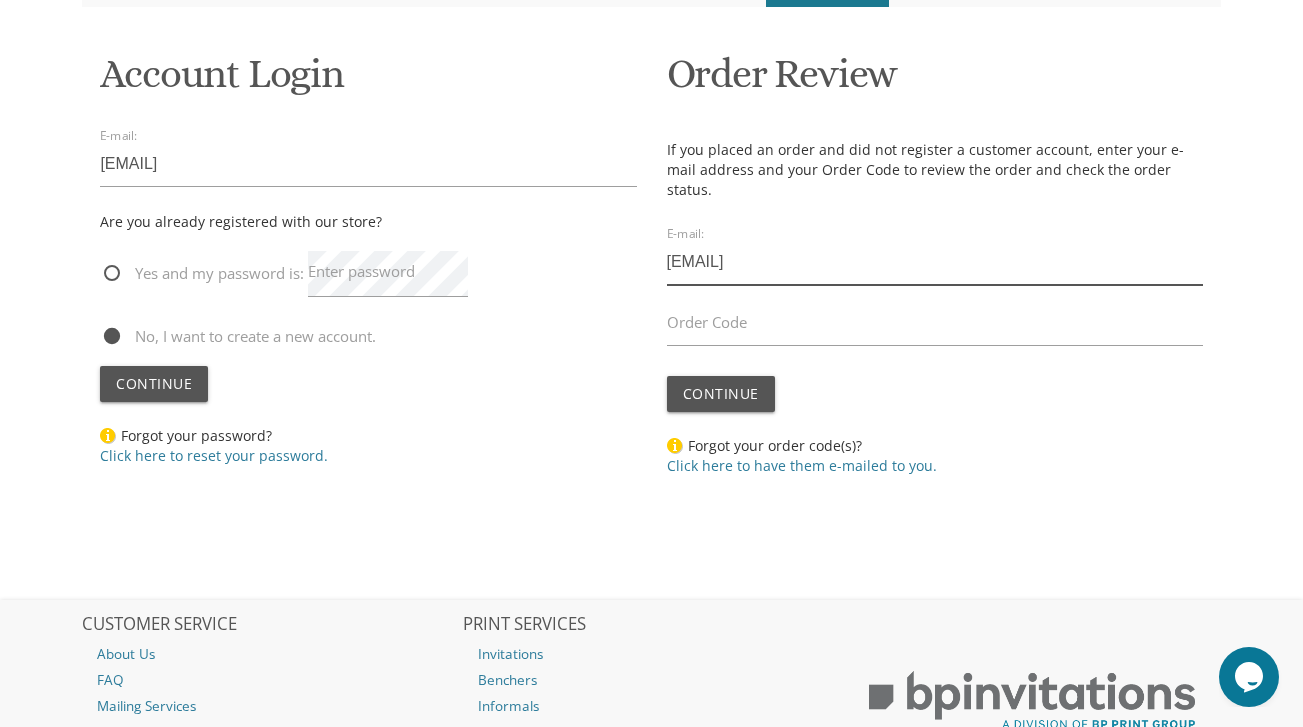 type on "[EMAIL]" 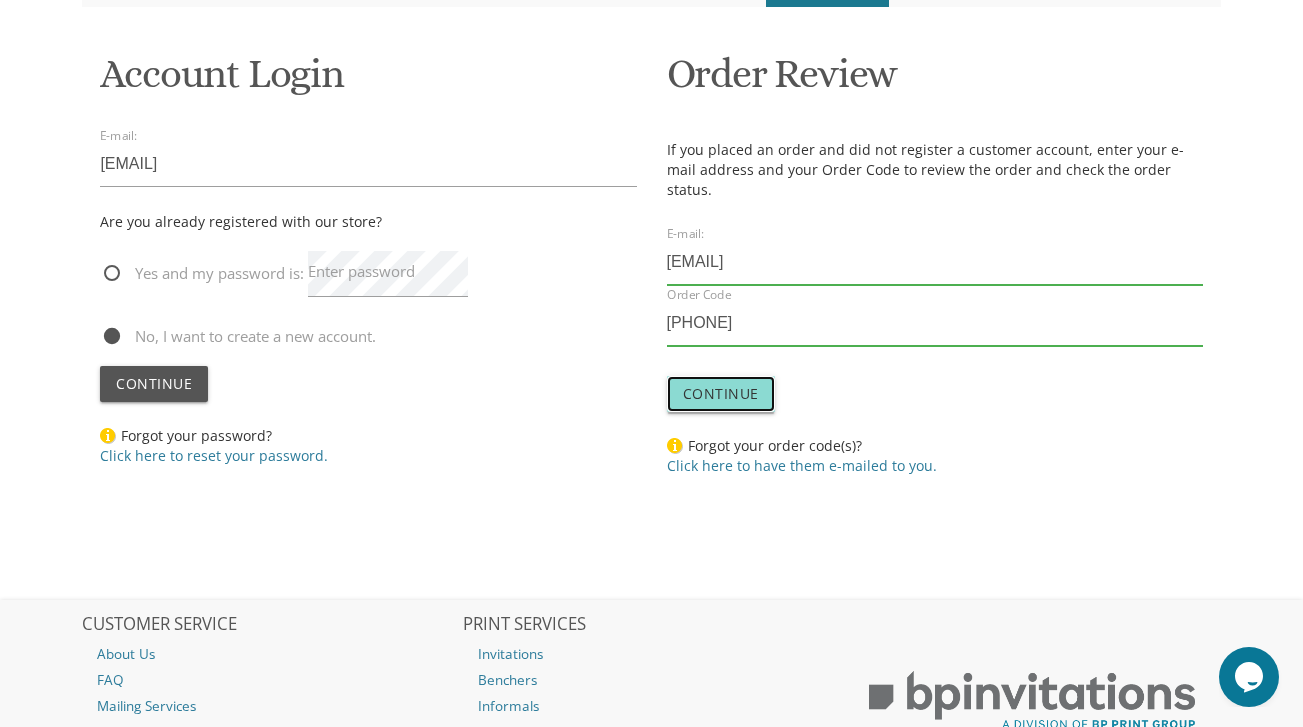 click on "Continue" at bounding box center (721, 393) 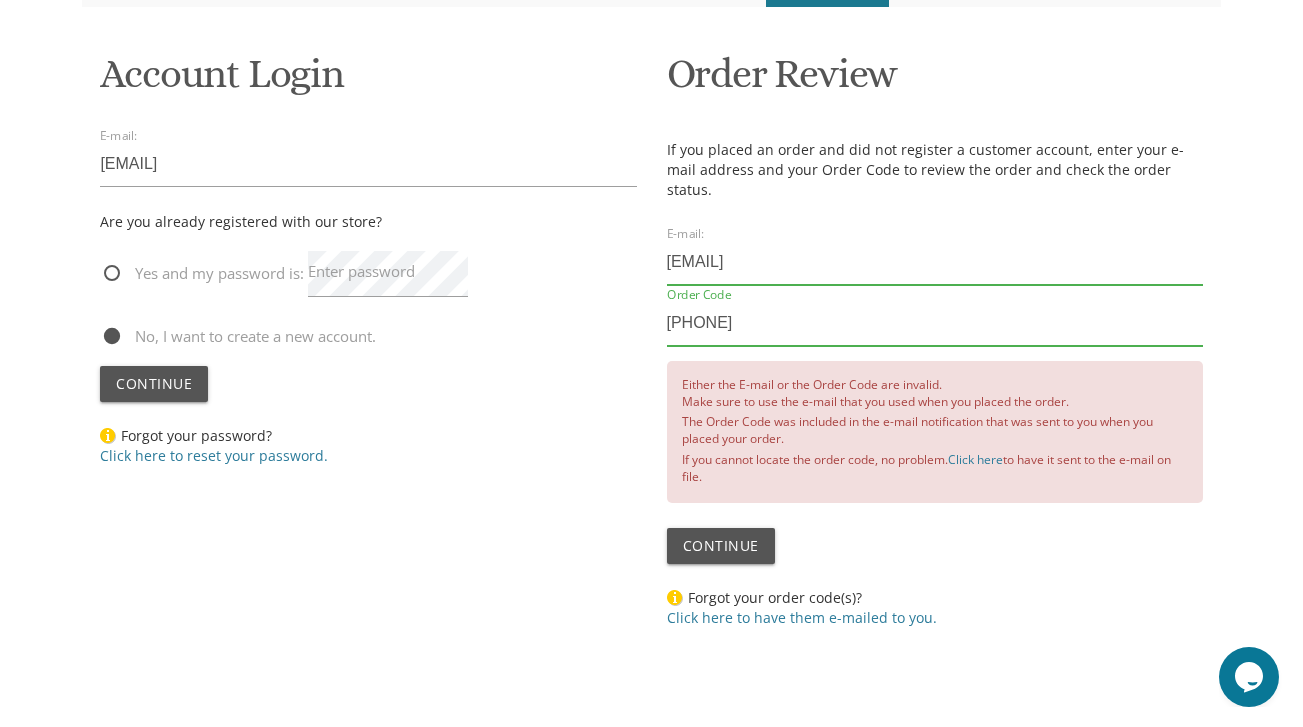 drag, startPoint x: 770, startPoint y: 303, endPoint x: 616, endPoint y: 293, distance: 154.32434 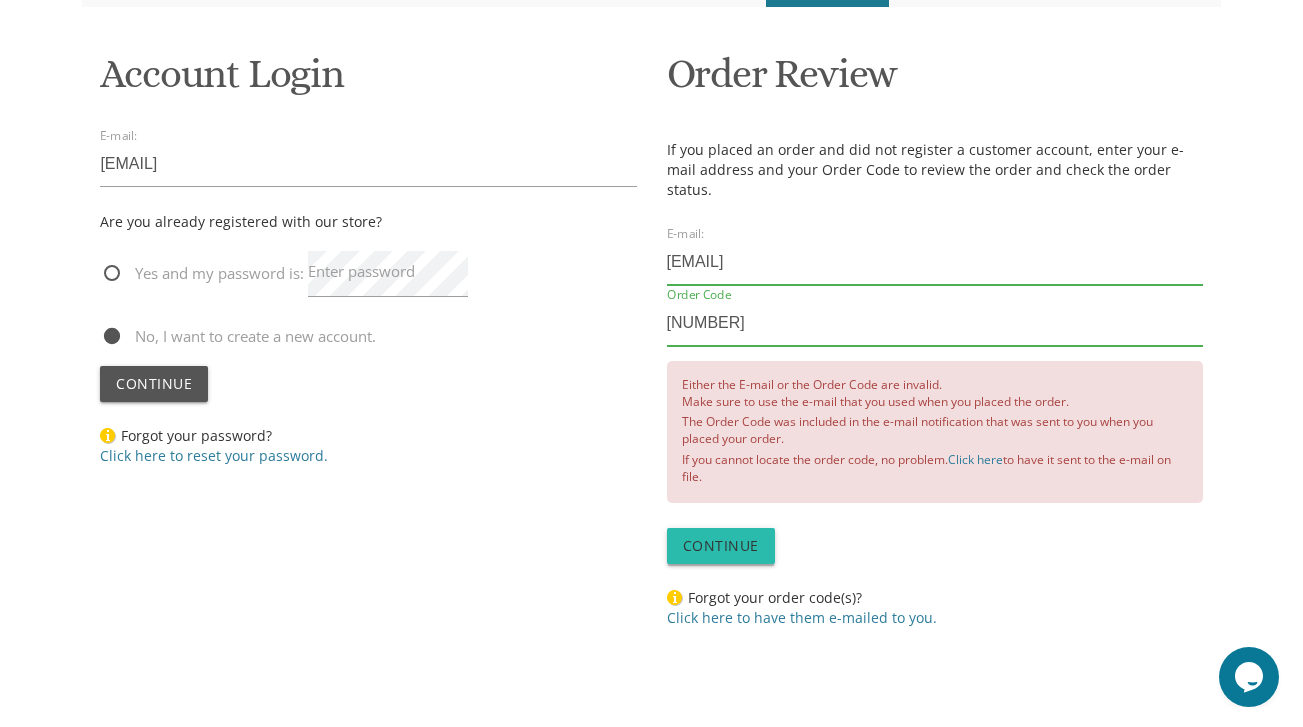 type on "[NUMBER]" 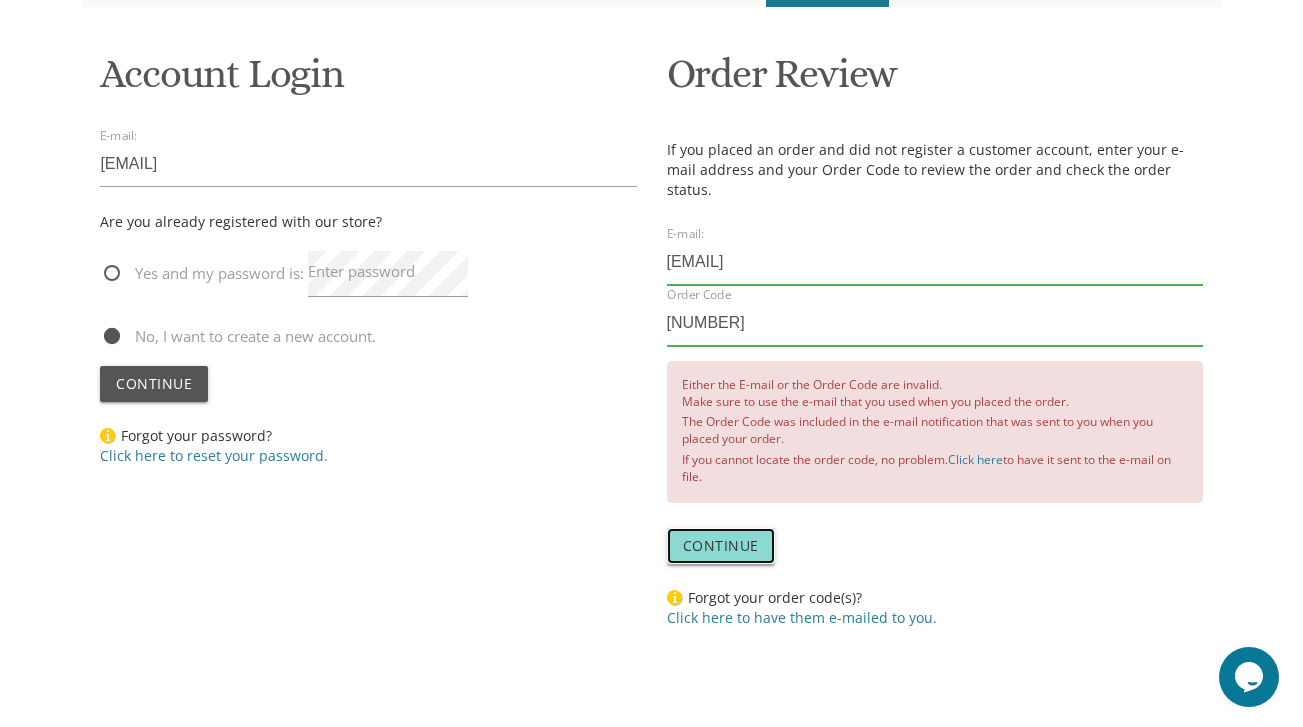 click on "Continue" at bounding box center [721, 545] 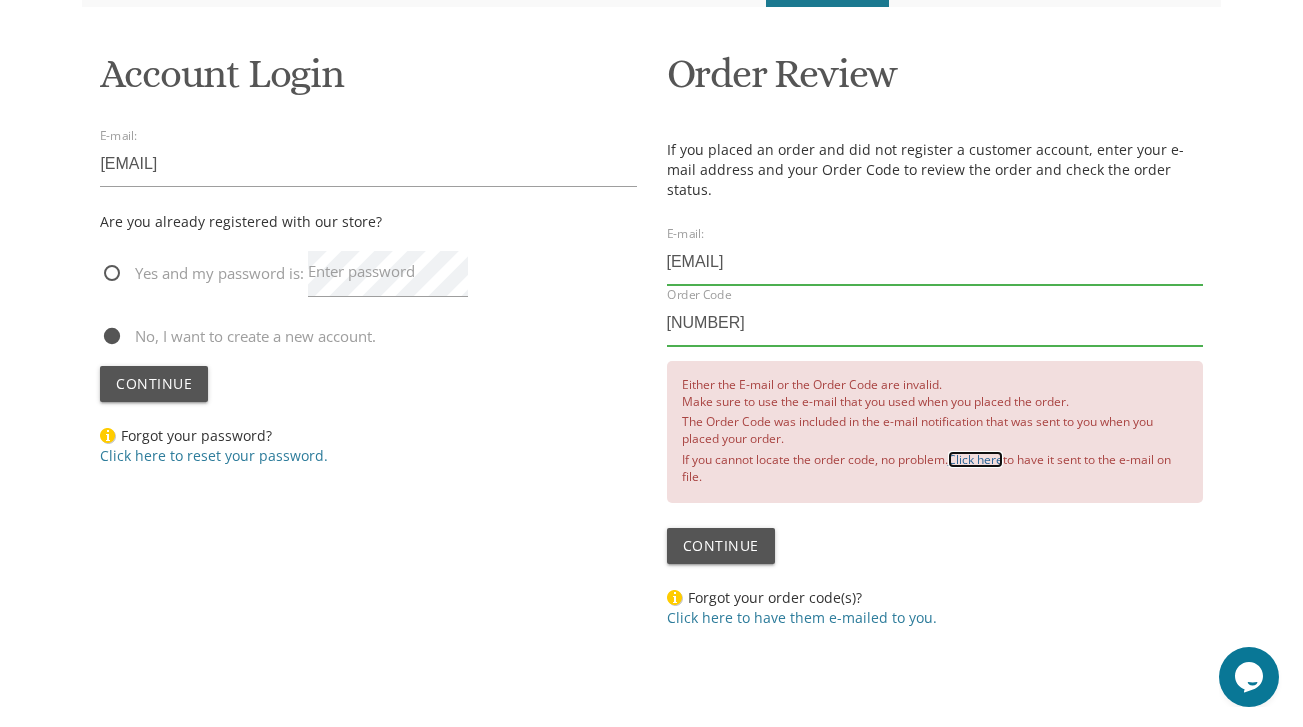click on "Click here" at bounding box center [975, 459] 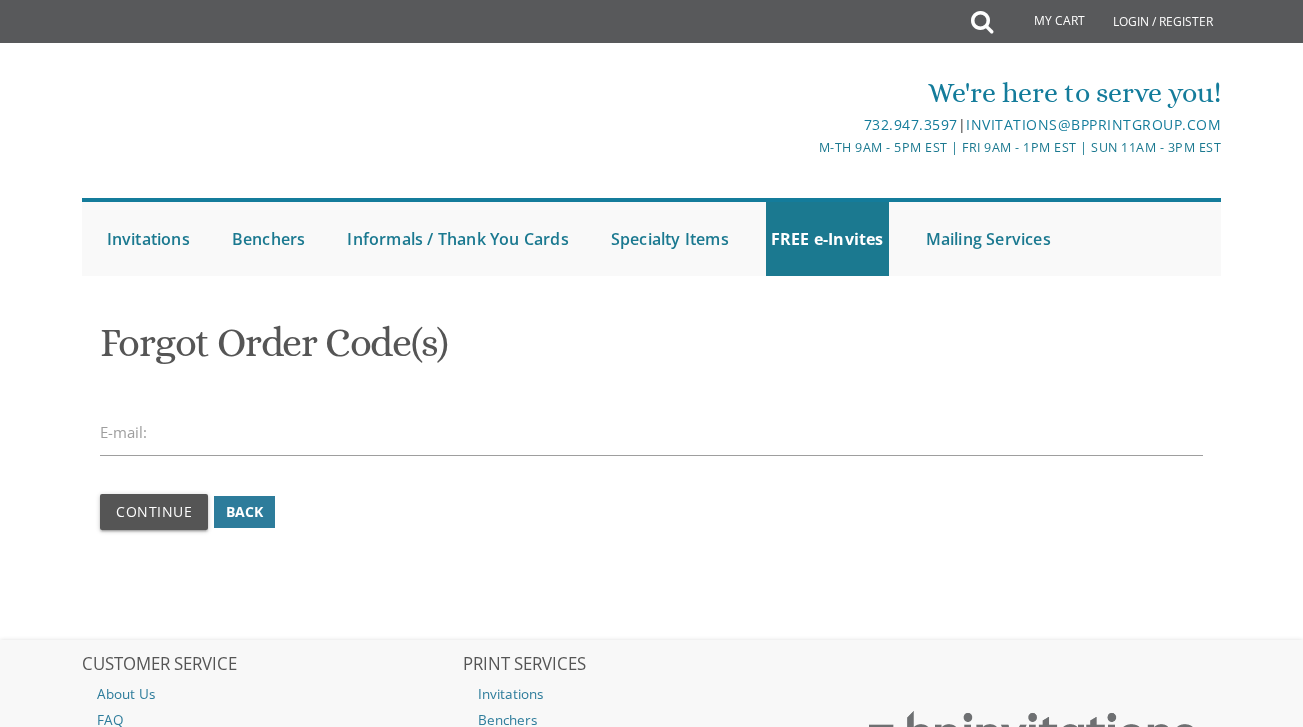 scroll, scrollTop: 0, scrollLeft: 0, axis: both 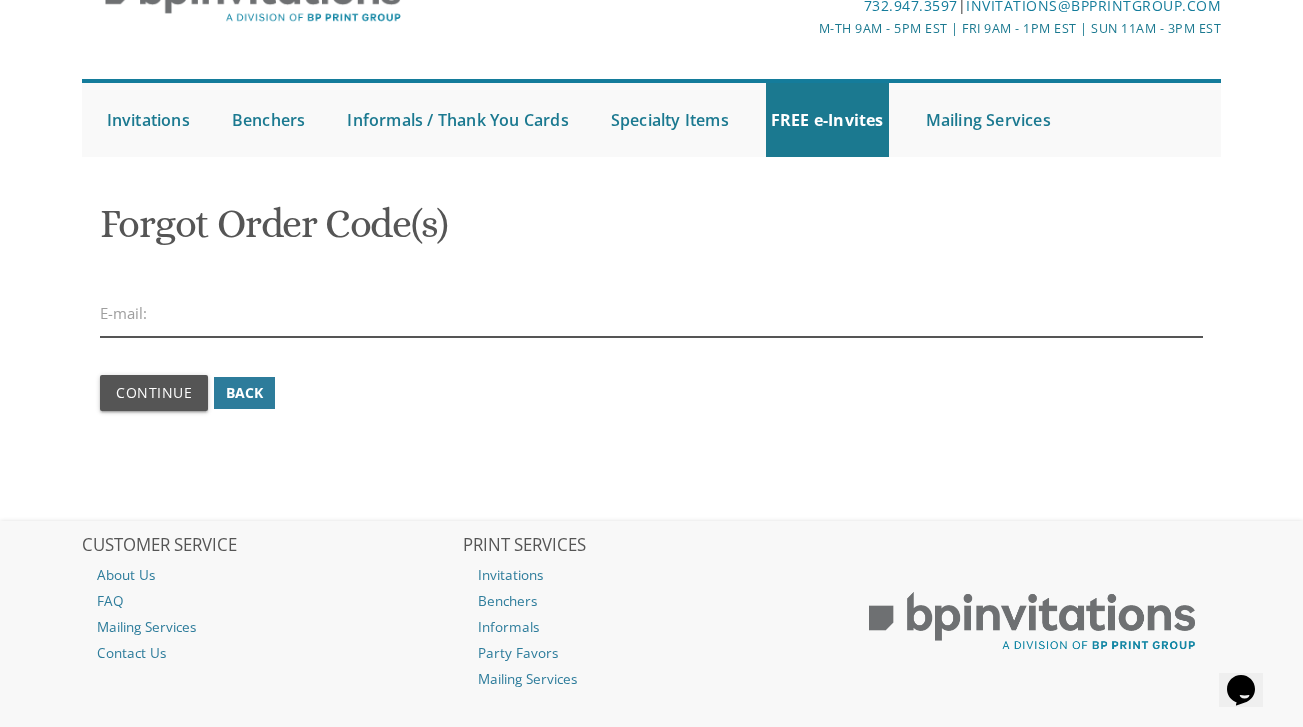 click at bounding box center (651, 314) 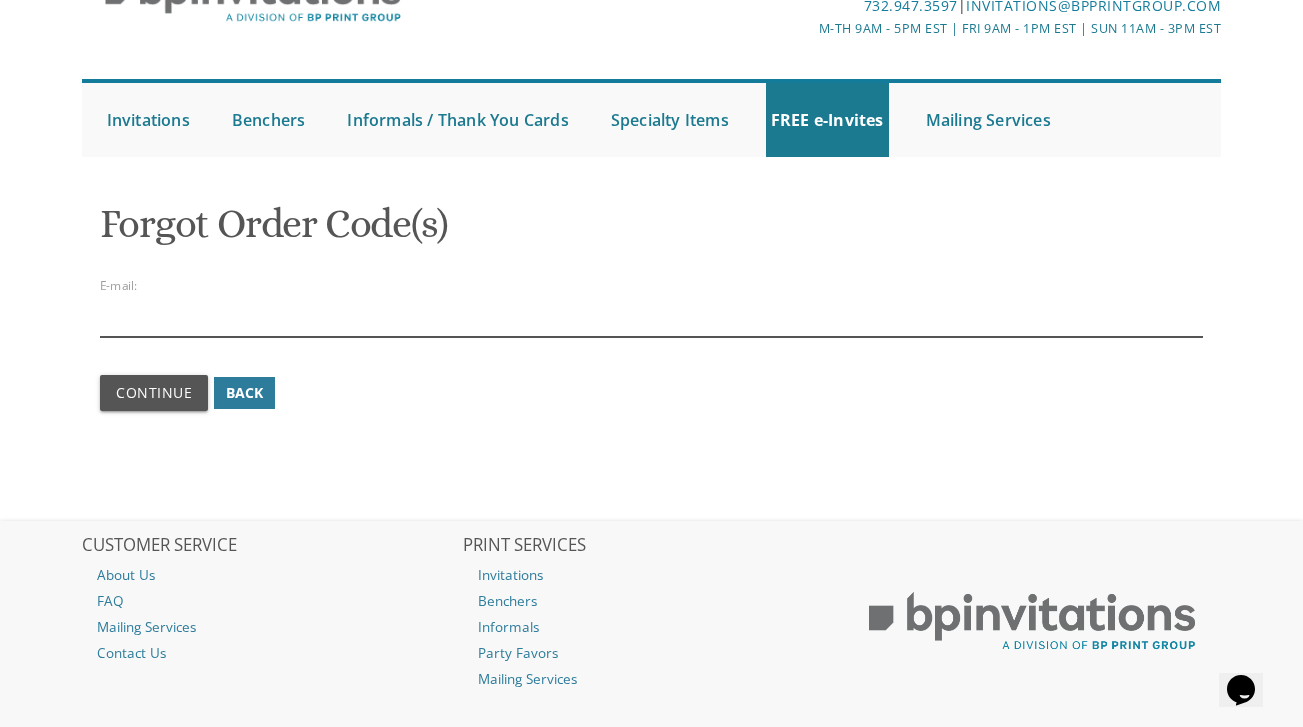 type on "[EMAIL]" 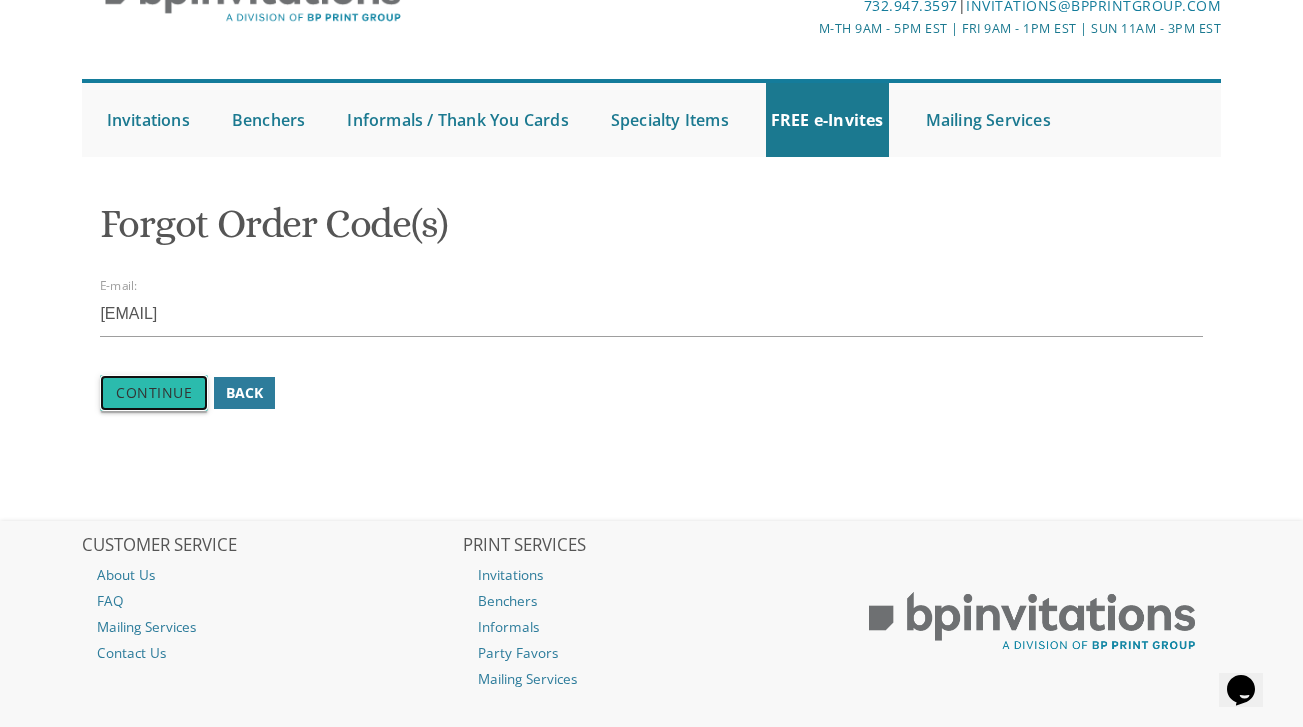 click on "Continue" at bounding box center (154, 392) 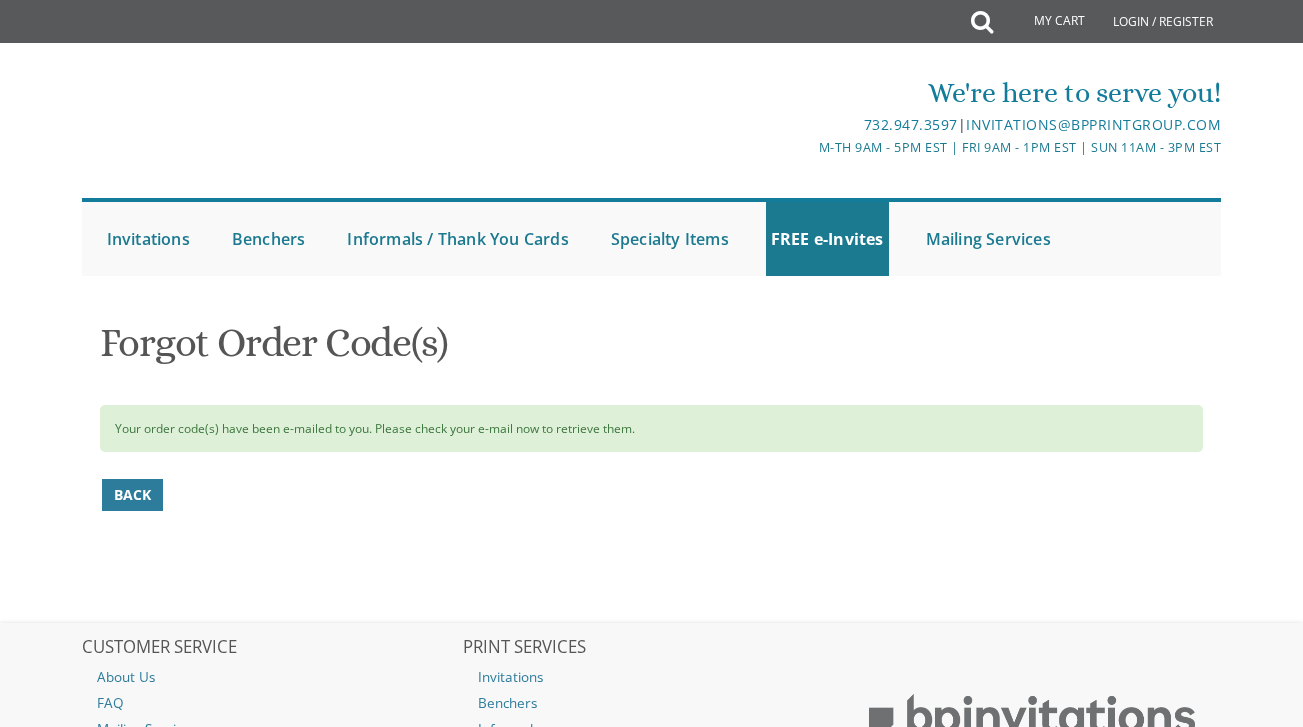 scroll, scrollTop: 0, scrollLeft: 0, axis: both 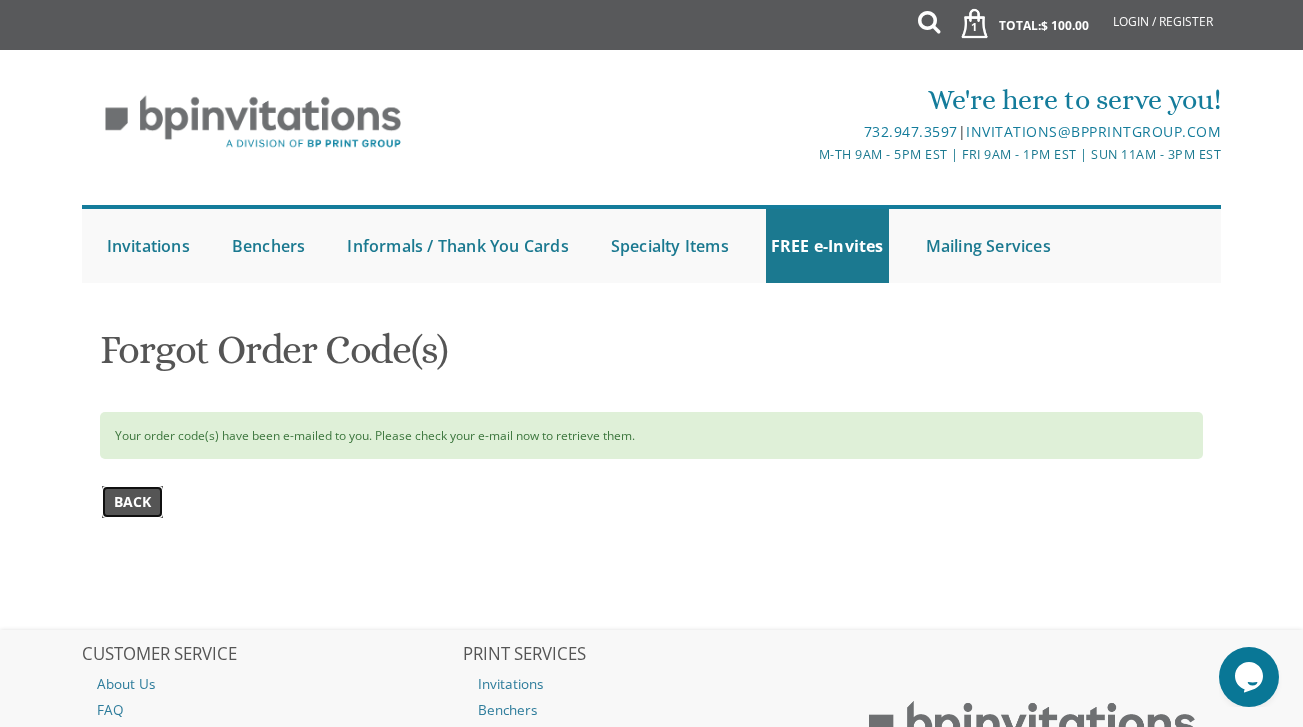 click on "Back" at bounding box center [132, 502] 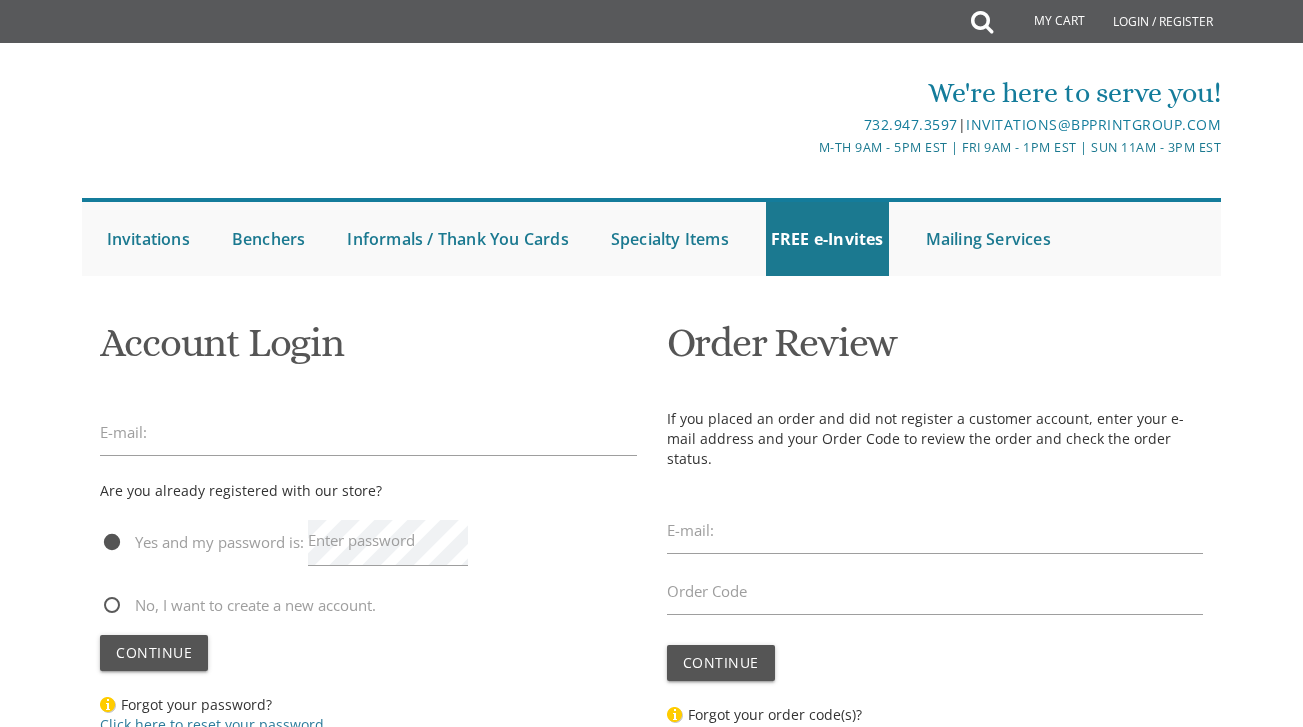 scroll, scrollTop: 0, scrollLeft: 0, axis: both 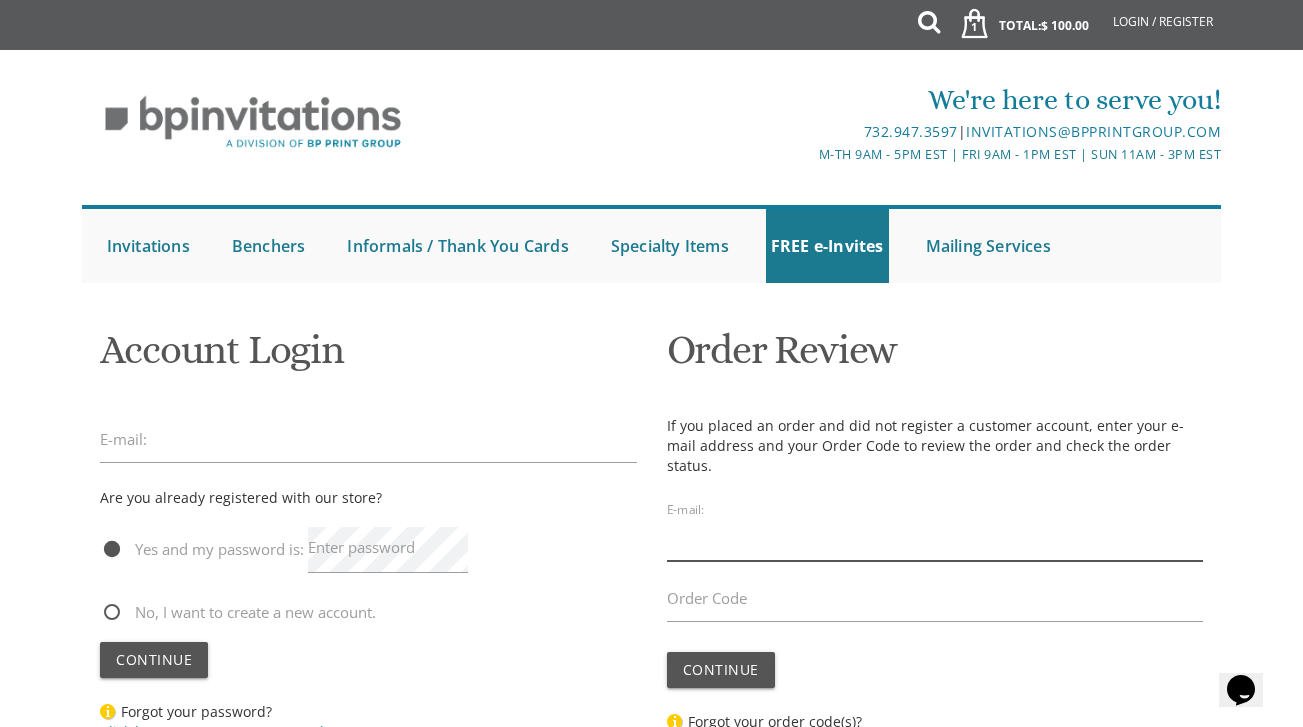 click at bounding box center (935, 538) 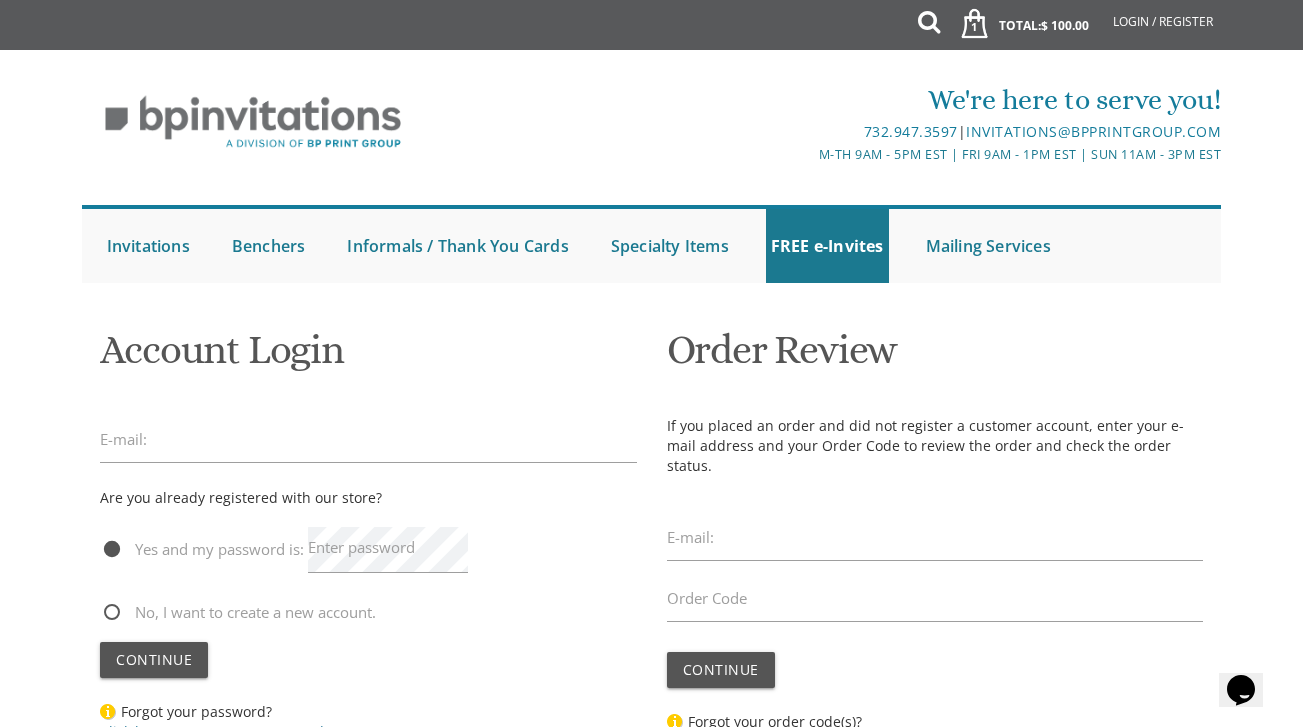 click on "Order Review
If you placed an order and did not register a customer account, enter your e-mail address and your Order Code to review the order and check the order status.
E-mail:
Order Code
Continue" at bounding box center [935, 539] 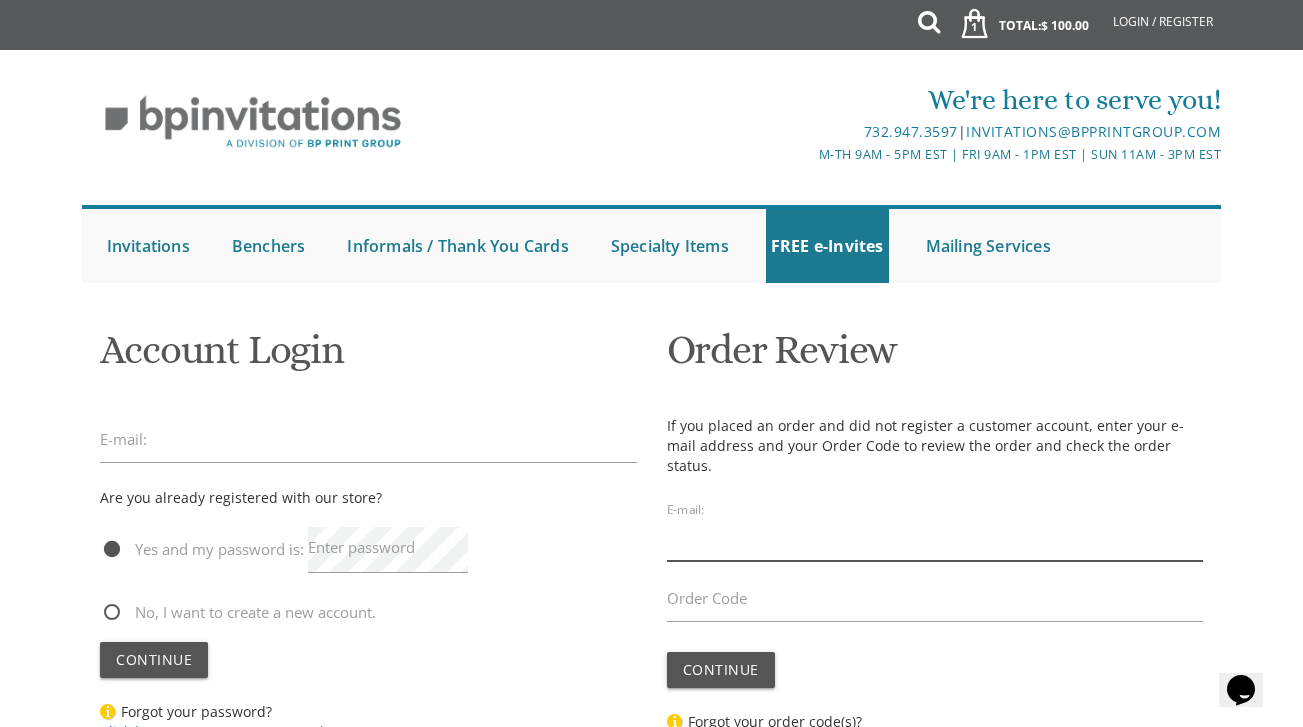 click at bounding box center [935, 538] 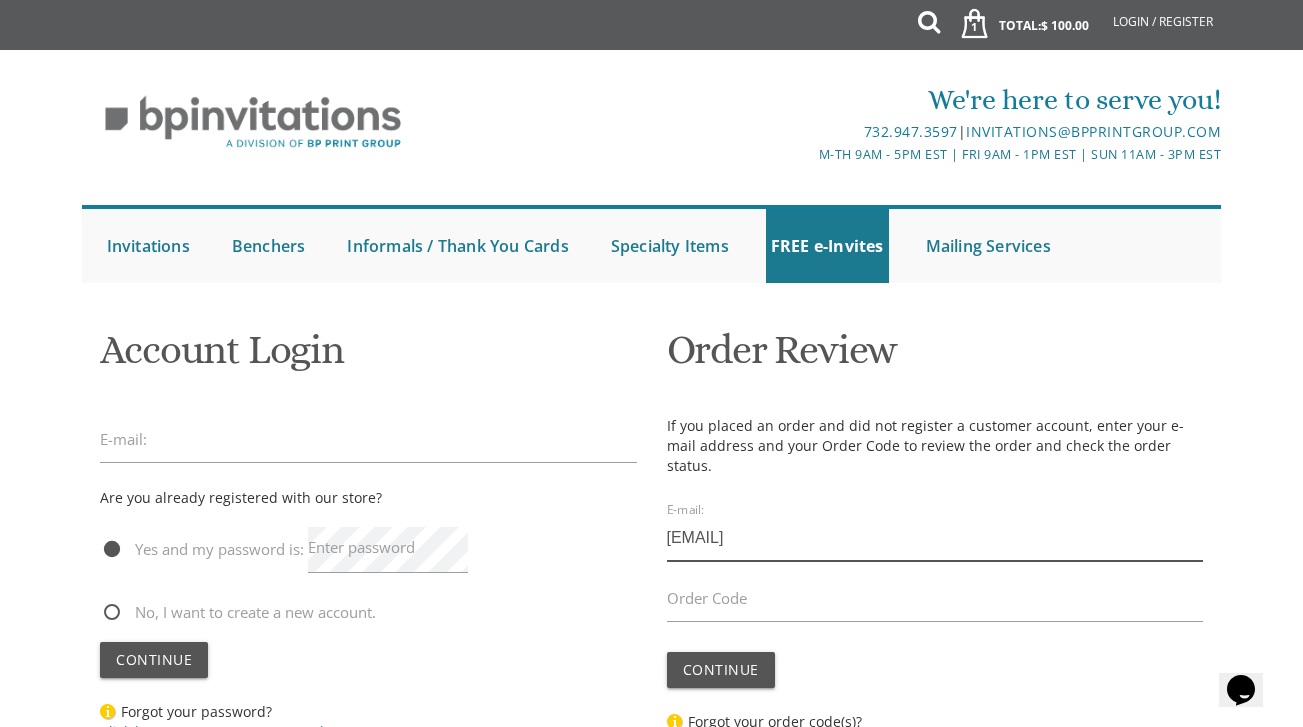 type on "[EMAIL]" 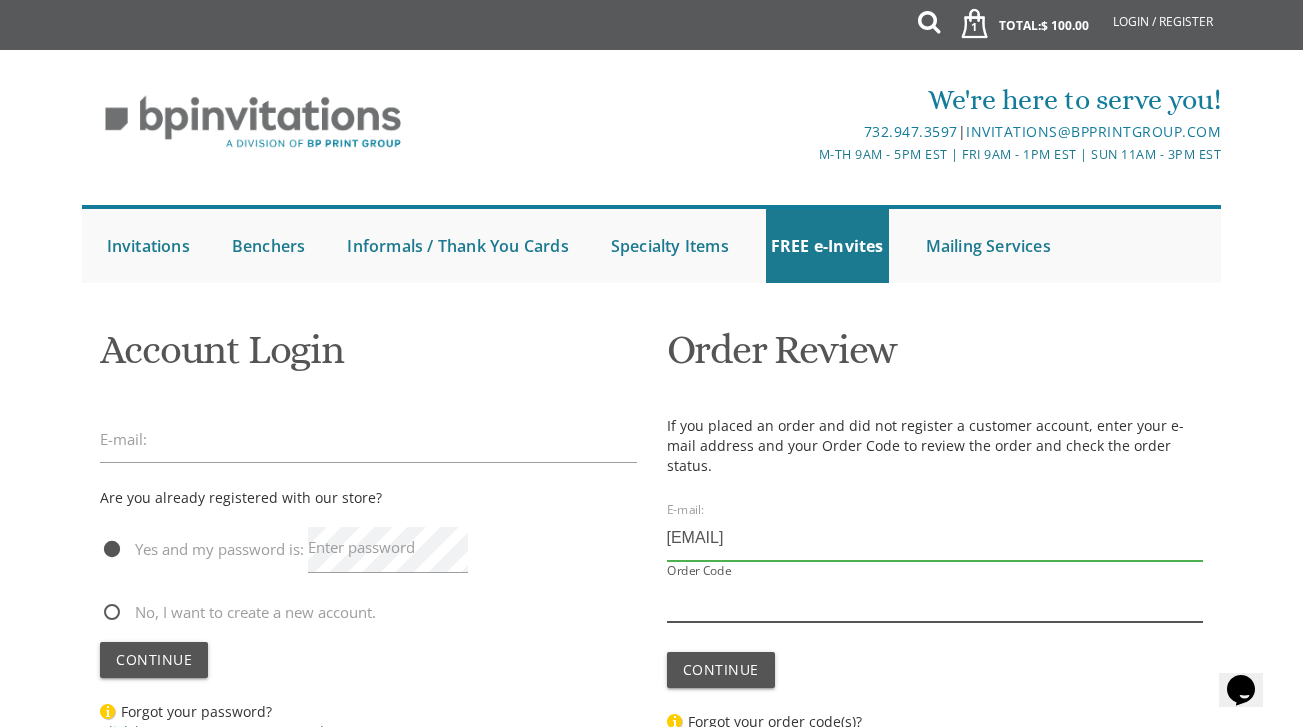 paste on "PTY7864191063" 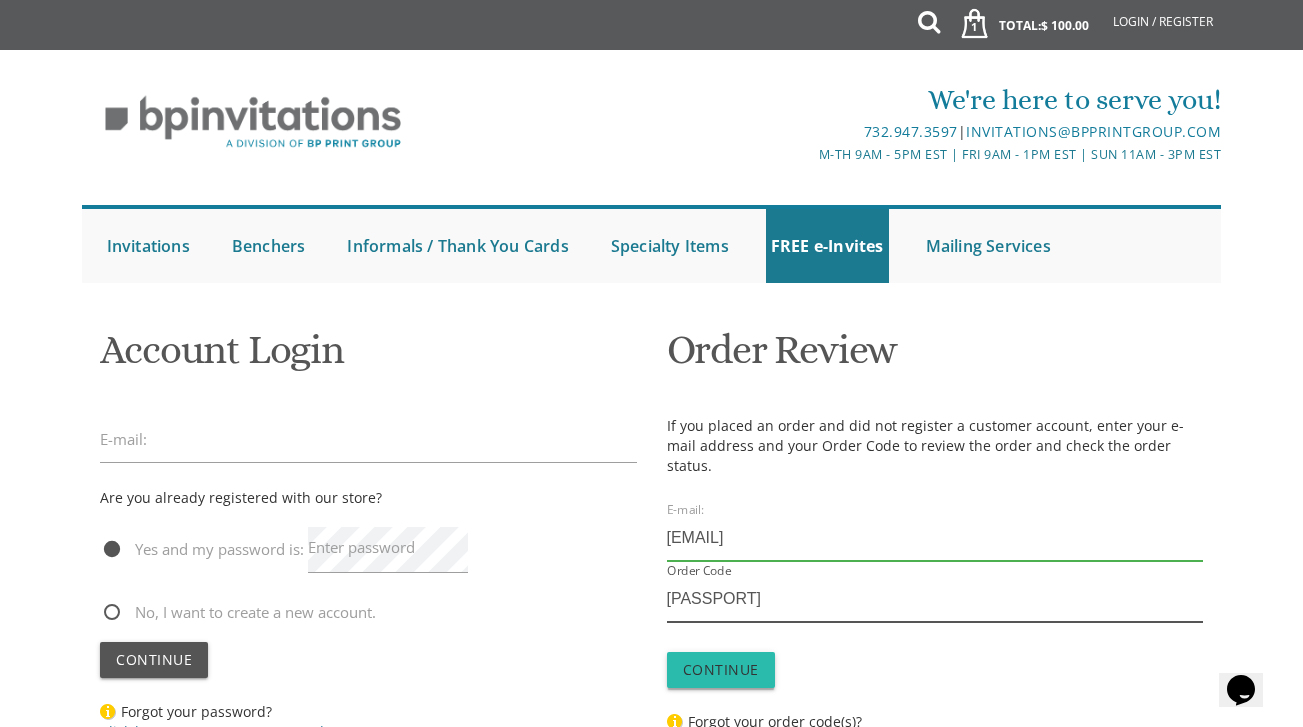 type on "PTY7864191063" 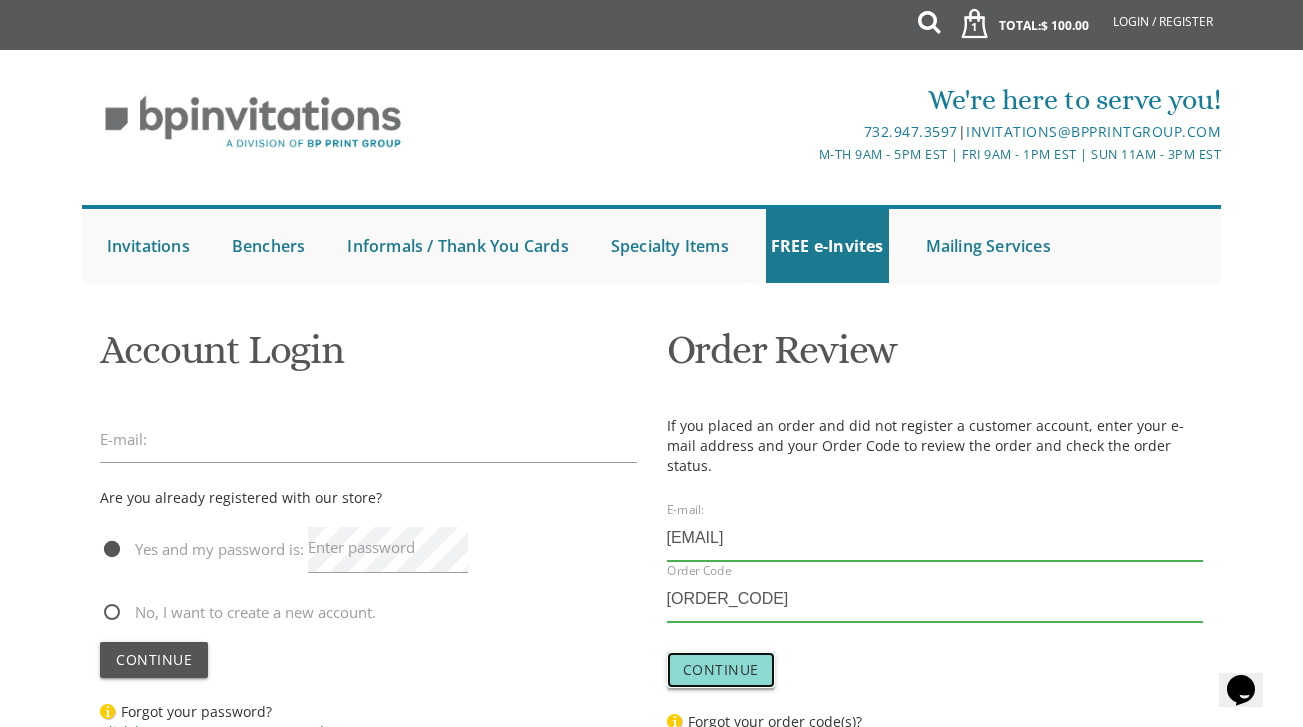 click on "Continue" 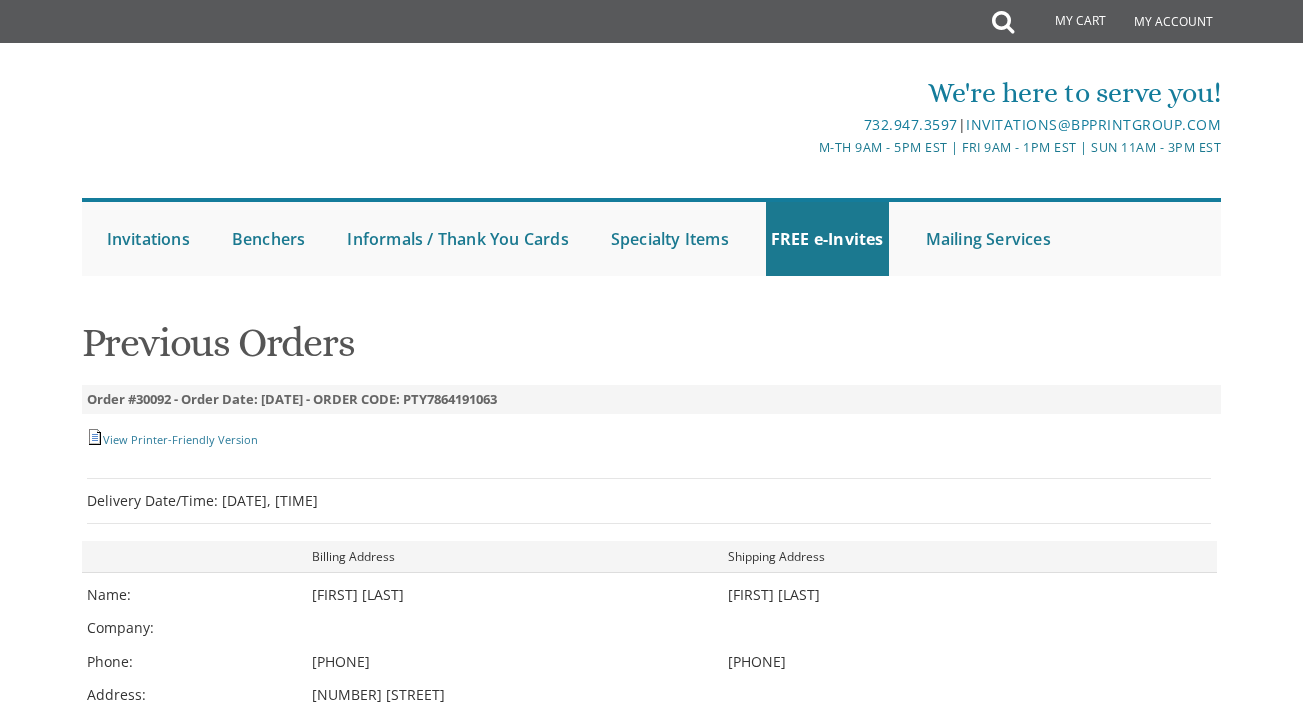 scroll, scrollTop: 0, scrollLeft: 0, axis: both 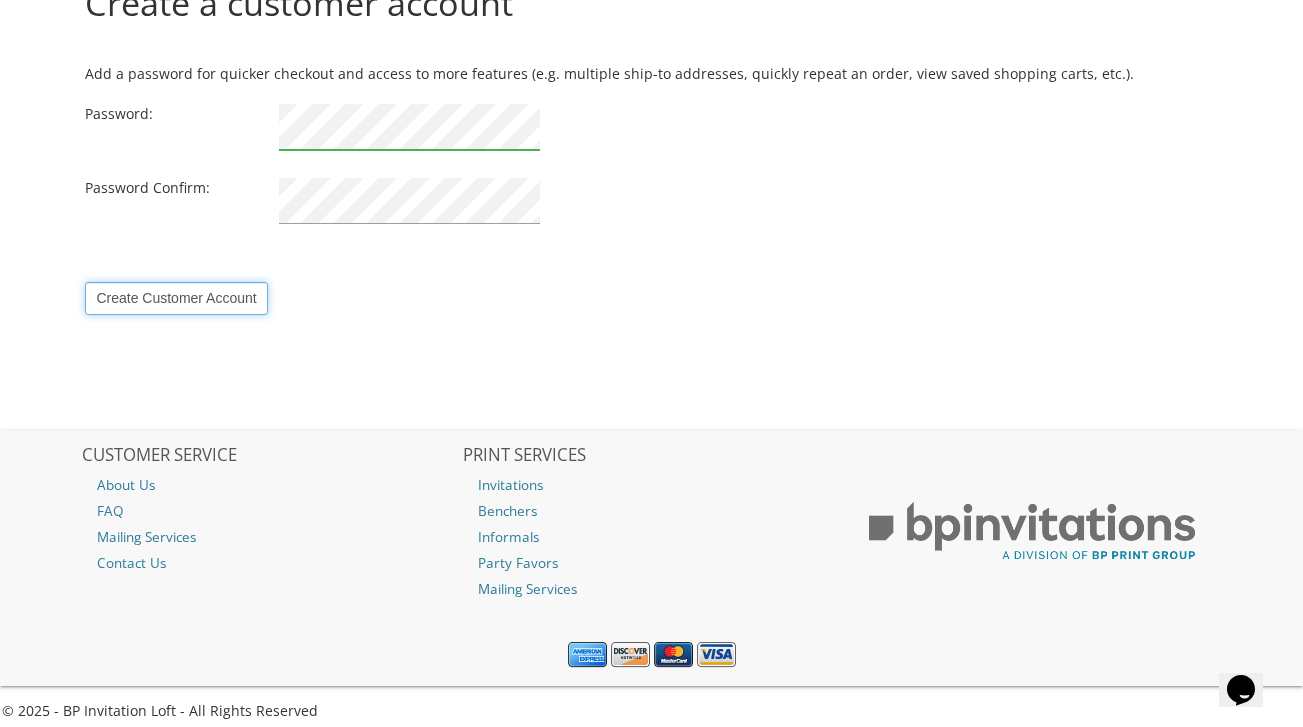 click on "Create Customer Account" at bounding box center [176, 298] 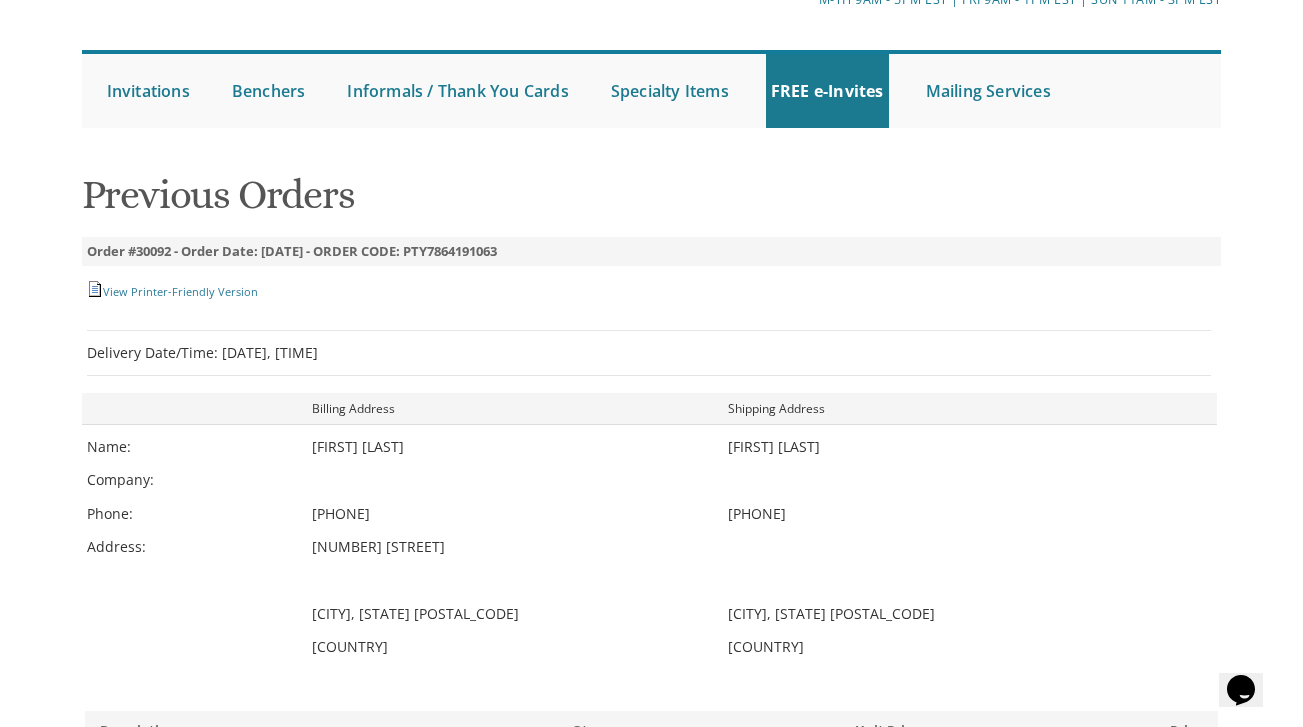 scroll, scrollTop: 0, scrollLeft: 0, axis: both 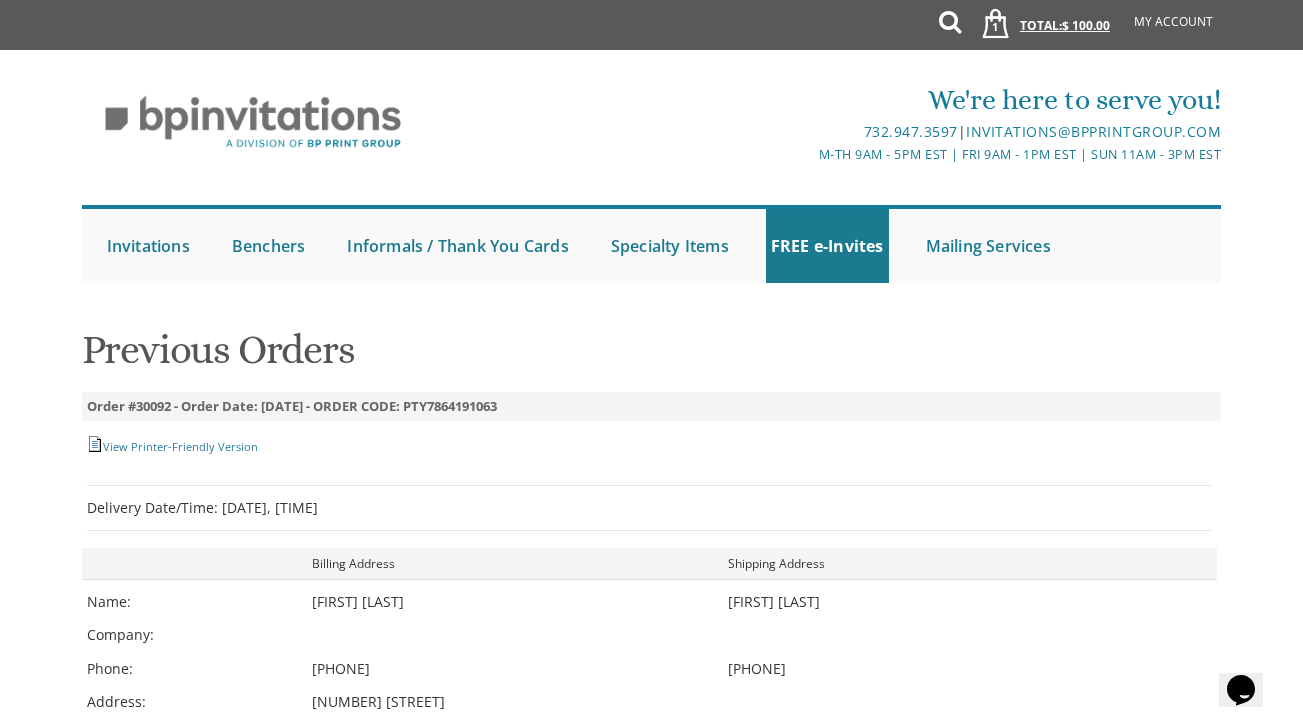 click on "1
Total:
$ 100.00
$ 100.00" at bounding box center [1039, 35] 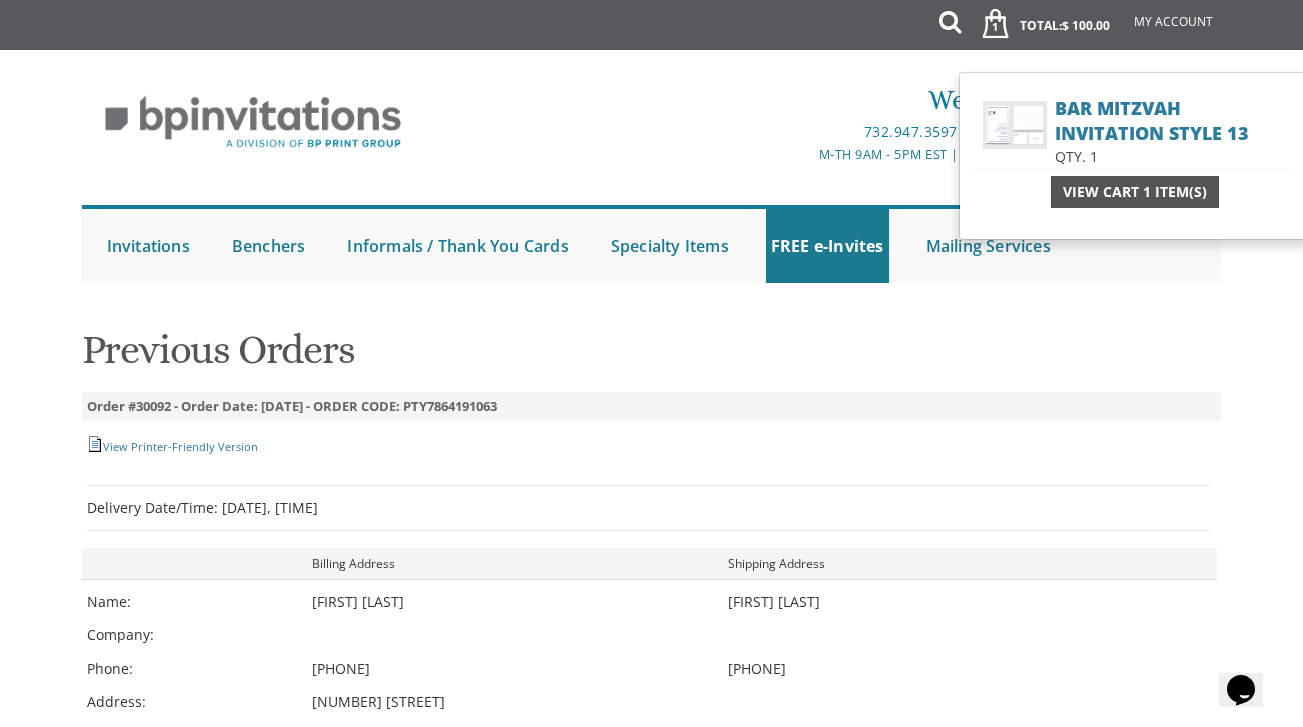 click on "View Cart 1  Item(s)" at bounding box center [1135, 192] 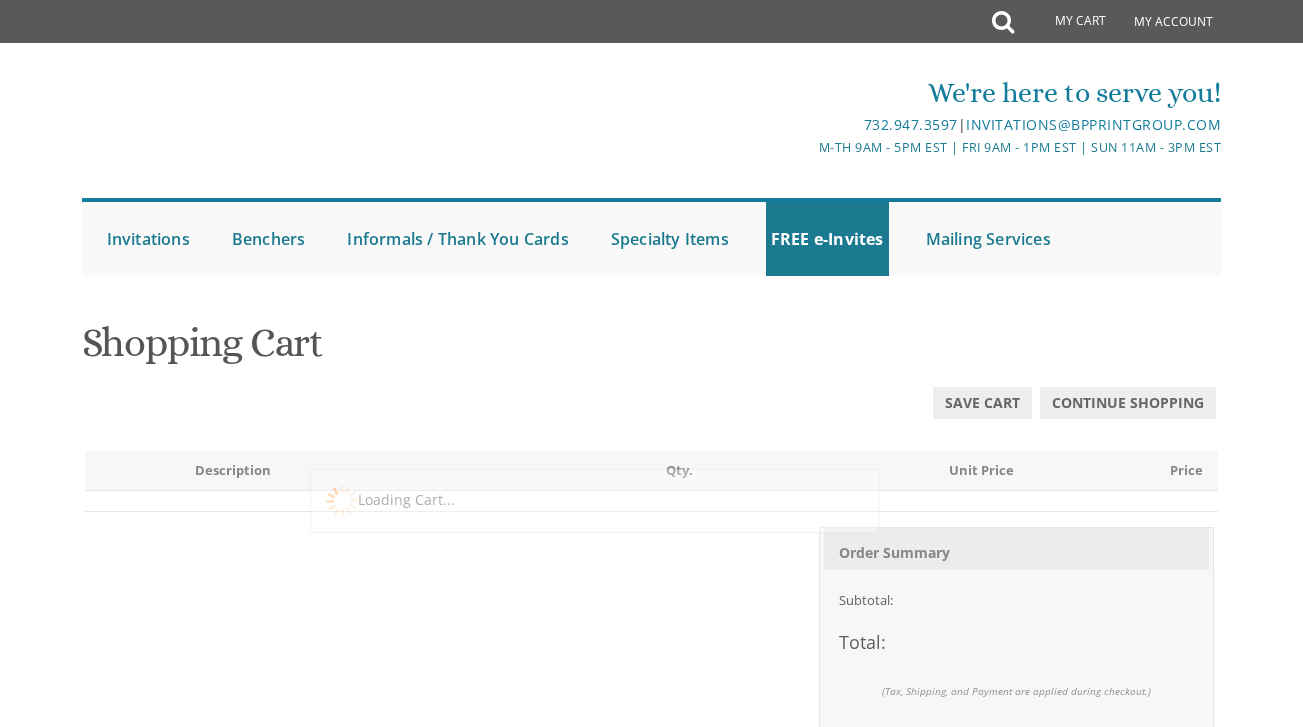 scroll, scrollTop: 0, scrollLeft: 0, axis: both 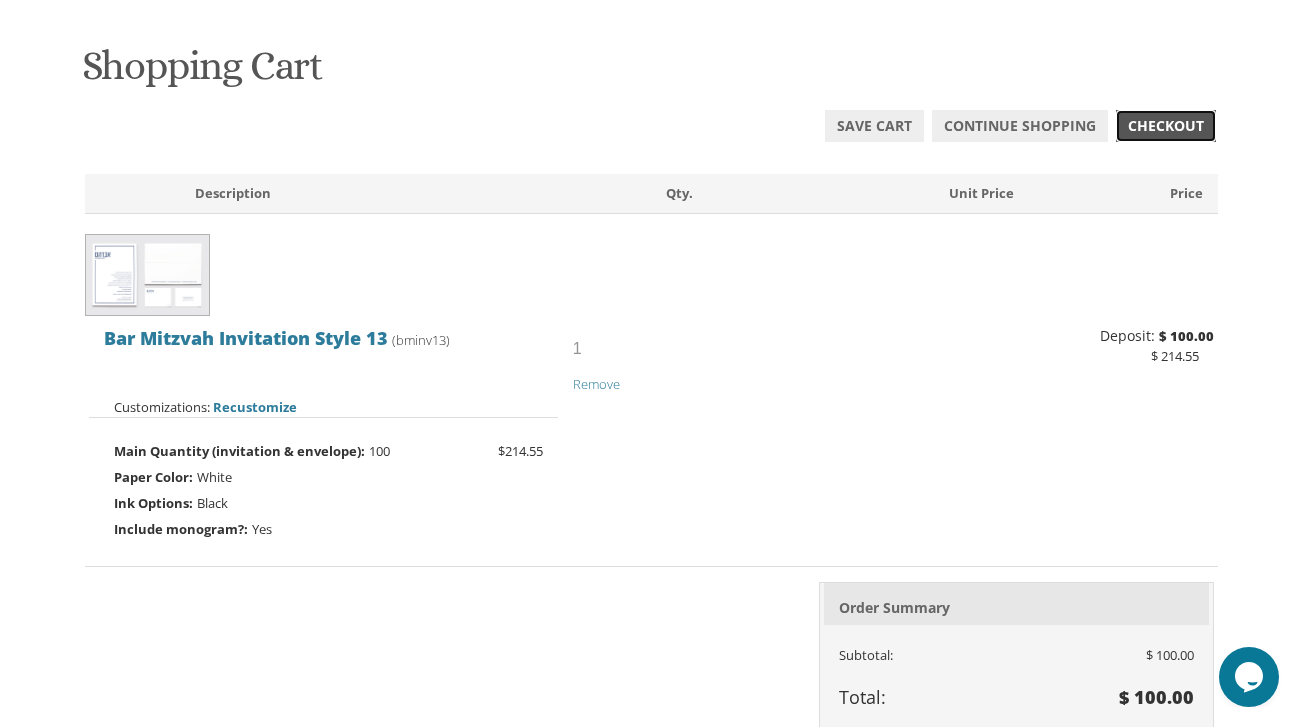 click on "Checkout" at bounding box center (1166, 126) 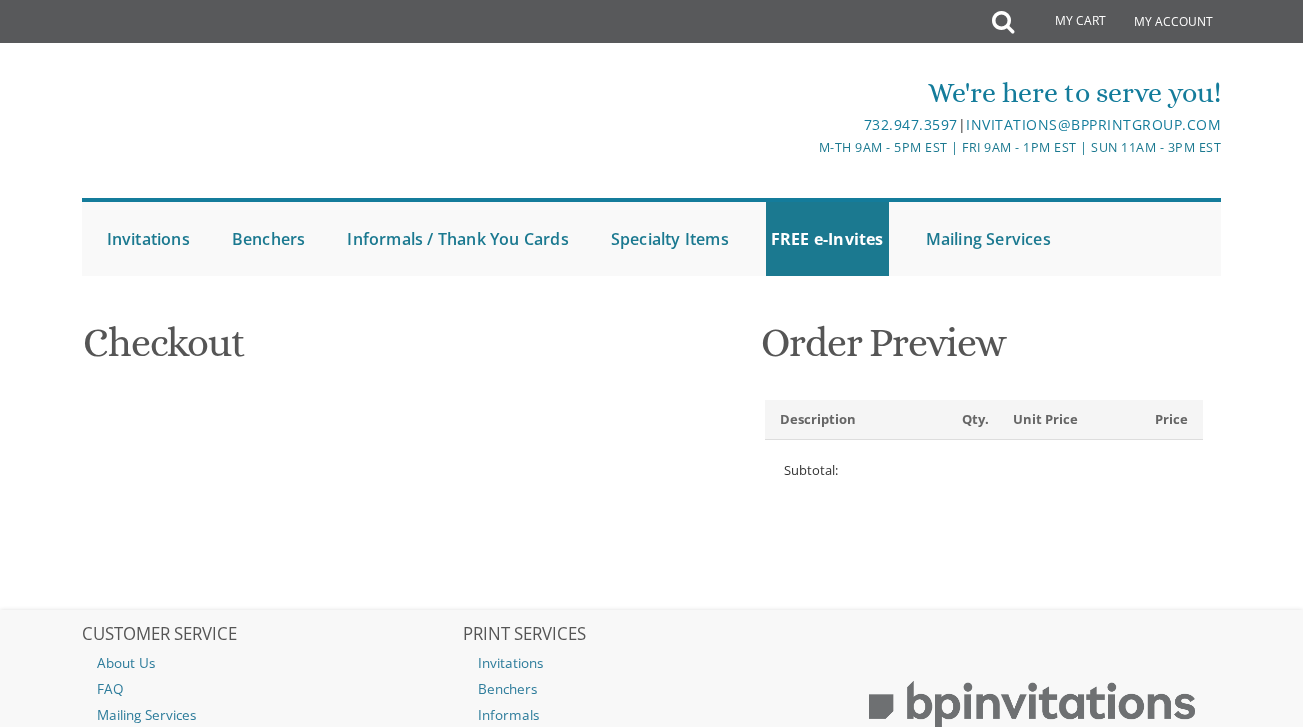 select 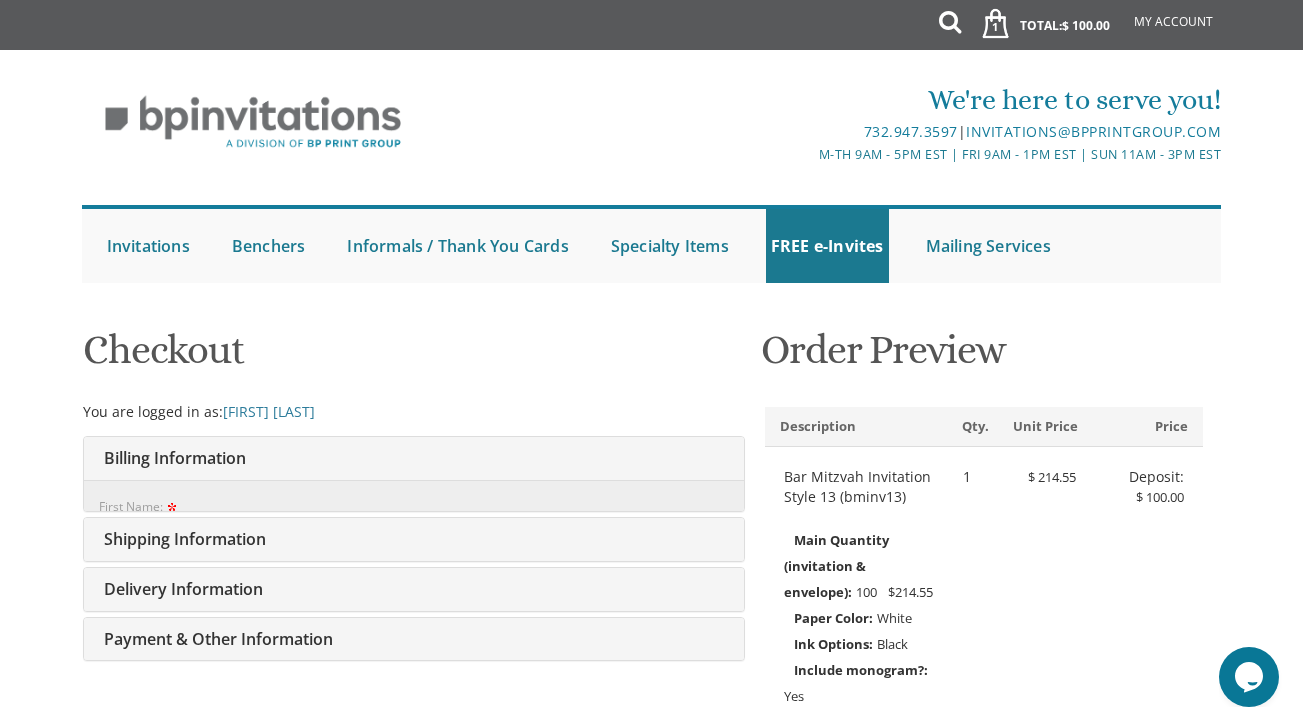 scroll, scrollTop: 0, scrollLeft: 0, axis: both 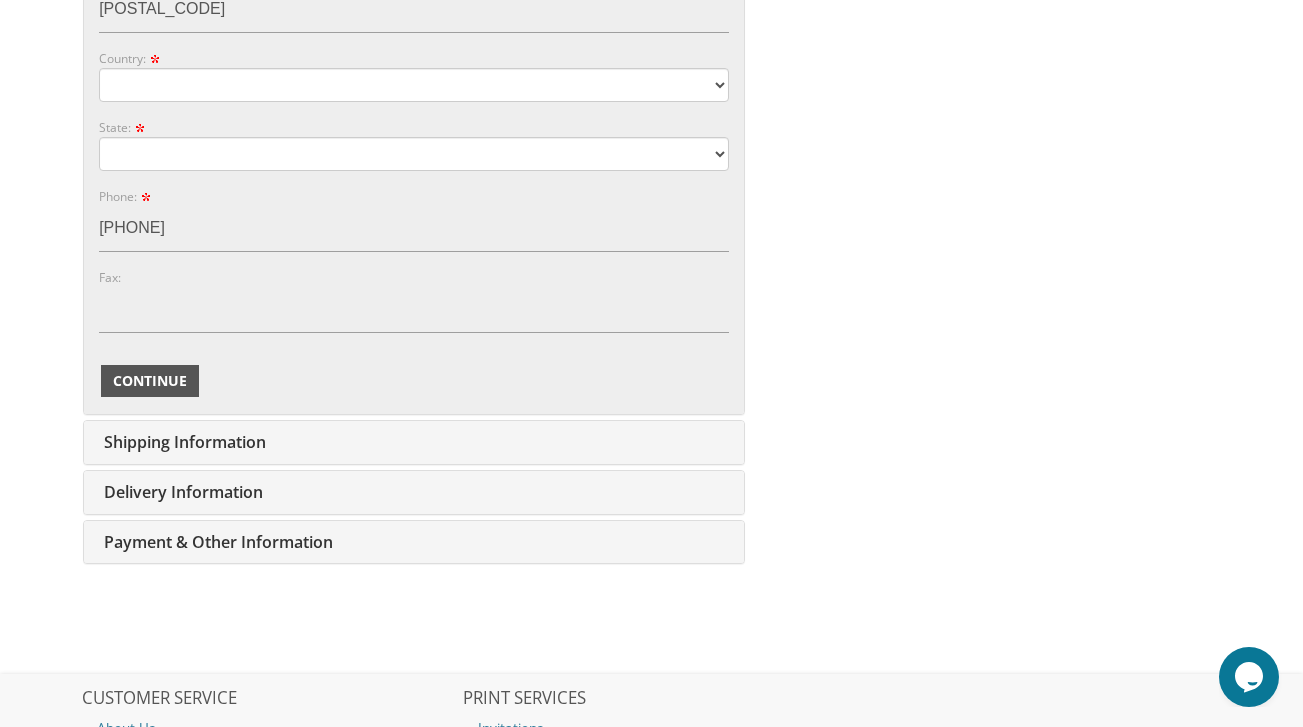 click on "Continue" at bounding box center [150, 381] 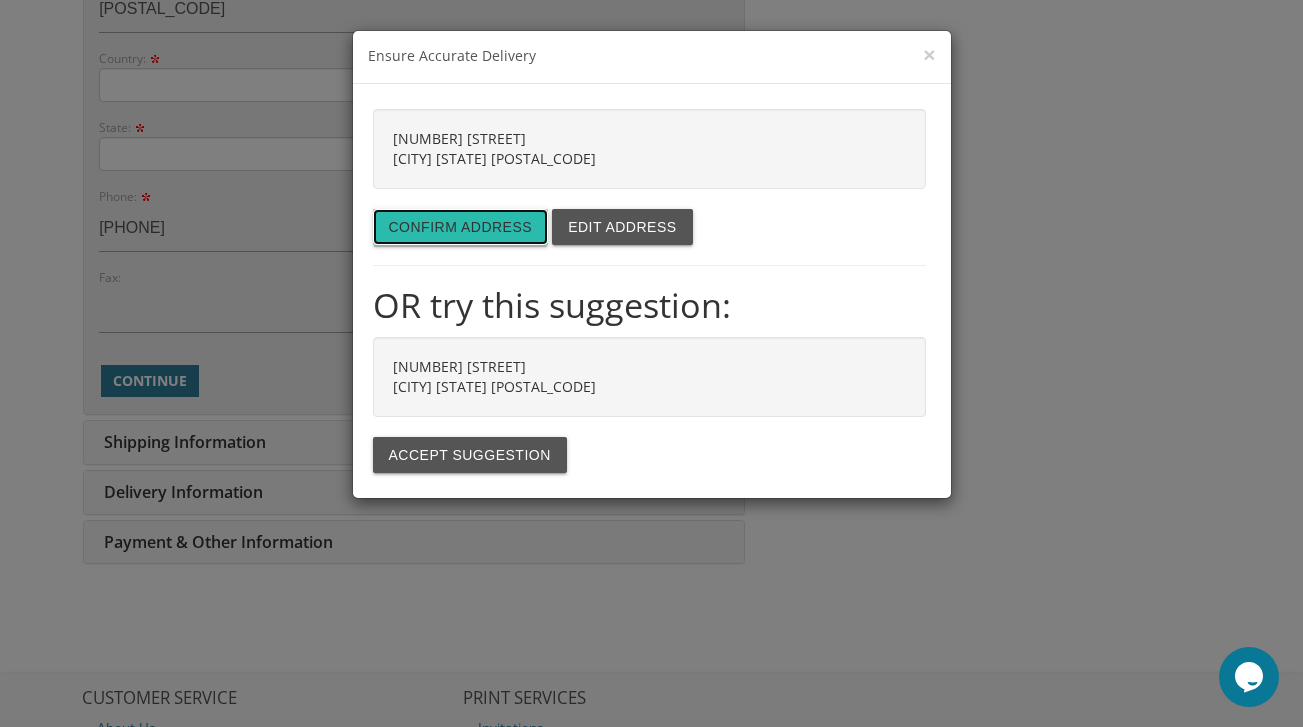 click on "Confirm address" at bounding box center (461, 227) 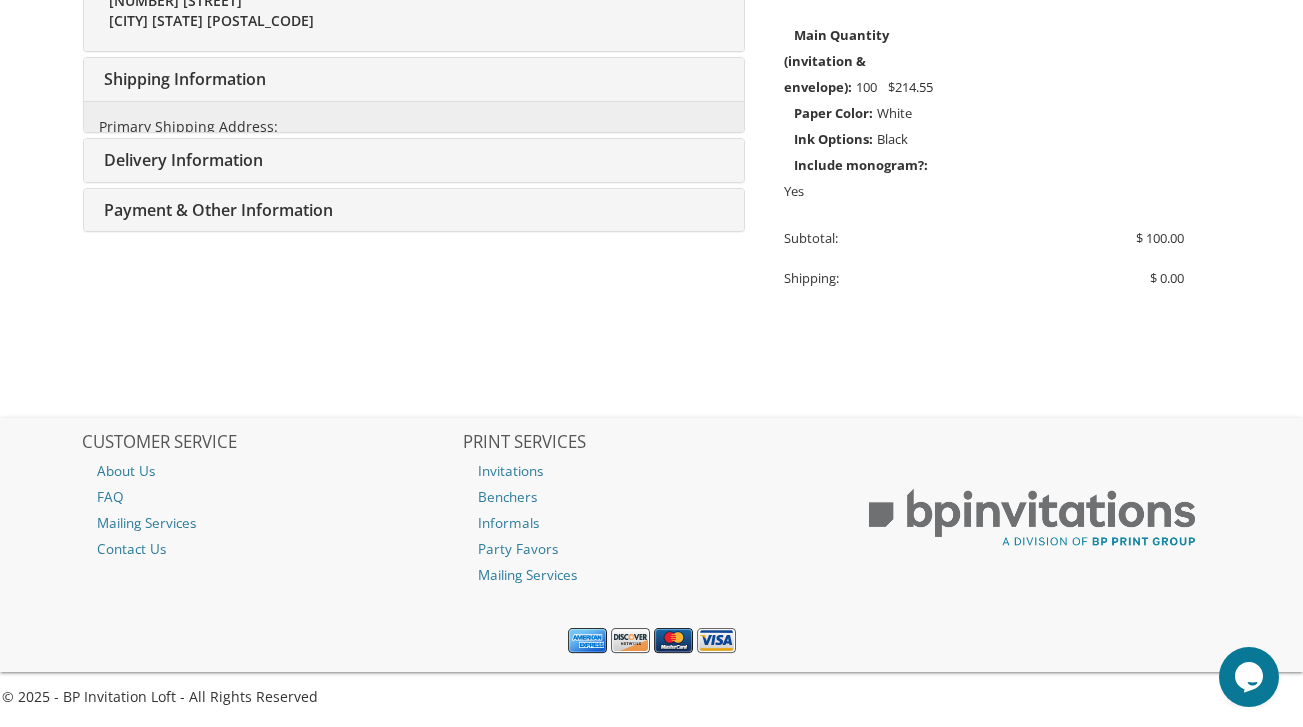 type on "[USERNAME]@[DOMAIN]" 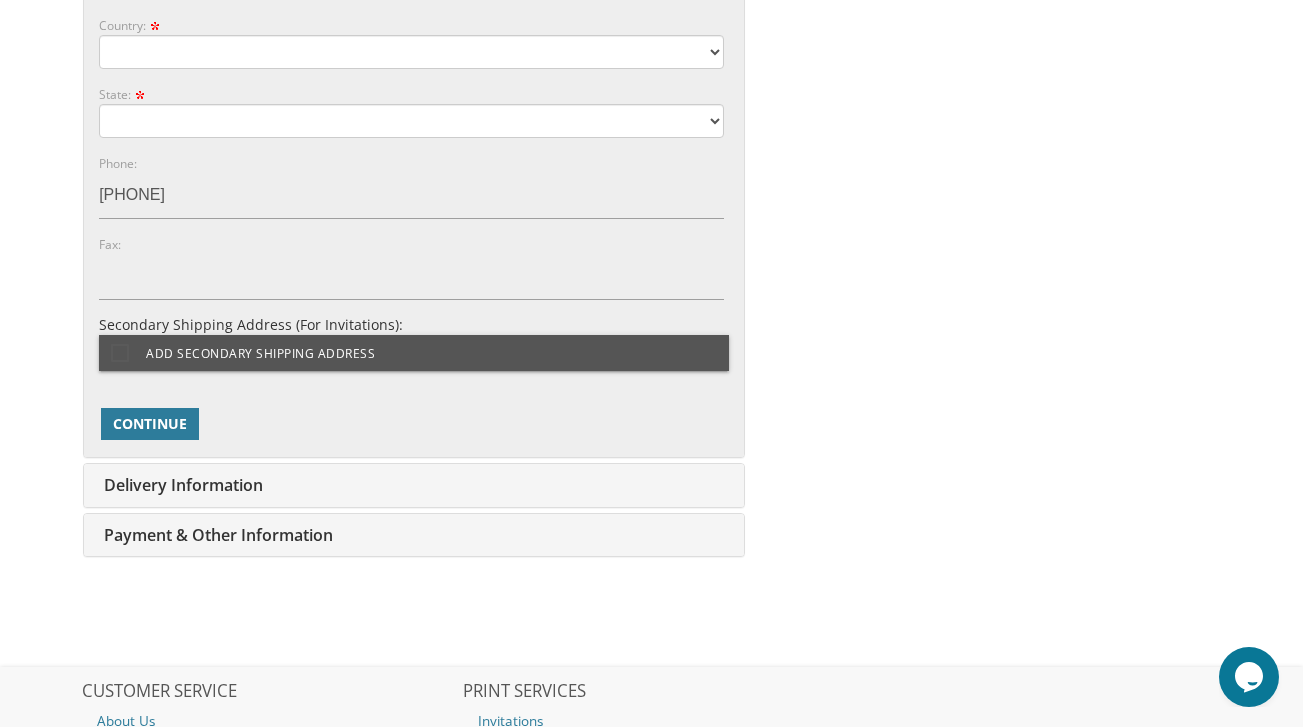 scroll, scrollTop: 1279, scrollLeft: 0, axis: vertical 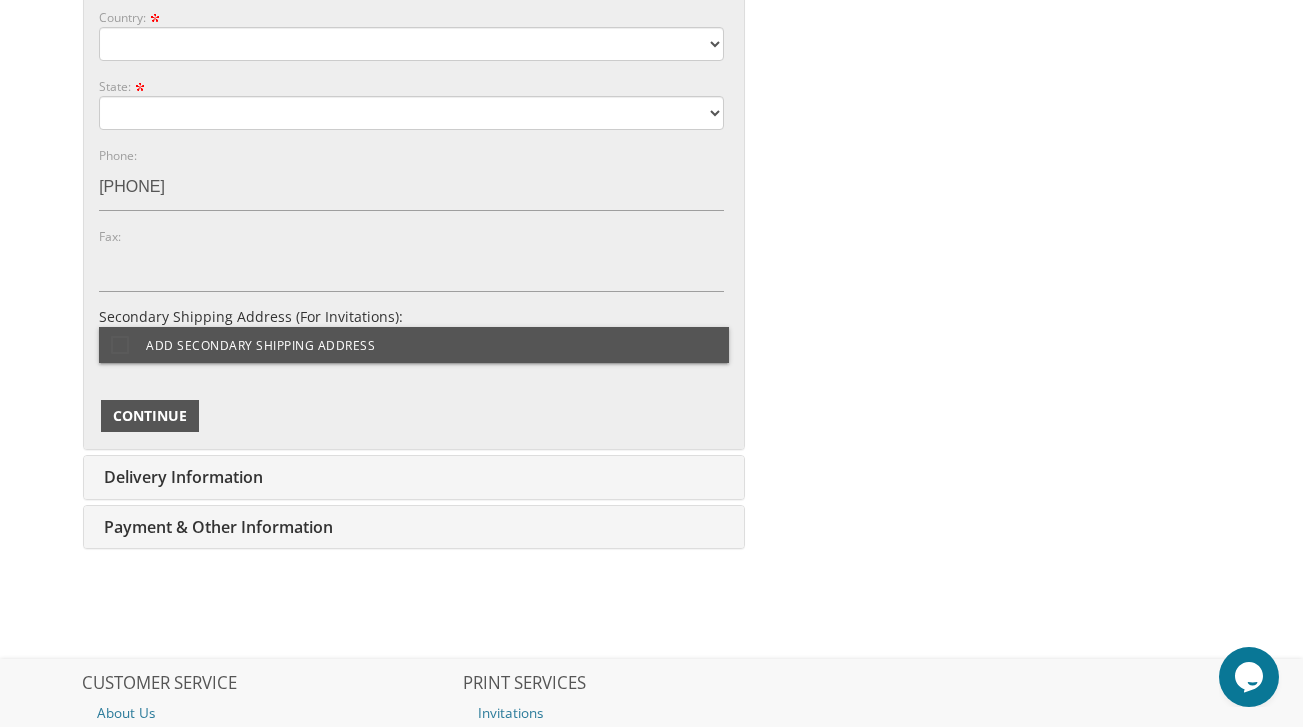 click on "Continue" at bounding box center [150, 416] 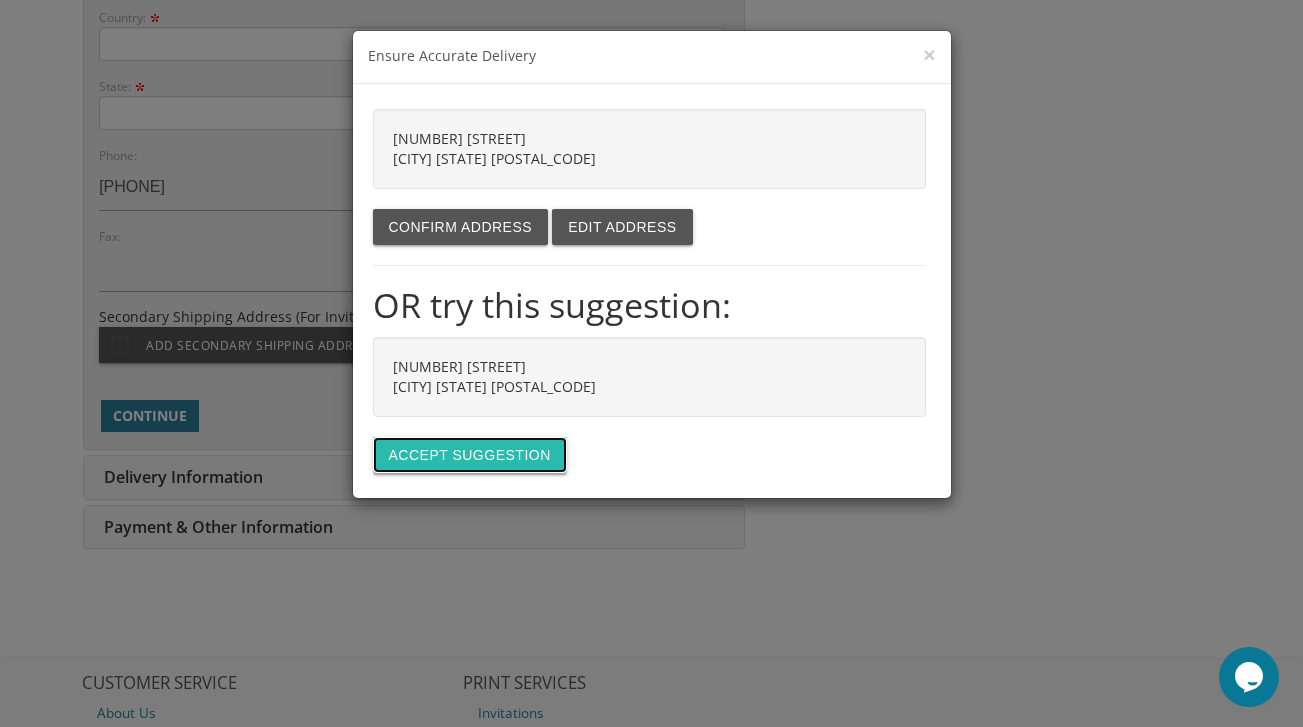 click on "Accept suggestion" at bounding box center [470, 455] 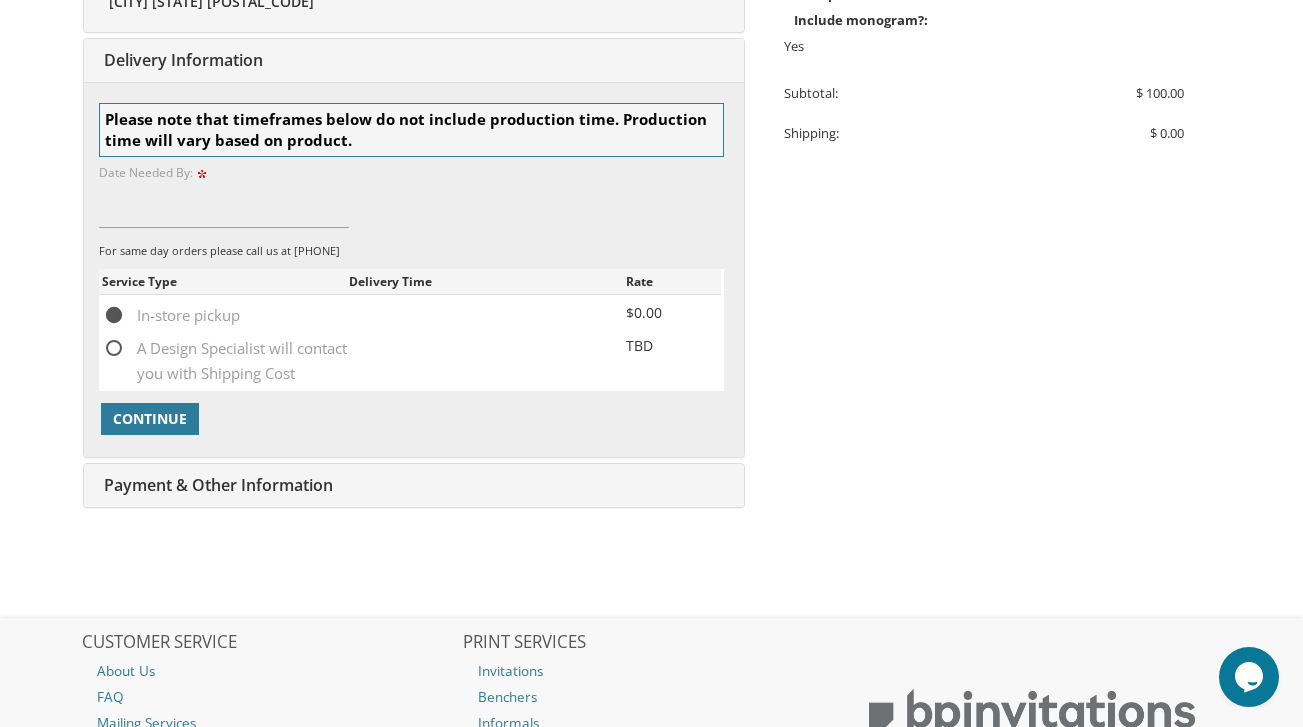 scroll, scrollTop: 651, scrollLeft: 0, axis: vertical 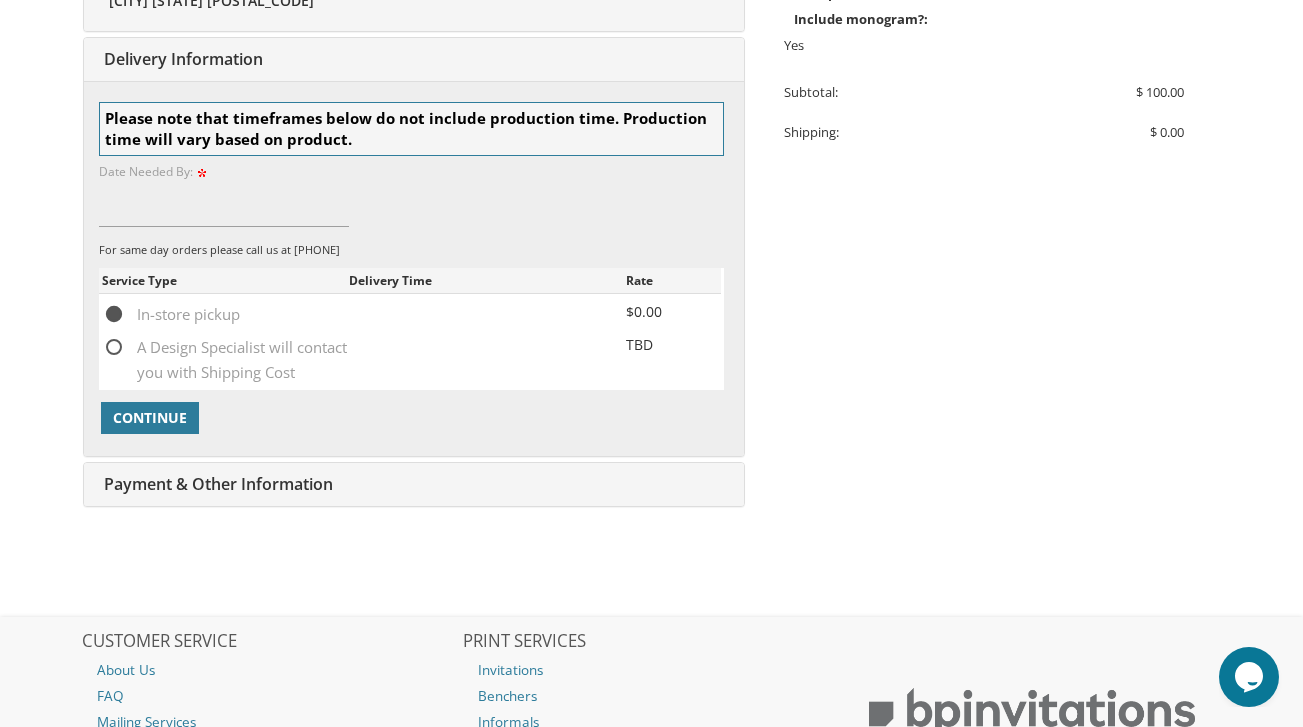 click on "A Design Specialist will contact you with Shipping Cost" at bounding box center (225, 347) 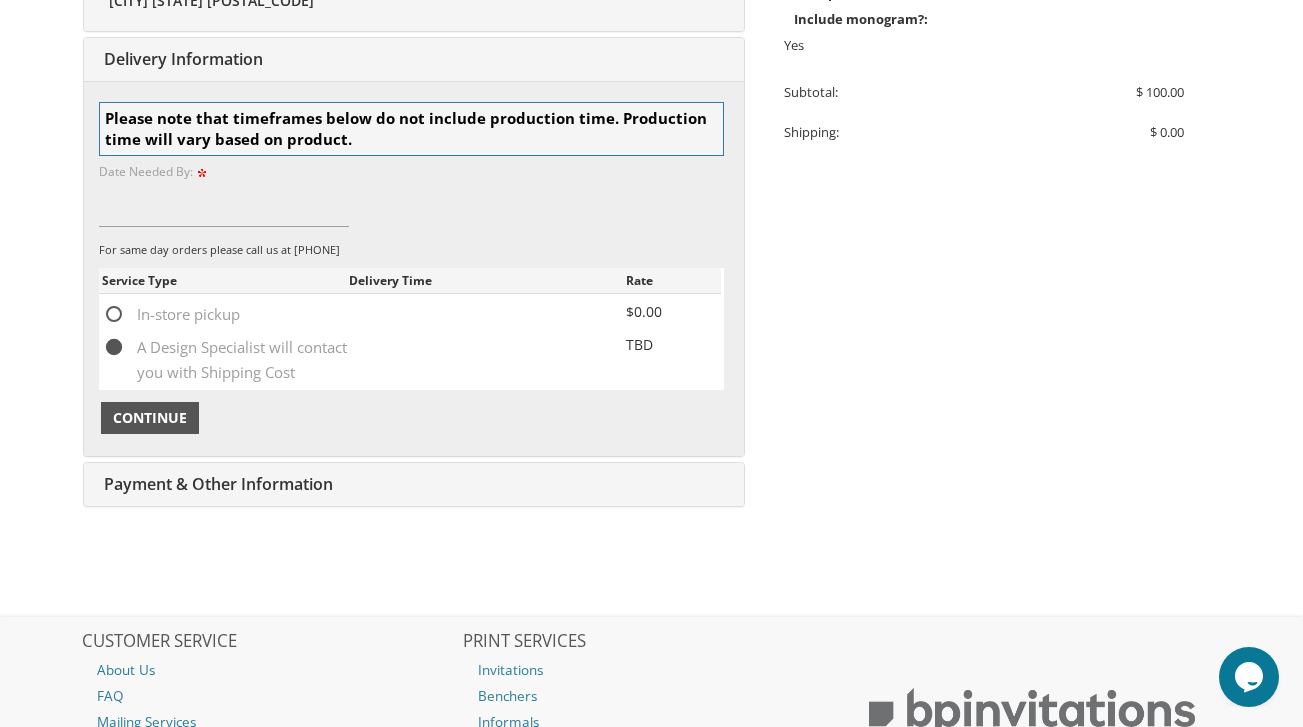 click on "Continue" at bounding box center (150, 418) 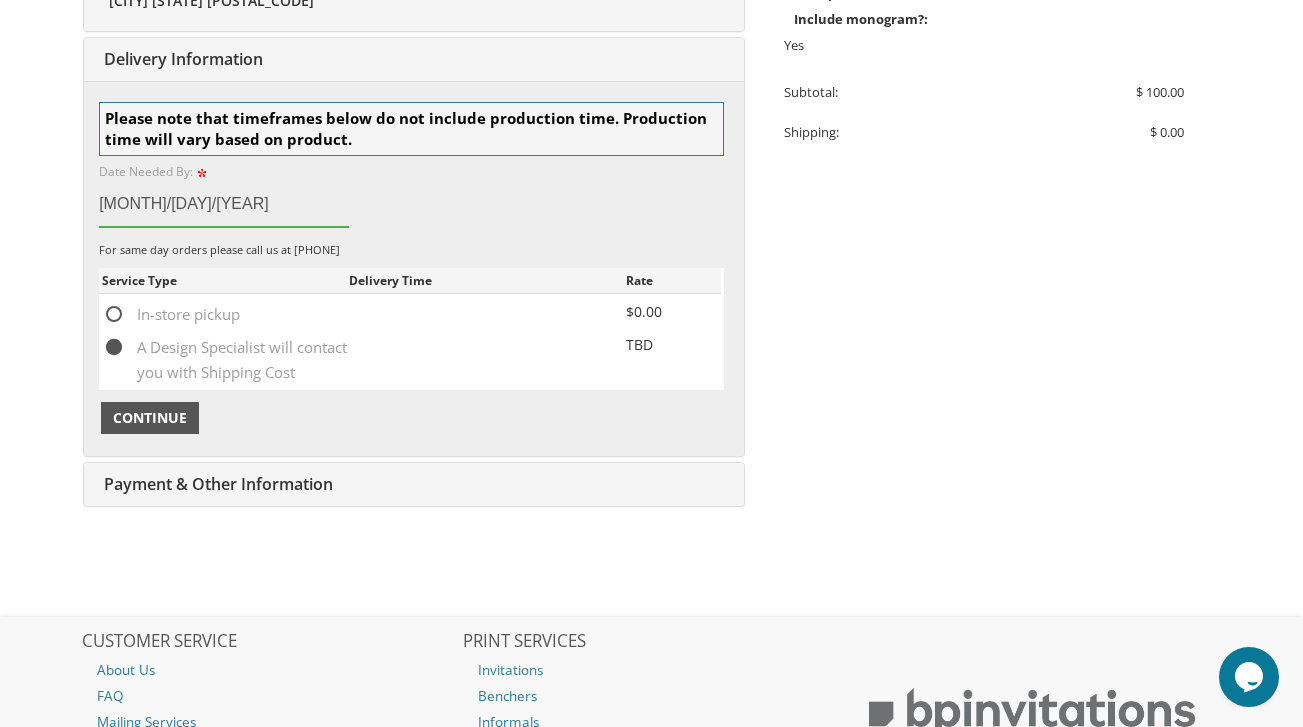 type on "[MONTH]/[DAY]/[YEAR]" 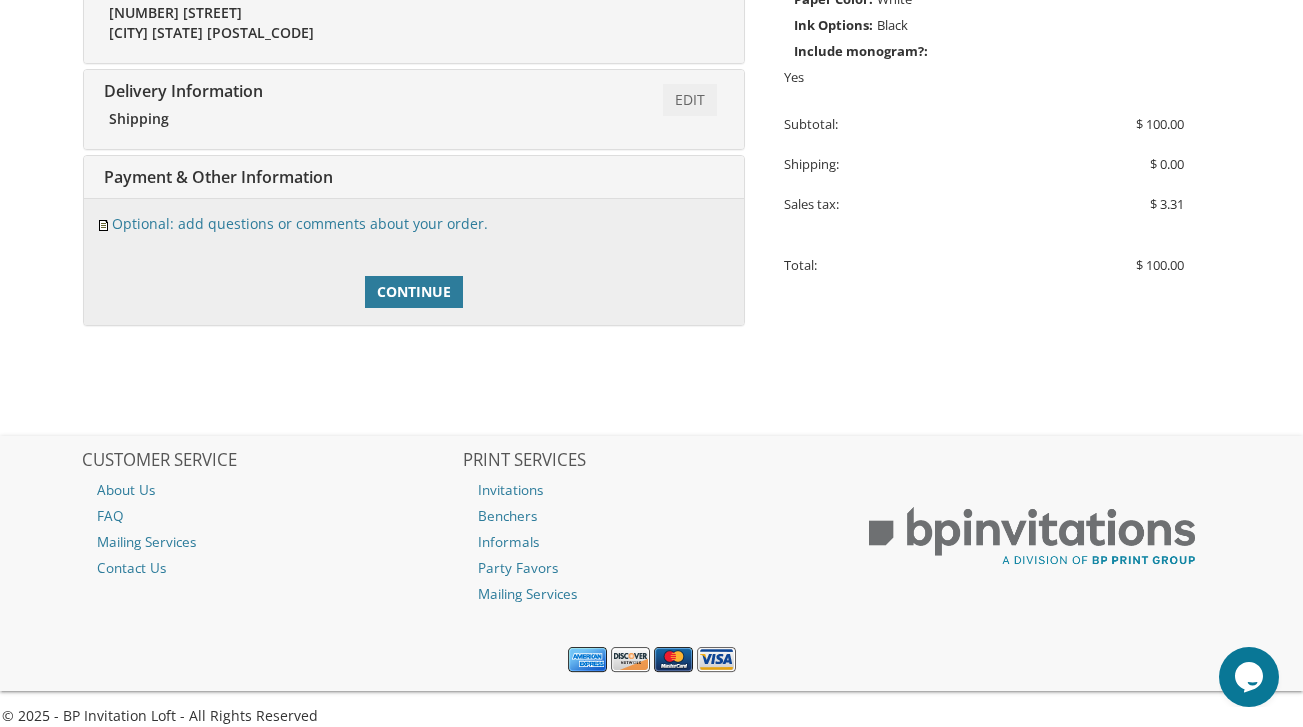 scroll, scrollTop: 637, scrollLeft: 0, axis: vertical 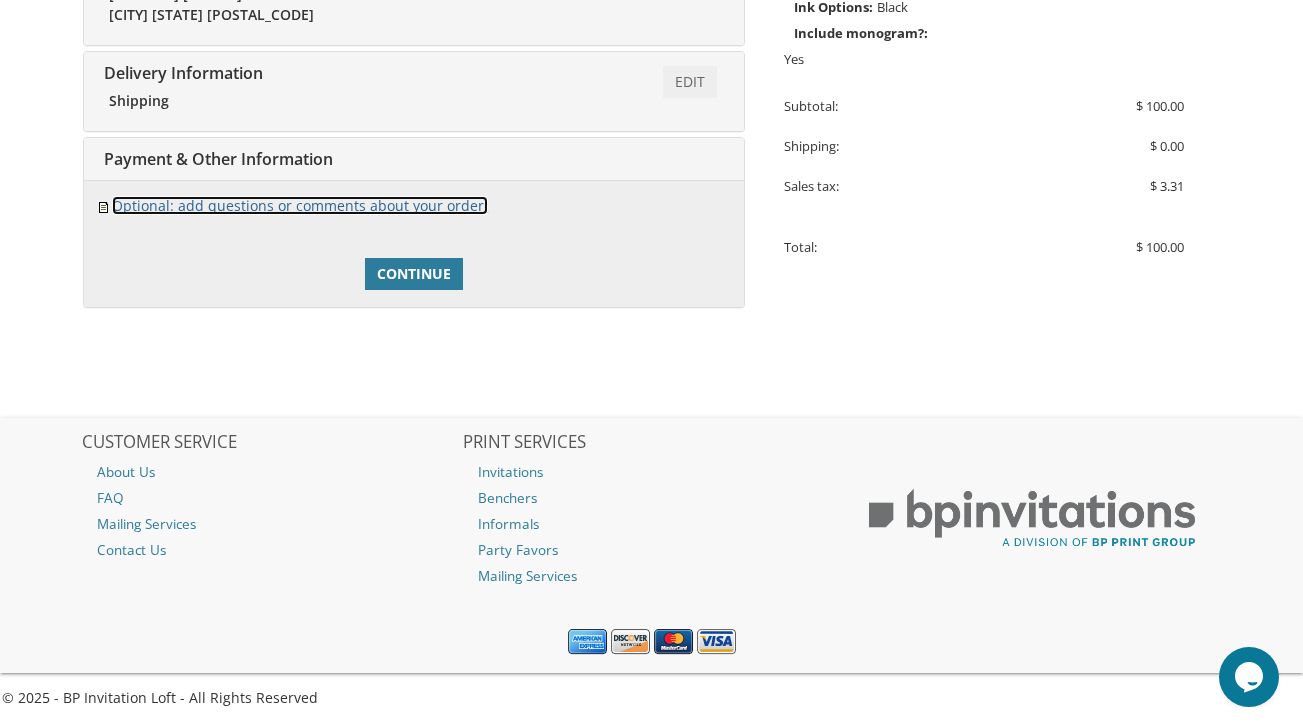 click on "Optional: add questions or comments about your order." at bounding box center (300, 205) 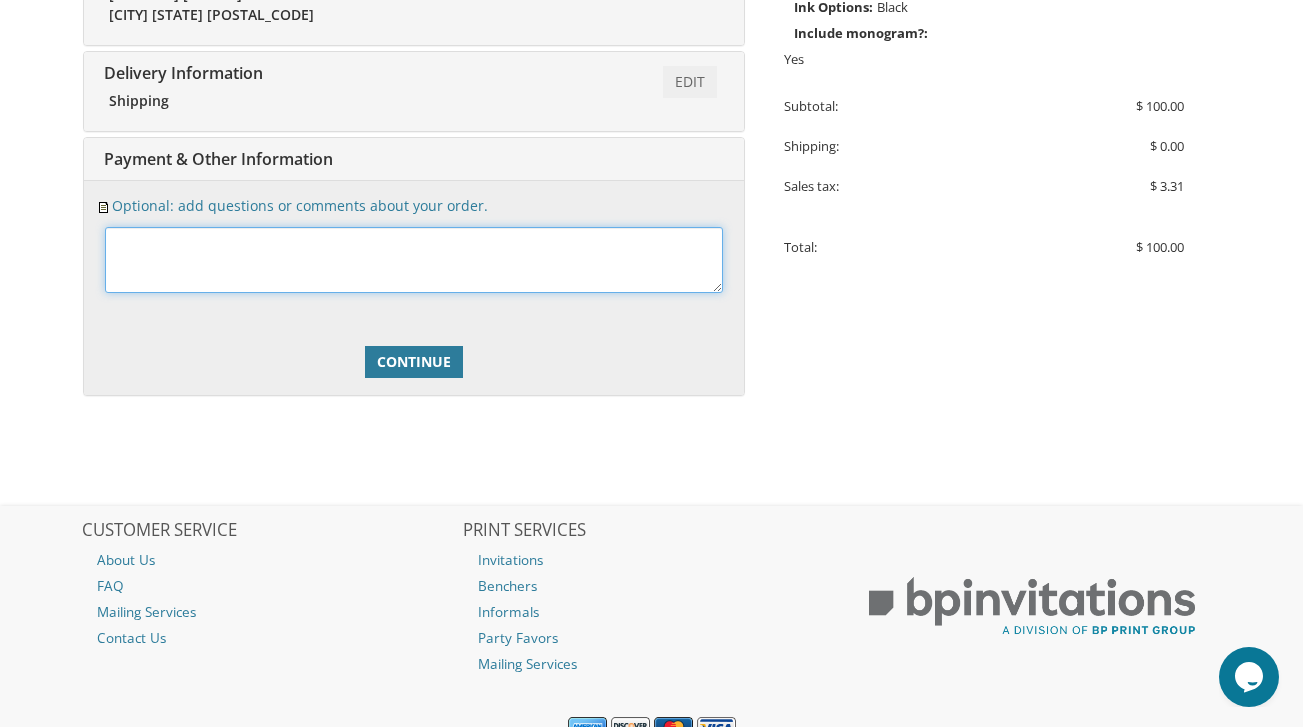 click at bounding box center (414, 260) 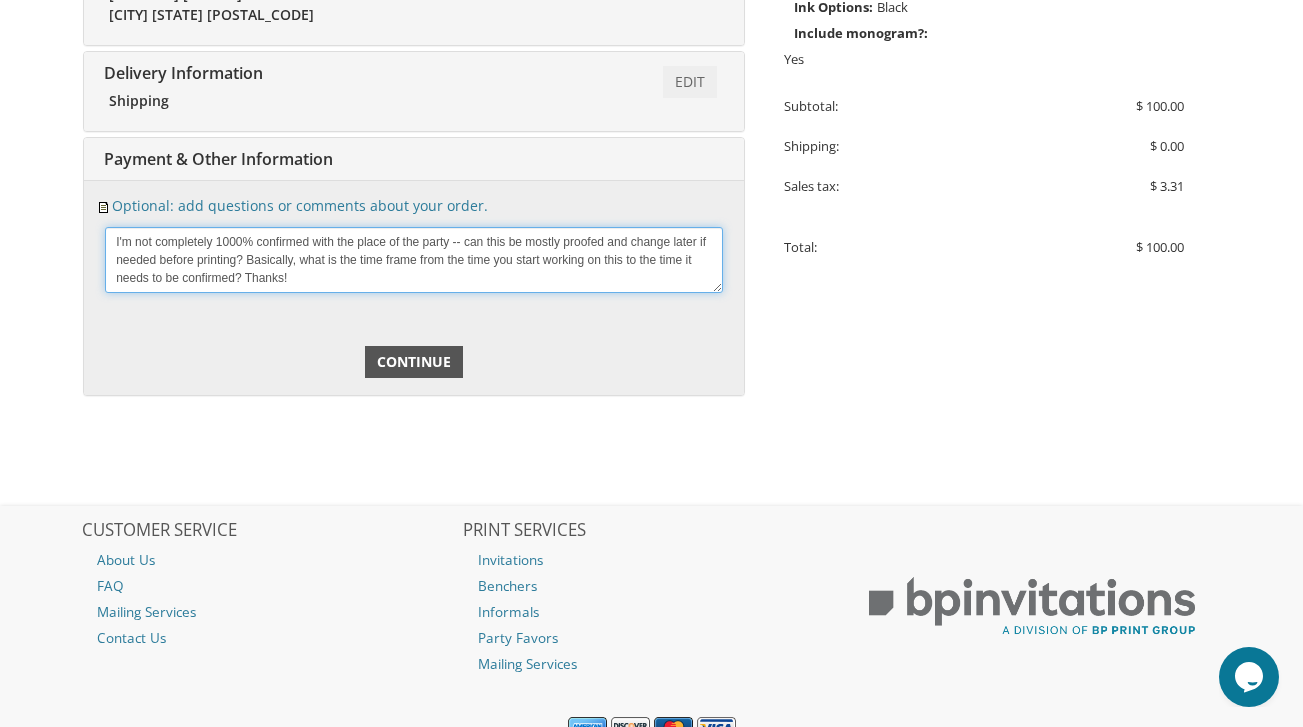 type on "I'm not completely 1000% confirmed with the place of the party -- can this be mostly proofed and change later if needed before printing? Basically, what is the time frame from the time you start working on this to the time it needs to be confirmed? Thanks!" 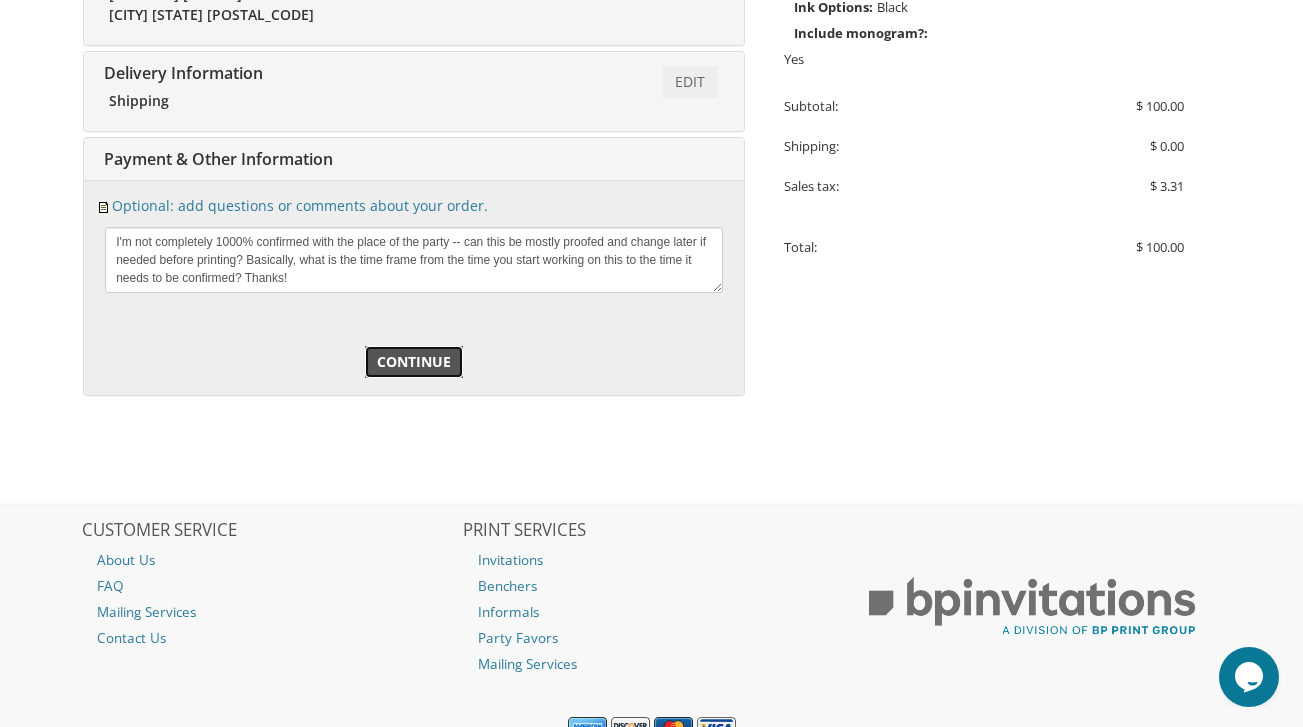 click on "Continue" at bounding box center [414, 362] 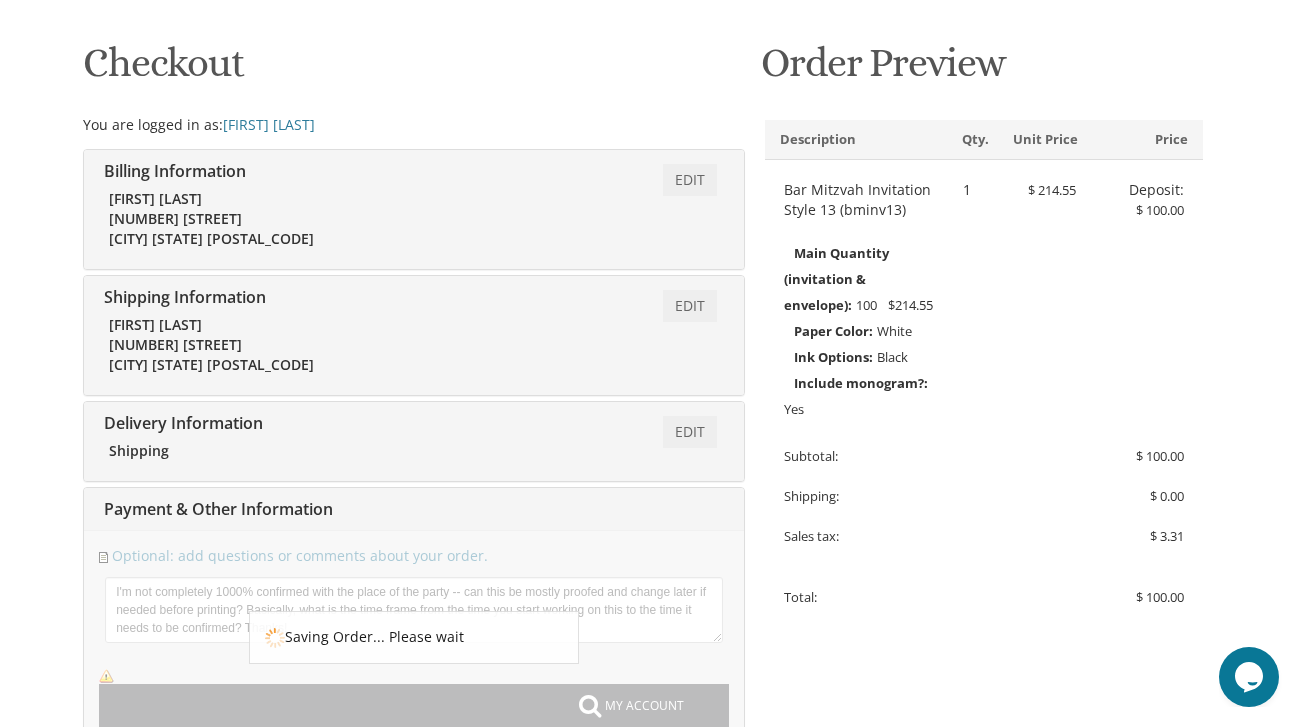 scroll, scrollTop: 0, scrollLeft: 0, axis: both 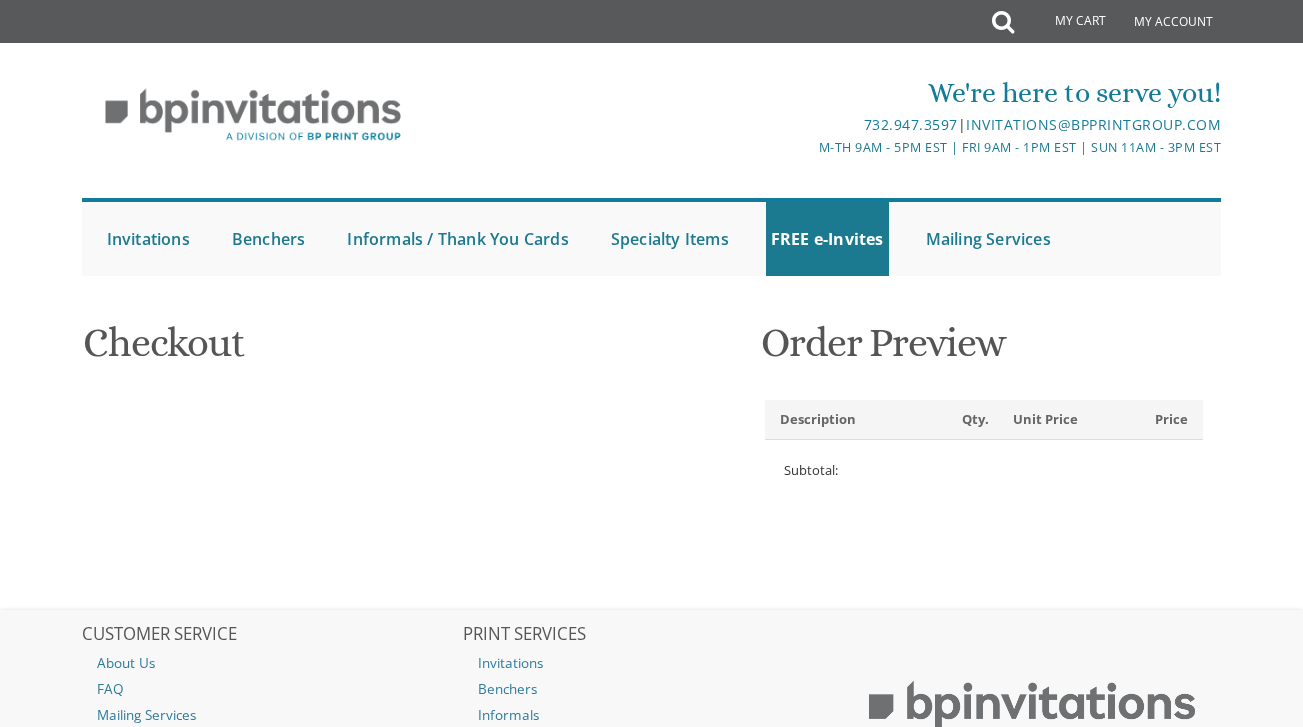 select 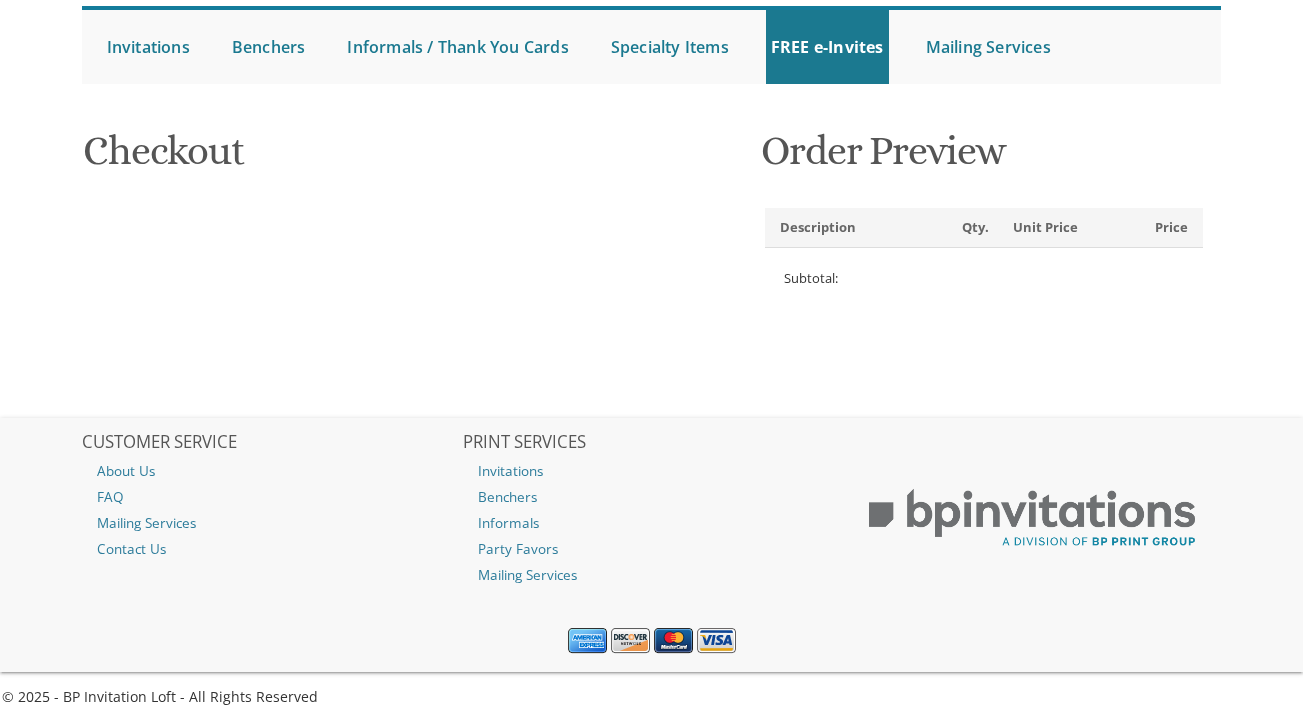 scroll, scrollTop: 0, scrollLeft: 0, axis: both 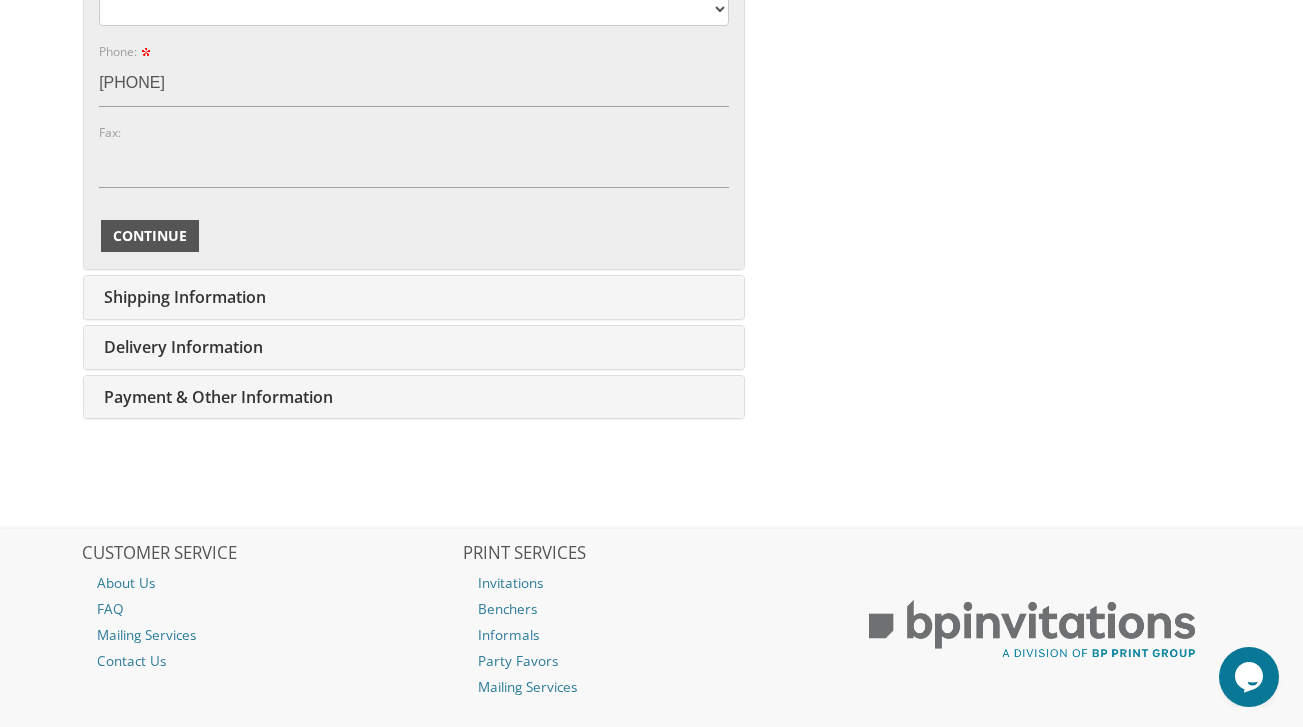 click on "Continue" at bounding box center (150, 236) 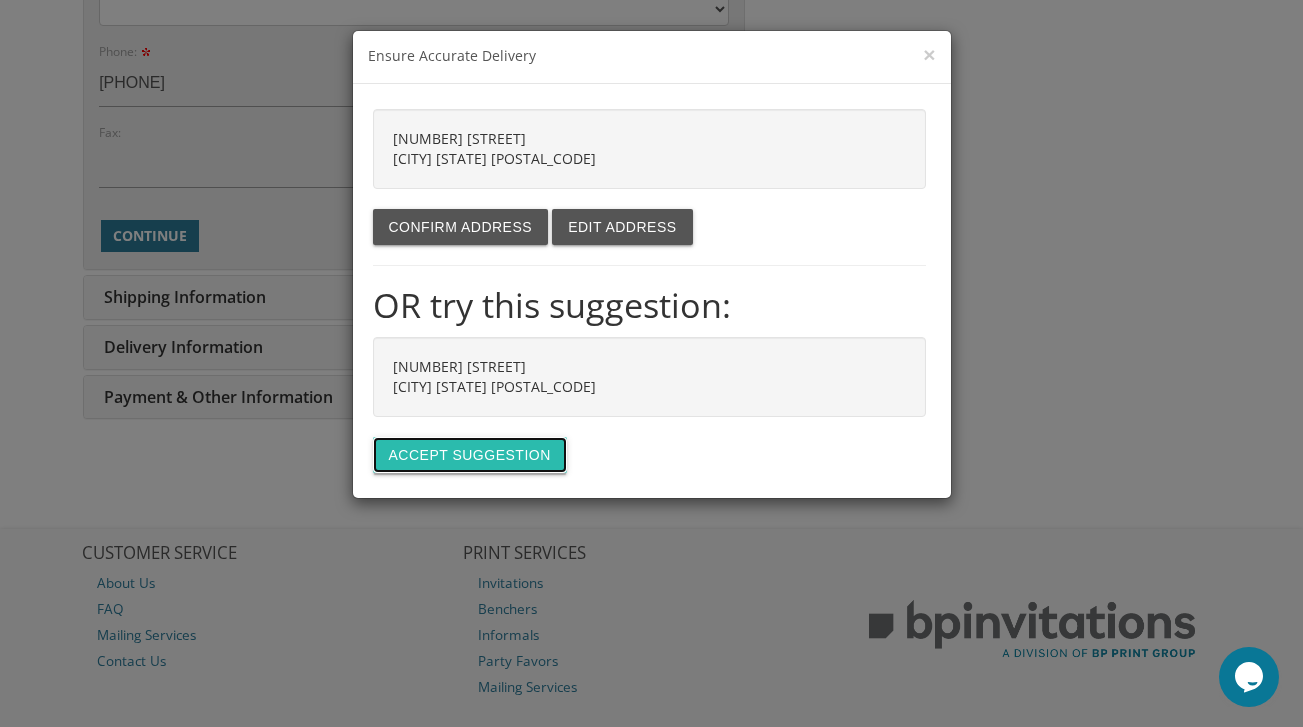 click on "Accept suggestion" at bounding box center (470, 455) 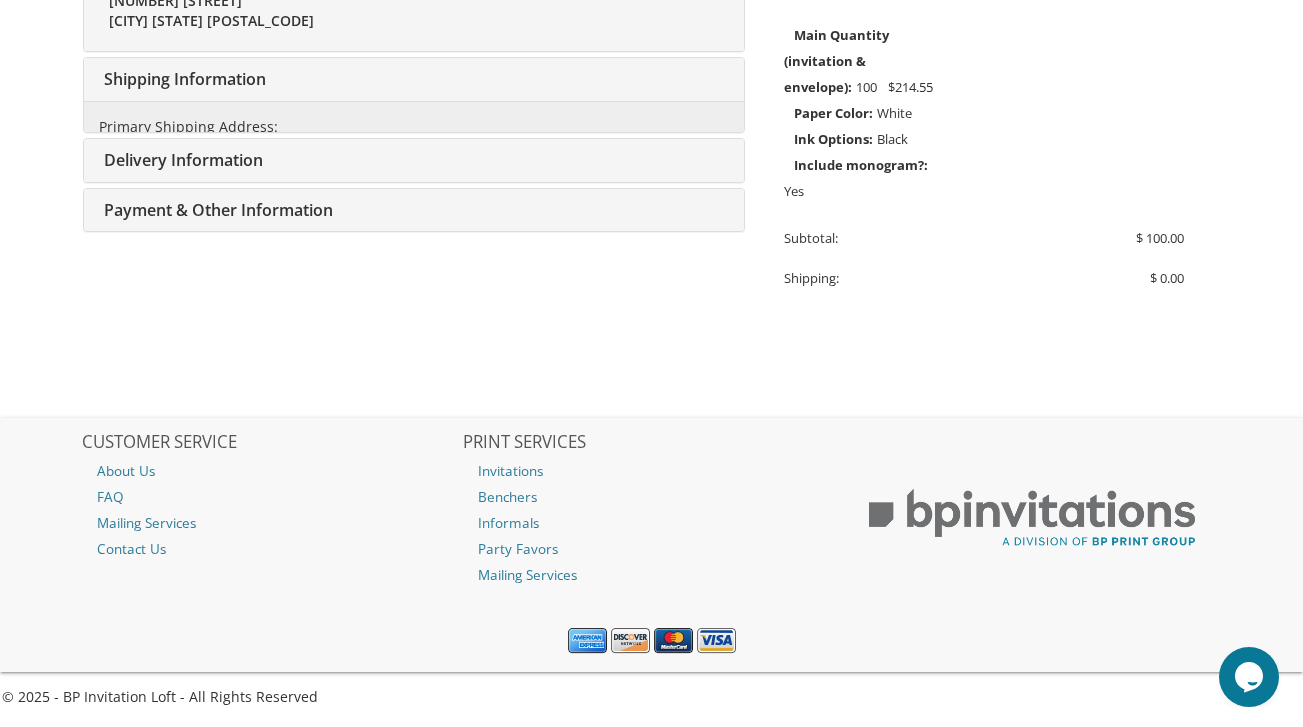 type on "rbersin@gmail.com" 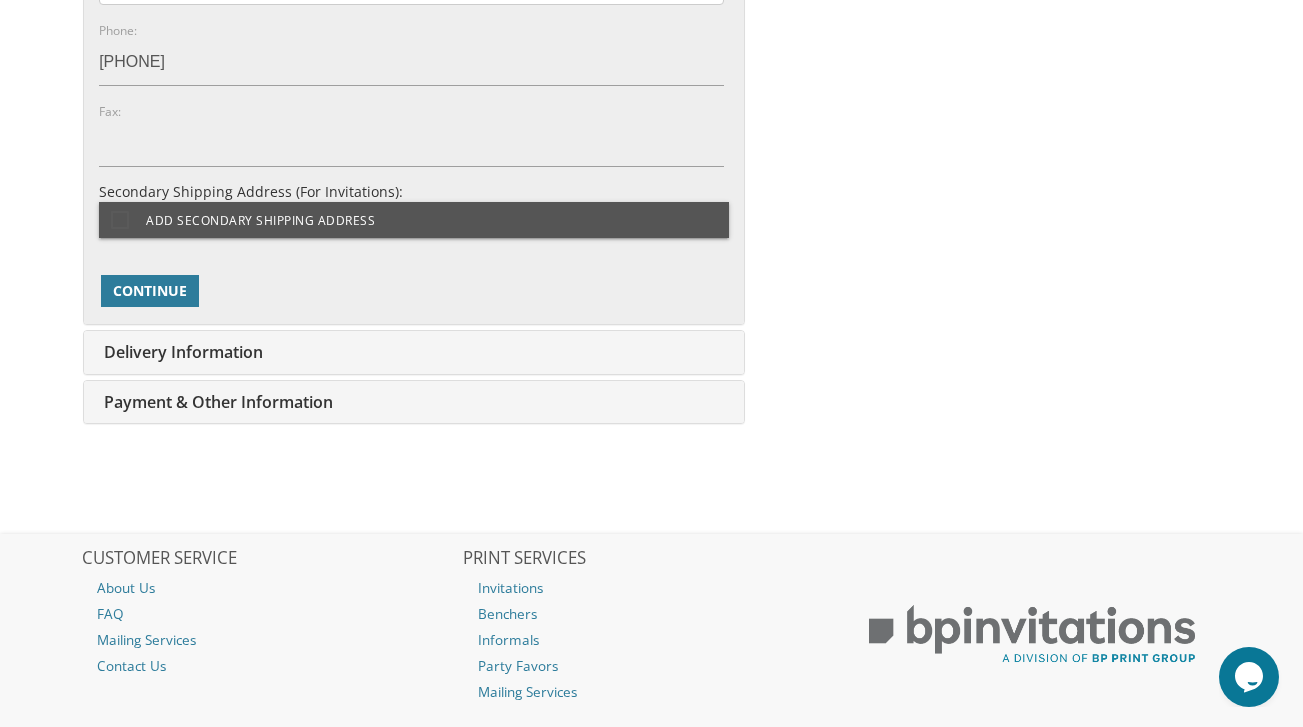 scroll, scrollTop: 1480, scrollLeft: 0, axis: vertical 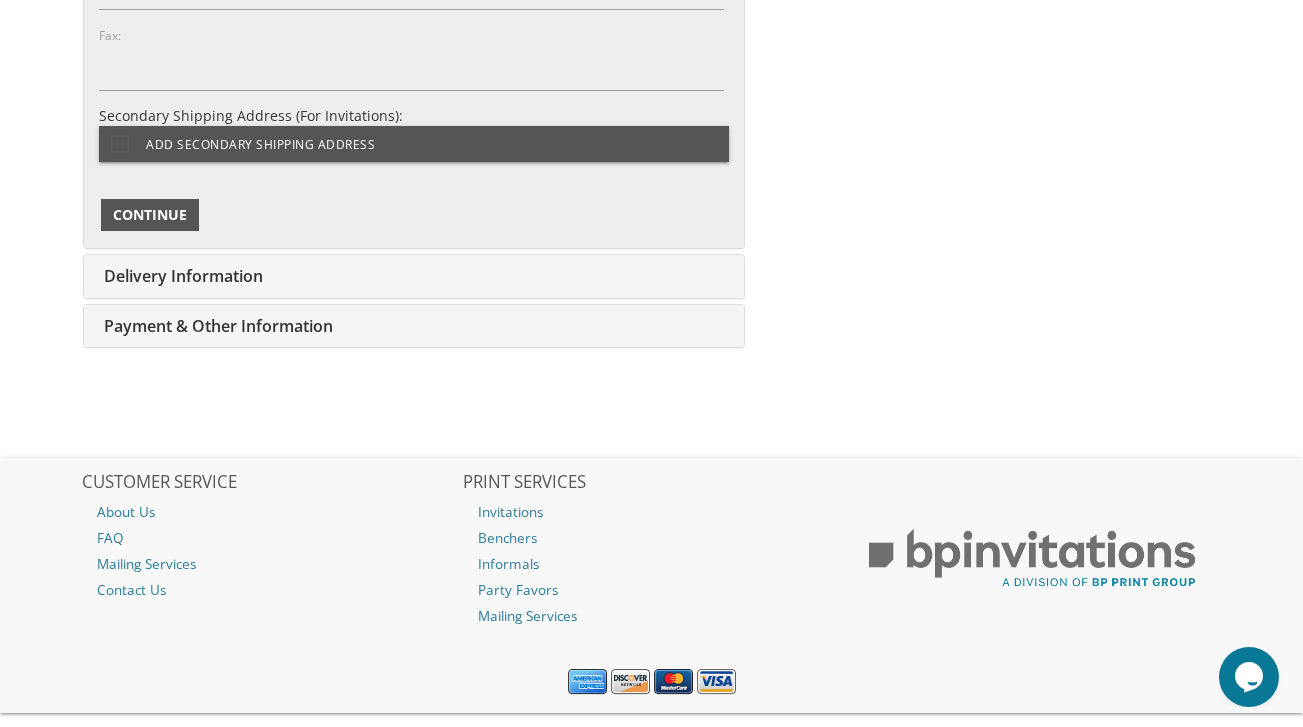 click on "Continue" at bounding box center [150, 215] 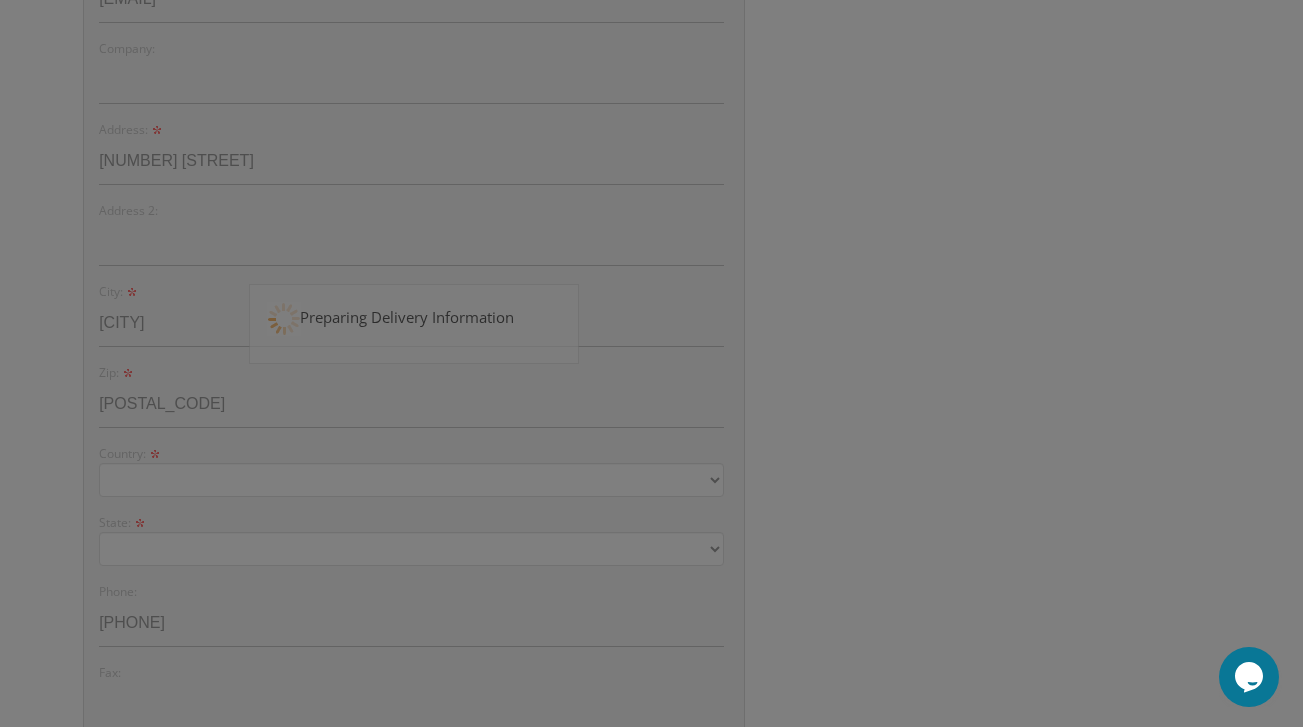 scroll, scrollTop: 521, scrollLeft: 0, axis: vertical 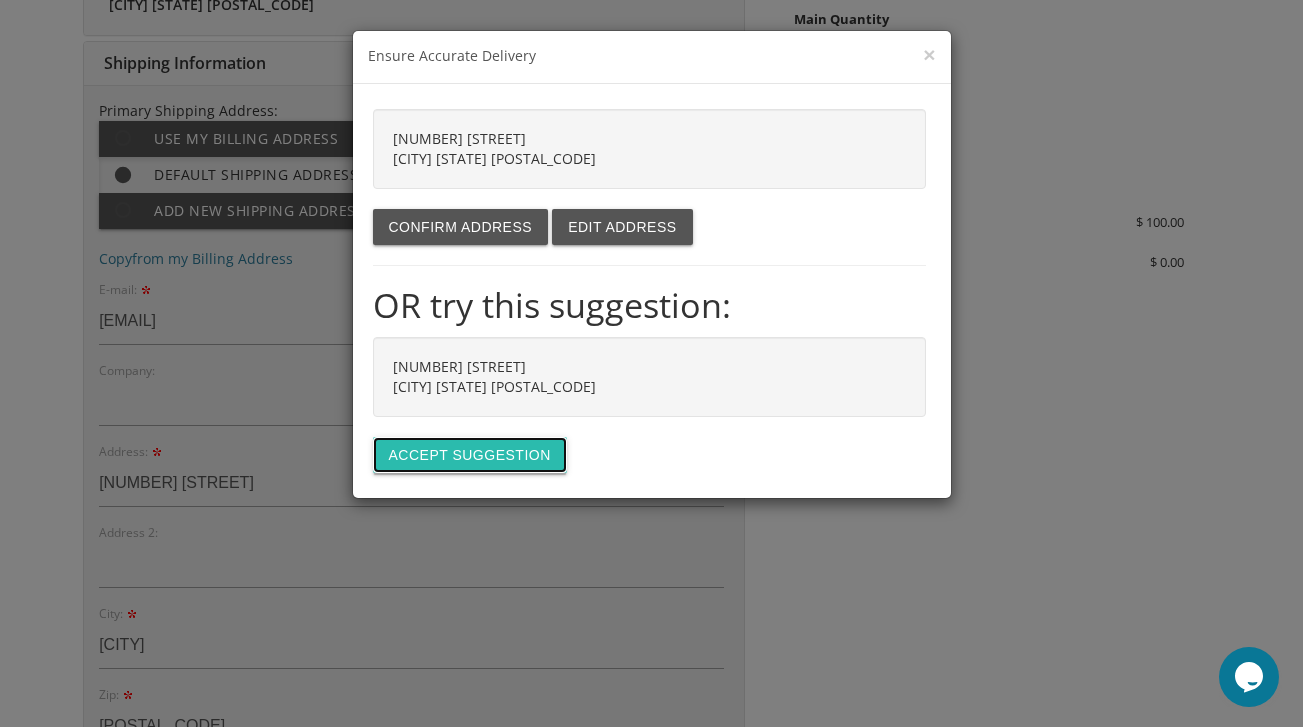 click on "Accept suggestion" at bounding box center [470, 455] 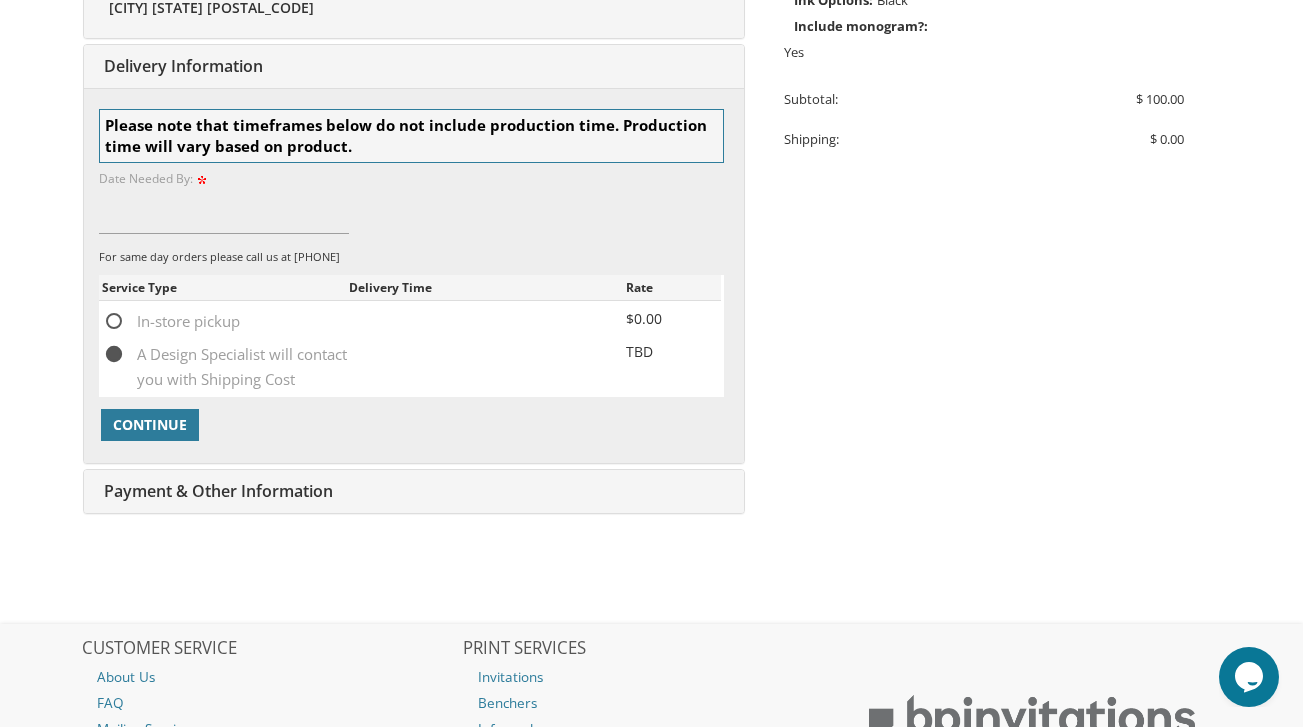 scroll, scrollTop: 651, scrollLeft: 0, axis: vertical 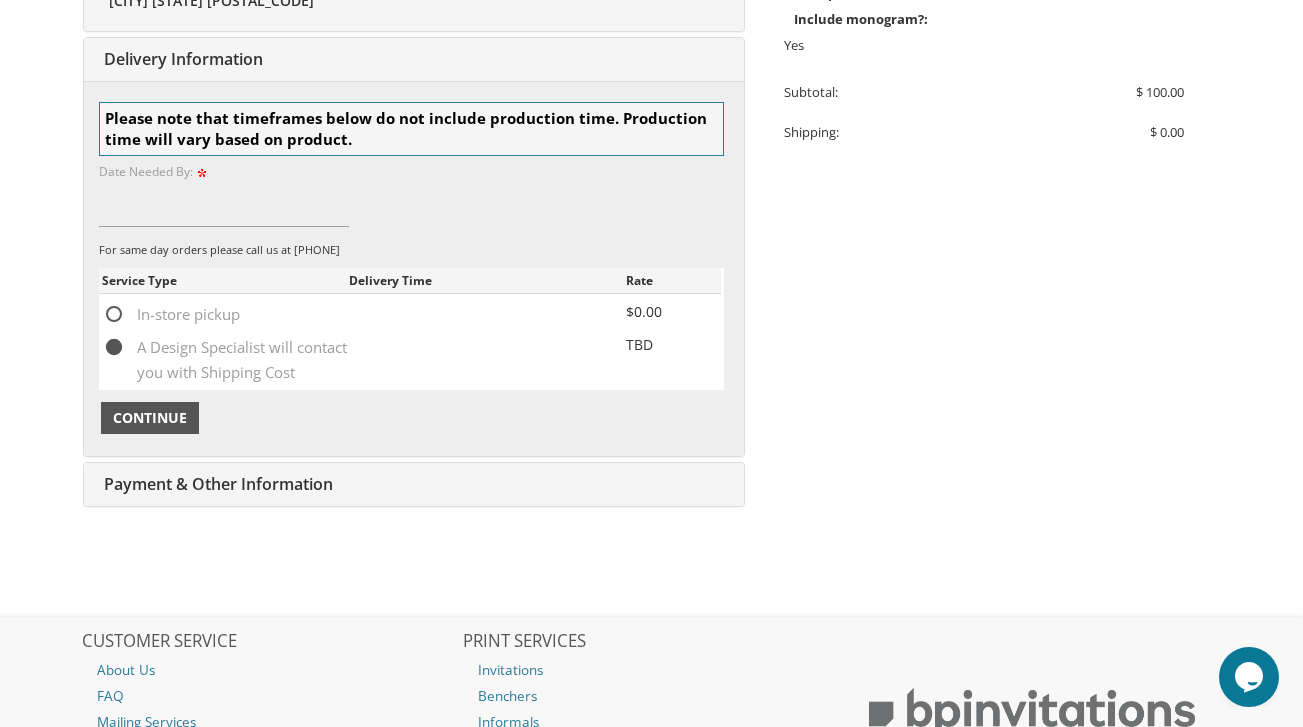 click on "Continue" at bounding box center [150, 418] 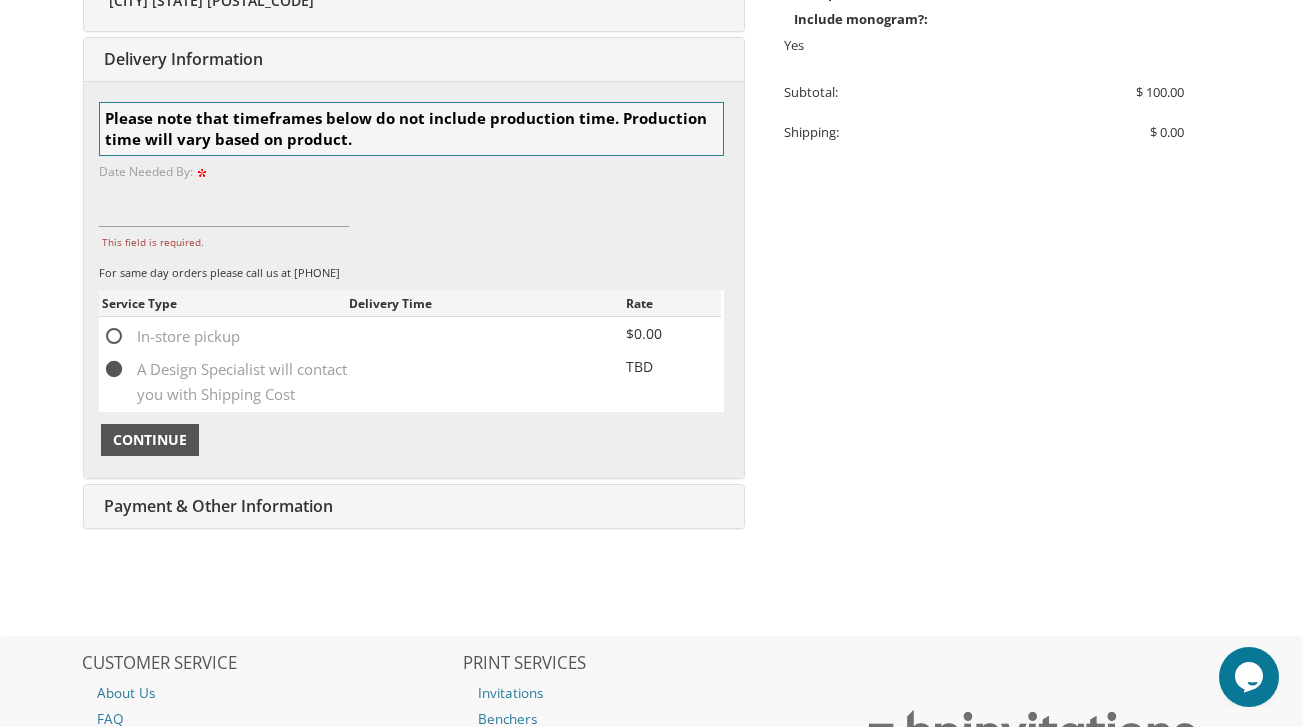 click on "Continue" at bounding box center (150, 440) 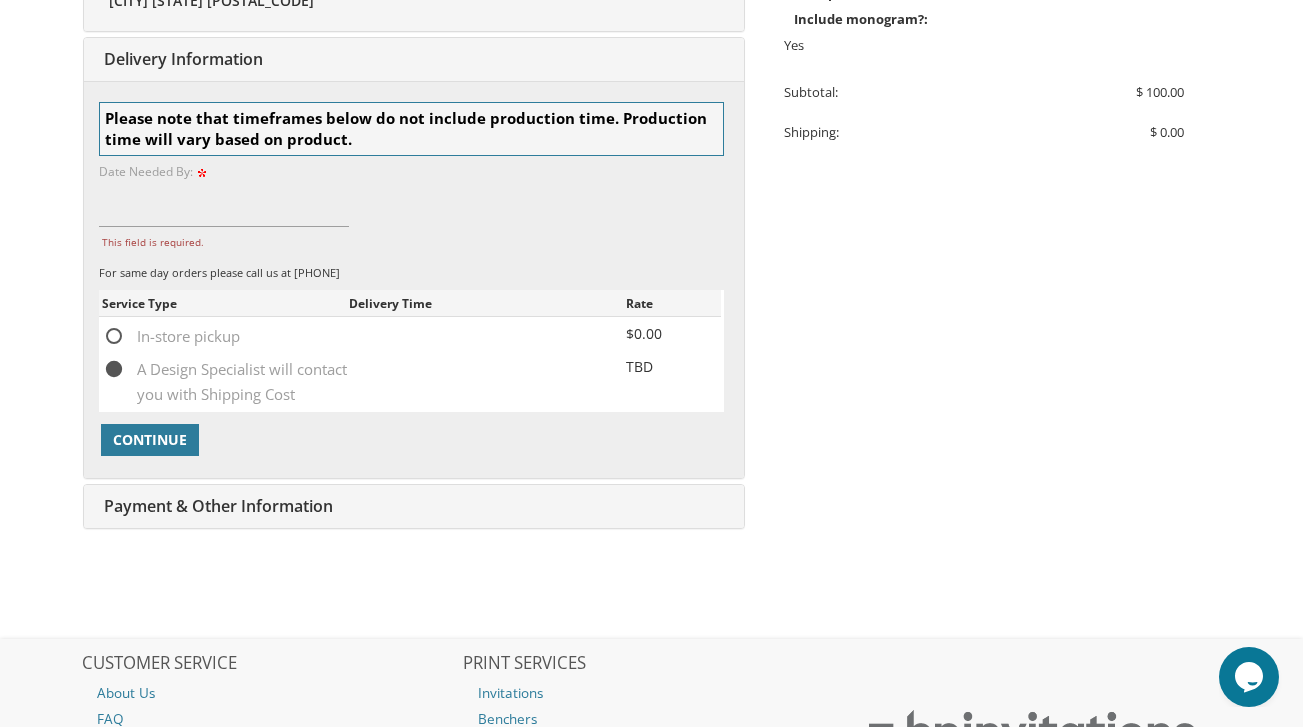 click on "Date Needed By:
Cancel Ok This field is required." at bounding box center (411, 205) 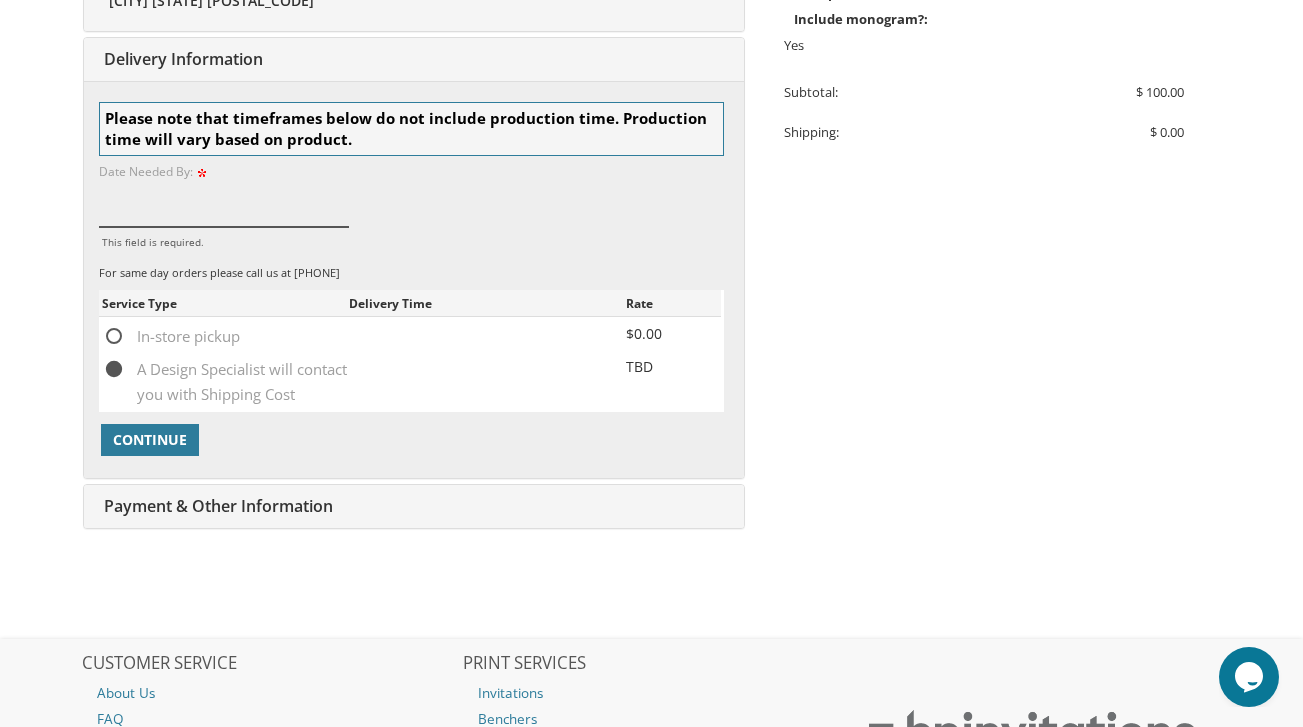 click on "This field is required." at bounding box center (224, 204) 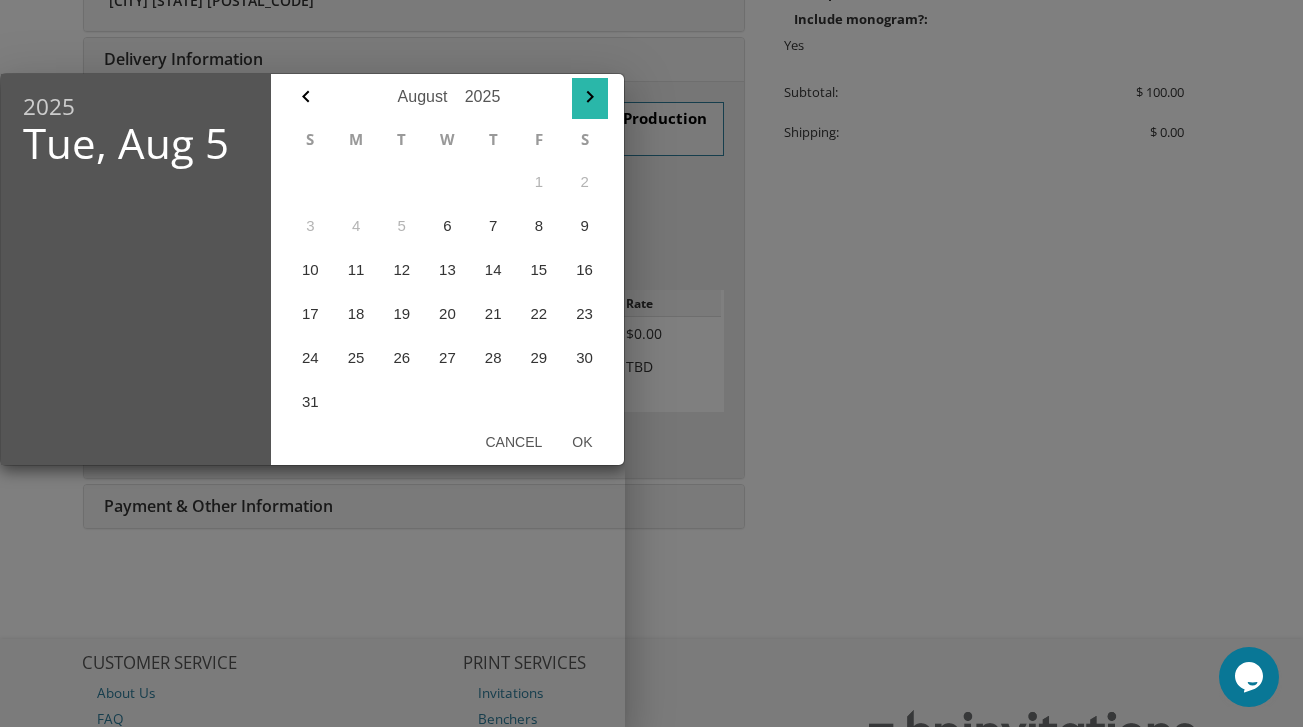 click 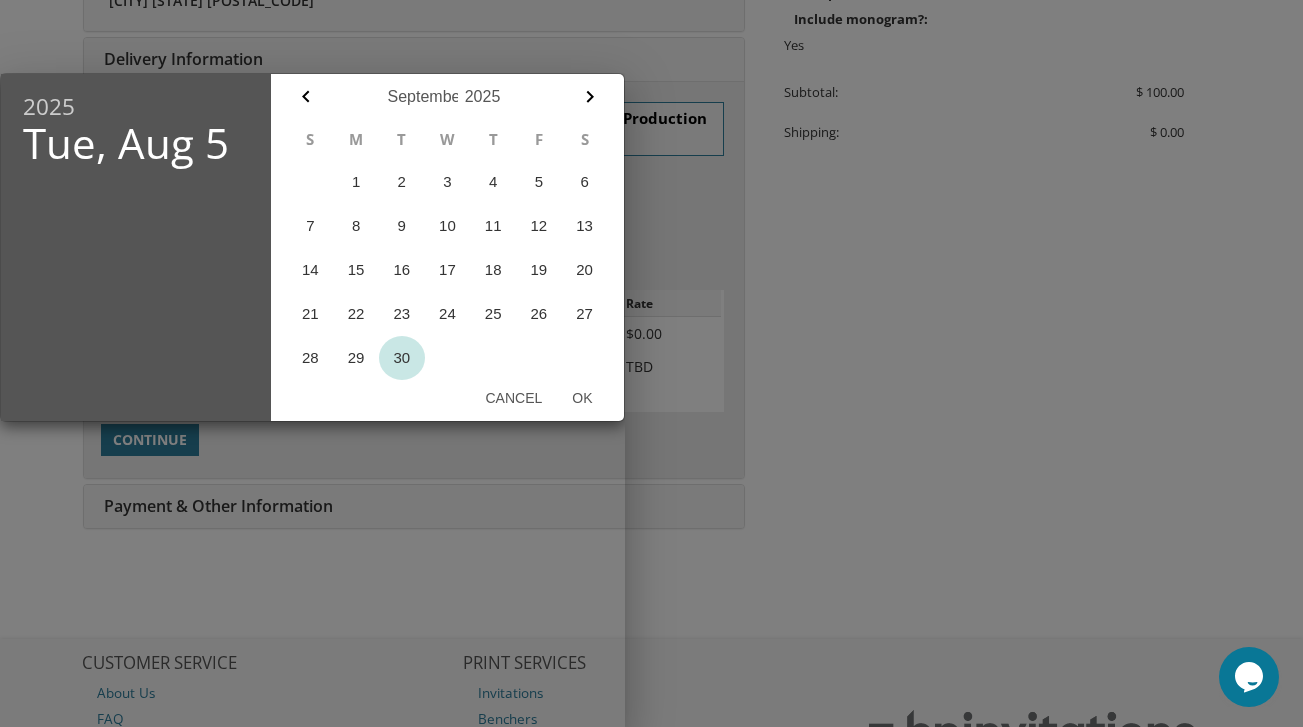 click on "30" at bounding box center (402, 358) 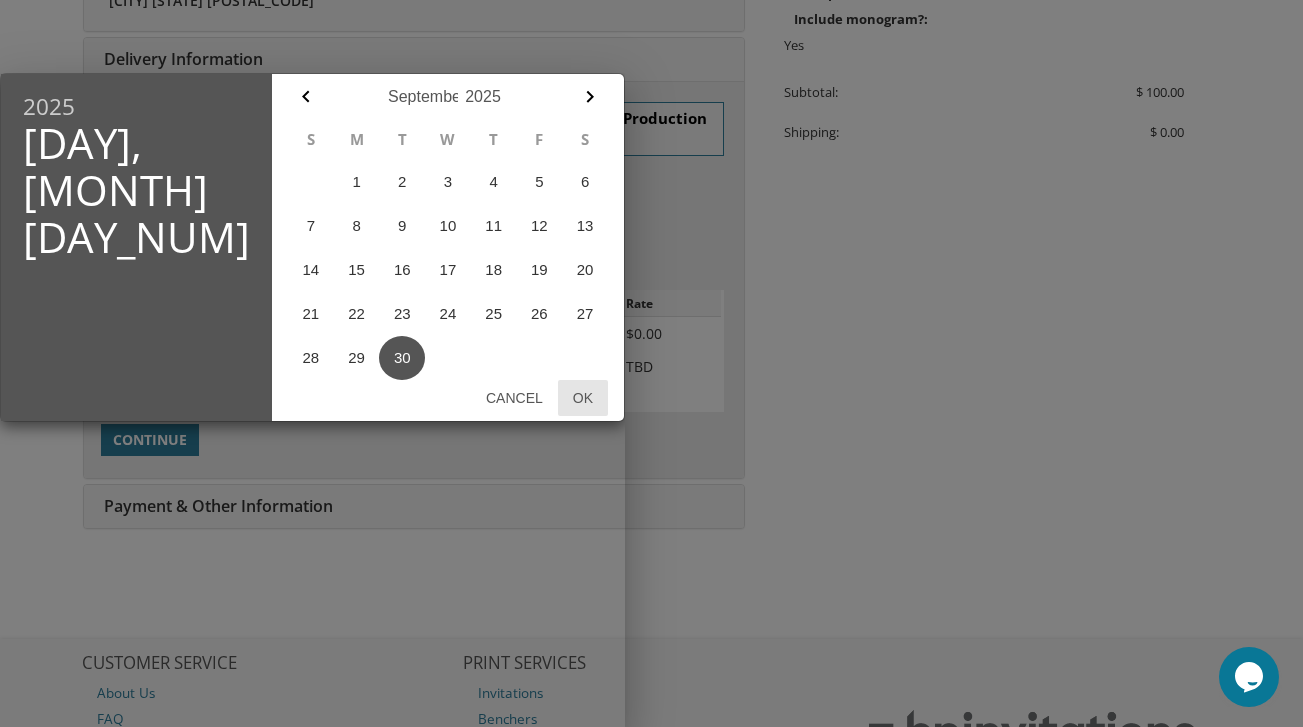 click on "Ok" at bounding box center [583, 398] 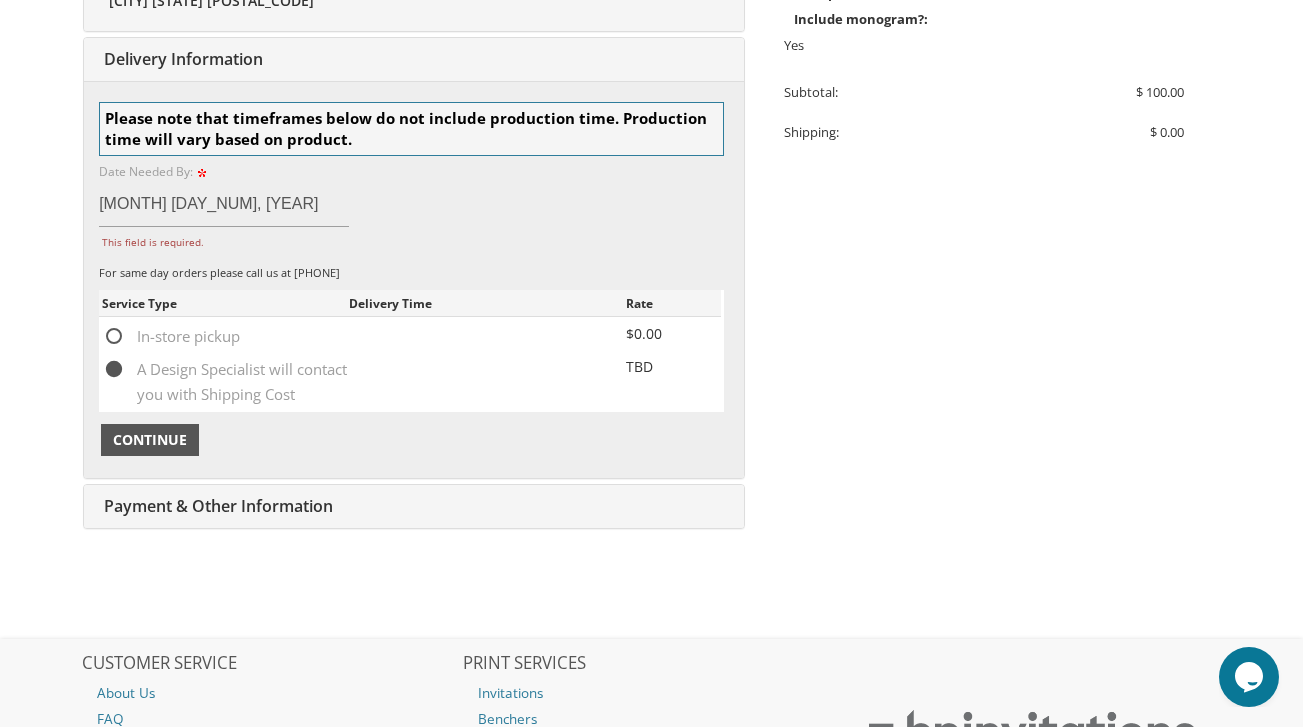 click on "Continue" at bounding box center (150, 440) 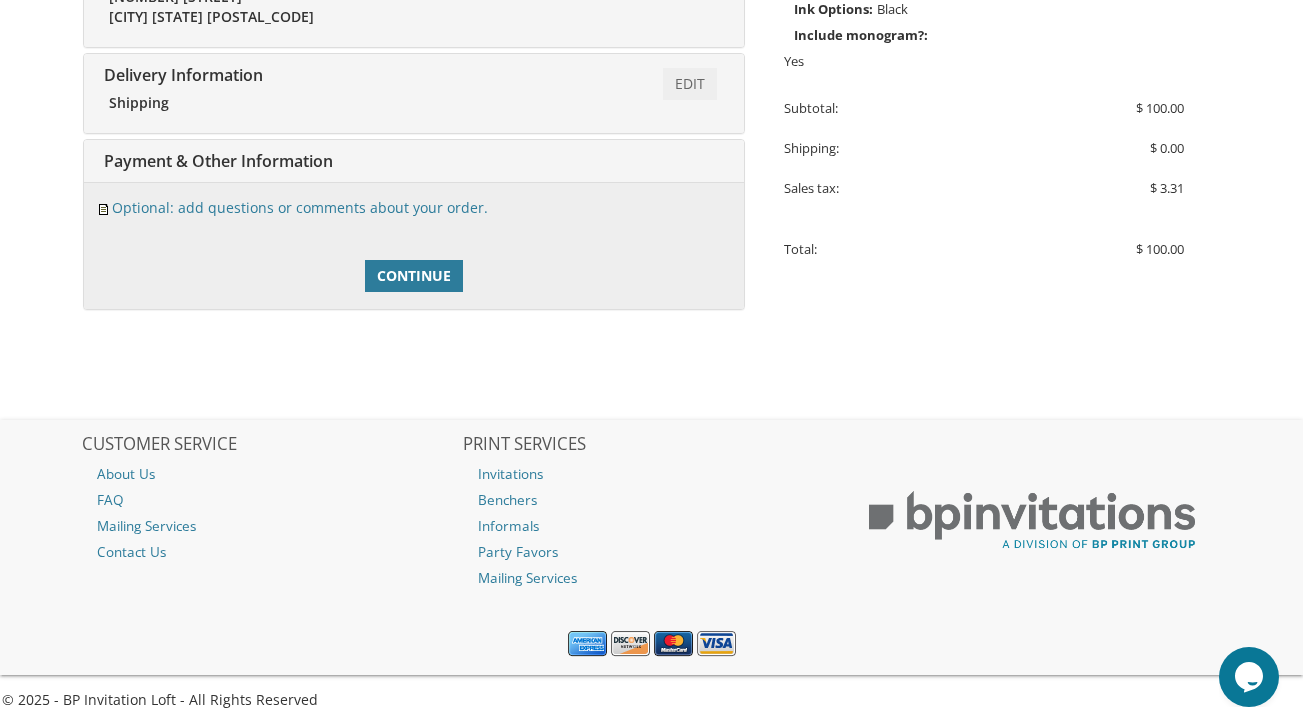scroll, scrollTop: 637, scrollLeft: 0, axis: vertical 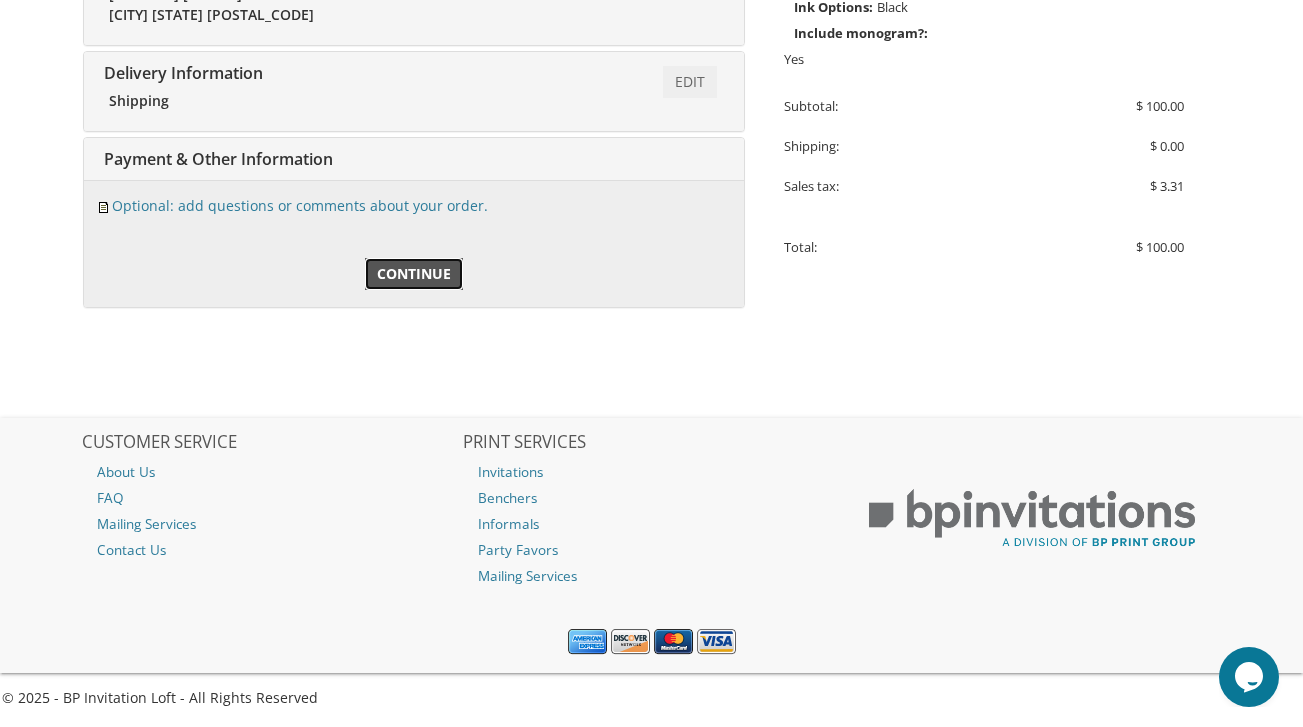 click on "Continue" at bounding box center [414, 274] 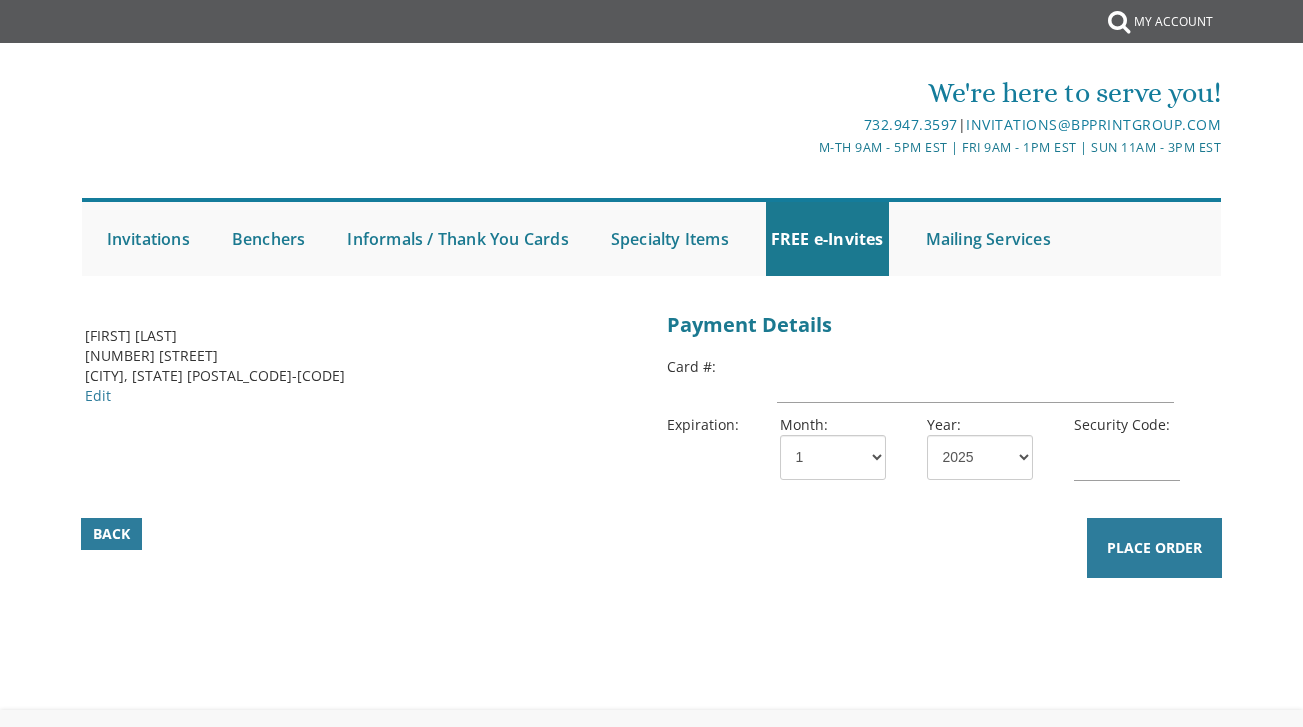 scroll, scrollTop: 0, scrollLeft: 0, axis: both 